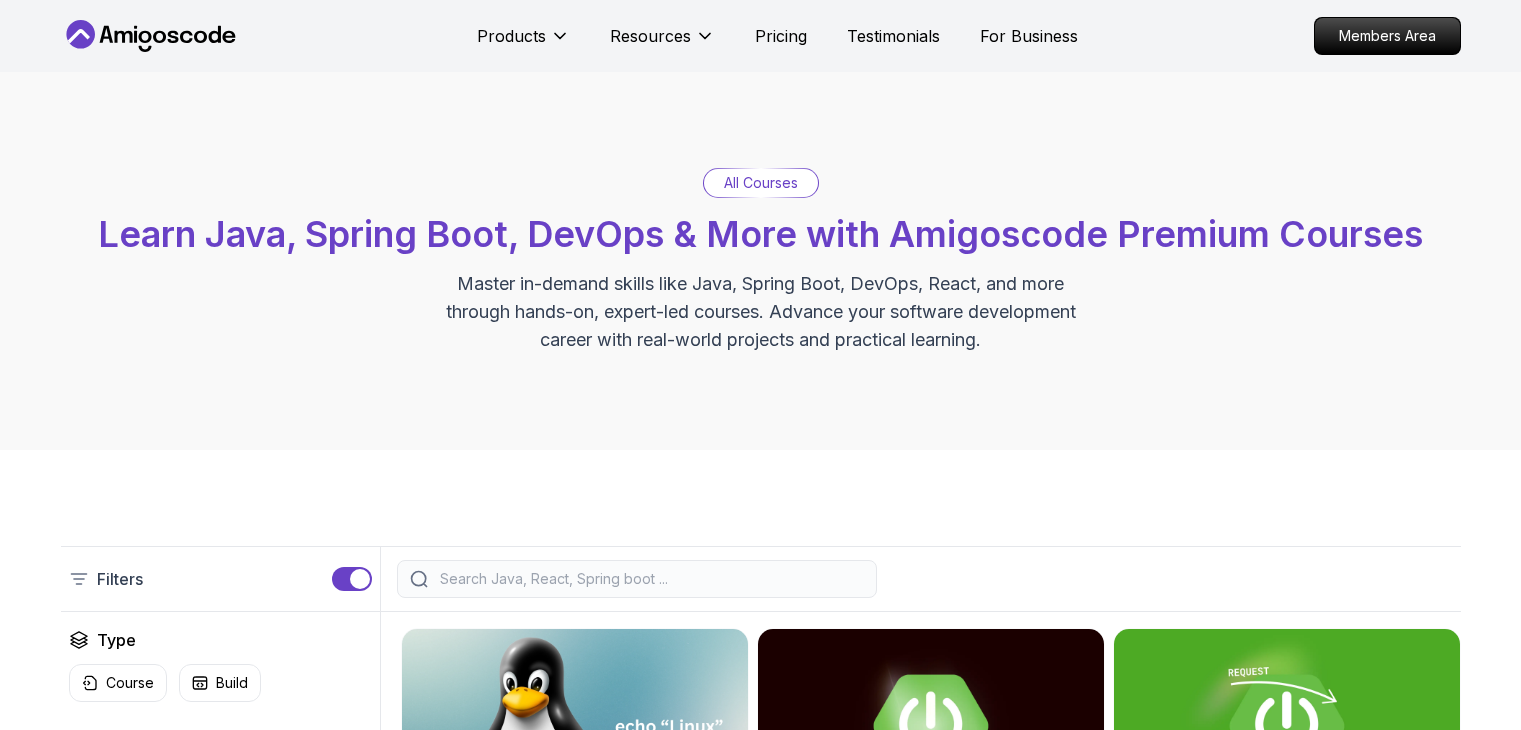 scroll, scrollTop: 544, scrollLeft: 0, axis: vertical 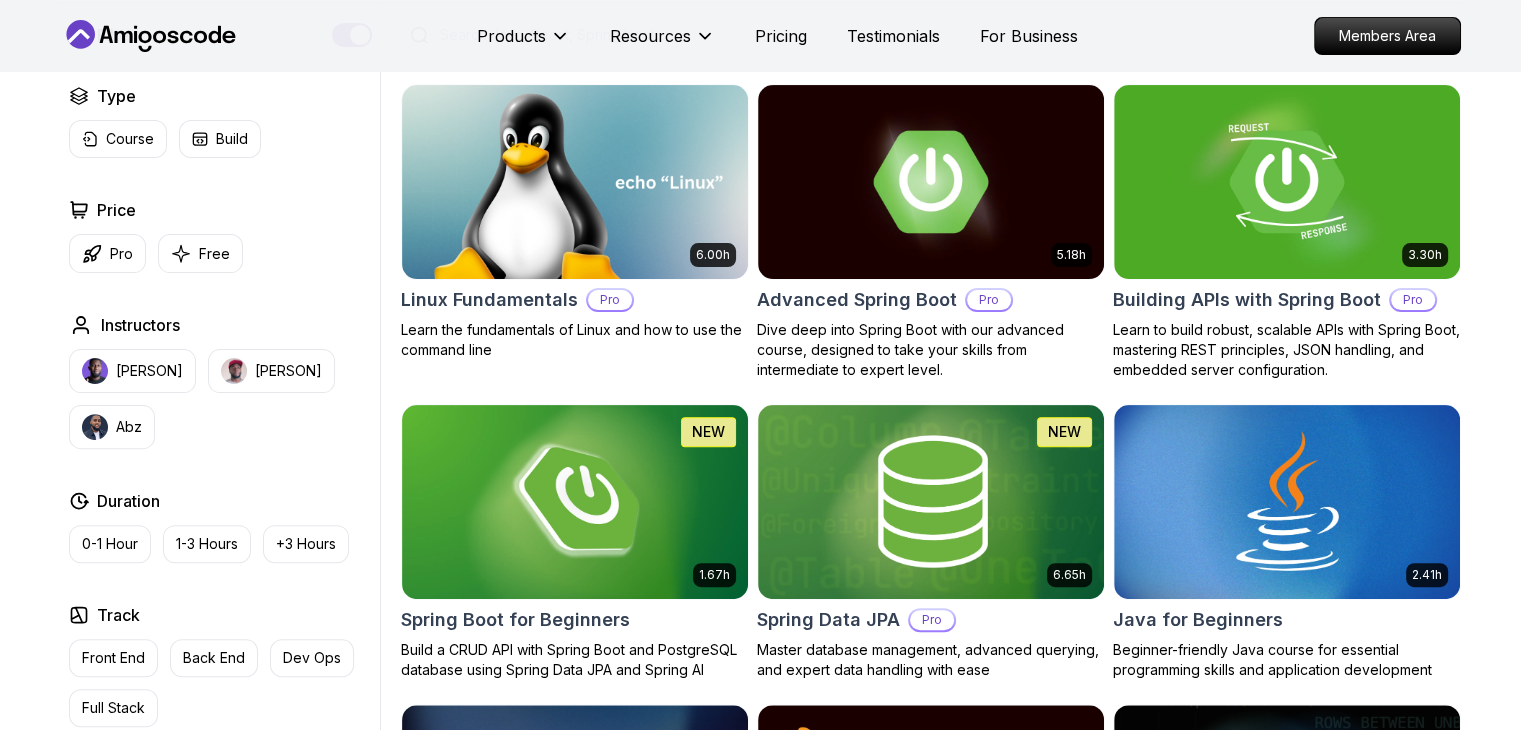 click on "Filters Filters Type Course Build Price Pro Free Instructors Nelson Djalo Richard Abz Duration 0-1 Hour 1-3 Hours +3 Hours Track Front End Back End Dev Ops Full Stack Level Junior Mid-level Senior 6.00h Linux Fundamentals Pro Learn the fundamentals of Linux and how to use the command line 5.18h Advanced Spring Boot Pro Dive deep into Spring Boot with our advanced course, designed to take your skills from intermediate to expert level. 3.30h Building APIs with Spring Boot Pro Learn to build robust, scalable APIs with Spring Boot, mastering REST principles, JSON handling, and embedded server configuration. 1.67h NEW Spring Boot for Beginners Build a CRUD API with Spring Boot and PostgreSQL database using Spring Data JPA and Spring AI 6.65h NEW Spring Data JPA Pro Master database management, advanced querying, and expert data handling with ease 2.41h Java for Beginners Beginner-friendly Java course for essential programming skills and application development 9.18h Java for Developers Pro 54m Maven Essentials Pro" at bounding box center [760, 2589] 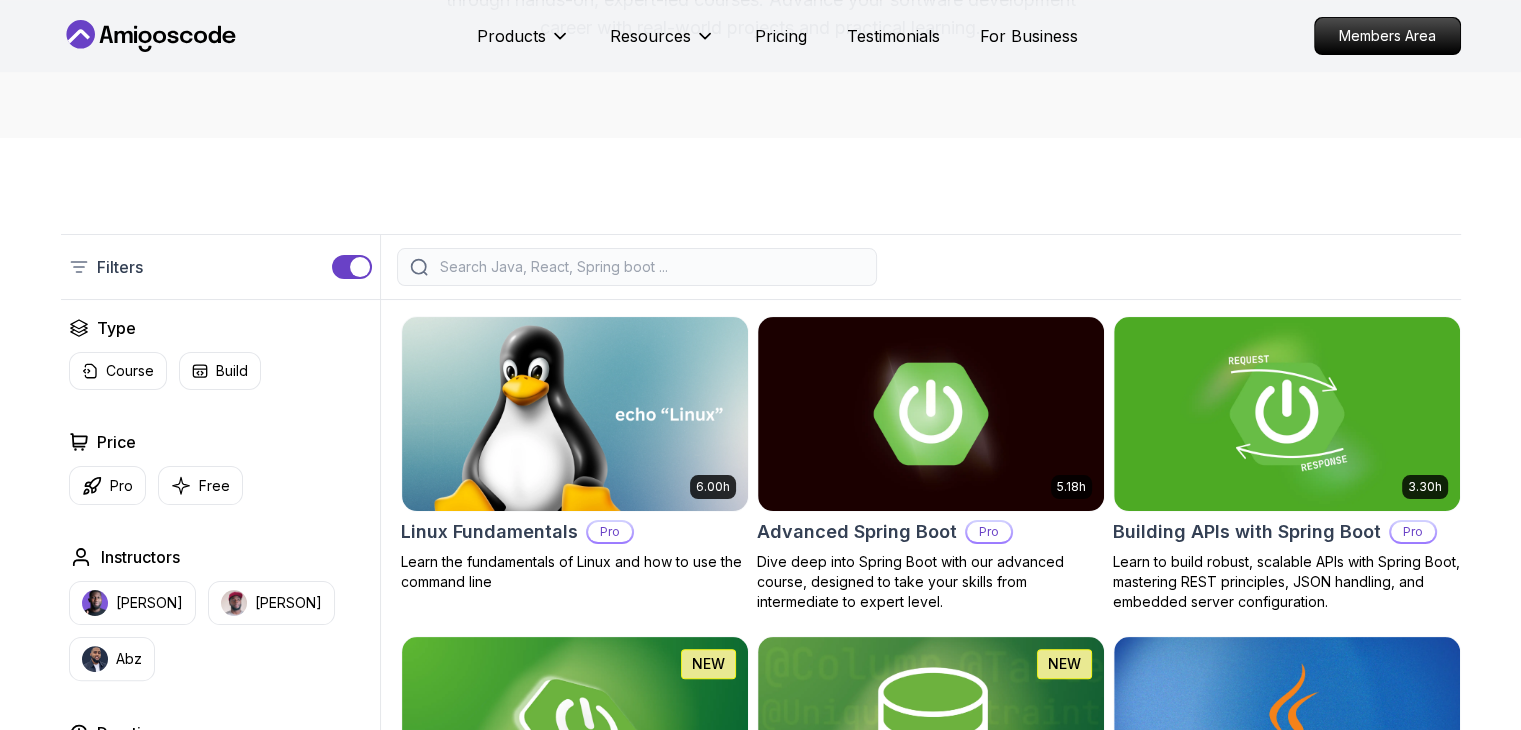 scroll, scrollTop: 304, scrollLeft: 0, axis: vertical 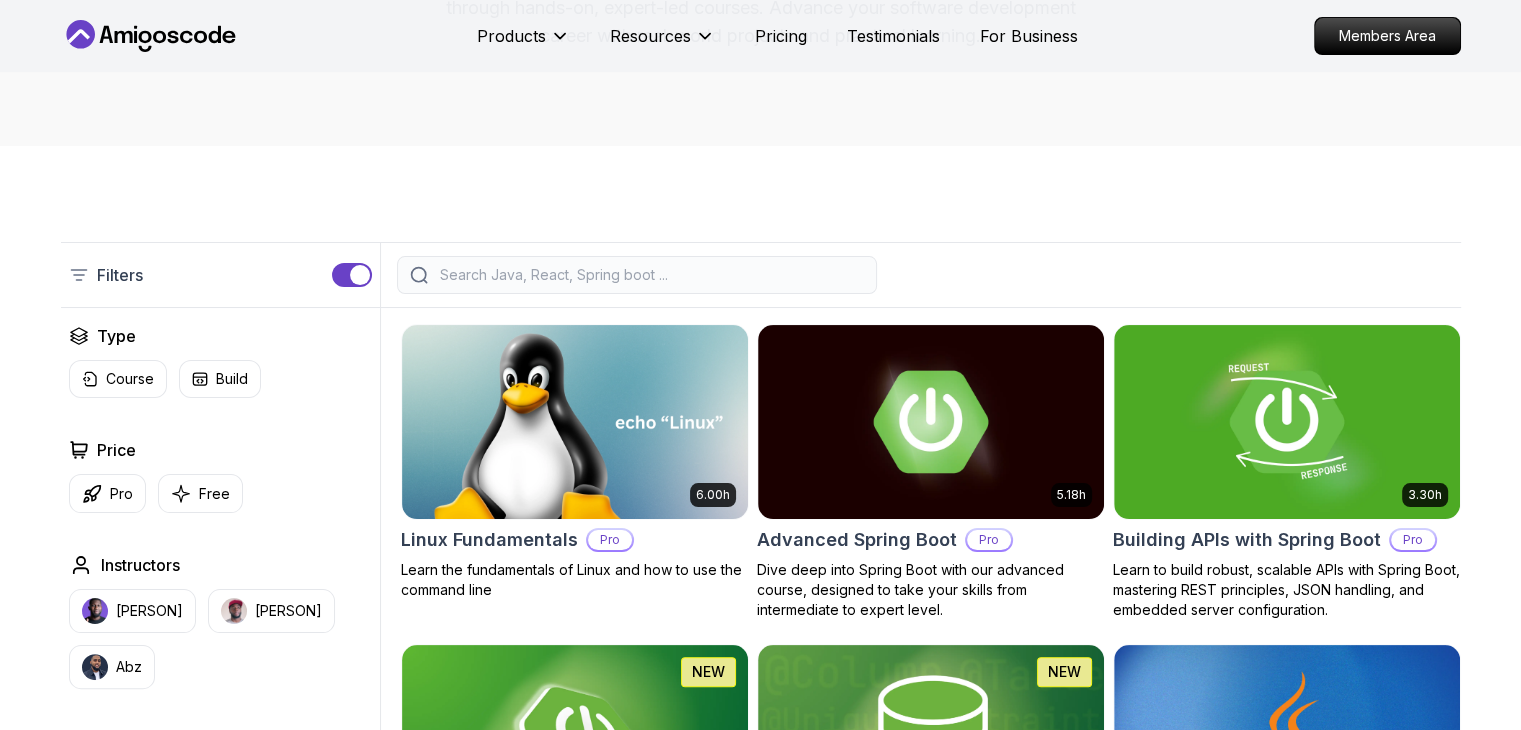 click on "Filters Filters Type Course Build Price Pro Free Instructors Nelson Djalo Richard Abz Duration 0-1 Hour 1-3 Hours +3 Hours Track Front End Back End Dev Ops Full Stack Level Junior Mid-level Senior 6.00h Linux Fundamentals Pro Learn the fundamentals of Linux and how to use the command line 5.18h Advanced Spring Boot Pro Dive deep into Spring Boot with our advanced course, designed to take your skills from intermediate to expert level. 3.30h Building APIs with Spring Boot Pro Learn to build robust, scalable APIs with Spring Boot, mastering REST principles, JSON handling, and embedded server configuration. 1.67h NEW Spring Boot for Beginners Build a CRUD API with Spring Boot and PostgreSQL database using Spring Data JPA and Spring AI 6.65h NEW Spring Data JPA Pro Master database management, advanced querying, and expert data handling with ease 2.41h Java for Beginners Beginner-friendly Java course for essential programming skills and application development 9.18h Java for Developers Pro 54m Maven Essentials Pro" at bounding box center (760, 2829) 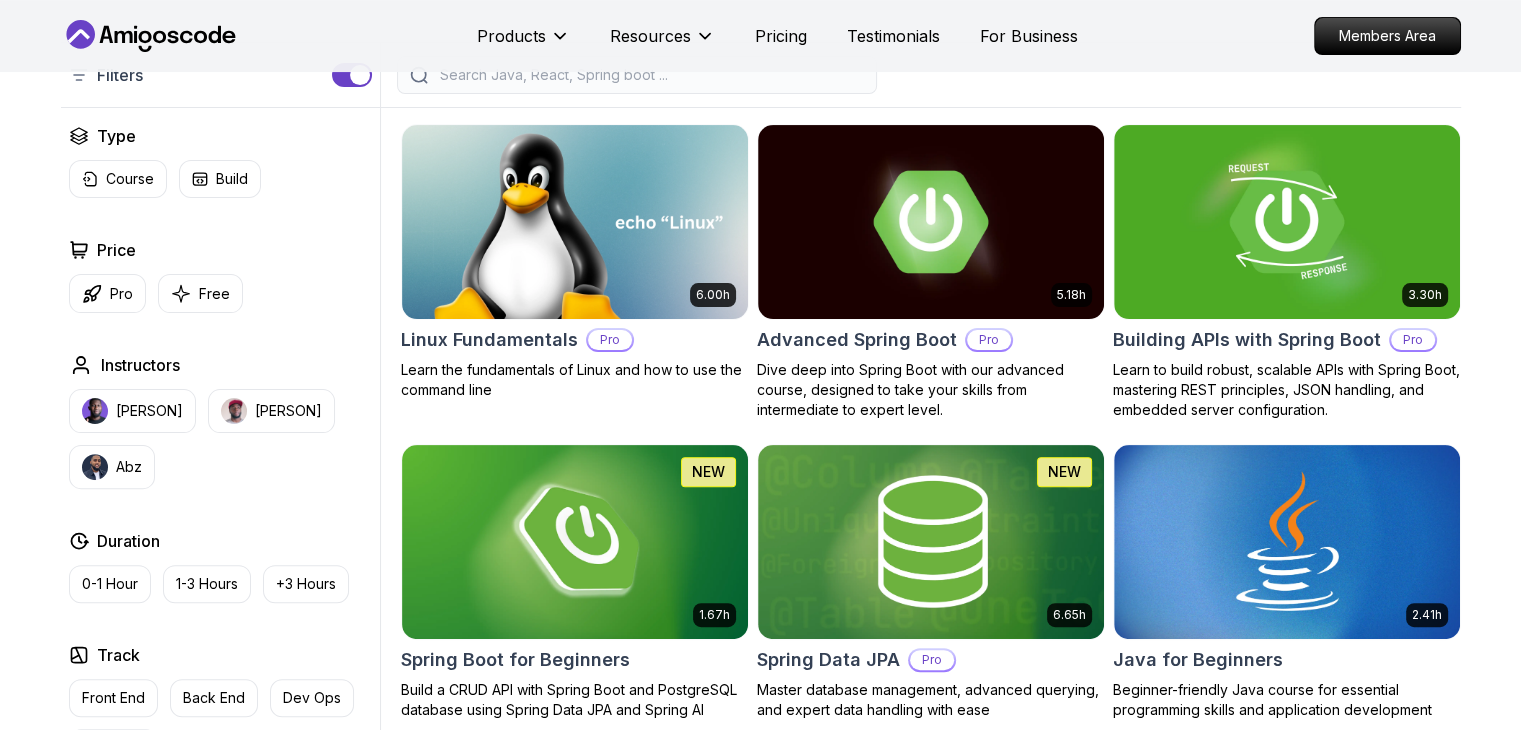scroll, scrollTop: 584, scrollLeft: 0, axis: vertical 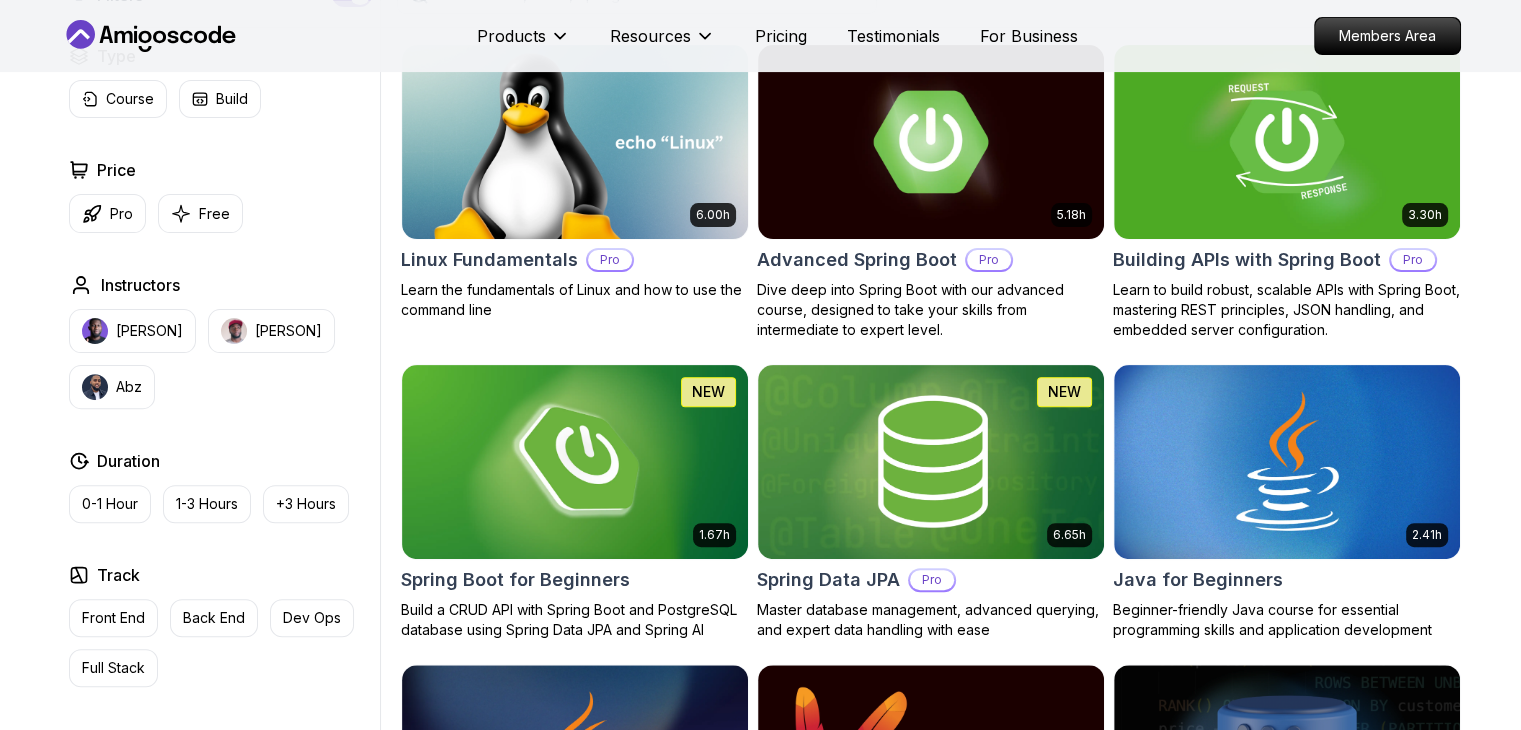 click on "Filters Filters Type Course Build Price Pro Free Instructors Nelson Djalo Richard Abz Duration 0-1 Hour 1-3 Hours +3 Hours Track Front End Back End Dev Ops Full Stack Level Junior Mid-level Senior 6.00h Linux Fundamentals Pro Learn the fundamentals of Linux and how to use the command line 5.18h Advanced Spring Boot Pro Dive deep into Spring Boot with our advanced course, designed to take your skills from intermediate to expert level. 3.30h Building APIs with Spring Boot Pro Learn to build robust, scalable APIs with Spring Boot, mastering REST principles, JSON handling, and embedded server configuration. 1.67h NEW Spring Boot for Beginners Build a CRUD API with Spring Boot and PostgreSQL database using Spring Data JPA and Spring AI 6.65h NEW Spring Data JPA Pro Master database management, advanced querying, and expert data handling with ease 2.41h Java for Beginners Beginner-friendly Java course for essential programming skills and application development 9.18h Java for Developers Pro 54m Maven Essentials Pro" at bounding box center [760, 2549] 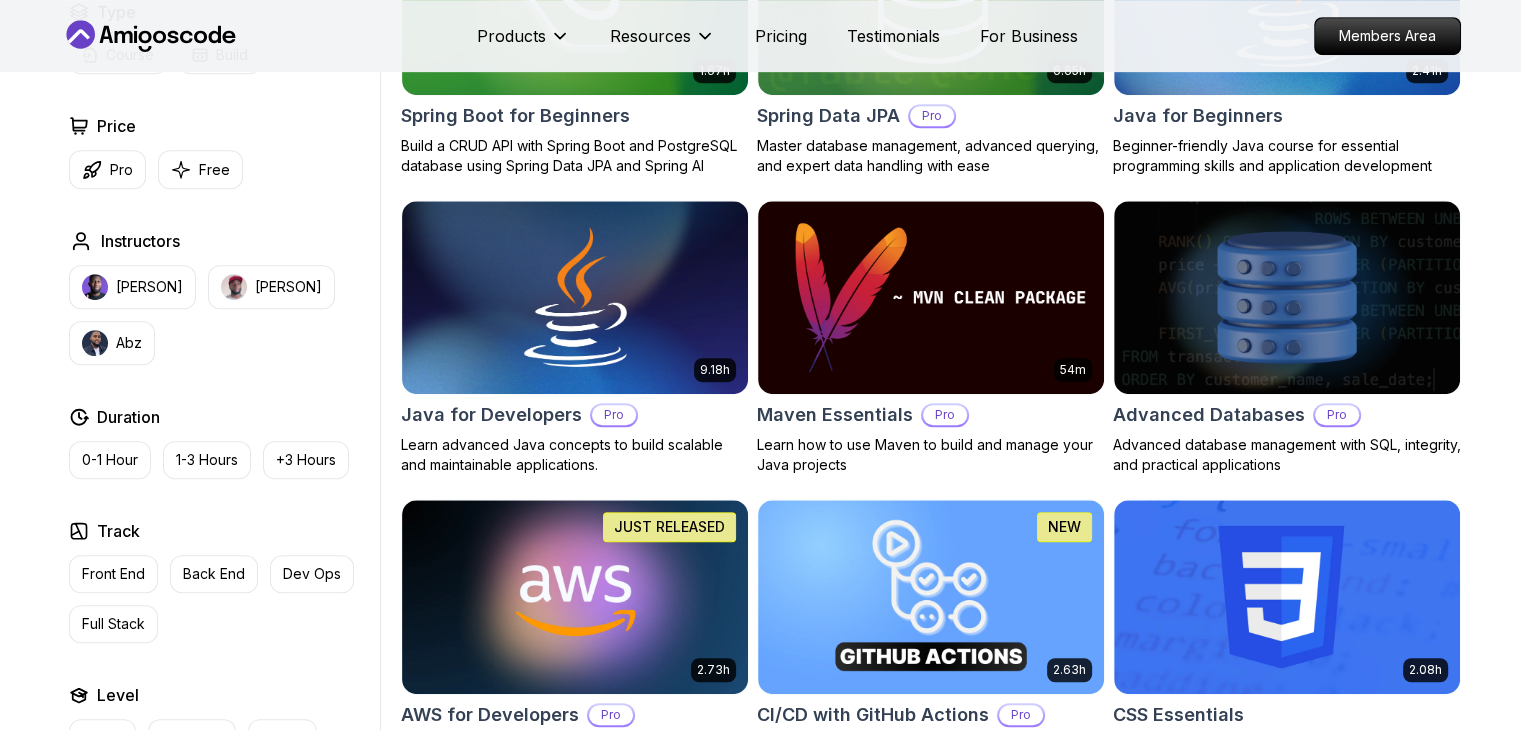 scroll, scrollTop: 1064, scrollLeft: 0, axis: vertical 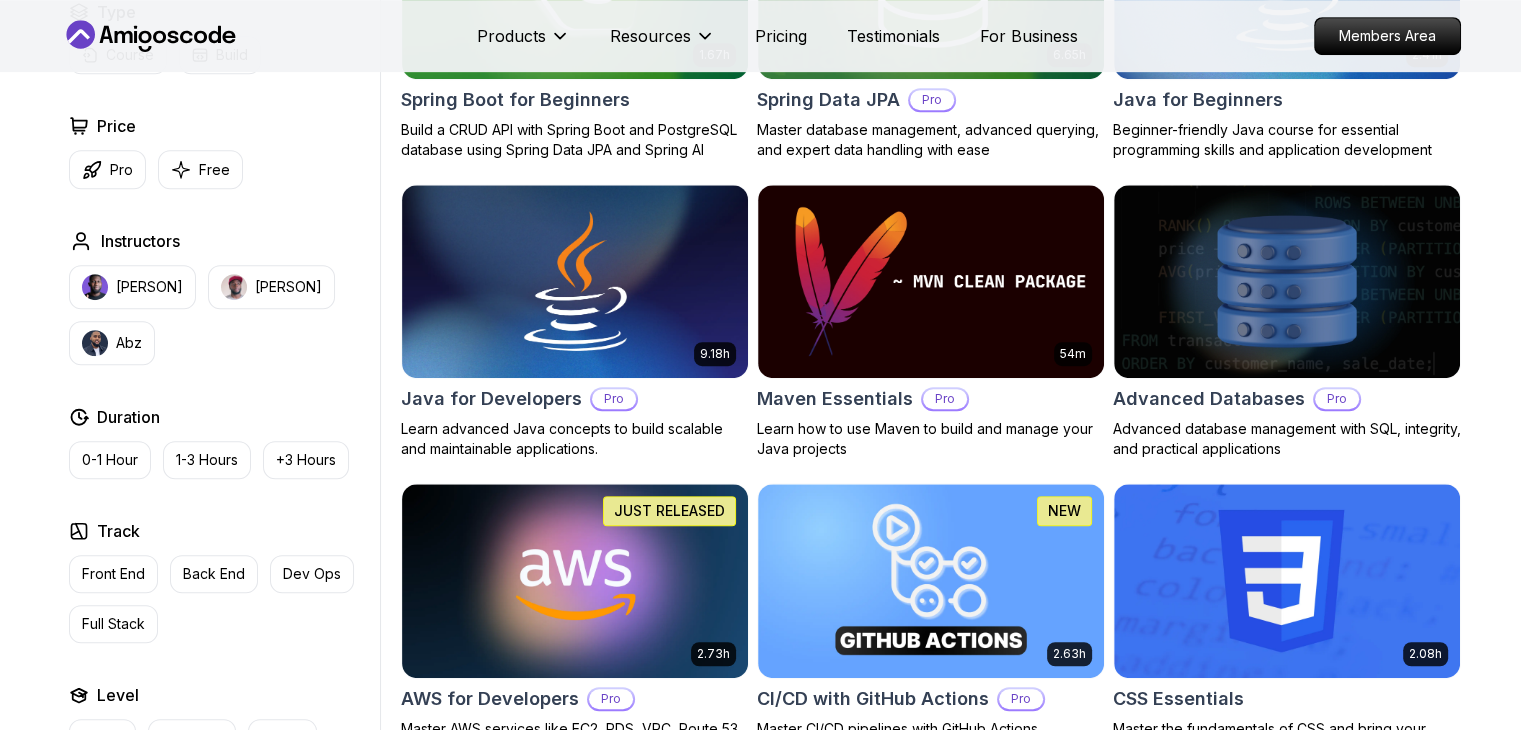 click on "Filters Filters Type Course Build Price Pro Free Instructors Nelson Djalo Richard Abz Duration 0-1 Hour 1-3 Hours +3 Hours Track Front End Back End Dev Ops Full Stack Level Junior Mid-level Senior 6.00h Linux Fundamentals Pro Learn the fundamentals of Linux and how to use the command line 5.18h Advanced Spring Boot Pro Dive deep into Spring Boot with our advanced course, designed to take your skills from intermediate to expert level. 3.30h Building APIs with Spring Boot Pro Learn to build robust, scalable APIs with Spring Boot, mastering REST principles, JSON handling, and embedded server configuration. 1.67h NEW Spring Boot for Beginners Build a CRUD API with Spring Boot and PostgreSQL database using Spring Data JPA and Spring AI 6.65h NEW Spring Data JPA Pro Master database management, advanced querying, and expert data handling with ease 2.41h Java for Beginners Beginner-friendly Java course for essential programming skills and application development 9.18h Java for Developers Pro 54m Maven Essentials Pro" at bounding box center (760, 2069) 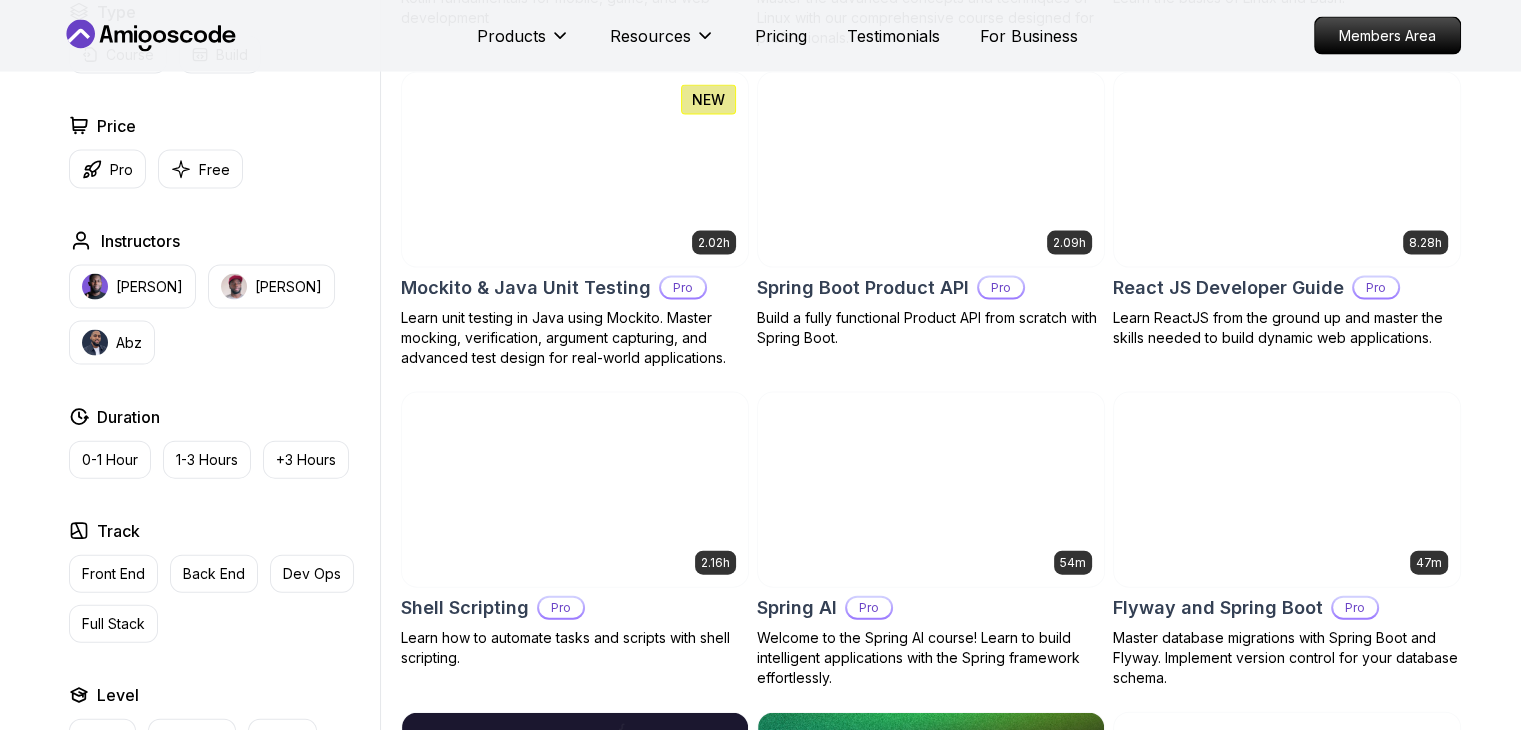 scroll, scrollTop: 4382, scrollLeft: 0, axis: vertical 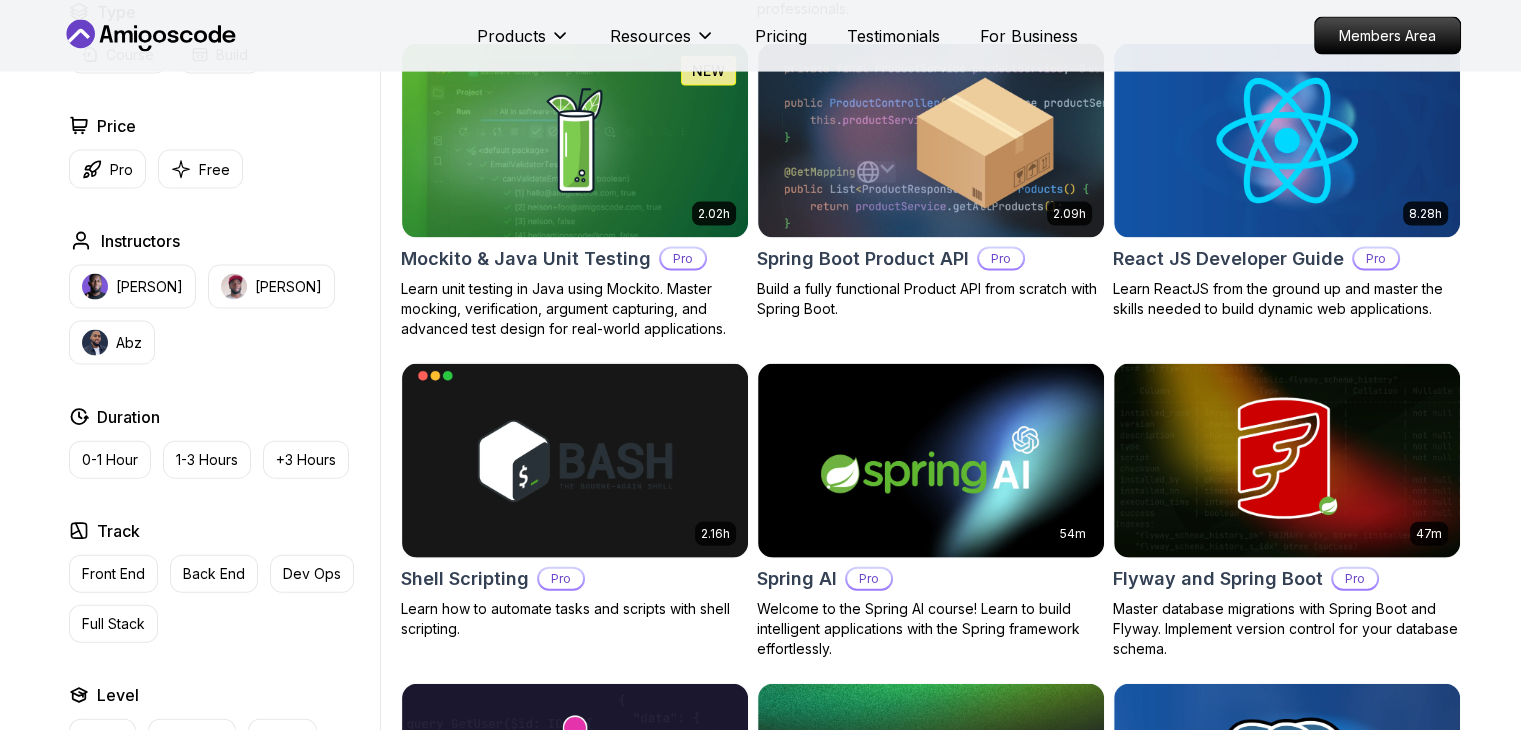 click on "Filters Filters Type Course Build Price Pro Free Instructors Nelson Djalo Richard Abz Duration 0-1 Hour 1-3 Hours +3 Hours Track Front End Back End Dev Ops Full Stack Level Junior Mid-level Senior 6.00h Linux Fundamentals Pro Learn the fundamentals of Linux and how to use the command line 5.18h Advanced Spring Boot Pro Dive deep into Spring Boot with our advanced course, designed to take your skills from intermediate to expert level. 3.30h Building APIs with Spring Boot Pro Learn to build robust, scalable APIs with Spring Boot, mastering REST principles, JSON handling, and embedded server configuration. 1.67h NEW Spring Boot for Beginners Build a CRUD API with Spring Boot and PostgreSQL database using Spring Data JPA and Spring AI 6.65h NEW Spring Data JPA Pro Master database management, advanced querying, and expert data handling with ease 2.41h Java for Beginners Beginner-friendly Java course for essential programming skills and application development 9.18h Java for Developers Pro 54m Maven Essentials Pro" at bounding box center (760, -1249) 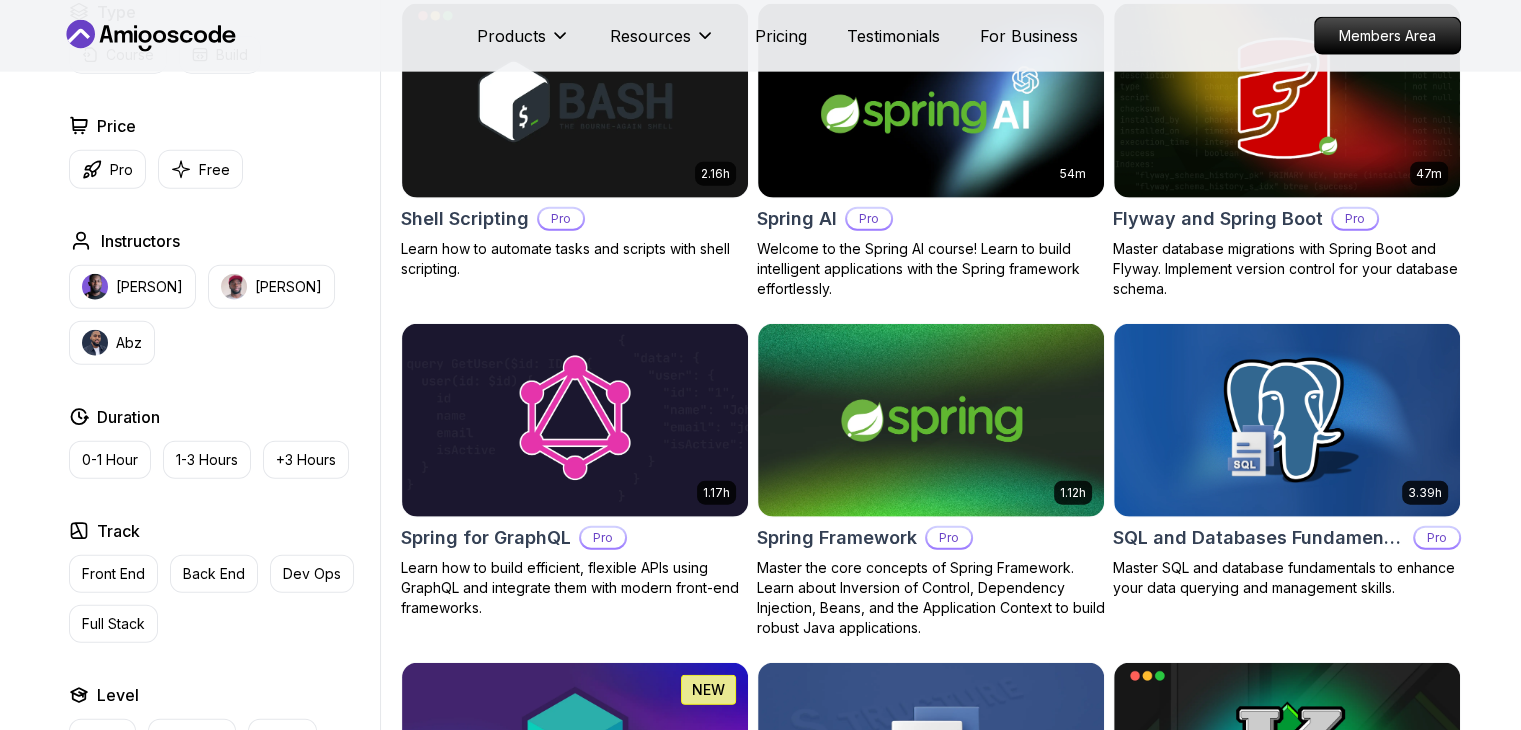 scroll, scrollTop: 4741, scrollLeft: 0, axis: vertical 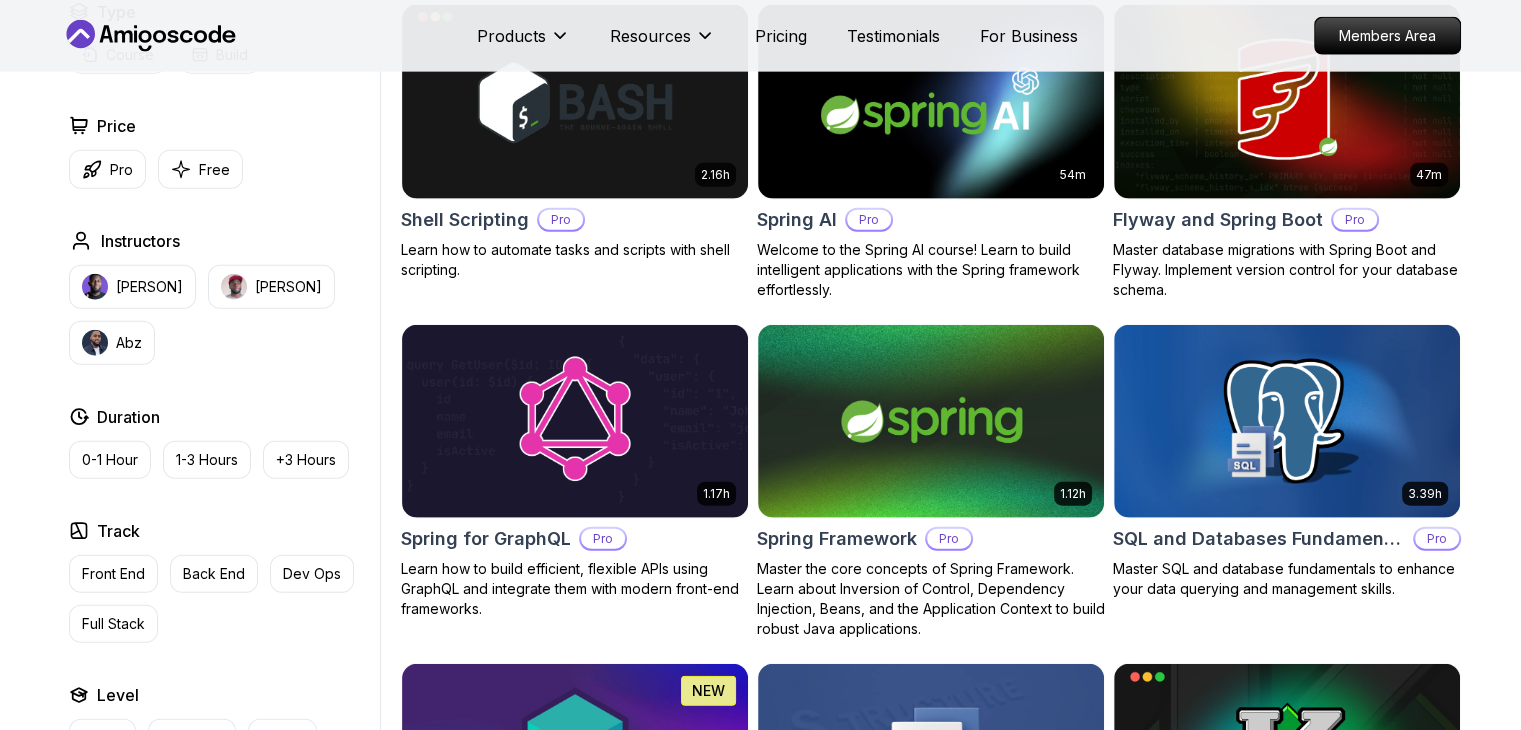 click on "Filters Filters Type Course Build Price Pro Free Instructors Nelson Djalo Richard Abz Duration 0-1 Hour 1-3 Hours +3 Hours Track Front End Back End Dev Ops Full Stack Level Junior Mid-level Senior 6.00h Linux Fundamentals Pro Learn the fundamentals of Linux and how to use the command line 5.18h Advanced Spring Boot Pro Dive deep into Spring Boot with our advanced course, designed to take your skills from intermediate to expert level. 3.30h Building APIs with Spring Boot Pro Learn to build robust, scalable APIs with Spring Boot, mastering REST principles, JSON handling, and embedded server configuration. 1.67h NEW Spring Boot for Beginners Build a CRUD API with Spring Boot and PostgreSQL database using Spring Data JPA and Spring AI 6.65h NEW Spring Data JPA Pro Master database management, advanced querying, and expert data handling with ease 2.41h Java for Beginners Beginner-friendly Java course for essential programming skills and application development 9.18h Java for Developers Pro 54m Maven Essentials Pro" at bounding box center [760, -1608] 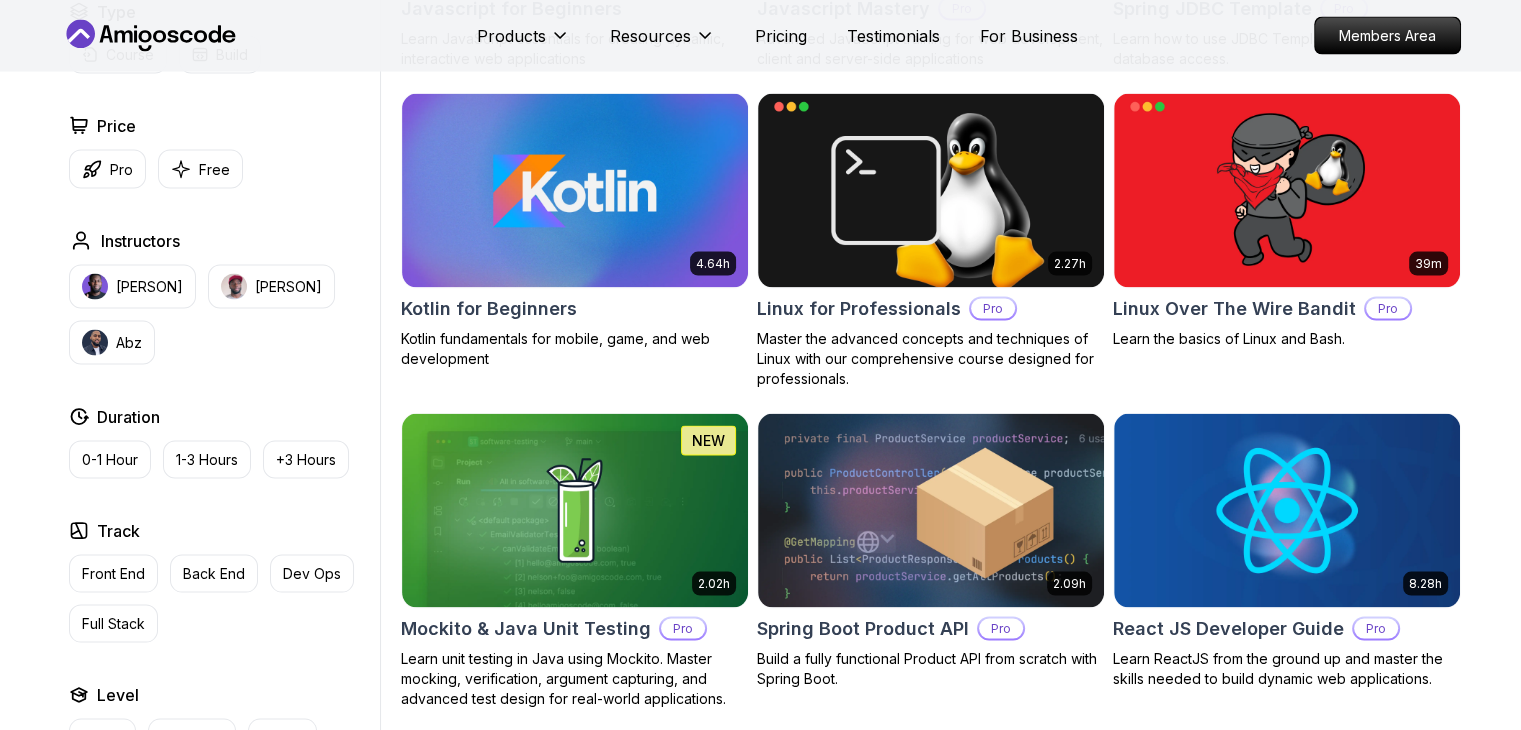 scroll, scrollTop: 4021, scrollLeft: 0, axis: vertical 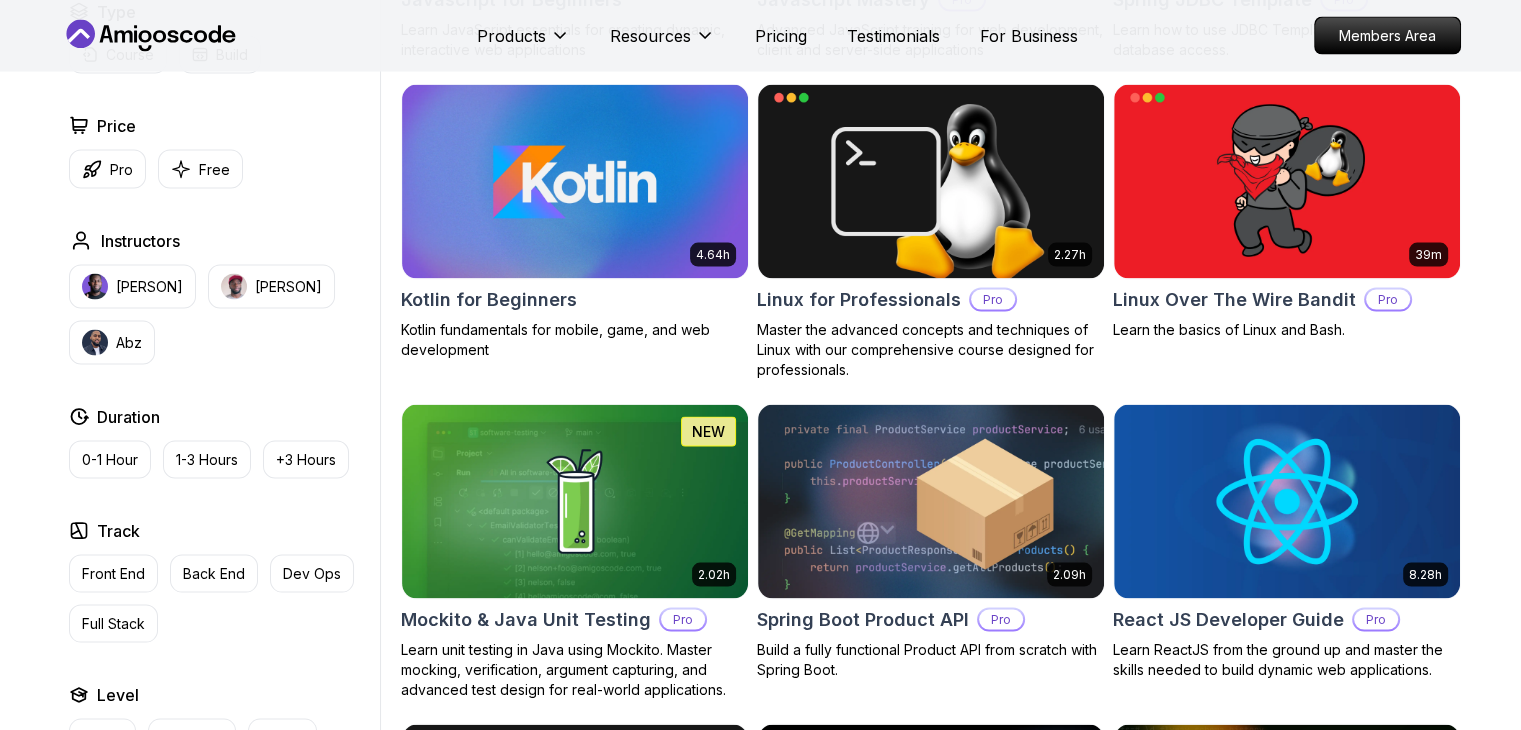 drag, startPoint x: 1468, startPoint y: 546, endPoint x: 1490, endPoint y: 500, distance: 50.990196 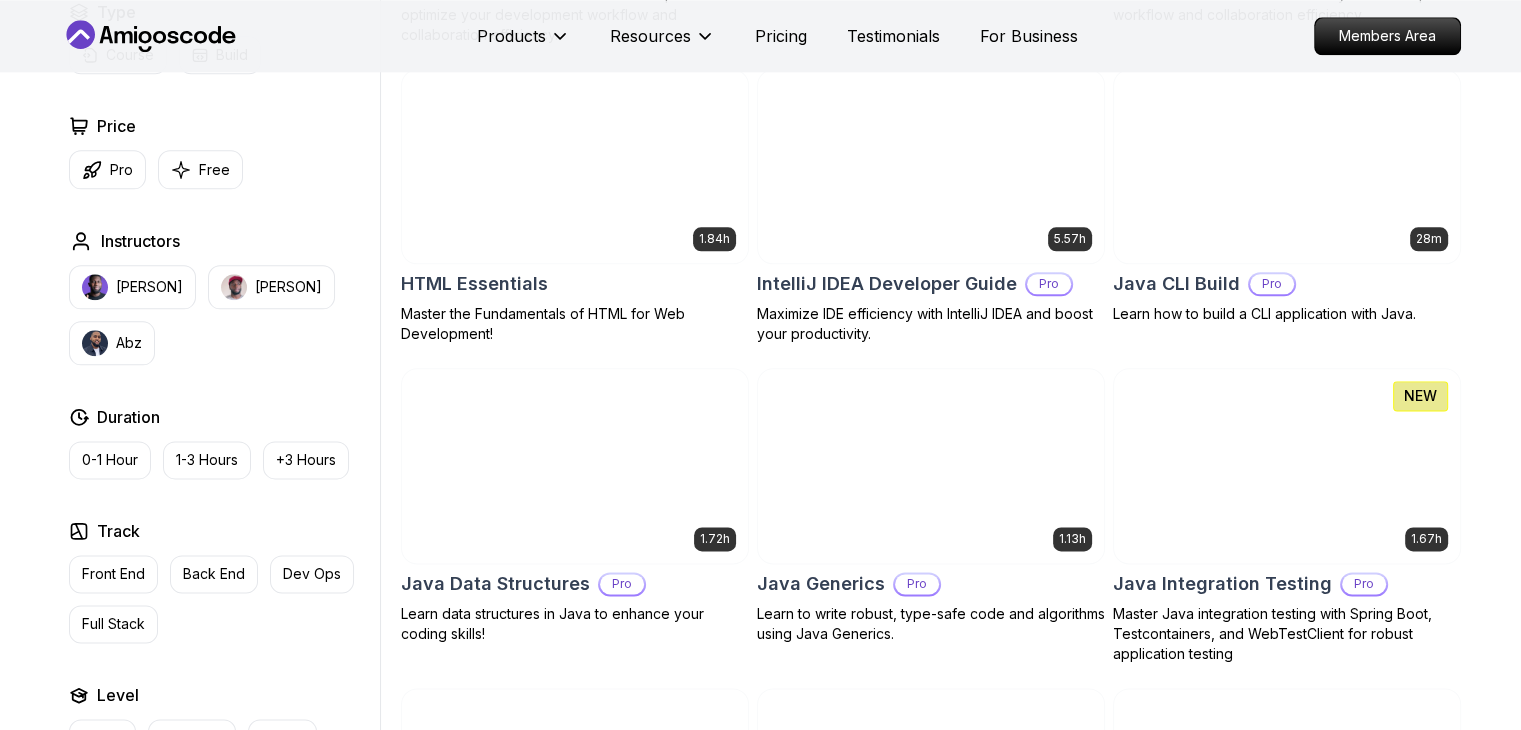 scroll, scrollTop: 2418, scrollLeft: 0, axis: vertical 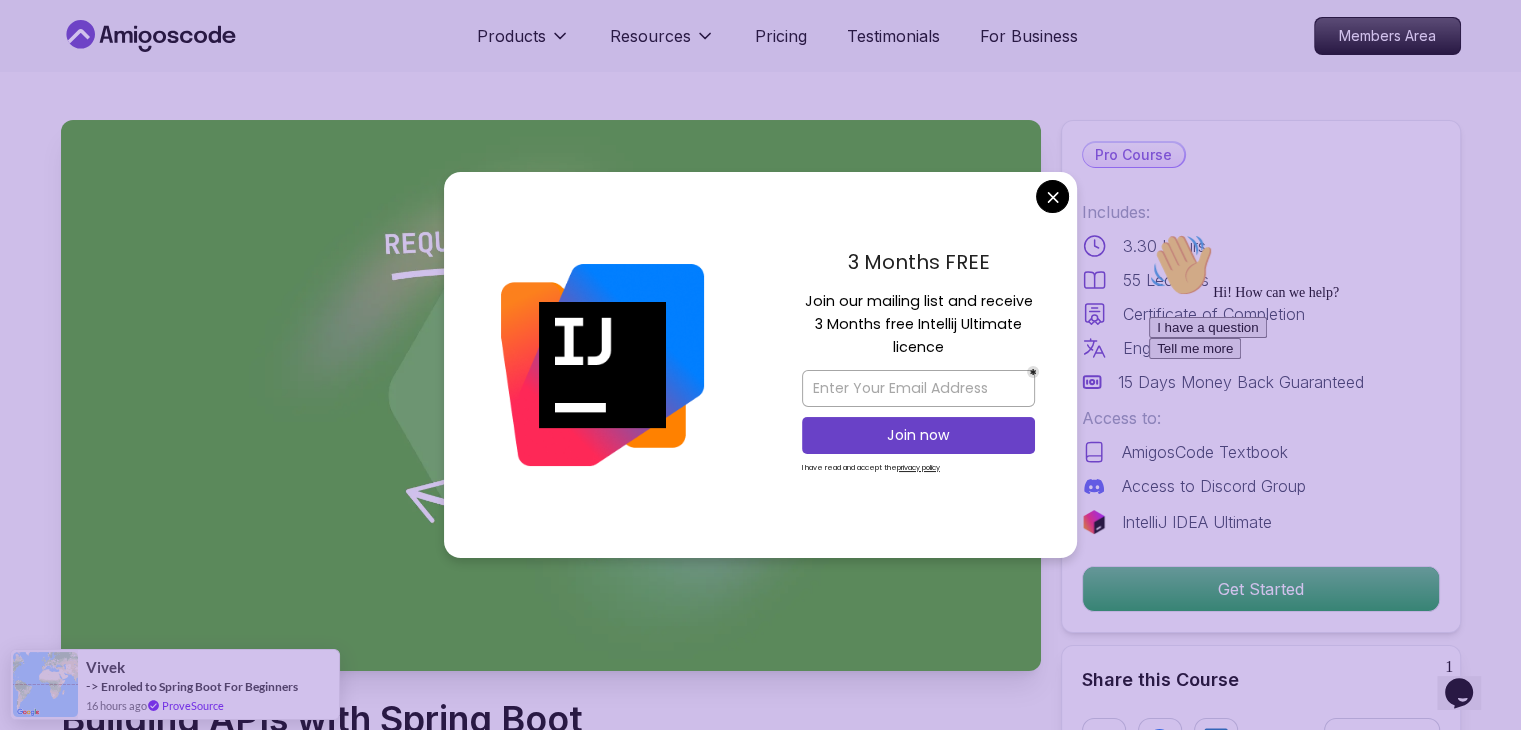 click on "3 Months FREE Join our mailing list and receive 3 Months free Intellij Ultimate licence Join now I have read and accept the  privacy policy" at bounding box center [918, 365] 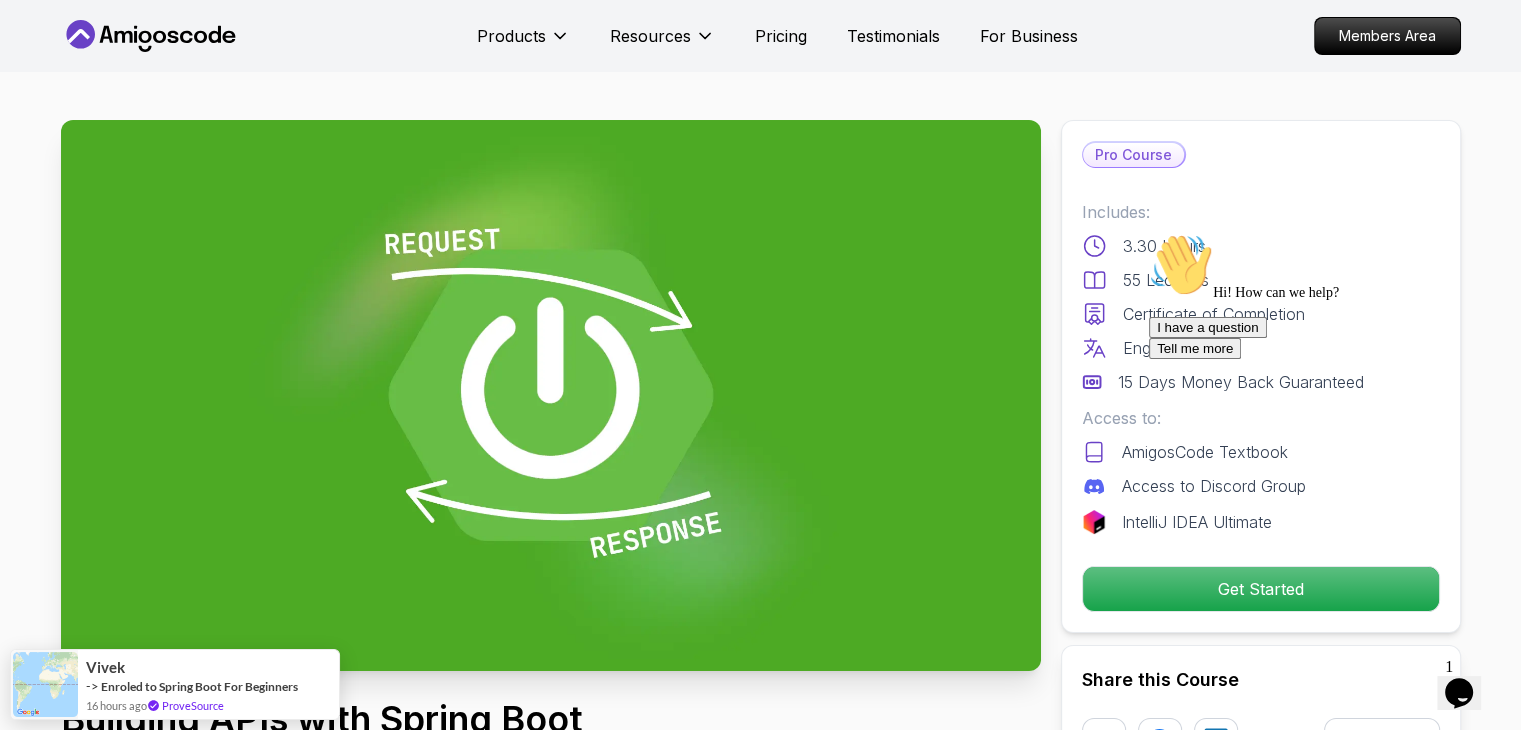 click on "Products Resources Pricing Testimonials For Business Members Area Products Resources Pricing Testimonials For Business Members Area Building APIs with Spring Boot Learn to build robust, scalable APIs with Spring Boot, mastering REST principles, JSON handling, and embedded server configuration. Mama Samba Braima Djalo  /   Instructor Pro Course Includes: 3.30 Hours 55 Lectures Certificate of Completion English Subtitles 15 Days Money Back Guaranteed Access to: AmigosCode Textbook Access to Discord Group IntelliJ IDEA Ultimate Get Started Share this Course or Copy link Got a Team of 5 or More? With one subscription, give your entire team access to all courses and features. Check our Business Plan Mama Samba Braima Djalo  /   Instructor What you will learn java spring spring-boot spring-data-jpa spring-security docker postgres h2 API Fundamentals - Master the foundations of building APIs, including REST principles and Spring MVC. Building REST APIs with Spring Boot
The  Building APIs with Spring Boot" at bounding box center [760, 4629] 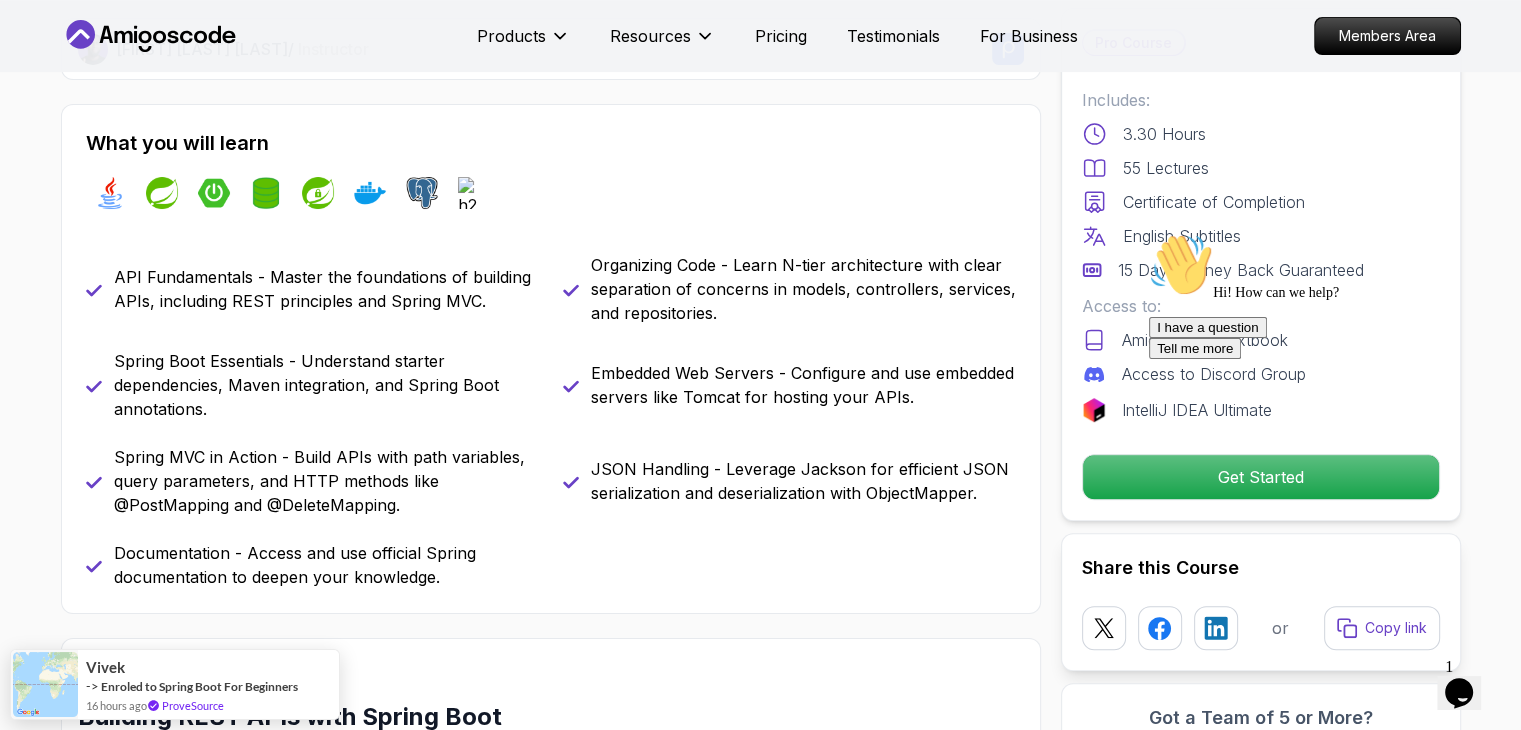 scroll, scrollTop: 798, scrollLeft: 0, axis: vertical 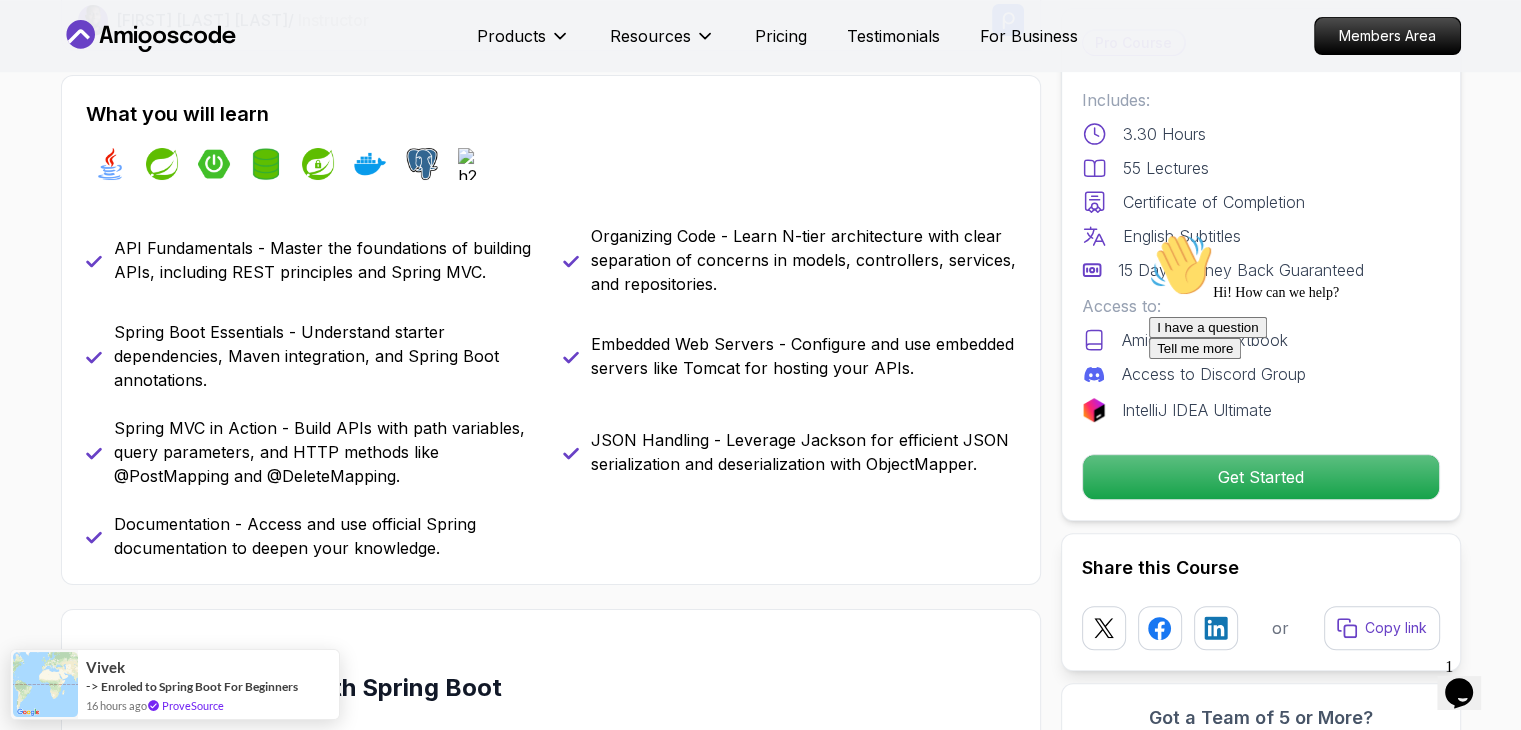 click on "Building APIs with Spring Boot Learn to build robust, scalable APIs with Spring Boot, mastering REST principles, JSON handling, and embedded server configuration. Mama Samba Braima Djalo  /   Instructor Pro Course Includes: 3.30 Hours 55 Lectures Certificate of Completion English Subtitles 15 Days Money Back Guaranteed Access to: AmigosCode Textbook Access to Discord Group IntelliJ IDEA Ultimate Get Started Share this Course or Copy link Got a Team of 5 or More? With one subscription, give your entire team access to all courses and features. Check our Business Plan Mama Samba Braima Djalo  /   Instructor What you will learn java spring spring-boot spring-data-jpa spring-security docker postgres h2 API Fundamentals - Master the foundations of building APIs, including REST principles and Spring MVC. Organizing Code - Learn N-tier architecture with clear separation of concerns in models, controllers, services, and repositories. Building REST APIs with Spring Boot
The  Building APIs with Spring Boot" at bounding box center (761, 1457) 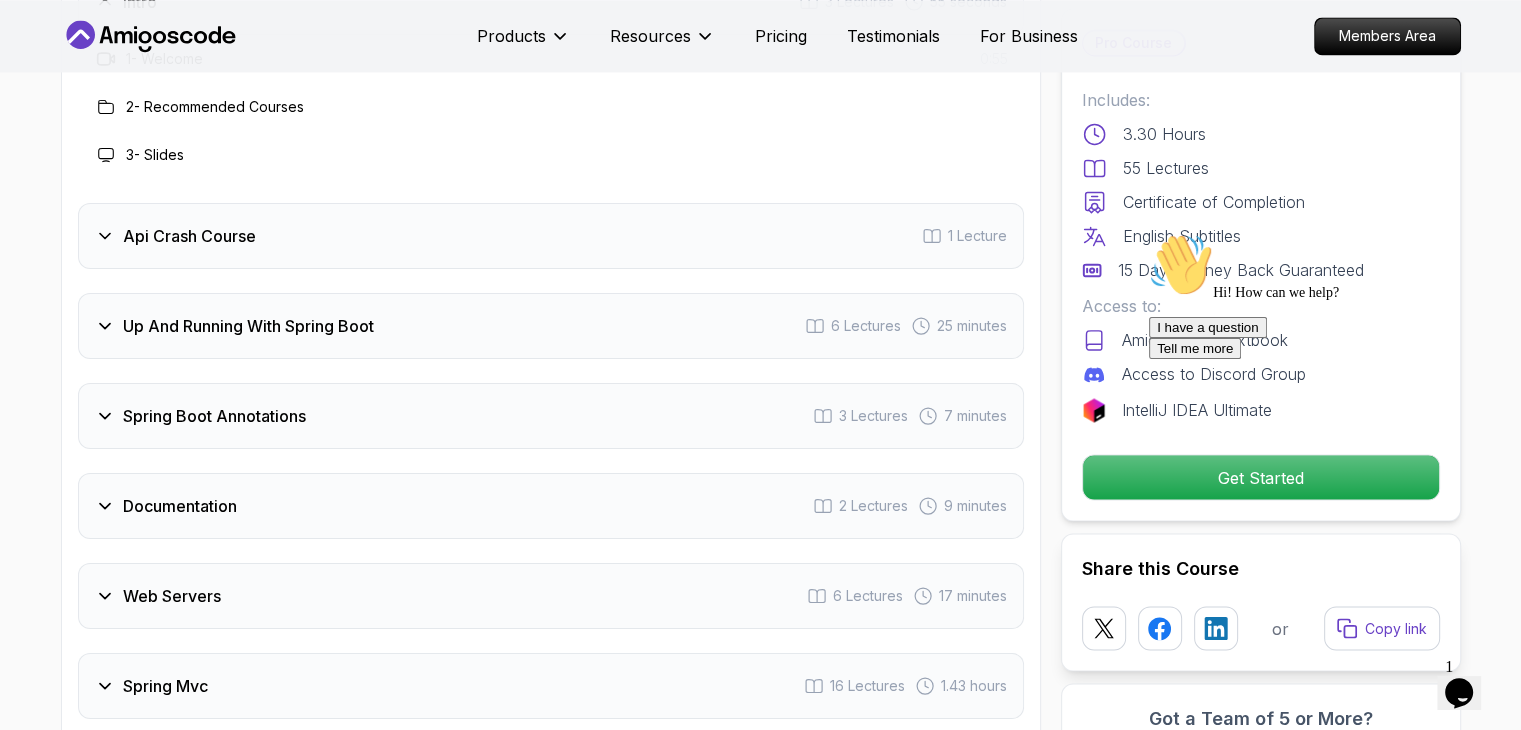 scroll, scrollTop: 3393, scrollLeft: 0, axis: vertical 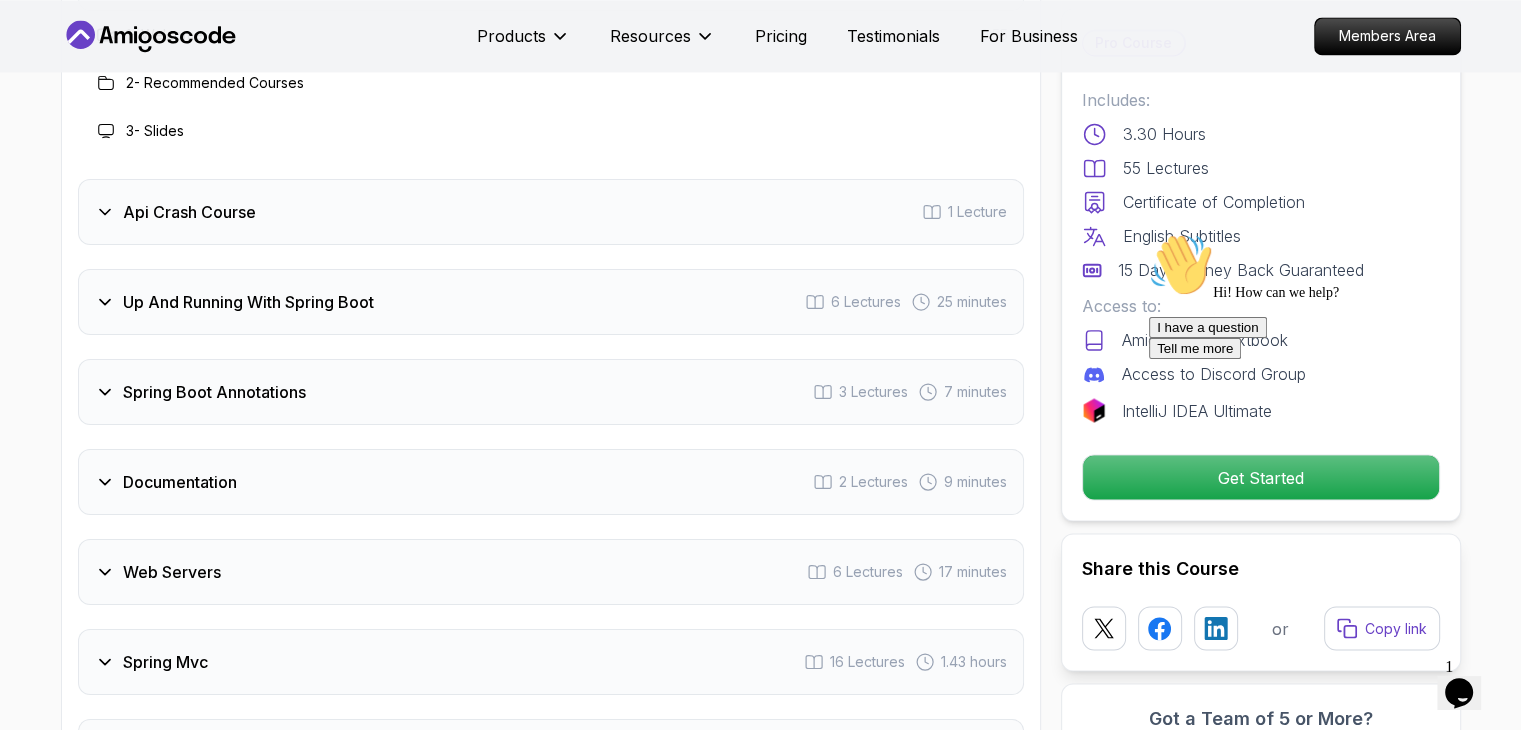 click on "Api Crash Course 1   Lecture" at bounding box center [551, 212] 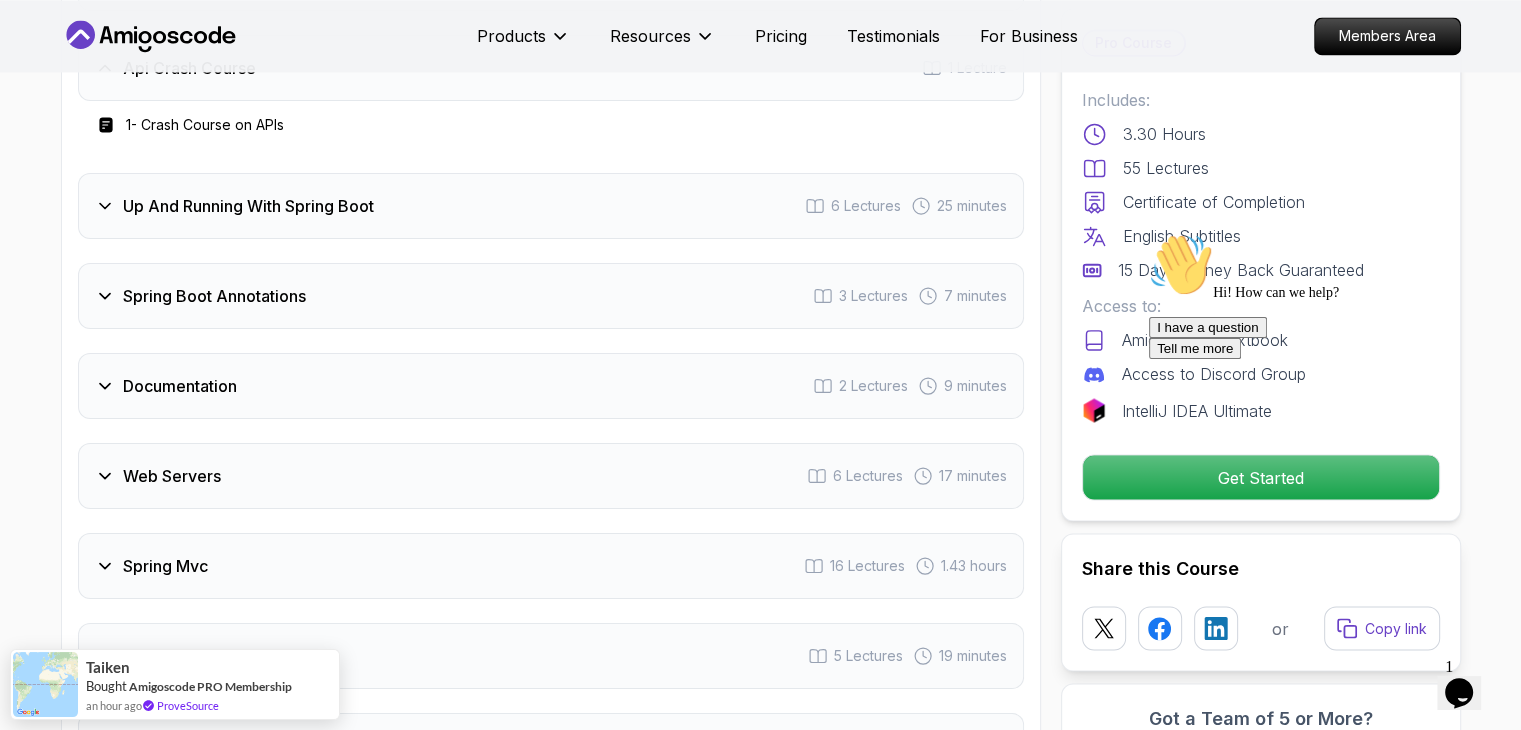 type 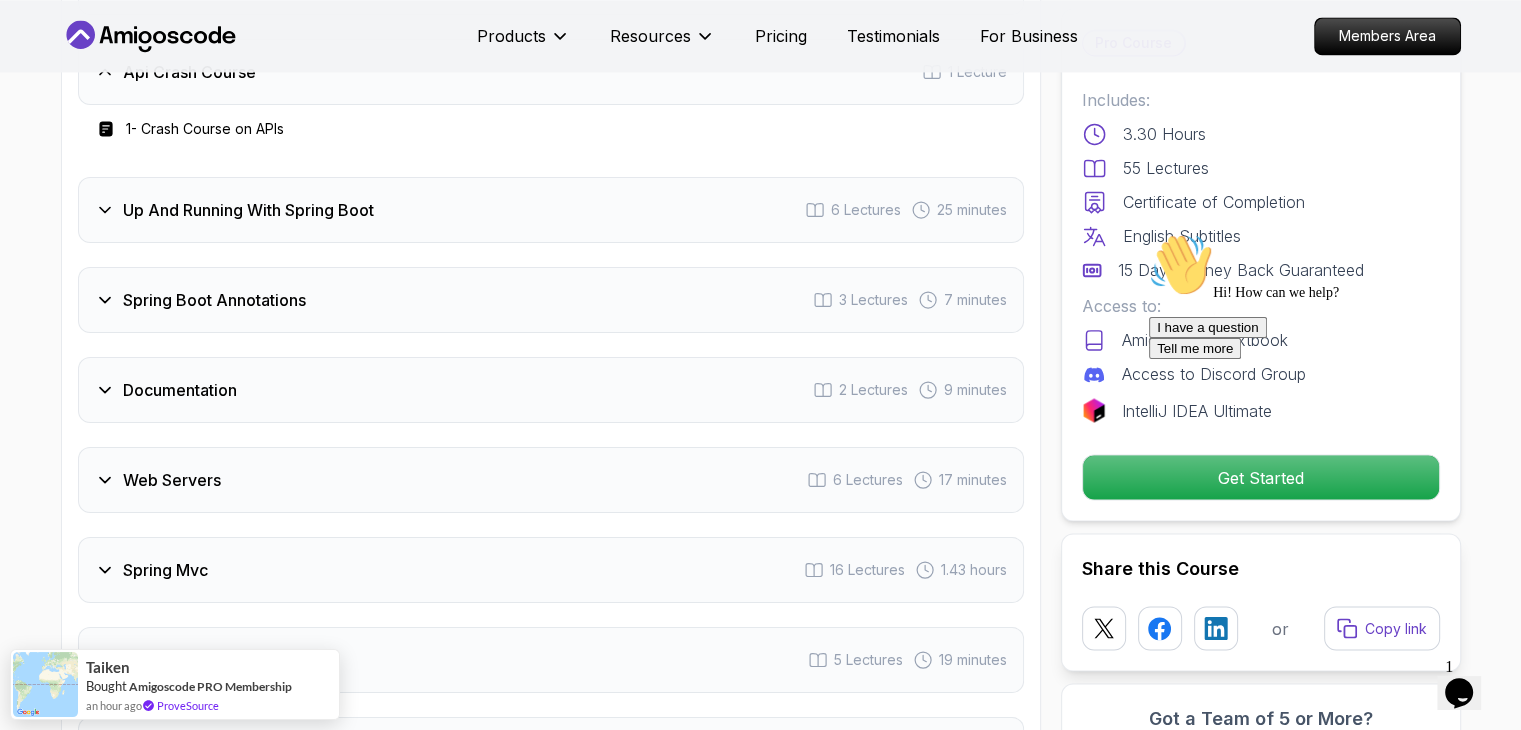 scroll, scrollTop: 3393, scrollLeft: 0, axis: vertical 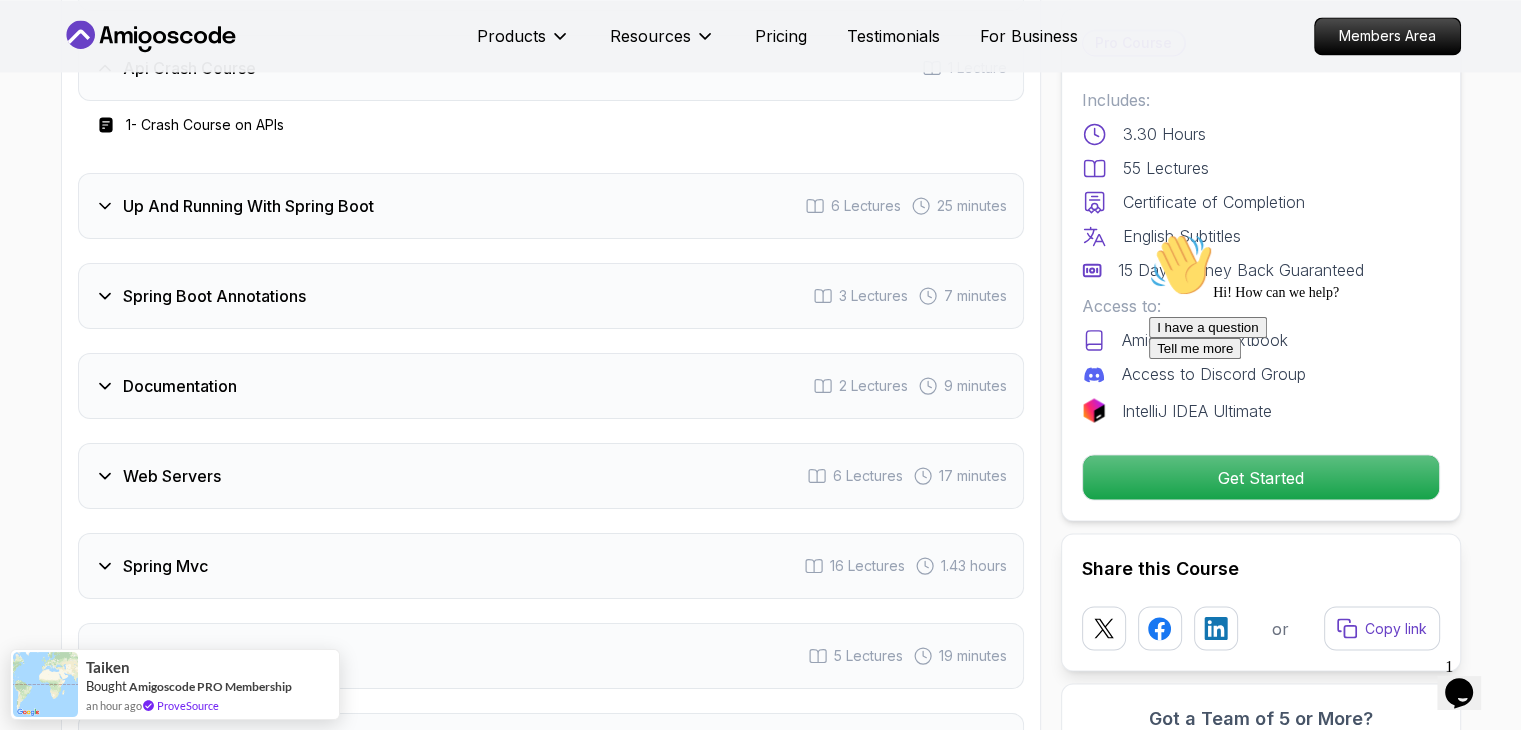 drag, startPoint x: 363, startPoint y: 169, endPoint x: 332, endPoint y: 171, distance: 31.06445 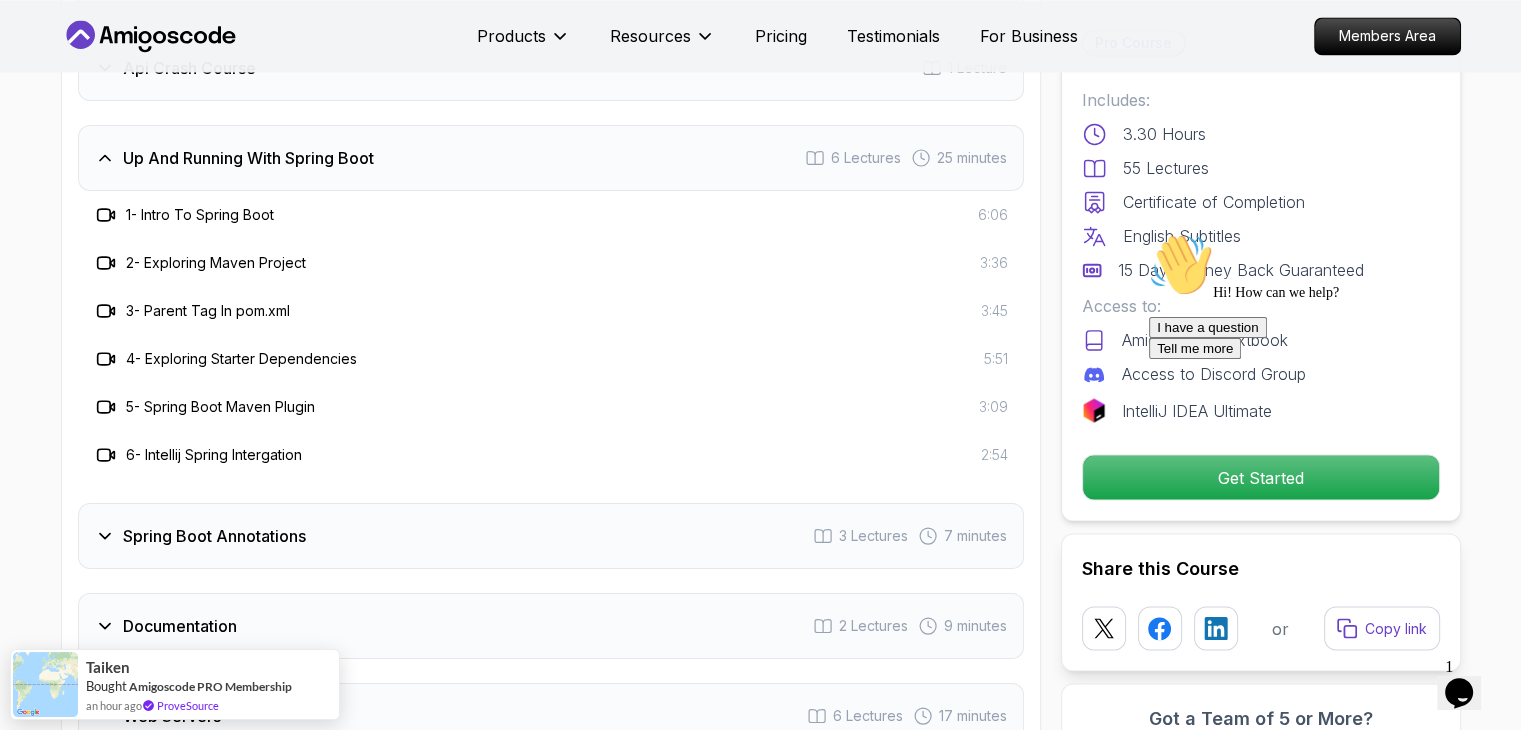 type 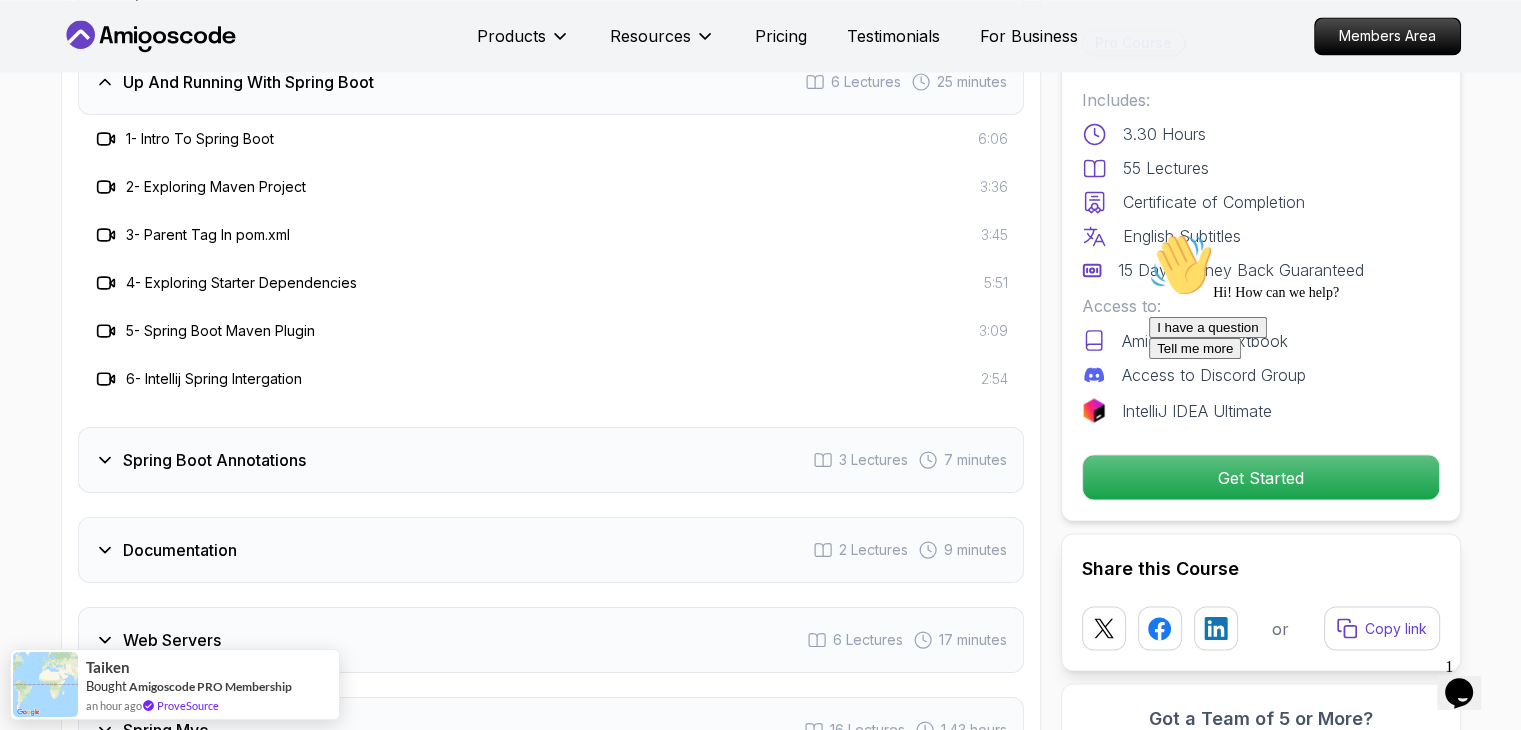 scroll, scrollTop: 3513, scrollLeft: 0, axis: vertical 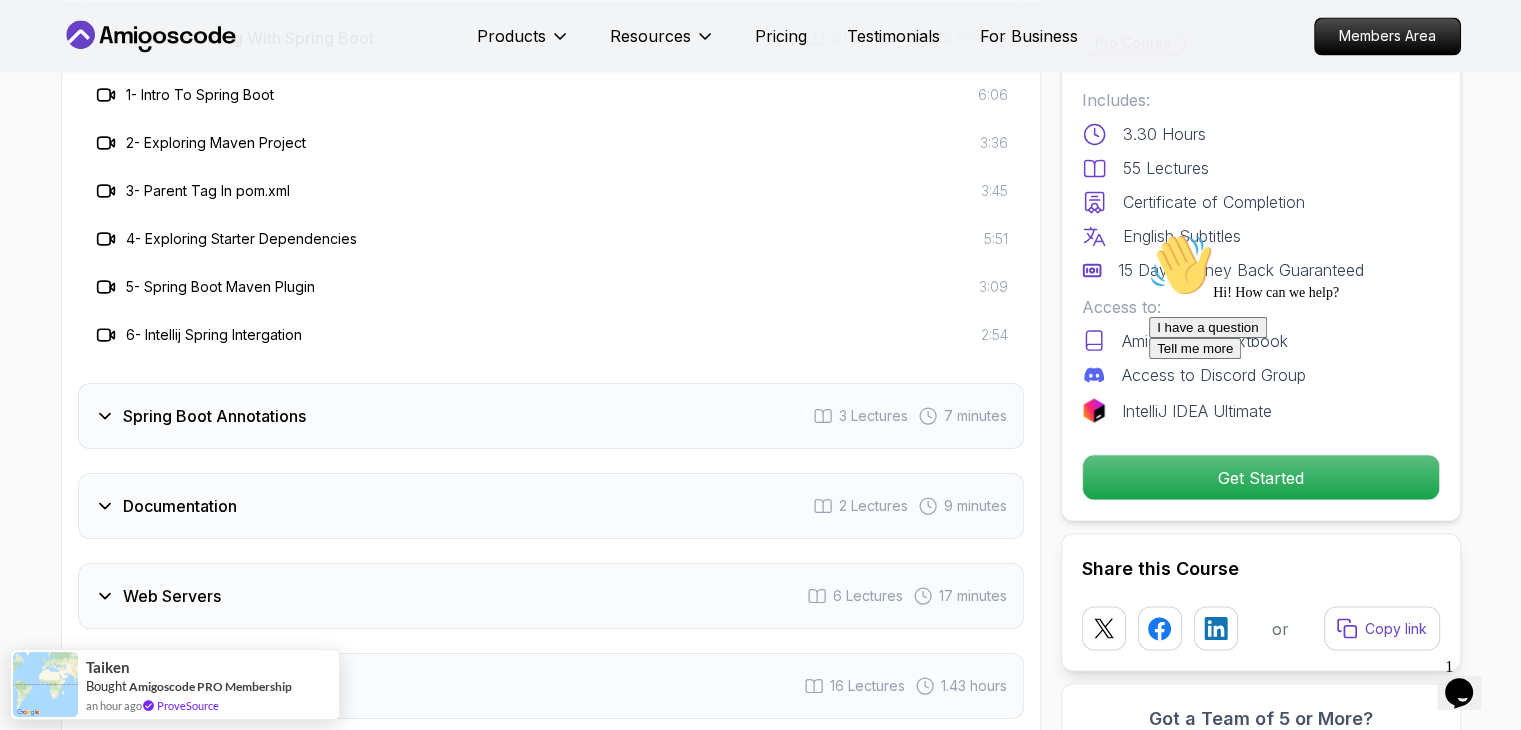 click on "3  -   Parent Tag In pom.xml  3:45" at bounding box center [551, 191] 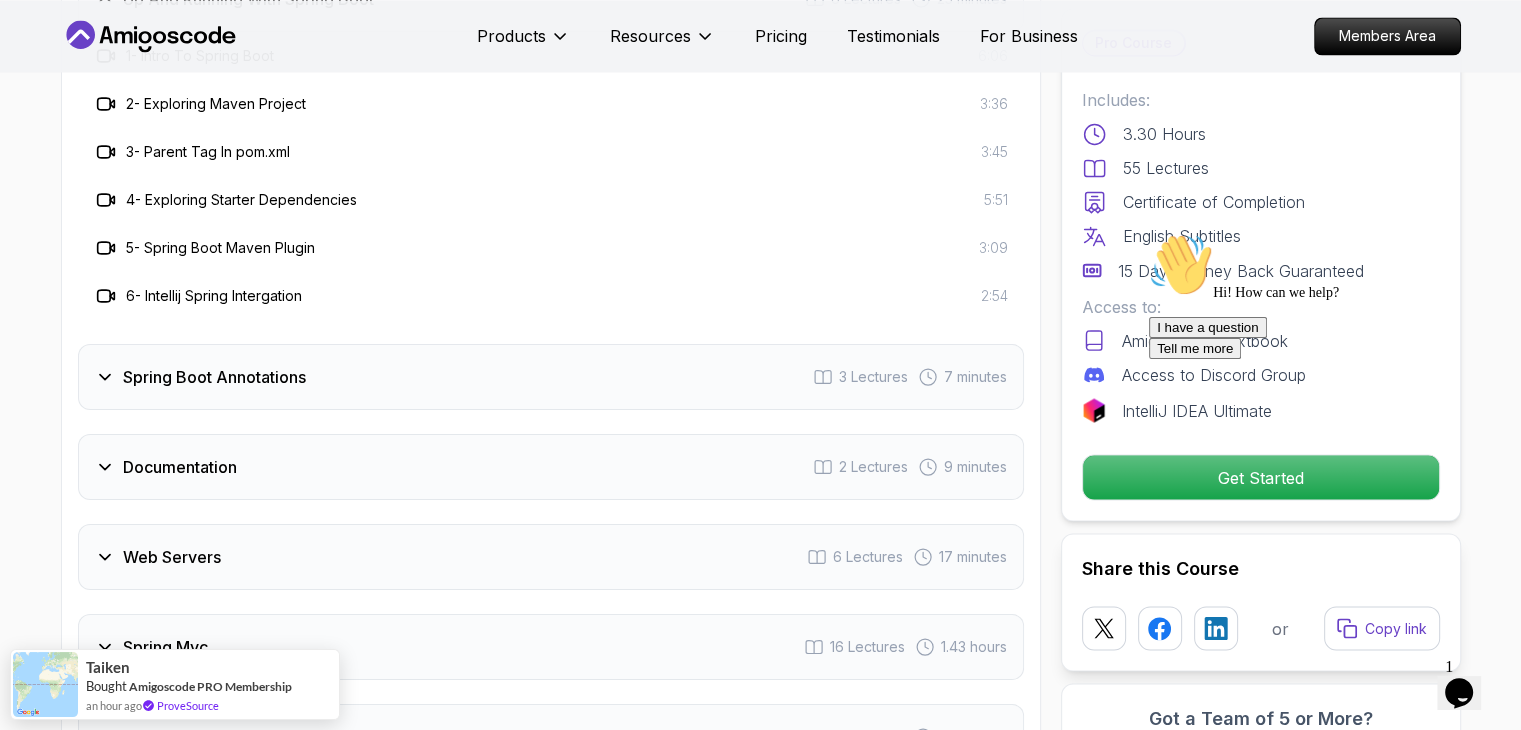 scroll, scrollTop: 3553, scrollLeft: 0, axis: vertical 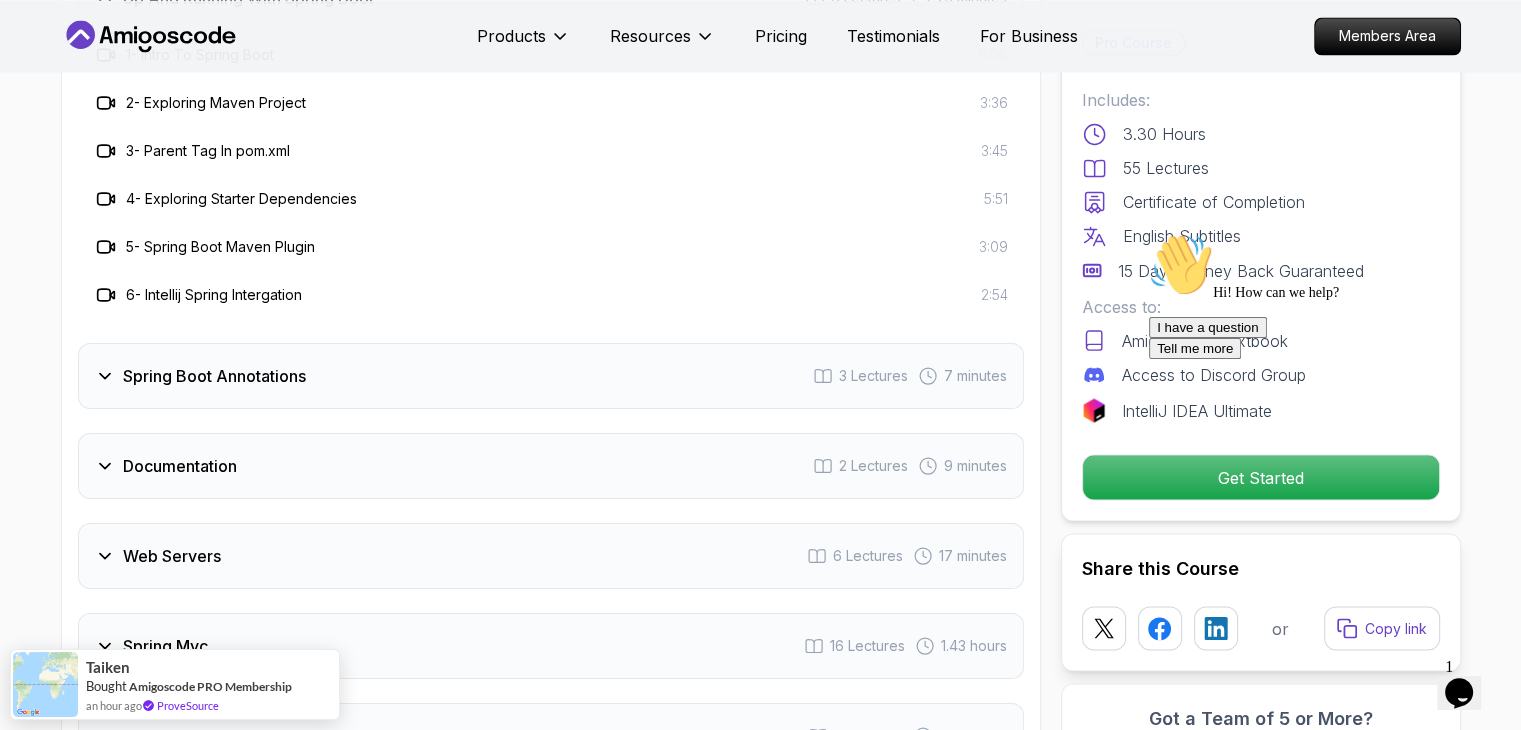 click on "Spring Boot Annotations" at bounding box center (214, 376) 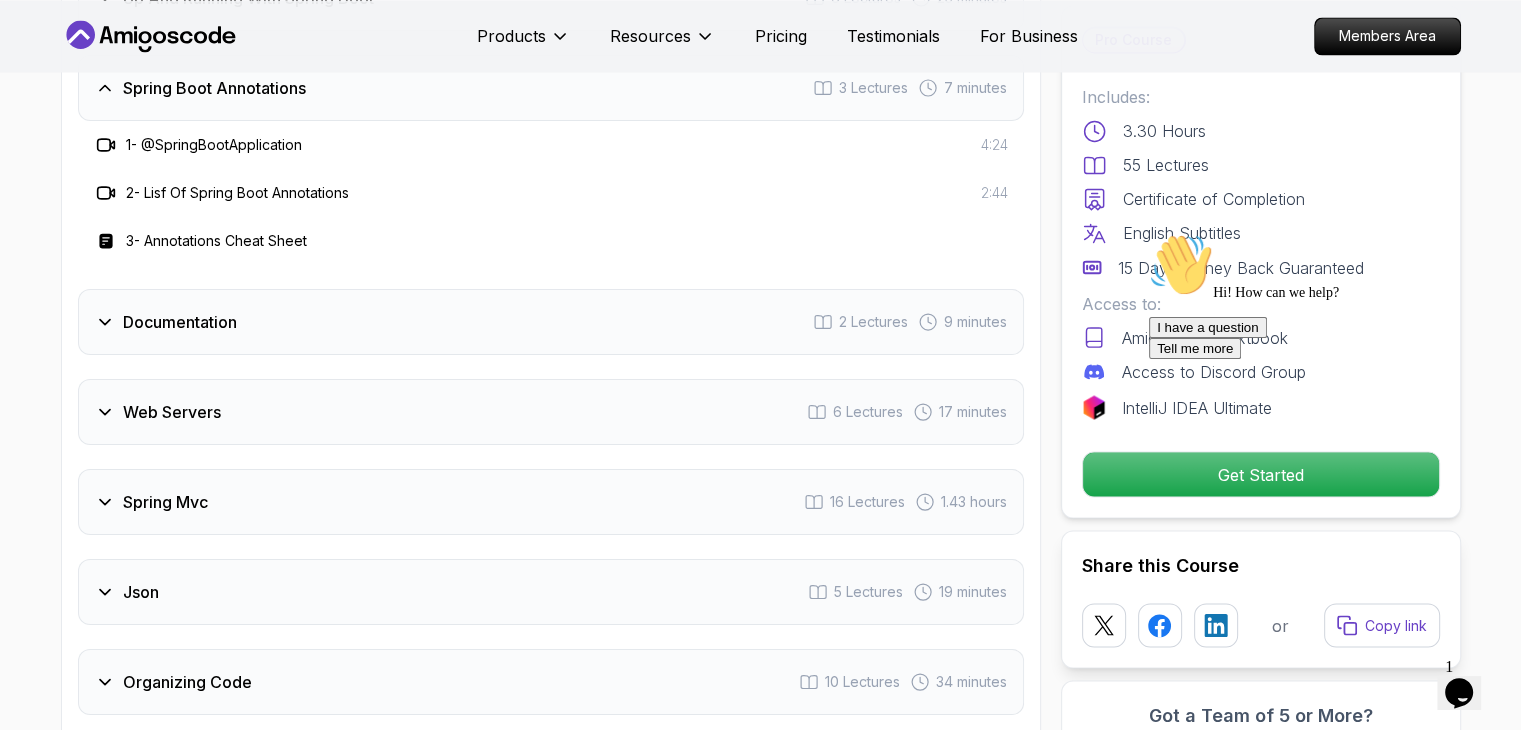 type 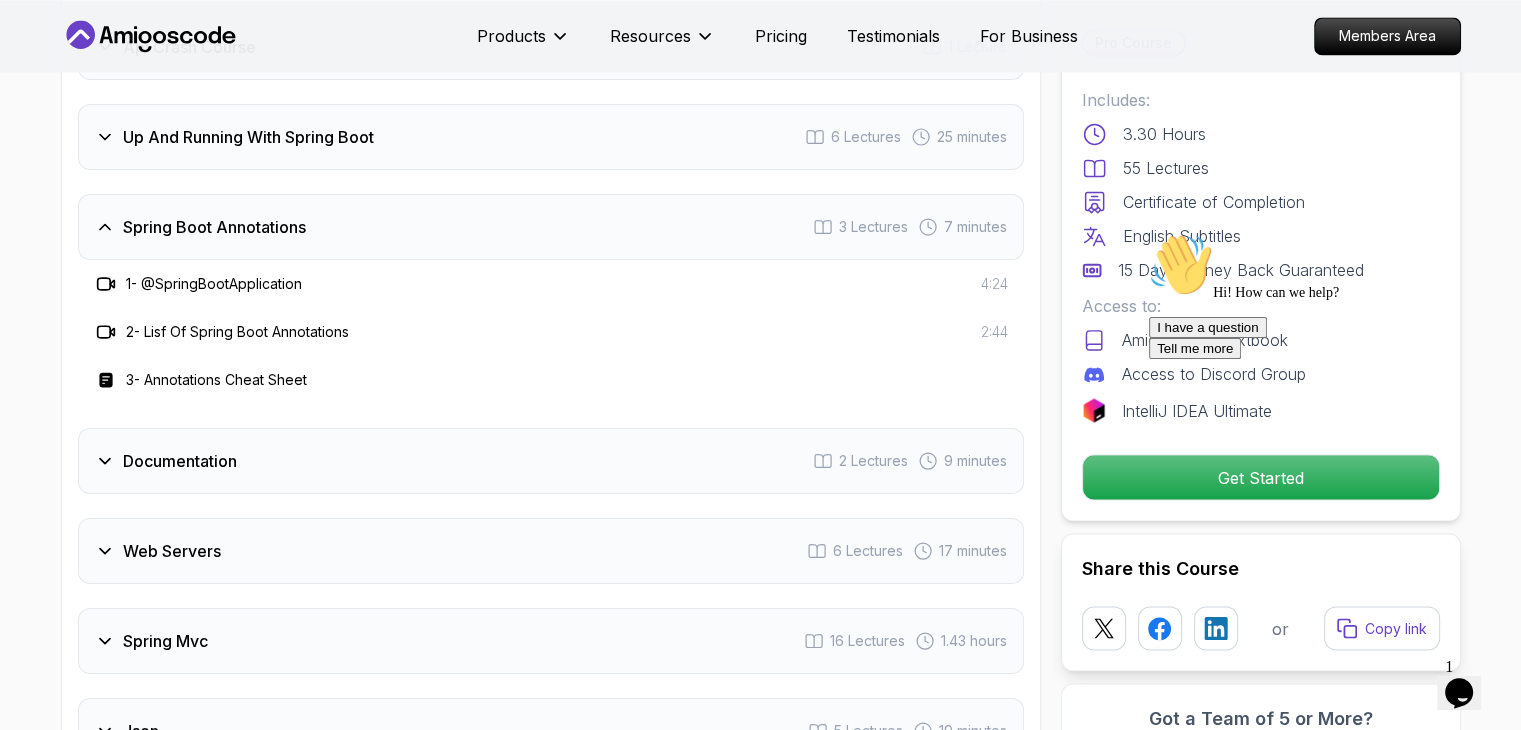 scroll, scrollTop: 3353, scrollLeft: 0, axis: vertical 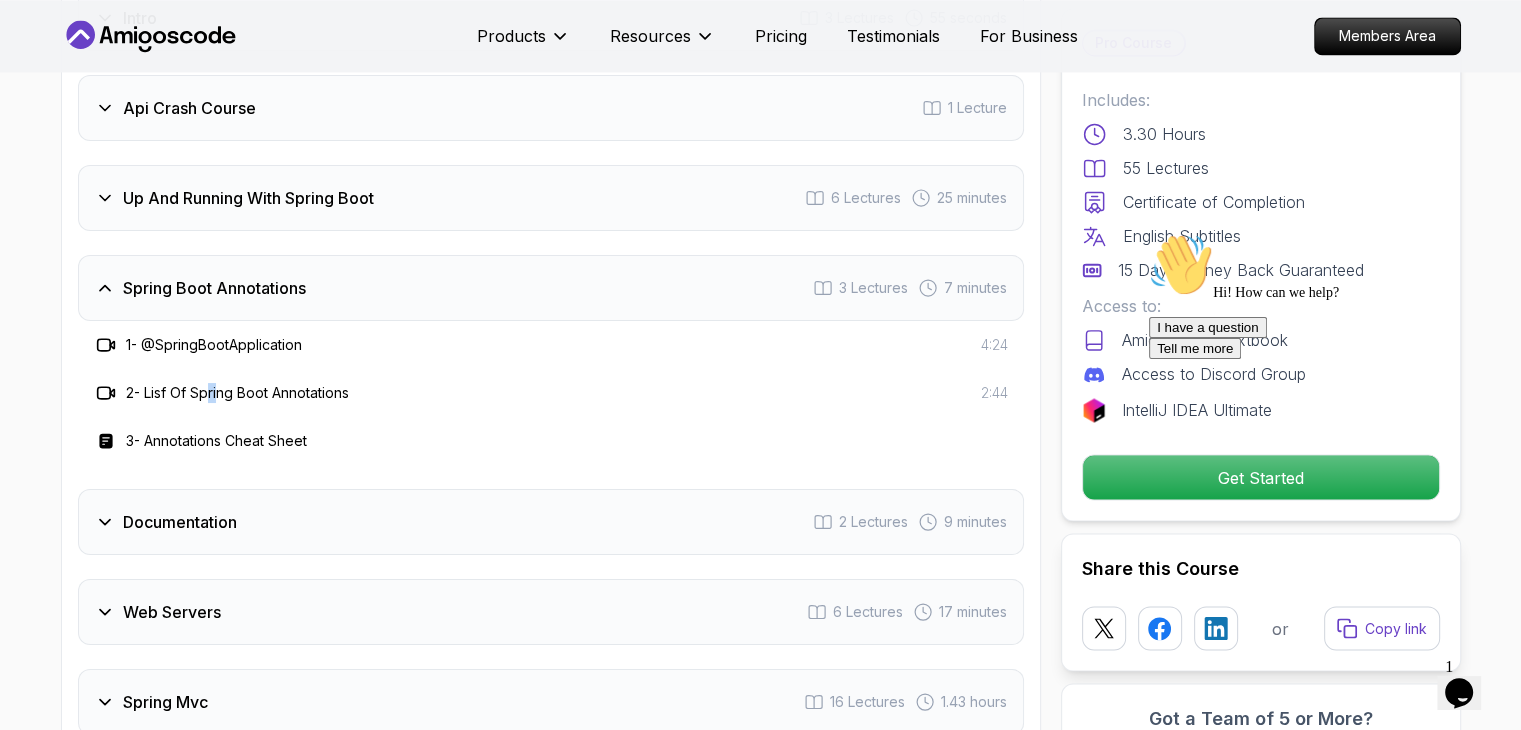 click on "2  -   Lisf Of Spring Boot Annotations  2:44" at bounding box center [551, 393] 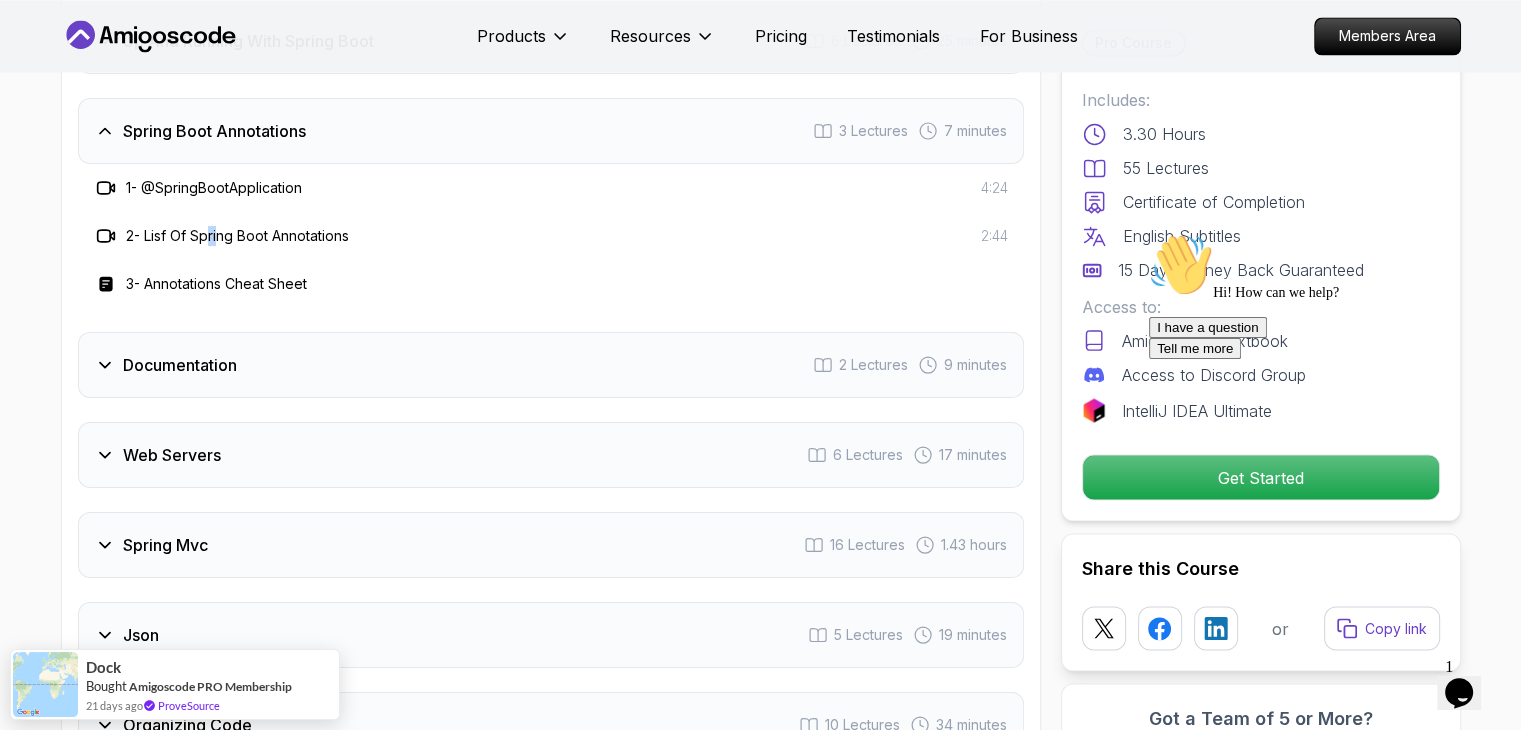 scroll, scrollTop: 3553, scrollLeft: 0, axis: vertical 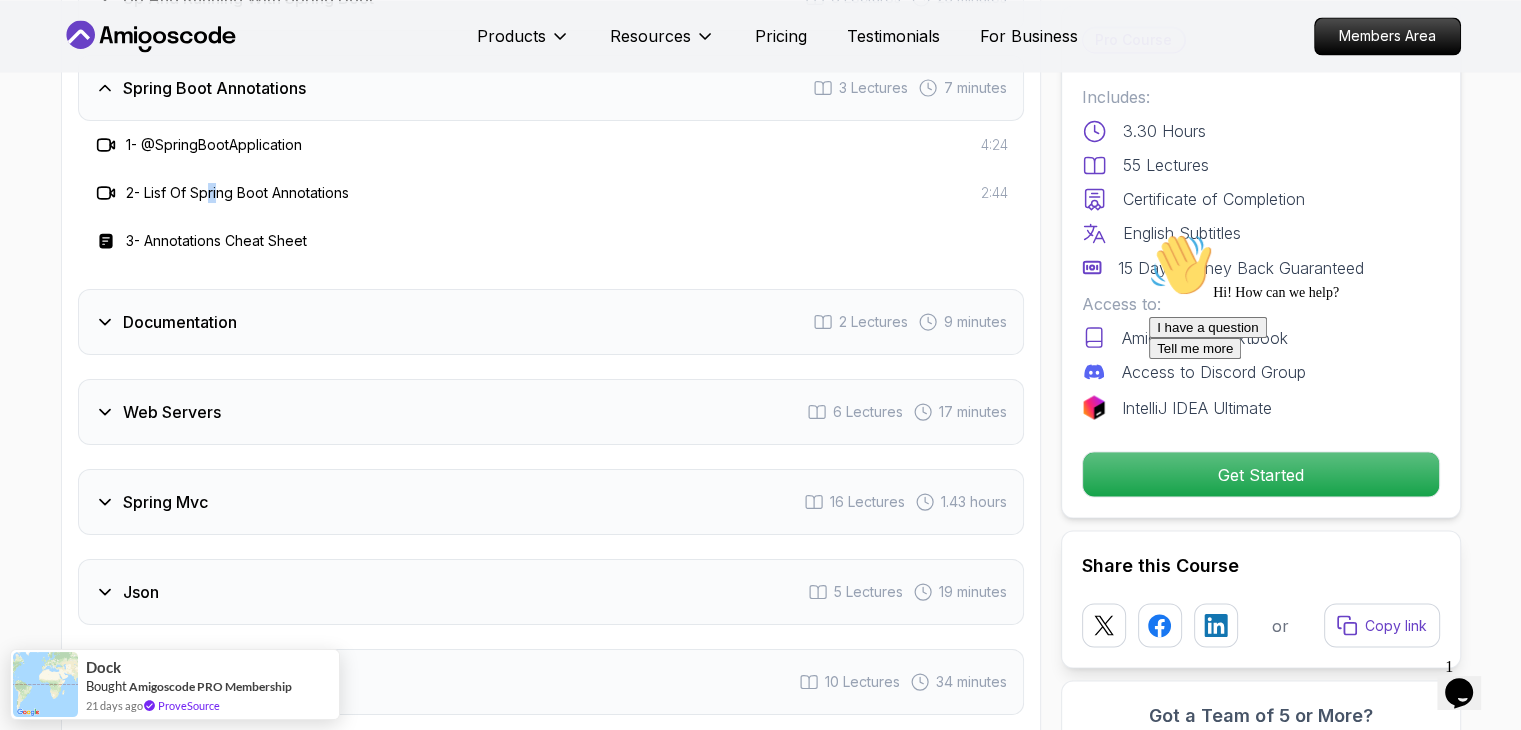 click on "Documentation 2   Lectures     9 minutes" at bounding box center [551, 322] 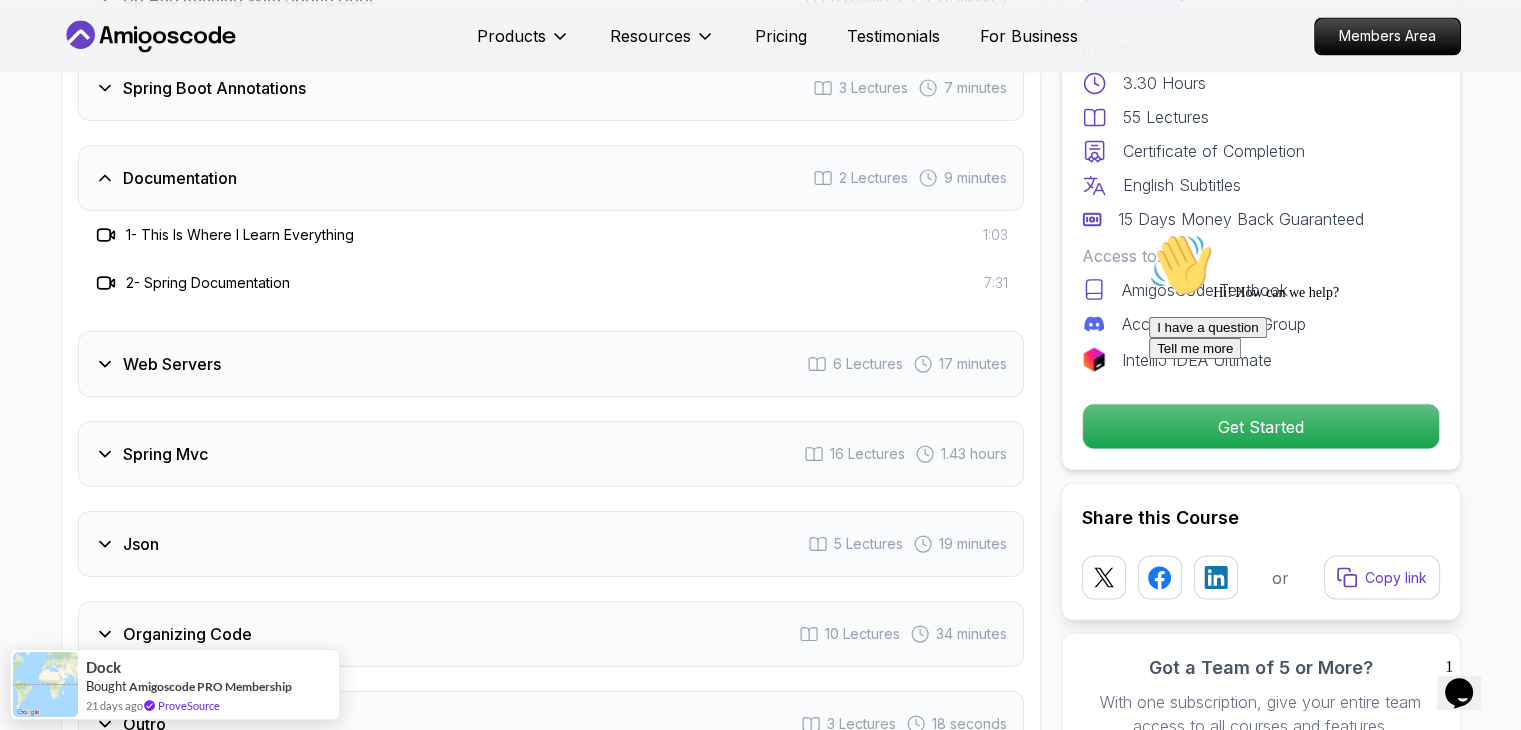 click on "2  -   Spring Documentation  7:31" at bounding box center [551, 283] 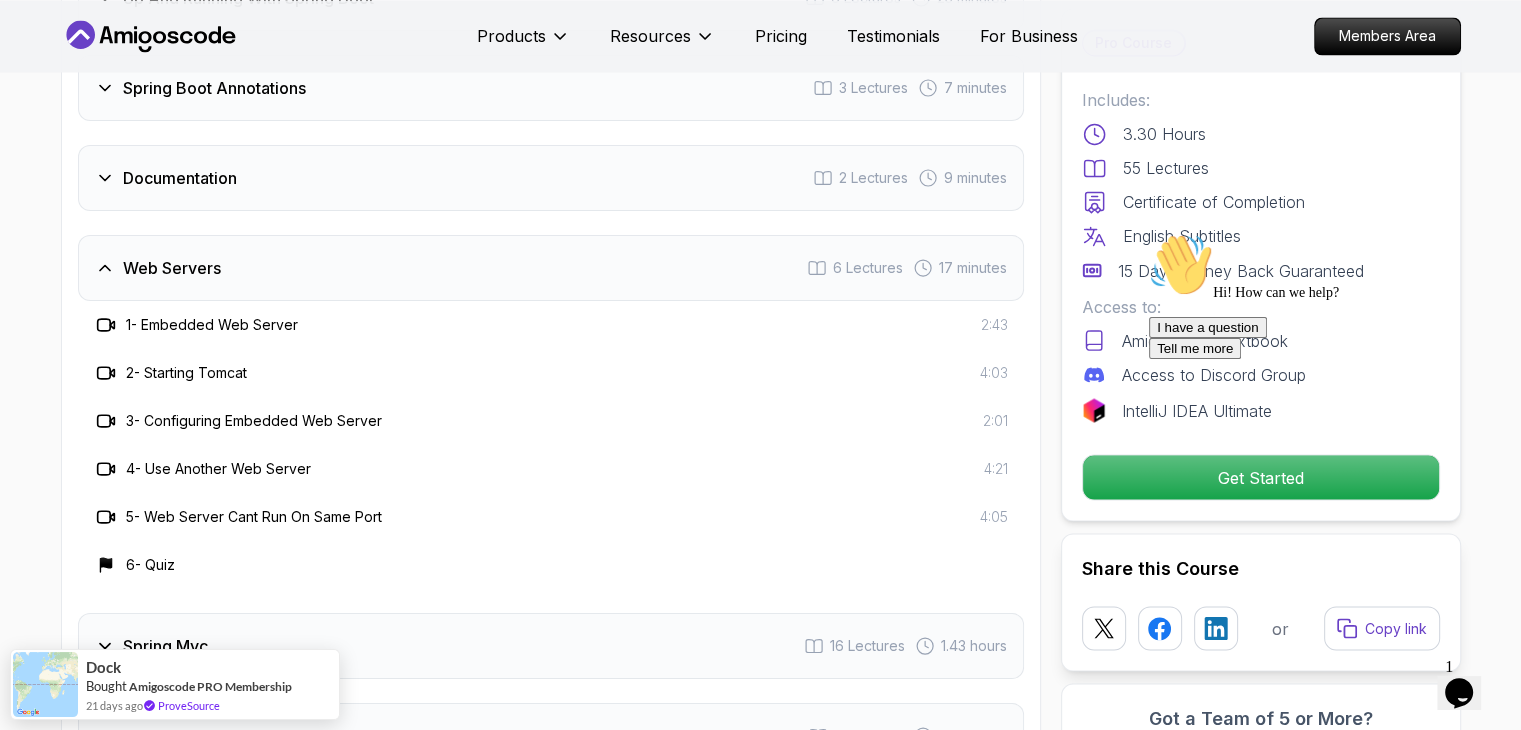 click on "Building APIs with Spring Boot Learn to build robust, scalable APIs with Spring Boot, mastering REST principles, JSON handling, and embedded server configuration. Mama Samba Braima Djalo  /   Instructor Pro Course Includes: 3.30 Hours 55 Lectures Certificate of Completion English Subtitles 15 Days Money Back Guaranteed Access to: AmigosCode Textbook Access to Discord Group IntelliJ IDEA Ultimate Get Started Share this Course or Copy link Got a Team of 5 or More? With one subscription, give your entire team access to all courses and features. Check our Business Plan Mama Samba Braima Djalo  /   Instructor What you will learn java spring spring-boot spring-data-jpa spring-security docker postgres h2 API Fundamentals - Master the foundations of building APIs, including REST principles and Spring MVC. Organizing Code - Learn N-tier architecture with clear separation of concerns in models, controllers, services, and repositories. Building REST APIs with Spring Boot
The  Building APIs with Spring Boot" at bounding box center (760, -1186) 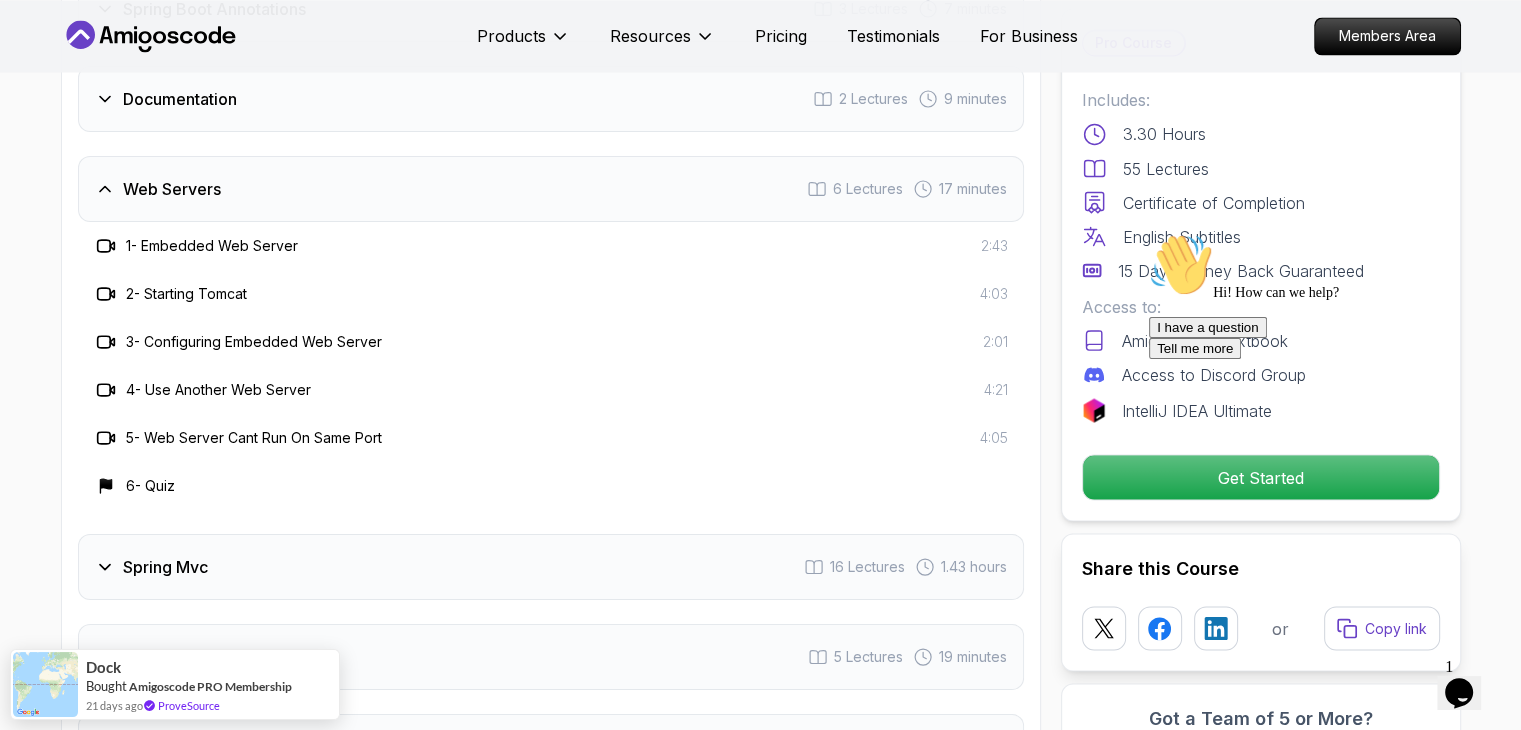 scroll, scrollTop: 3672, scrollLeft: 0, axis: vertical 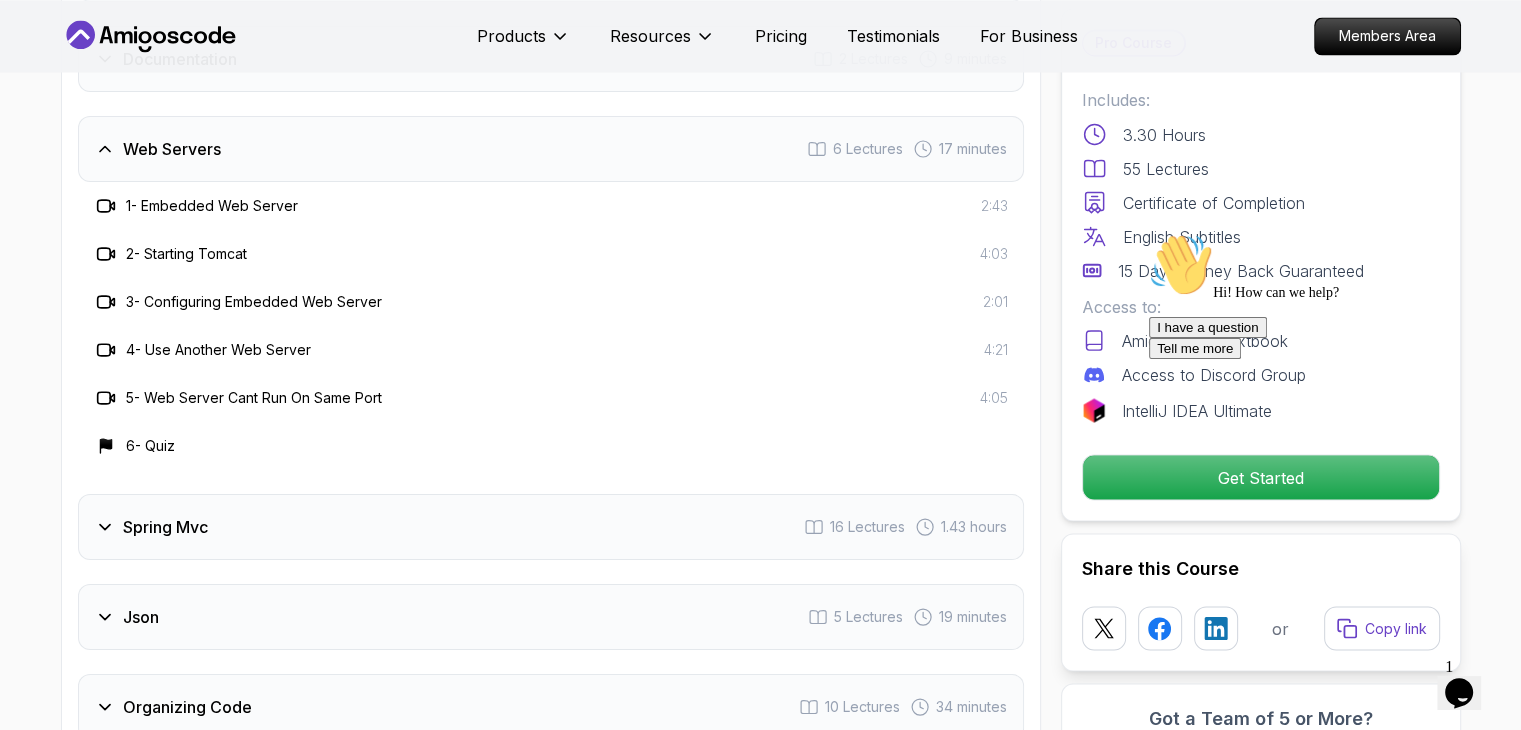 click 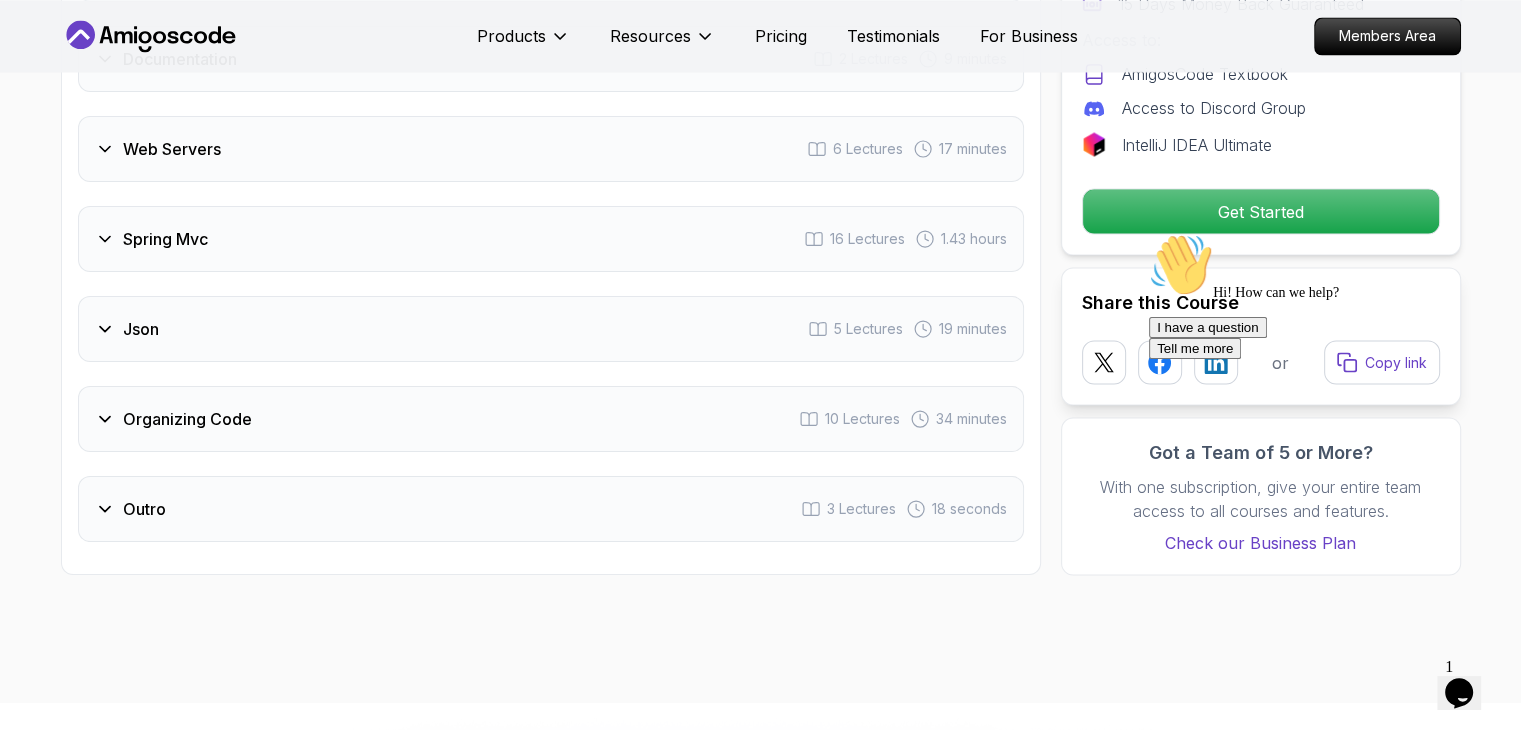 click on "Intro 3   Lectures     55 seconds   Api Crash Course 1   Lecture   Up And Running With Spring Boot 6   Lectures     25 minutes   Spring Boot Annotations 3   Lectures     7 minutes   Documentation 2   Lectures     9 minutes   Web Servers 6   Lectures     17 minutes   Spring Mvc 16   Lectures     1.43 hours   Json 5   Lectures     19 minutes   Organizing Code 10   Lectures     34 minutes   Outro 3   Lectures     18 seconds" at bounding box center [551, 104] 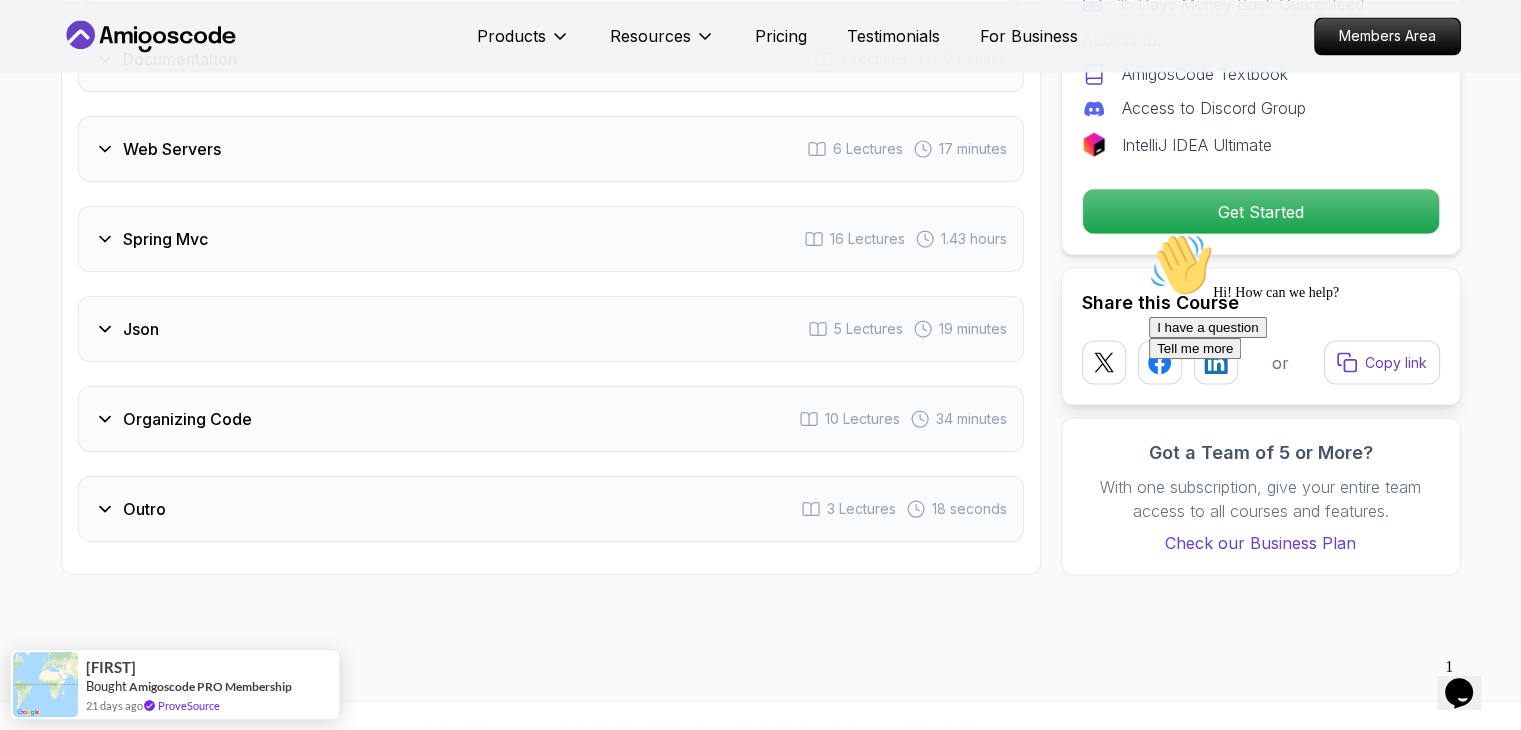 click on "Spring Mvc 16   Lectures     1.43 hours" at bounding box center [551, 239] 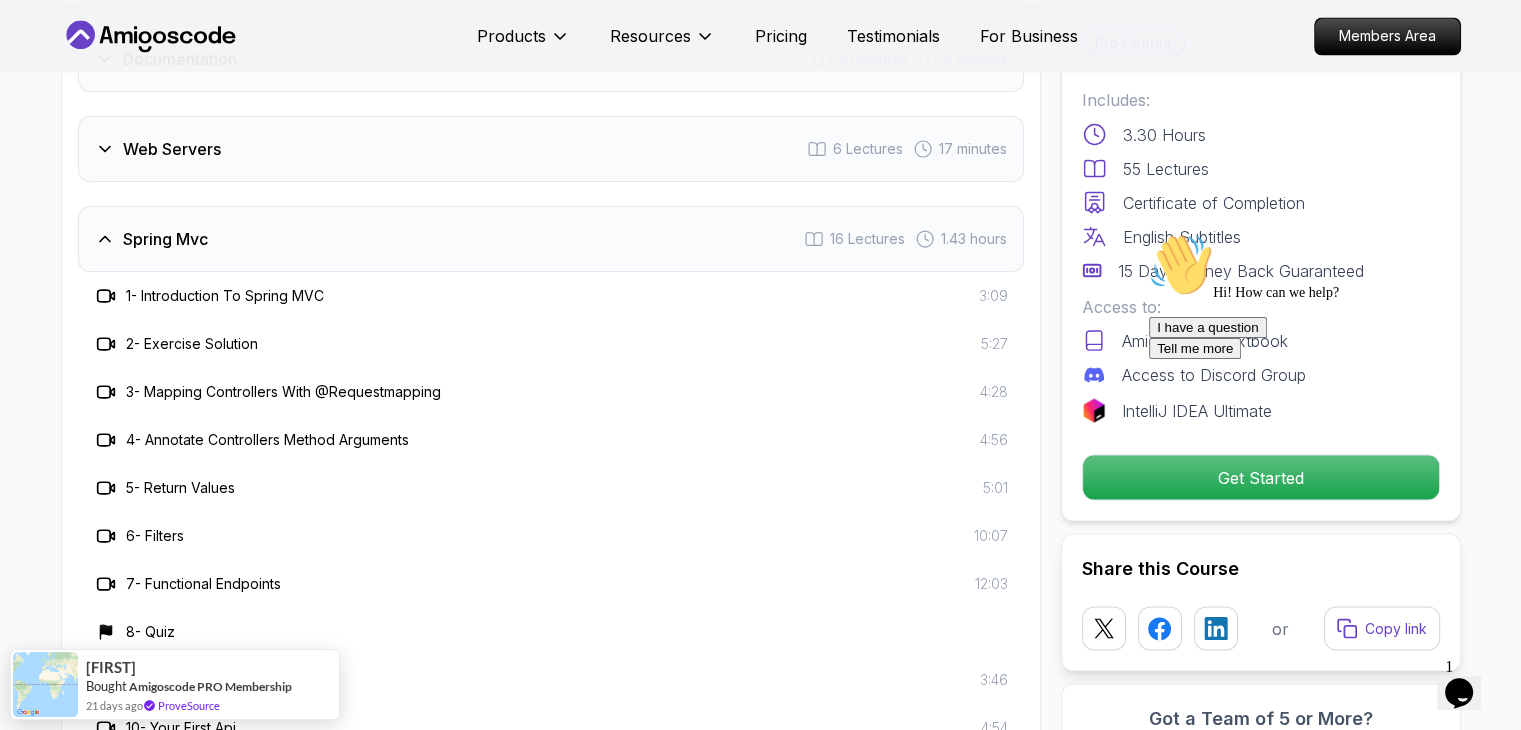 click on "Building APIs with Spring Boot Learn to build robust, scalable APIs with Spring Boot, mastering REST principles, JSON handling, and embedded server configuration. Mama Samba Braima Djalo  /   Instructor Pro Course Includes: 3.30 Hours 55 Lectures Certificate of Completion English Subtitles 15 Days Money Back Guaranteed Access to: AmigosCode Textbook Access to Discord Group IntelliJ IDEA Ultimate Get Started Share this Course or Copy link Got a Team of 5 or More? With one subscription, give your entire team access to all courses and features. Check our Business Plan Mama Samba Braima Djalo  /   Instructor What you will learn java spring spring-boot spring-data-jpa spring-security docker postgres h2 API Fundamentals - Master the foundations of building APIs, including REST principles and Spring MVC. Organizing Code - Learn N-tier architecture with clear separation of concerns in models, controllers, services, and repositories. Building REST APIs with Spring Boot
The  Building APIs with Spring Boot" at bounding box center [760, -1065] 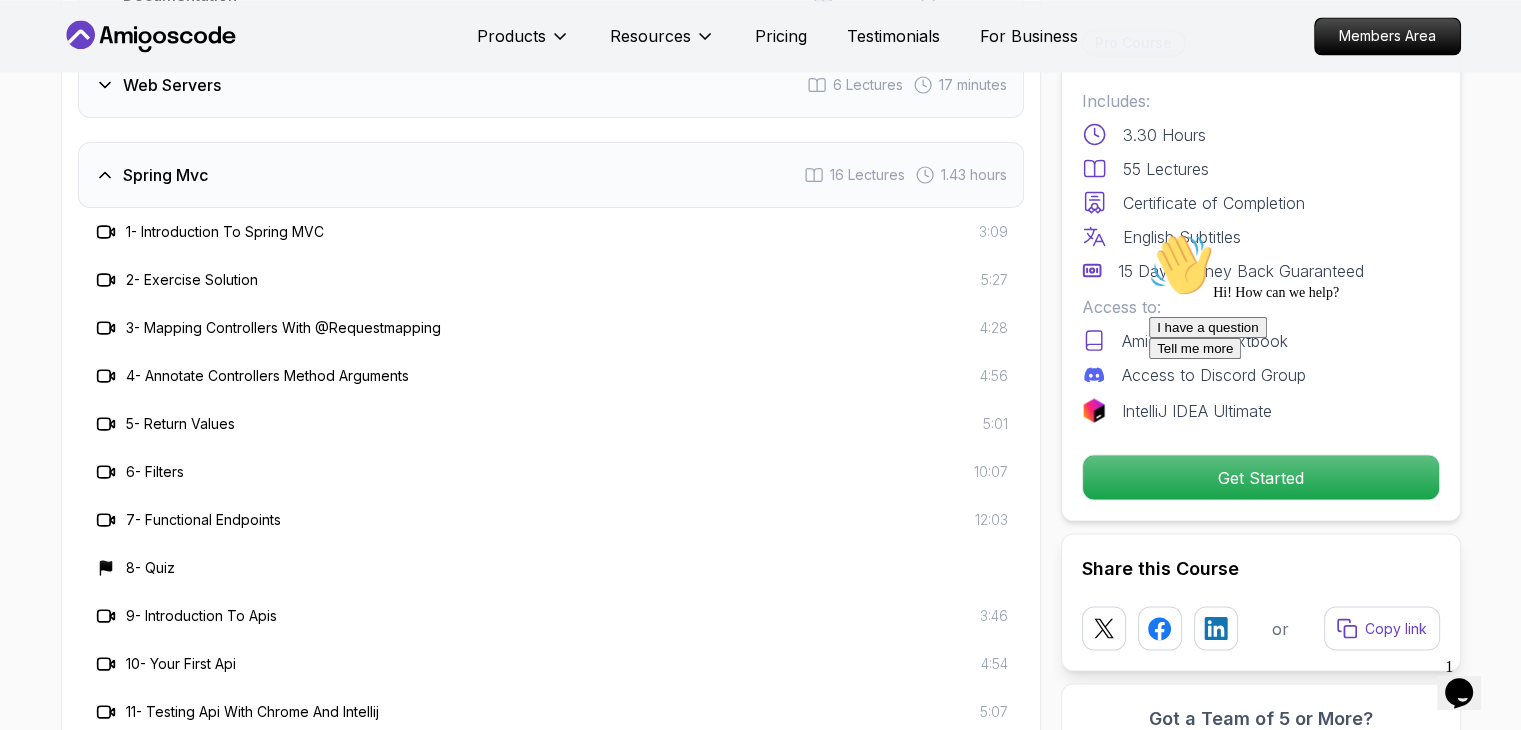scroll, scrollTop: 3752, scrollLeft: 0, axis: vertical 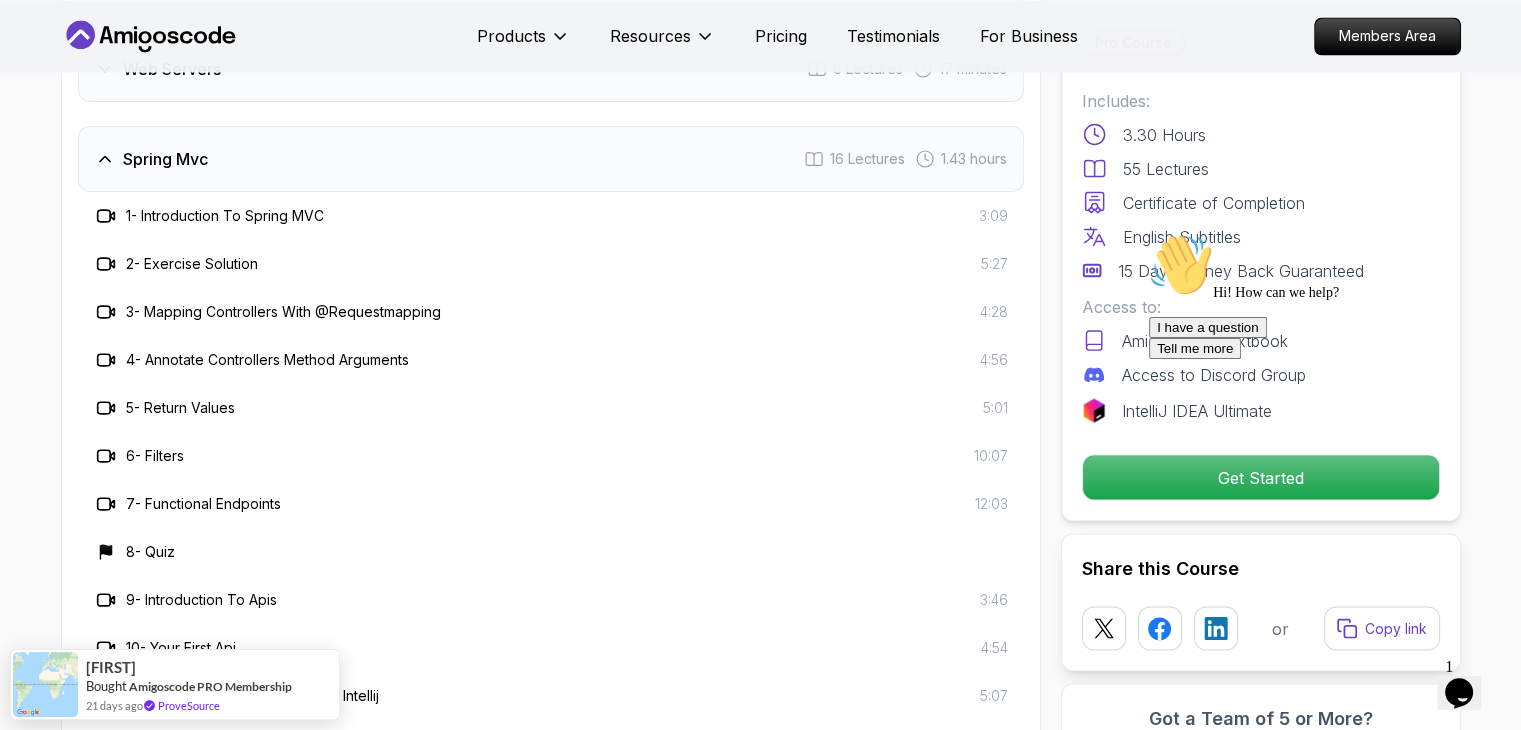 click on "Spring Mvc 16   Lectures     1.43 hours" at bounding box center [551, 159] 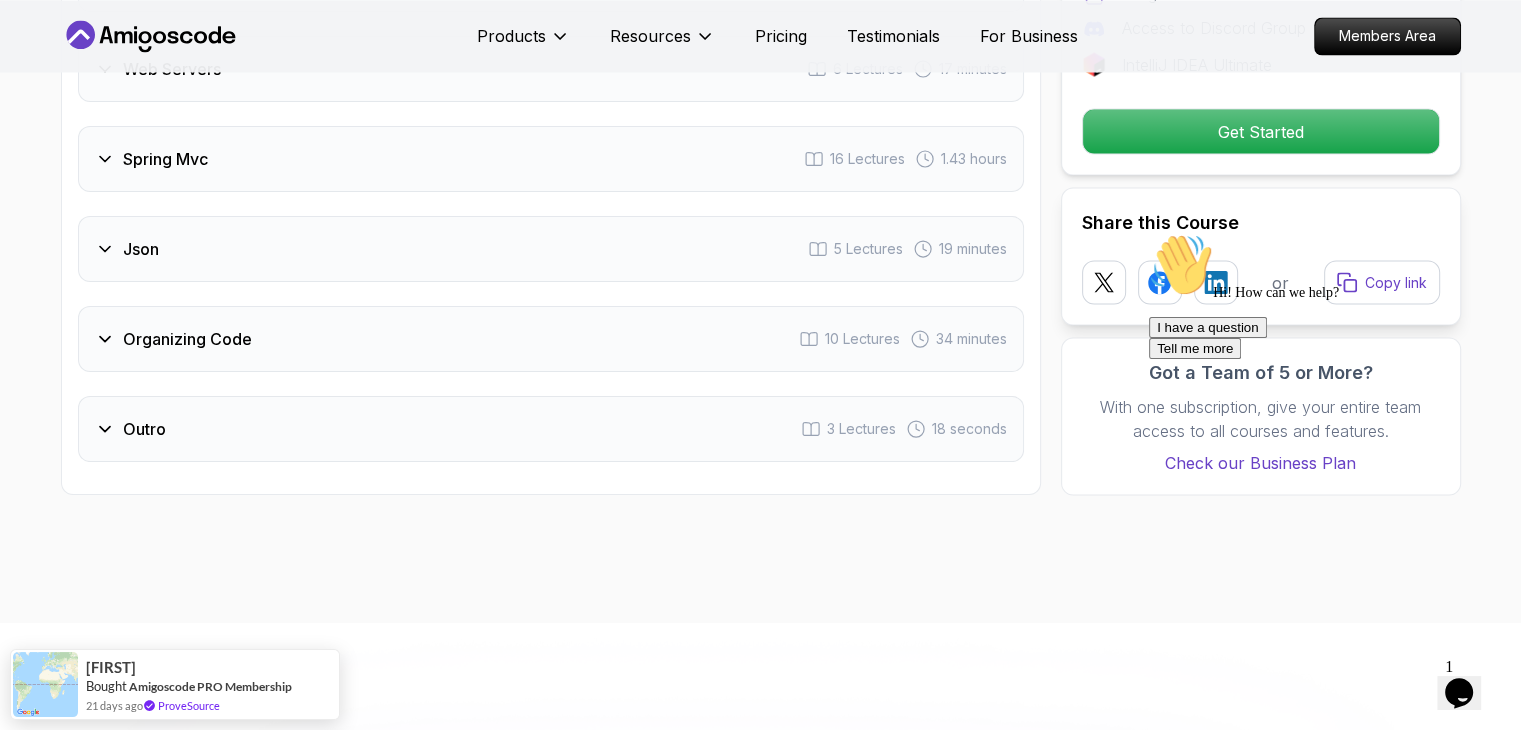 click on "Json 5   Lectures     19 minutes" at bounding box center (551, 249) 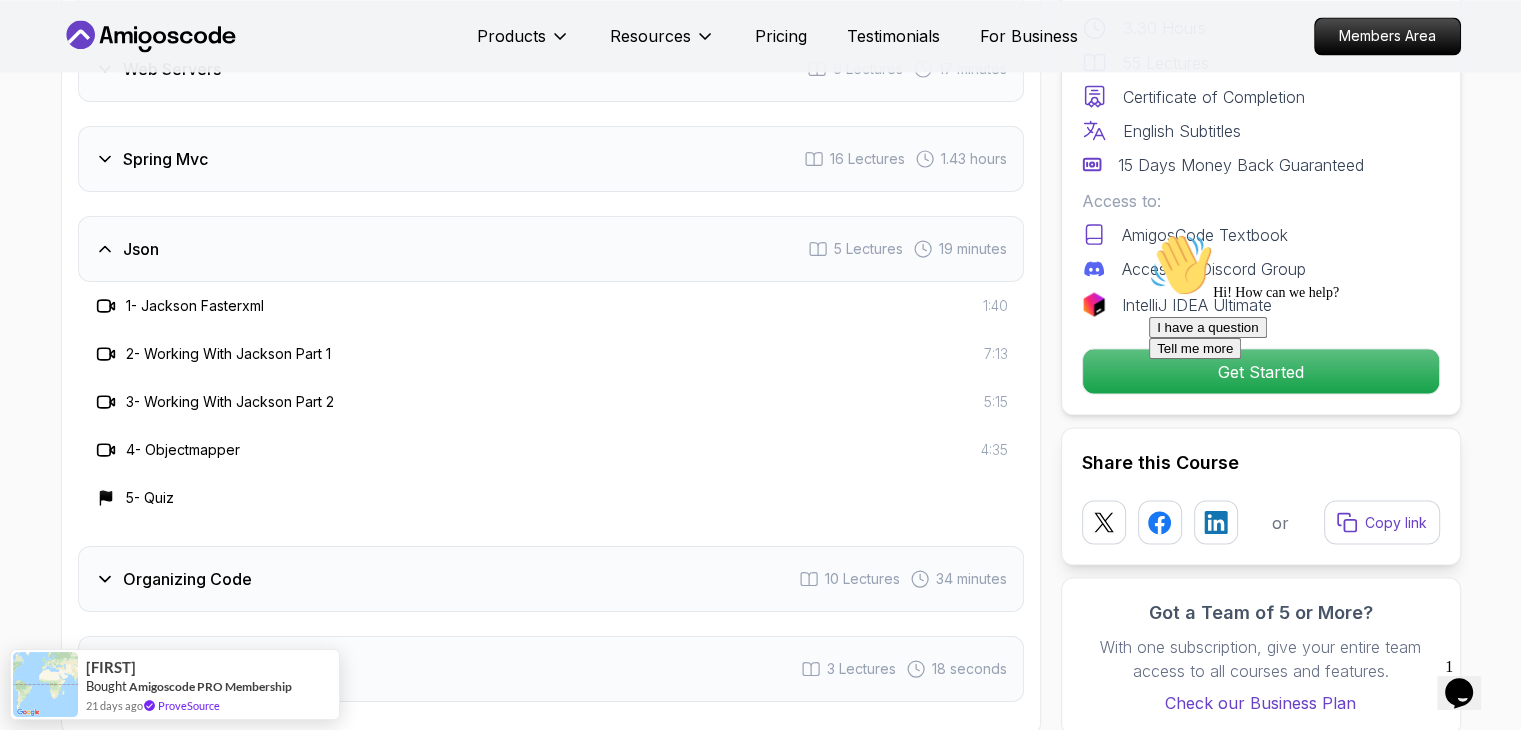 click 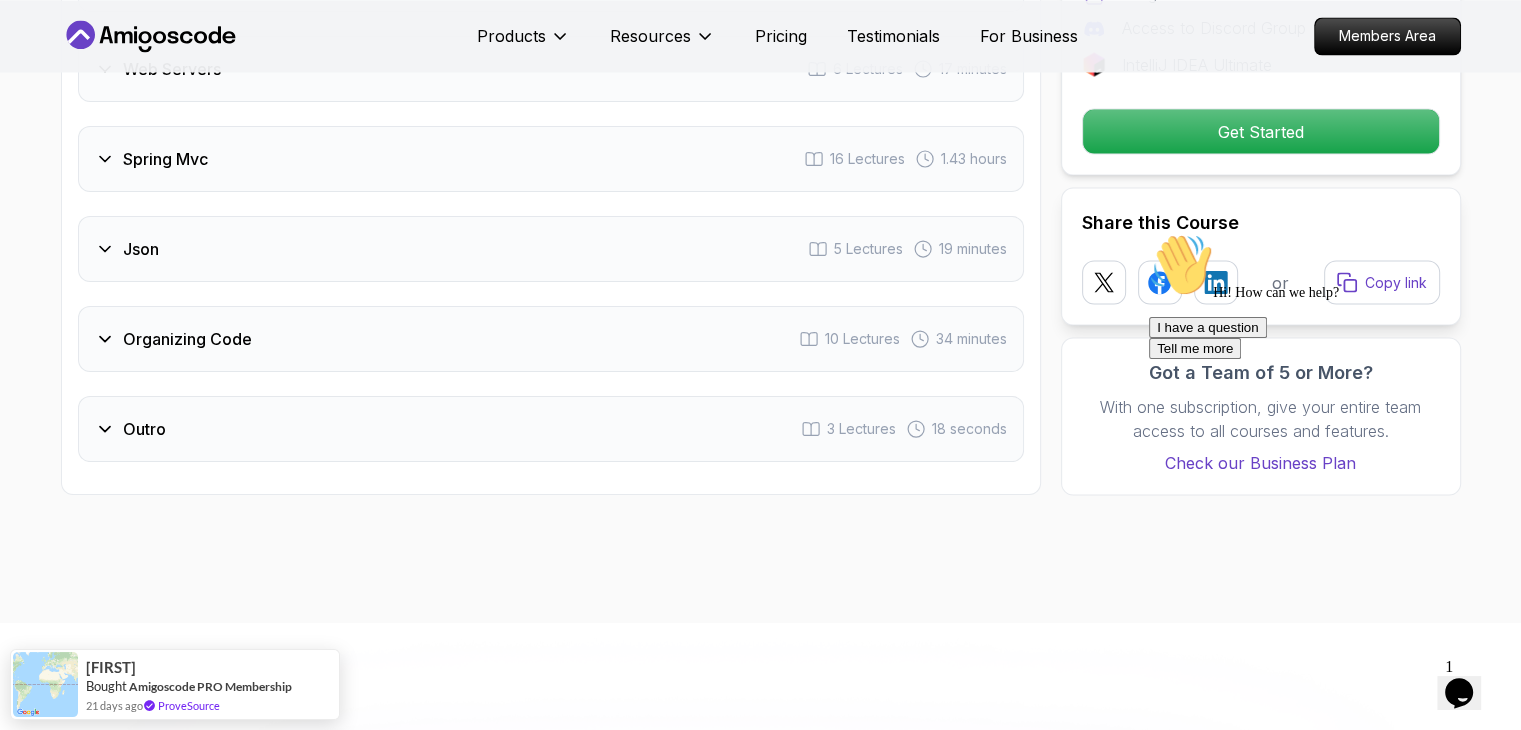 click on "Organizing Code" at bounding box center (187, 339) 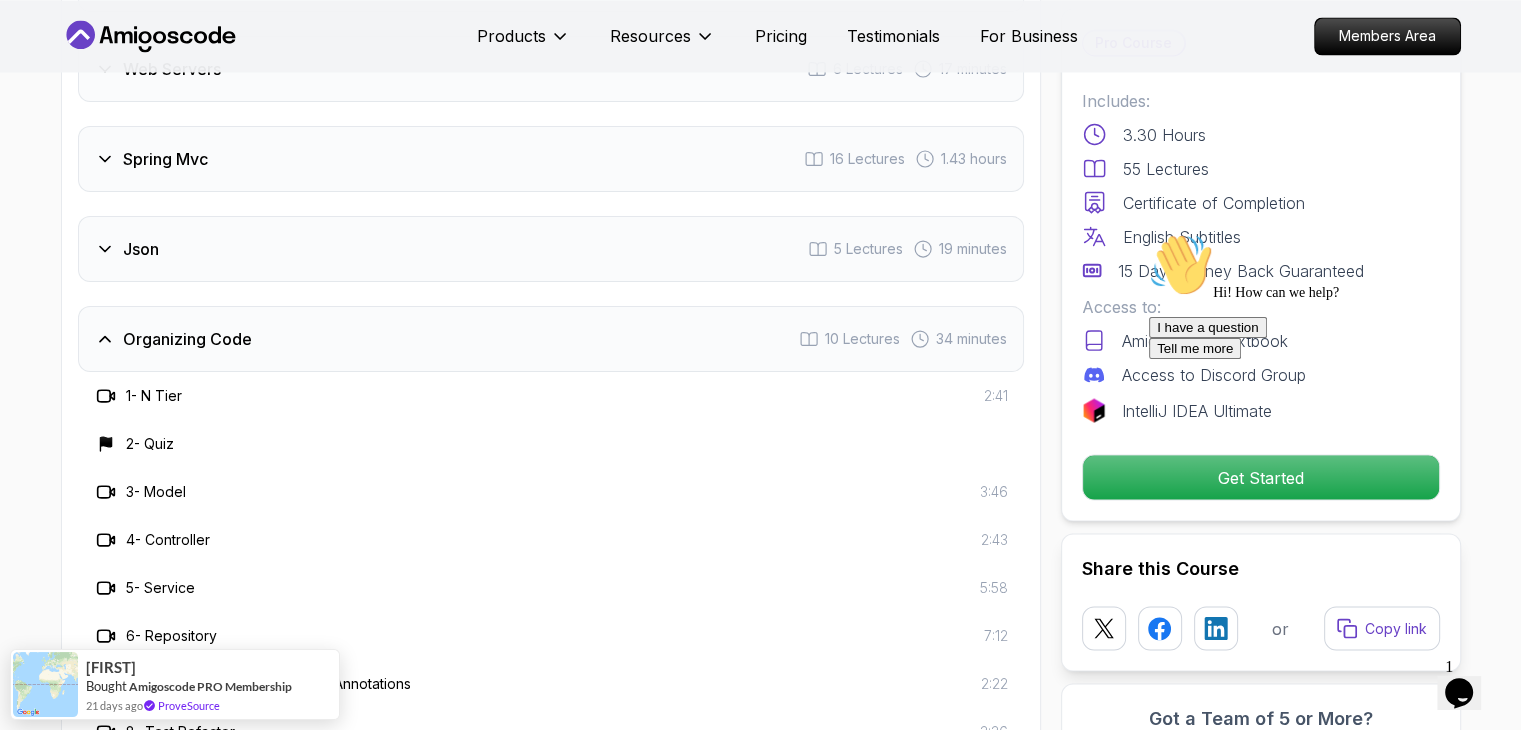click on "Building APIs with Spring Boot Learn to build robust, scalable APIs with Spring Boot, mastering REST principles, JSON handling, and embedded server configuration. Mama Samba Braima Djalo  /   Instructor Pro Course Includes: 3.30 Hours 55 Lectures Certificate of Completion English Subtitles 15 Days Money Back Guaranteed Access to: AmigosCode Textbook Access to Discord Group IntelliJ IDEA Ultimate Get Started Share this Course or Copy link Got a Team of 5 or More? With one subscription, give your entire team access to all courses and features. Check our Business Plan Mama Samba Braima Djalo  /   Instructor What you will learn java spring spring-boot spring-data-jpa spring-security docker postgres h2 API Fundamentals - Master the foundations of building APIs, including REST principles and Spring MVC. Organizing Code - Learn N-tier architecture with clear separation of concerns in models, controllers, services, and repositories. Building REST APIs with Spring Boot
The  Building APIs with Spring Boot" at bounding box center [760, -1289] 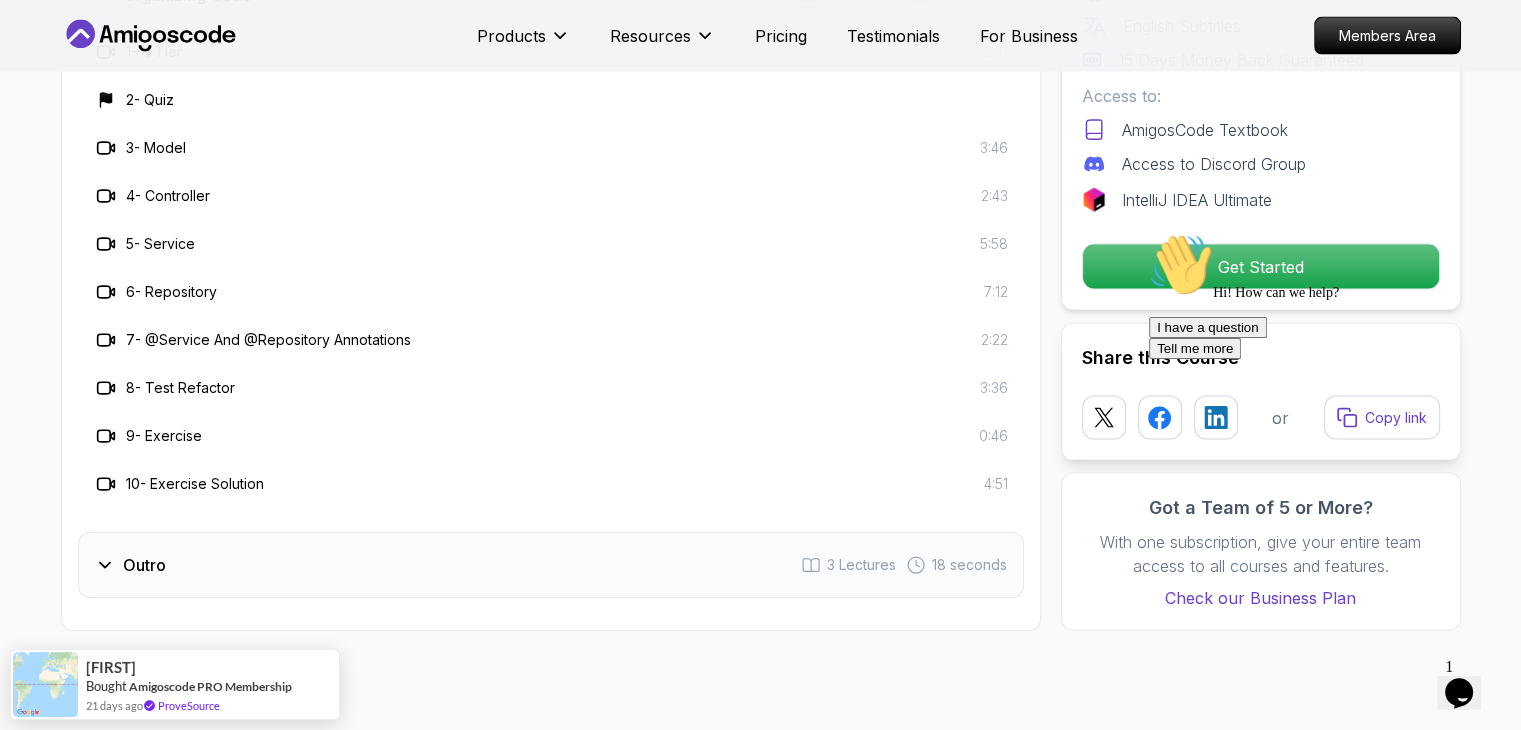 scroll, scrollTop: 4112, scrollLeft: 0, axis: vertical 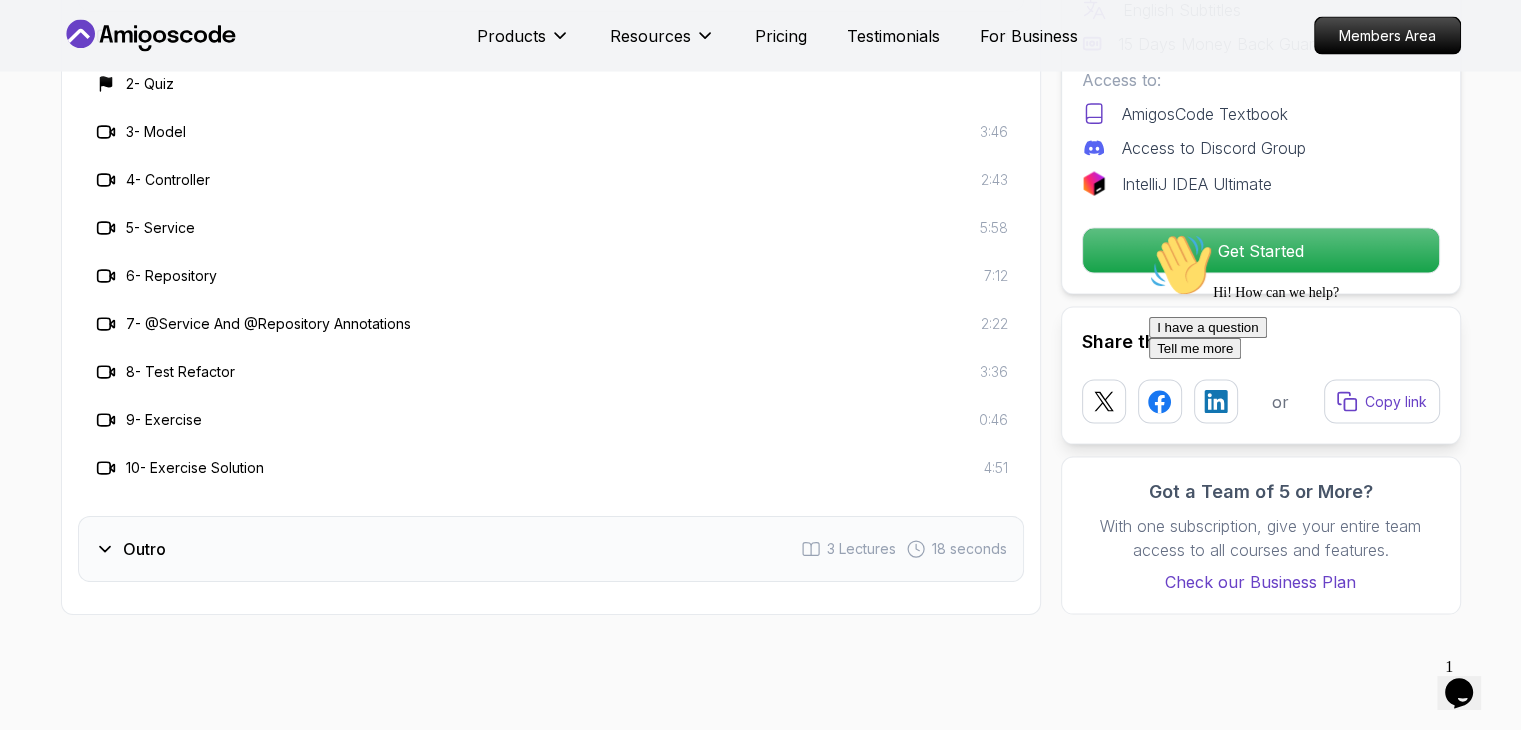 click on "Outro" at bounding box center [144, 549] 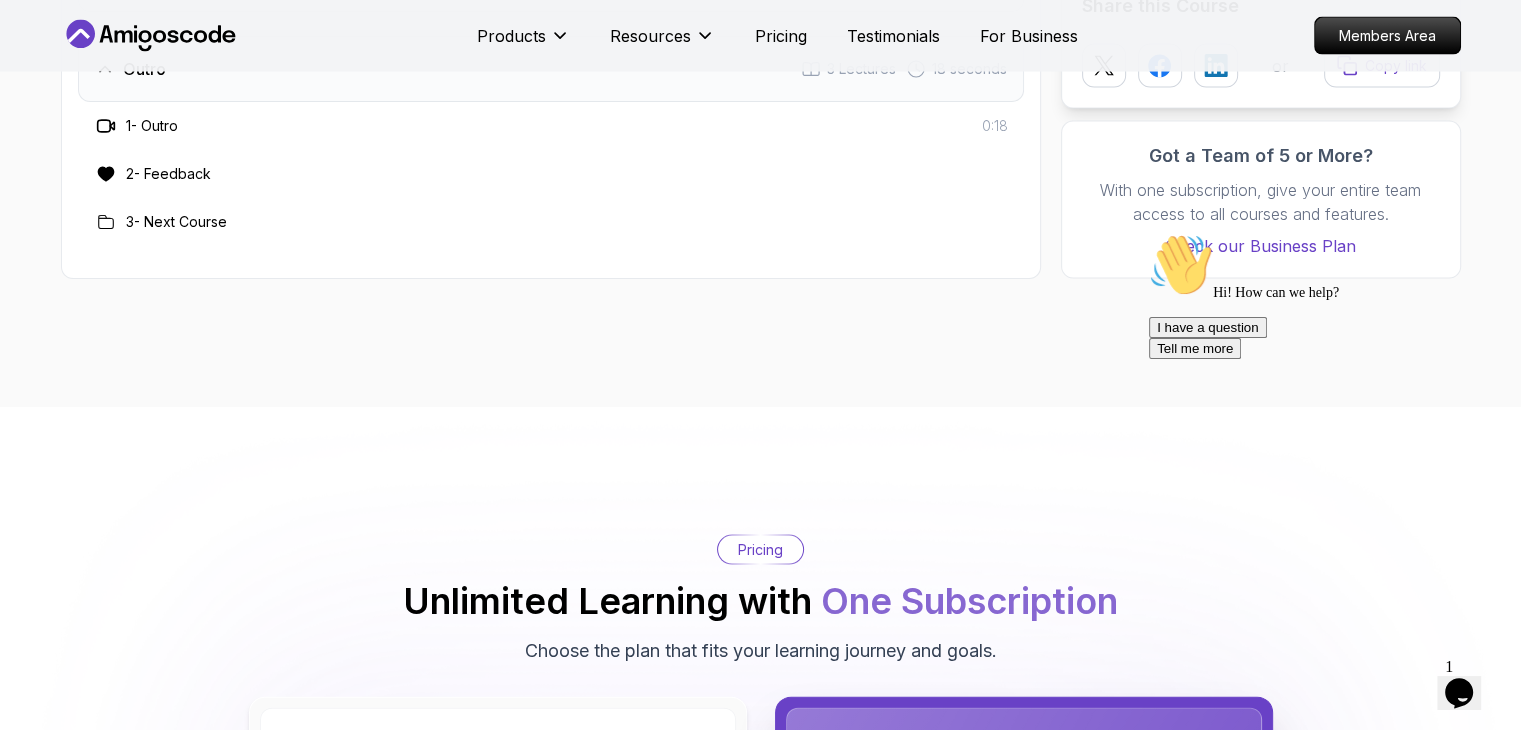 type 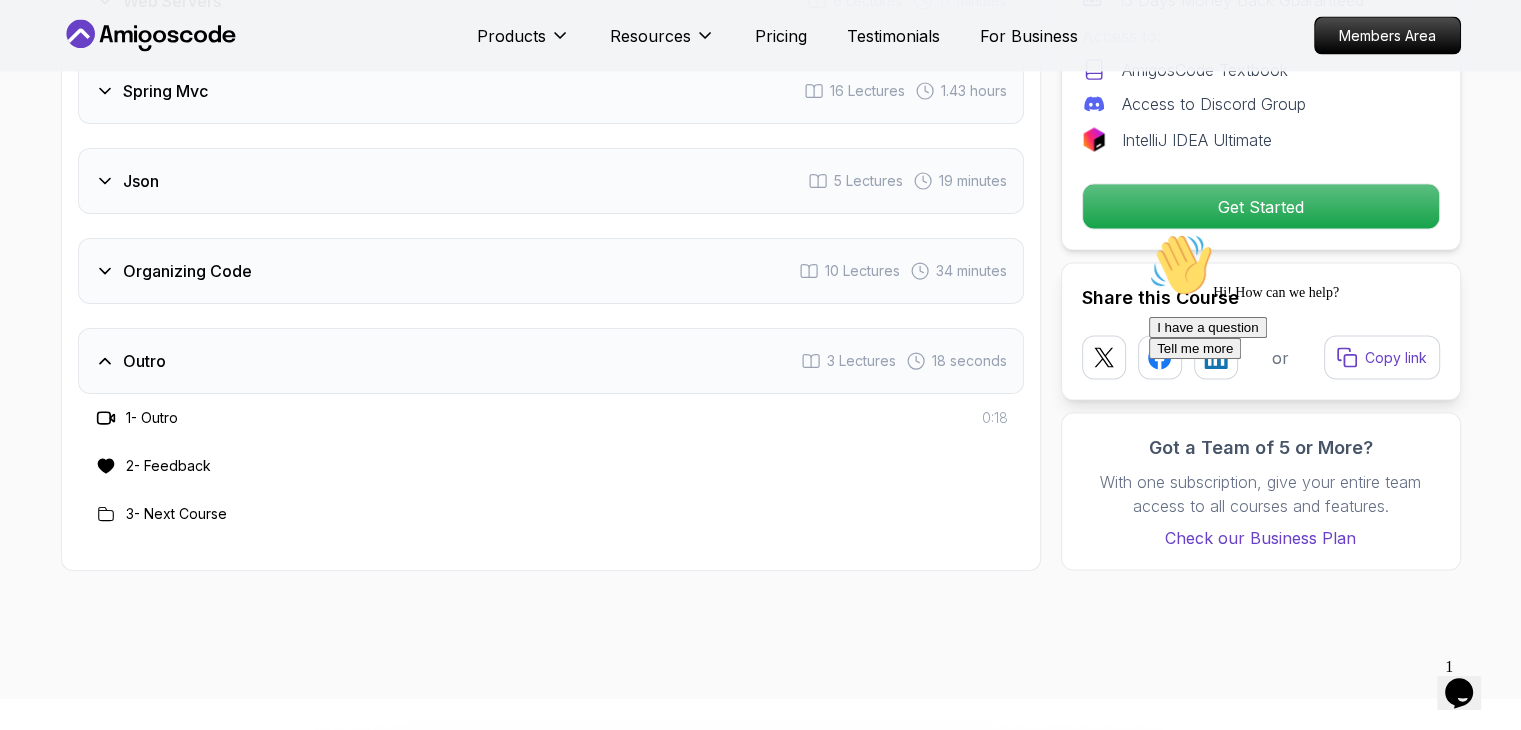 scroll, scrollTop: 3792, scrollLeft: 0, axis: vertical 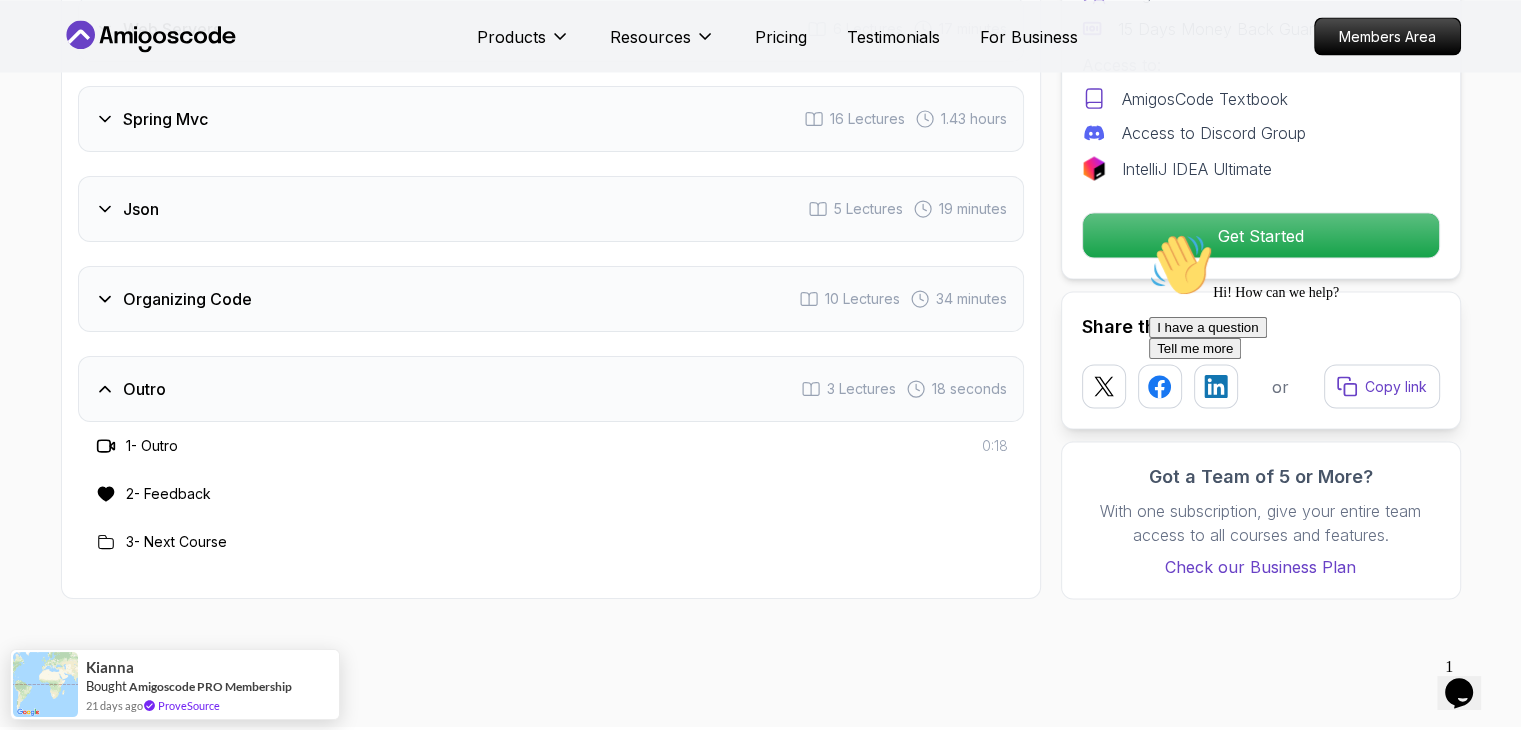 click on "Building APIs with Spring Boot Learn to build robust, scalable APIs with Spring Boot, mastering REST principles, JSON handling, and embedded server configuration. Mama Samba Braima Djalo  /   Instructor Pro Course Includes: 3.30 Hours 55 Lectures Certificate of Completion English Subtitles 15 Days Money Back Guaranteed Access to: AmigosCode Textbook Access to Discord Group IntelliJ IDEA Ultimate Get Started Share this Course or Copy link Got a Team of 5 or More? With one subscription, give your entire team access to all courses and features. Check our Business Plan Mama Samba Braima Djalo  /   Instructor What you will learn java spring spring-boot spring-data-jpa spring-security docker postgres h2 API Fundamentals - Master the foundations of building APIs, including REST principles and Spring MVC. Organizing Code - Learn N-tier architecture with clear separation of concerns in models, controllers, services, and repositories. Building REST APIs with Spring Boot
The  Building APIs with Spring Boot" at bounding box center [760, -1497] 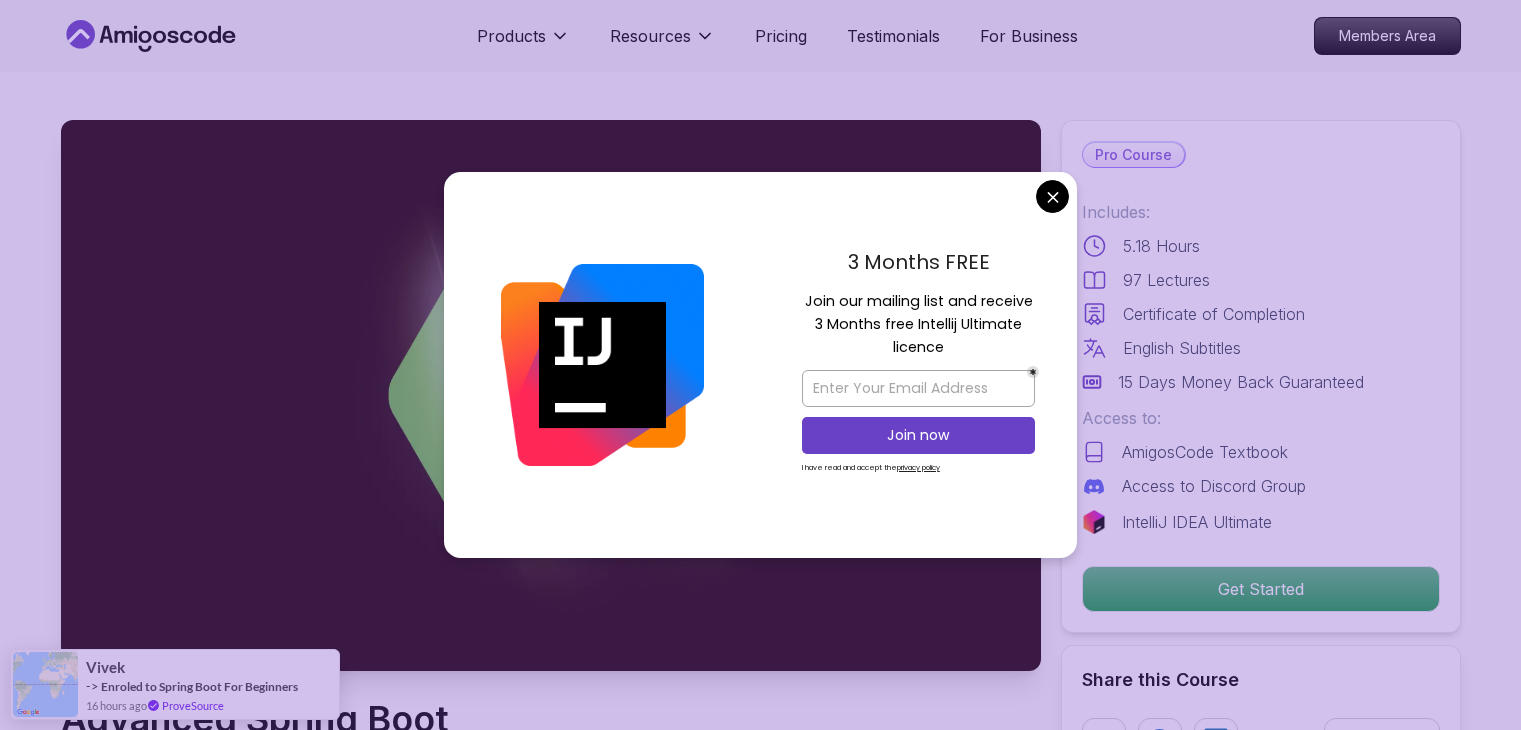 scroll, scrollTop: 0, scrollLeft: 0, axis: both 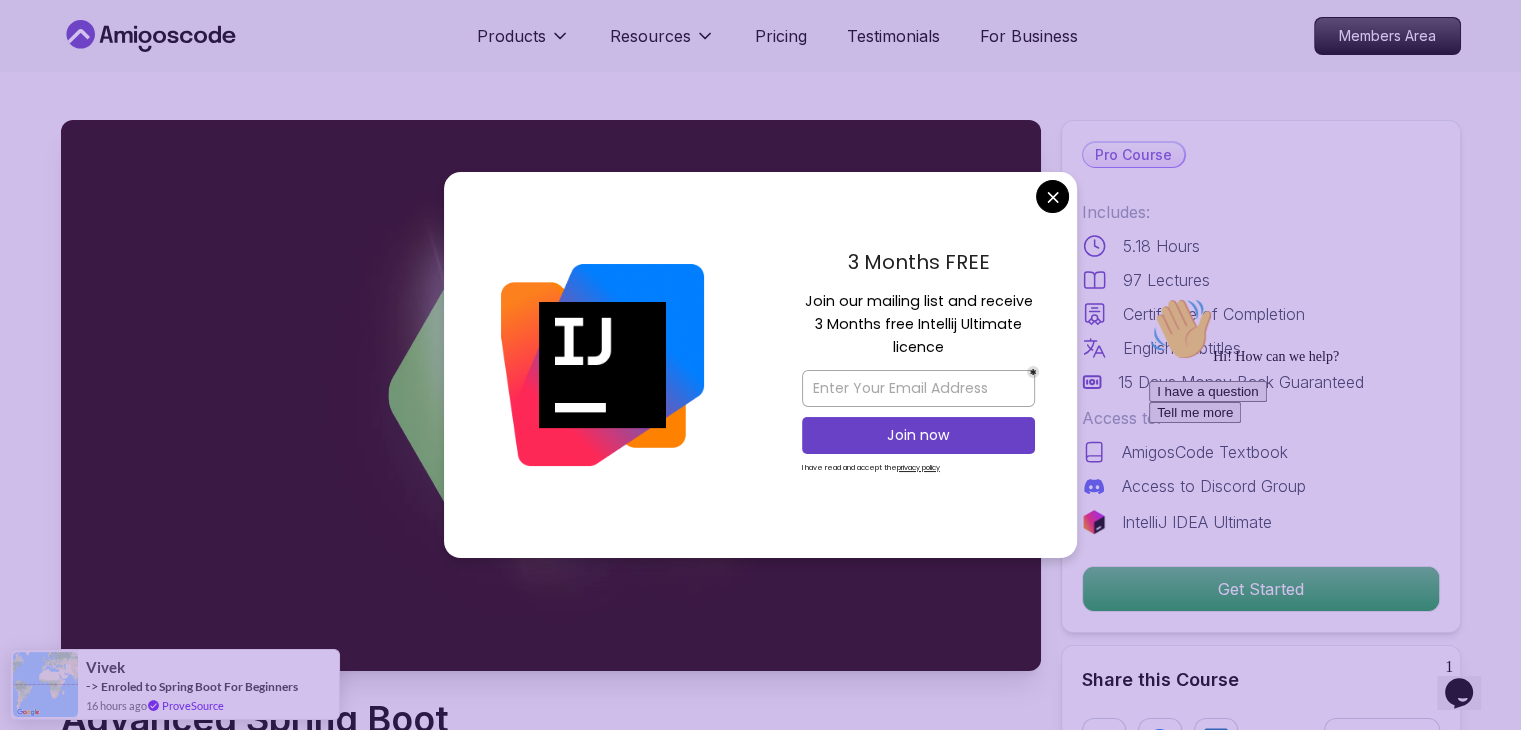 click on "Products Resources Pricing Testimonials For Business Members Area Products Resources Pricing Testimonials For Business Members Area Advanced Spring Boot Dive deep into Spring Boot with our advanced course, designed to take your skills from intermediate to expert level. Mama Samba Braima Djalo  /   Instructor Pro Course Includes: 5.18 Hours 97 Lectures Certificate of Completion English Subtitles 15 Days Money Back Guaranteed Access to: AmigosCode Textbook Access to Discord Group IntelliJ IDEA Ultimate Get Started Share this Course or Copy link Got a Team of 5 or More? With one subscription, give your entire team access to all courses and features. Check our Business Plan Mama Samba Braima Djalo  /   Instructor What you will learn java spring spring-boot spring-data-jpa spring-security docker postgres h2 Java Bean Validation - Master efficient validation techniques with annotations, custom validations, and @Valid. REST Clients - Implement, test, and handle errors in REST APIs with WebClient and HTTP interfaces." at bounding box center [760, 4506] 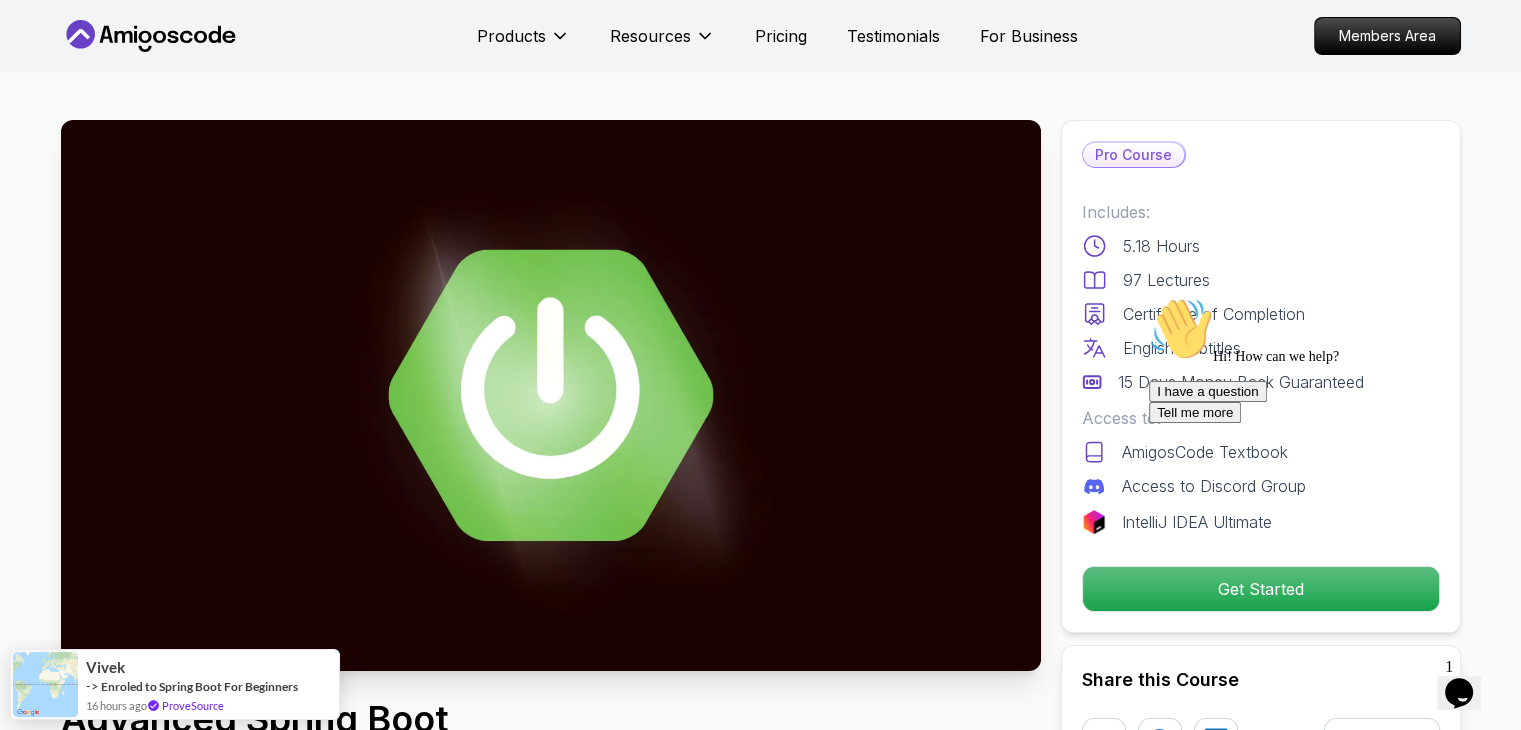 click on "Advanced Spring Boot Dive deep into Spring Boot with our advanced course, designed to take your skills from intermediate to expert level. Mama Samba Braima Djalo  /   Instructor Pro Course Includes: 5.18 Hours 97 Lectures Certificate of Completion English Subtitles 15 Days Money Back Guaranteed Access to: AmigosCode Textbook Access to Discord Group IntelliJ IDEA Ultimate Get Started Share this Course or Copy link Got a Team of 5 or More? With one subscription, give your entire team access to all courses and features. Check our Business Plan Mama Samba Braima Djalo  /   Instructor What you will learn java spring spring-boot spring-data-jpa spring-security docker postgres h2 Java Bean Validation - Master efficient validation techniques with annotations, custom validations, and @Valid. Exception Handling - Learn to handle errors gracefully with @ExceptionHandler, custom responses, and HTTP status codes. Spring Data JPA - Dive deep into entity mapping, repositories, queries, and database integration using H2." at bounding box center (760, 2172) 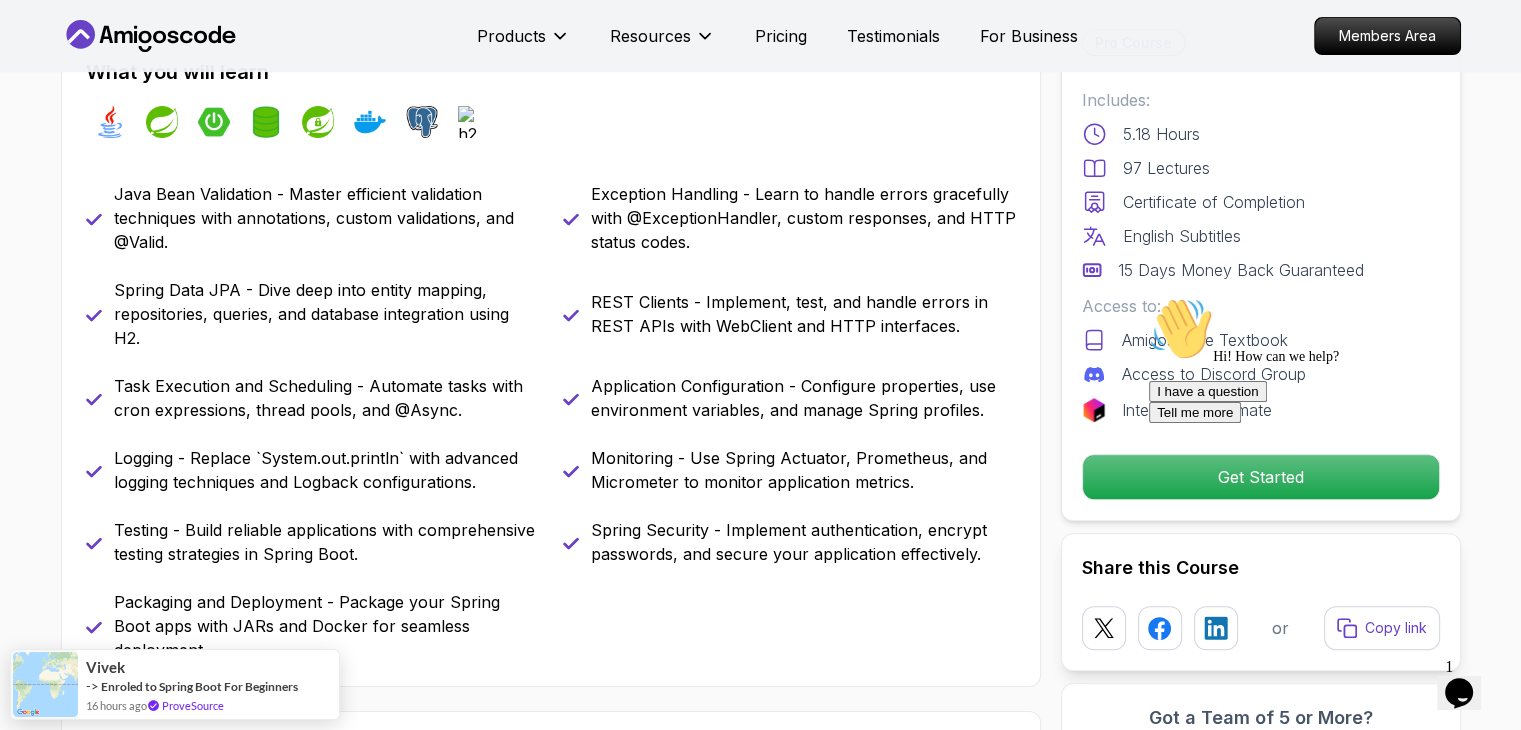 scroll, scrollTop: 800, scrollLeft: 0, axis: vertical 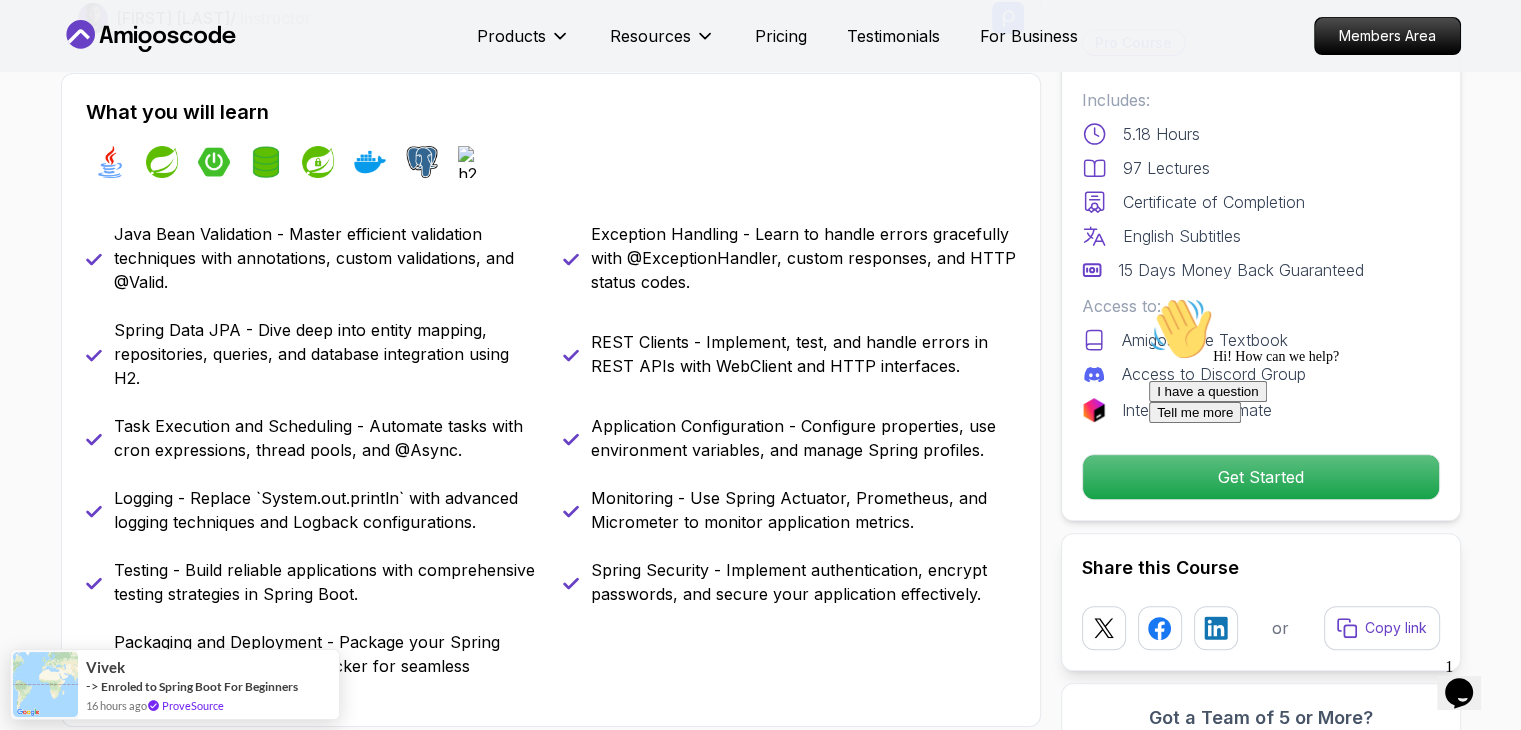click on "What you will learn java spring spring-boot spring-data-jpa spring-security docker postgres h2 Java Bean Validation - Master efficient validation techniques with annotations, custom validations, and @Valid. Exception Handling - Learn to handle errors gracefully with @ExceptionHandler, custom responses, and HTTP status codes. Spring Data JPA - Dive deep into entity mapping, repositories, queries, and database integration using H2. REST Clients - Implement, test, and handle errors in REST APIs with WebClient and HTTP interfaces. Task Execution and Scheduling - Automate tasks with cron expressions, thread pools, and @Async. Application Configuration - Configure properties, use environment variables, and manage Spring profiles. Logging - Replace `System.out.println` with advanced logging techniques and Logback configurations. Monitoring - Use Spring Actuator, Prometheus, and Micrometer to monitor application metrics. Testing - Build reliable applications with comprehensive testing strategies in Spring Boot." at bounding box center (551, 400) 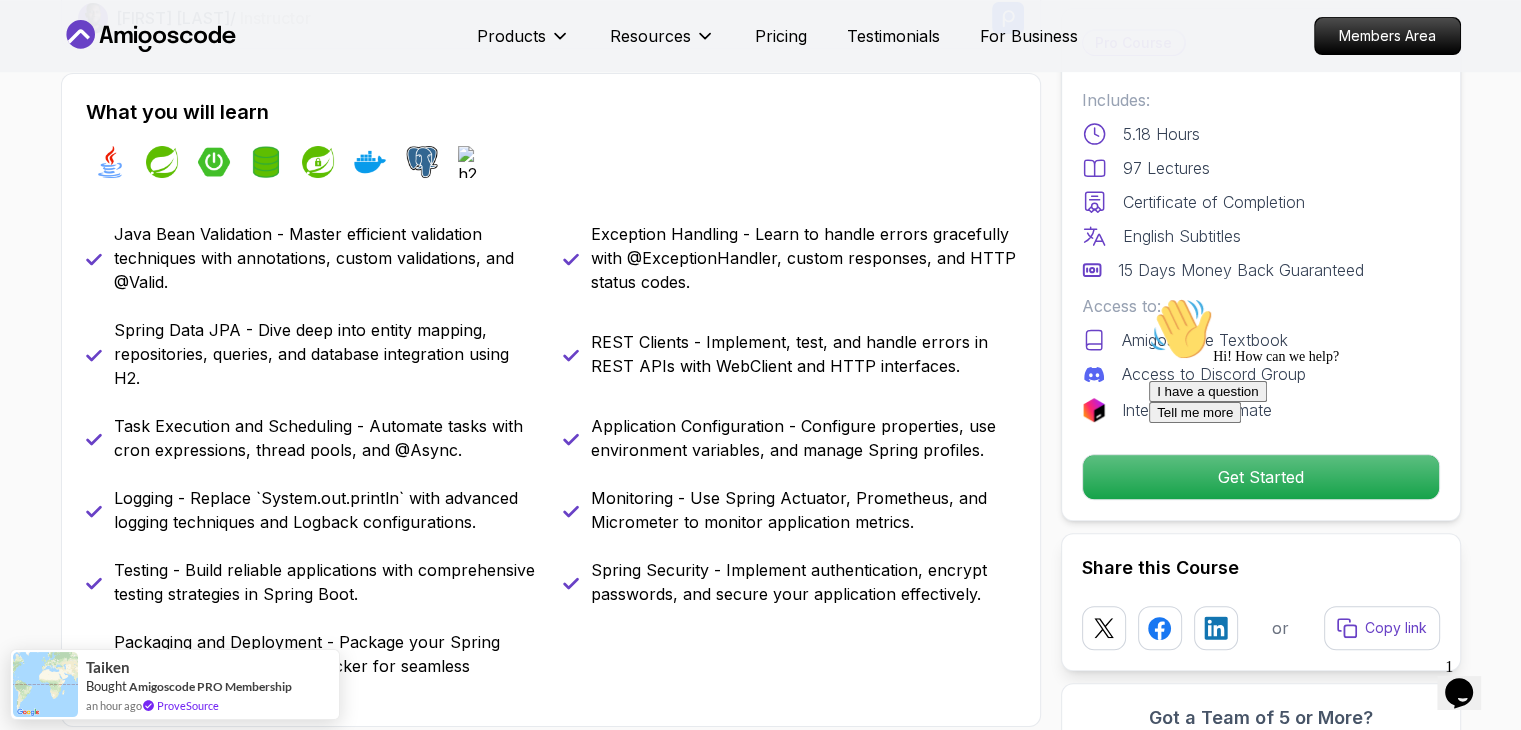 click on "What you will learn java spring spring-boot spring-data-jpa spring-security docker postgres h2 Java Bean Validation - Master efficient validation techniques with annotations, custom validations, and @Valid. Exception Handling - Learn to handle errors gracefully with @ExceptionHandler, custom responses, and HTTP status codes. Spring Data JPA - Dive deep into entity mapping, repositories, queries, and database integration using H2. REST Clients - Implement, test, and handle errors in REST APIs with WebClient and HTTP interfaces. Task Execution and Scheduling - Automate tasks with cron expressions, thread pools, and @Async. Application Configuration - Configure properties, use environment variables, and manage Spring profiles. Logging - Replace `System.out.println` with advanced logging techniques and Logback configurations. Monitoring - Use Spring Actuator, Prometheus, and Micrometer to monitor application metrics. Testing - Build reliable applications with comprehensive testing strategies in Spring Boot." at bounding box center [551, 400] 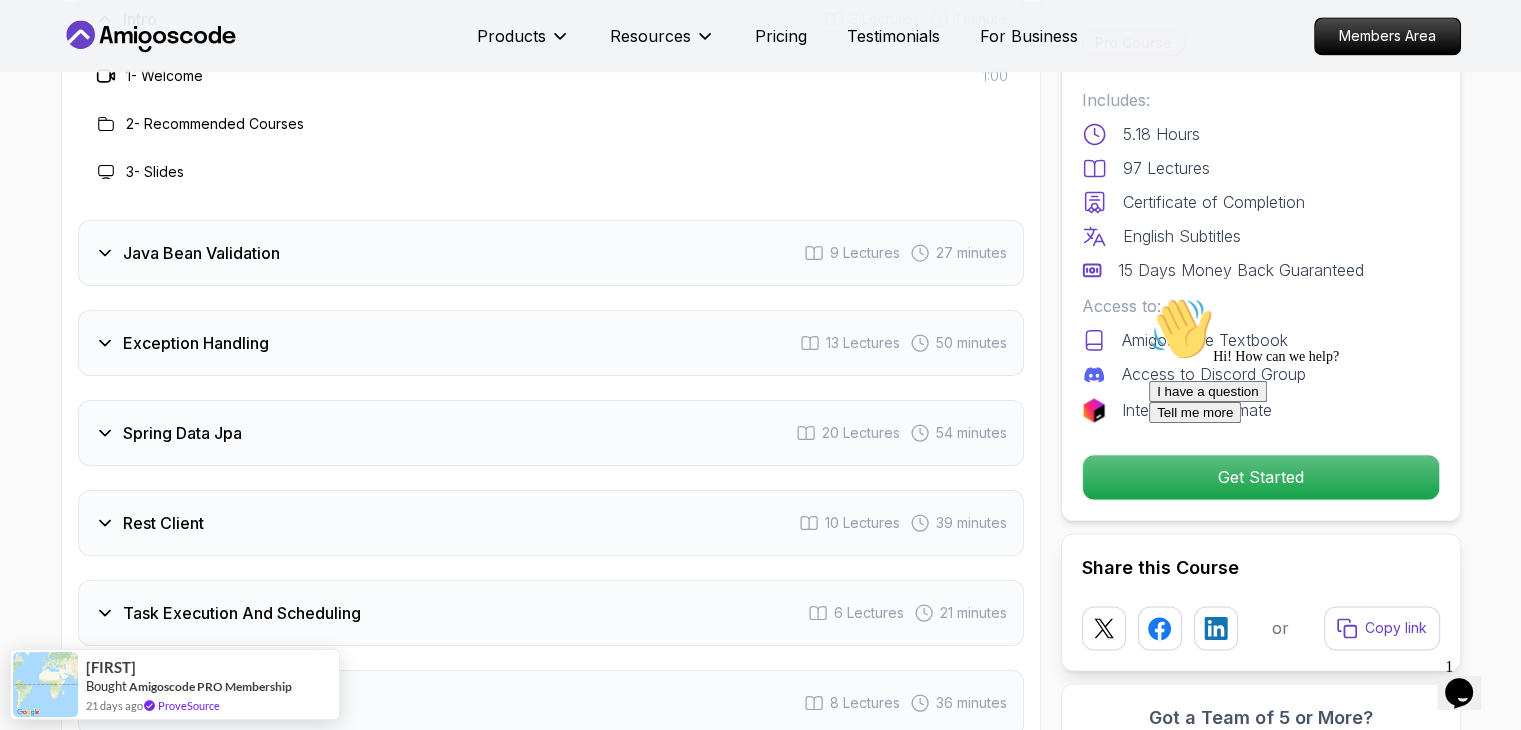 scroll, scrollTop: 2876, scrollLeft: 0, axis: vertical 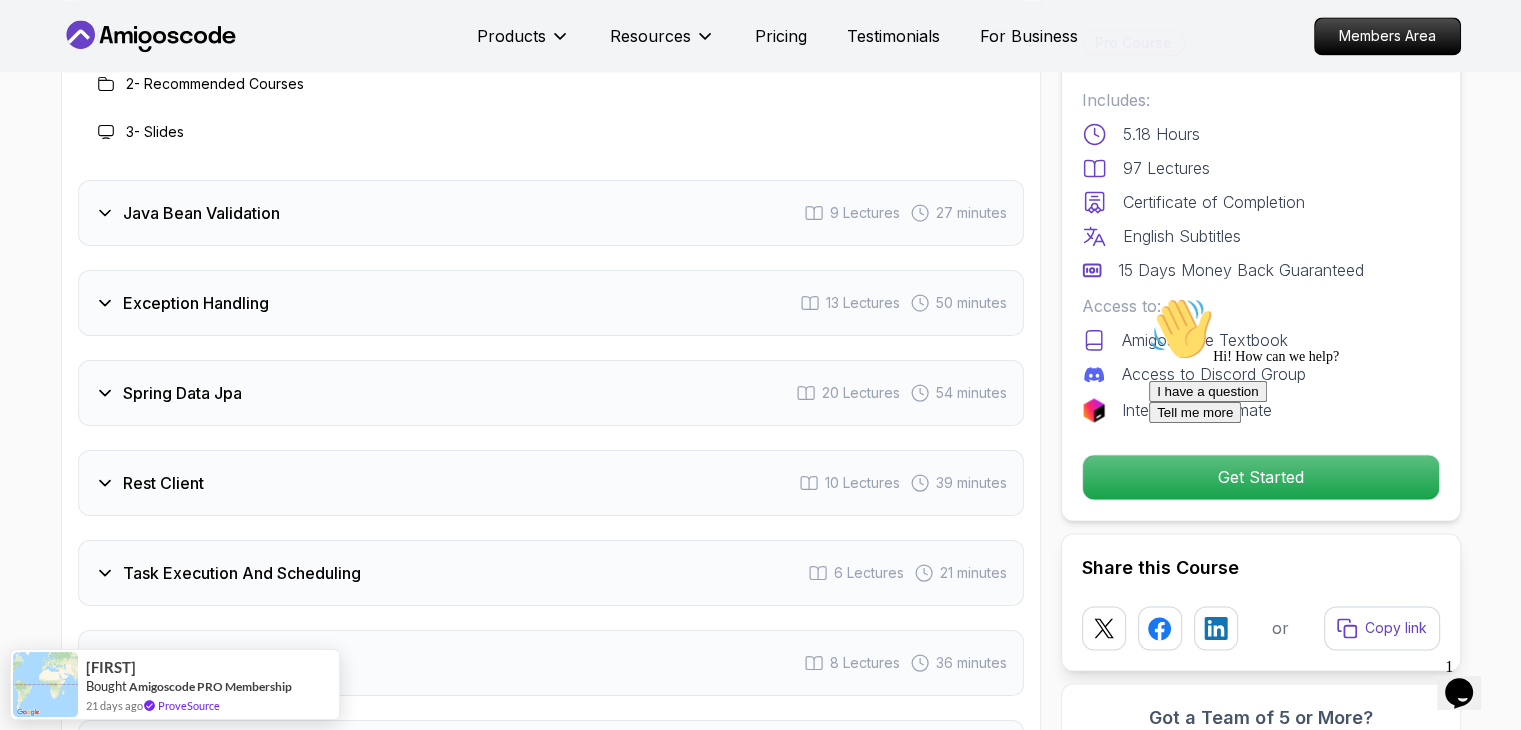 click on "Java Bean Validation 9   Lectures     27 minutes" at bounding box center [551, 213] 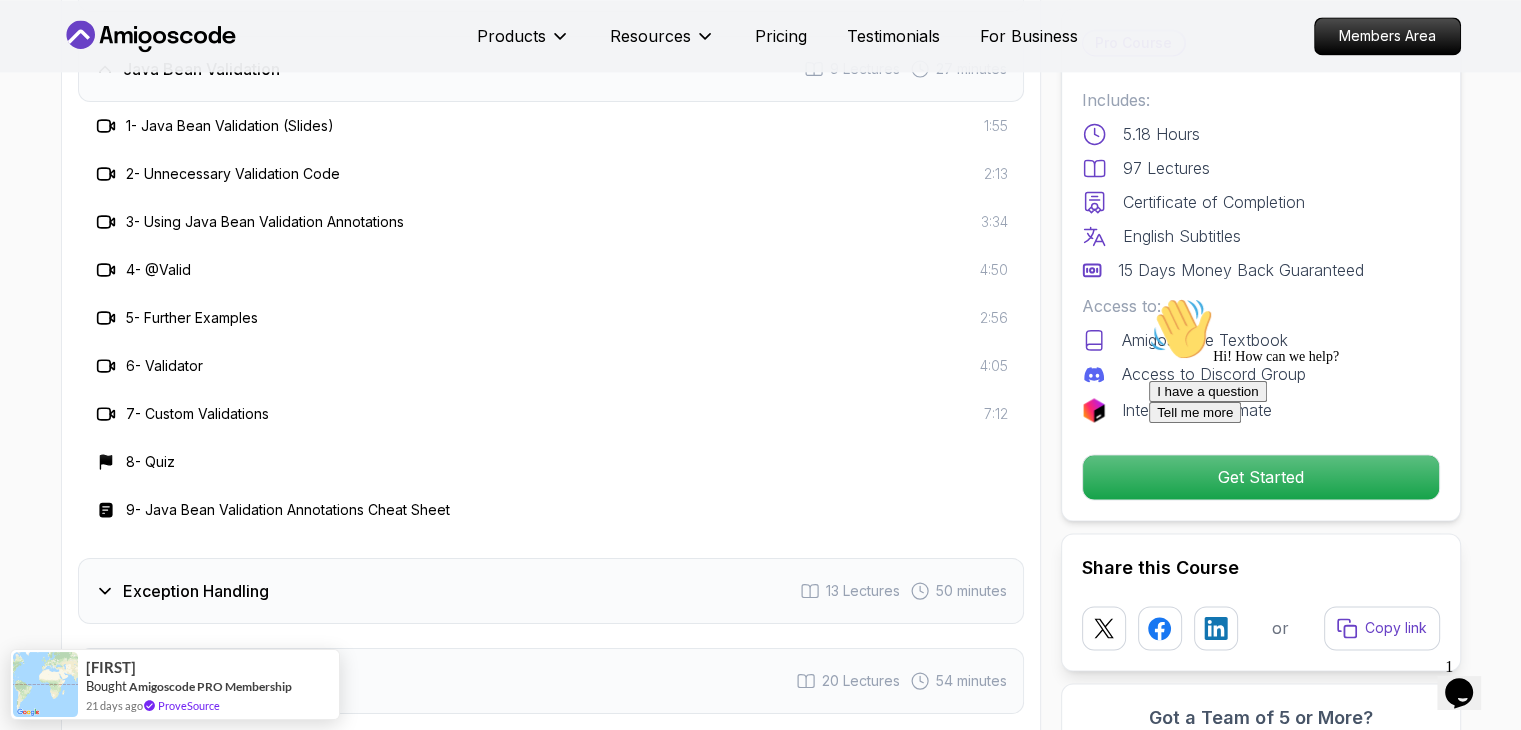 type 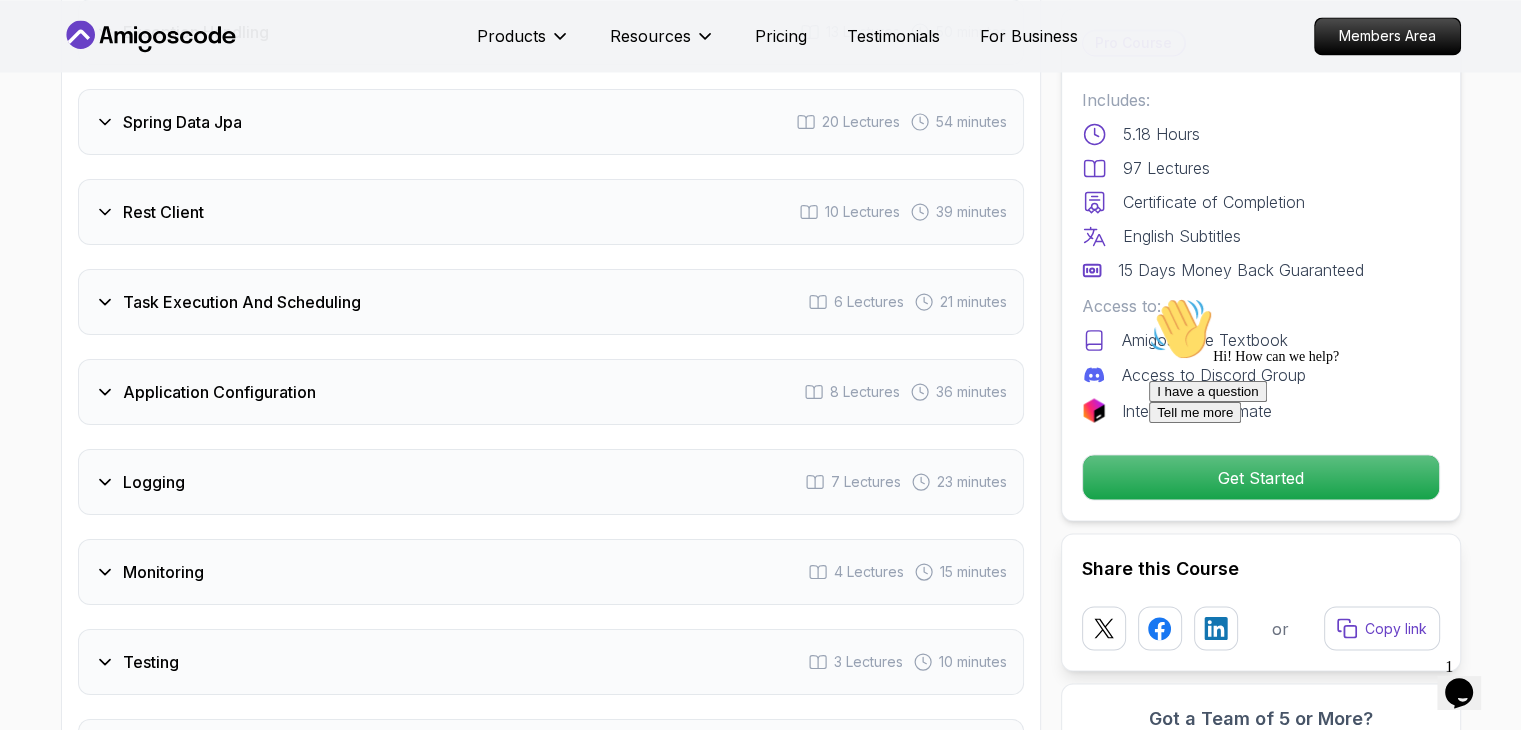 click on "Rest Client 10   Lectures     39 minutes" at bounding box center (551, 212) 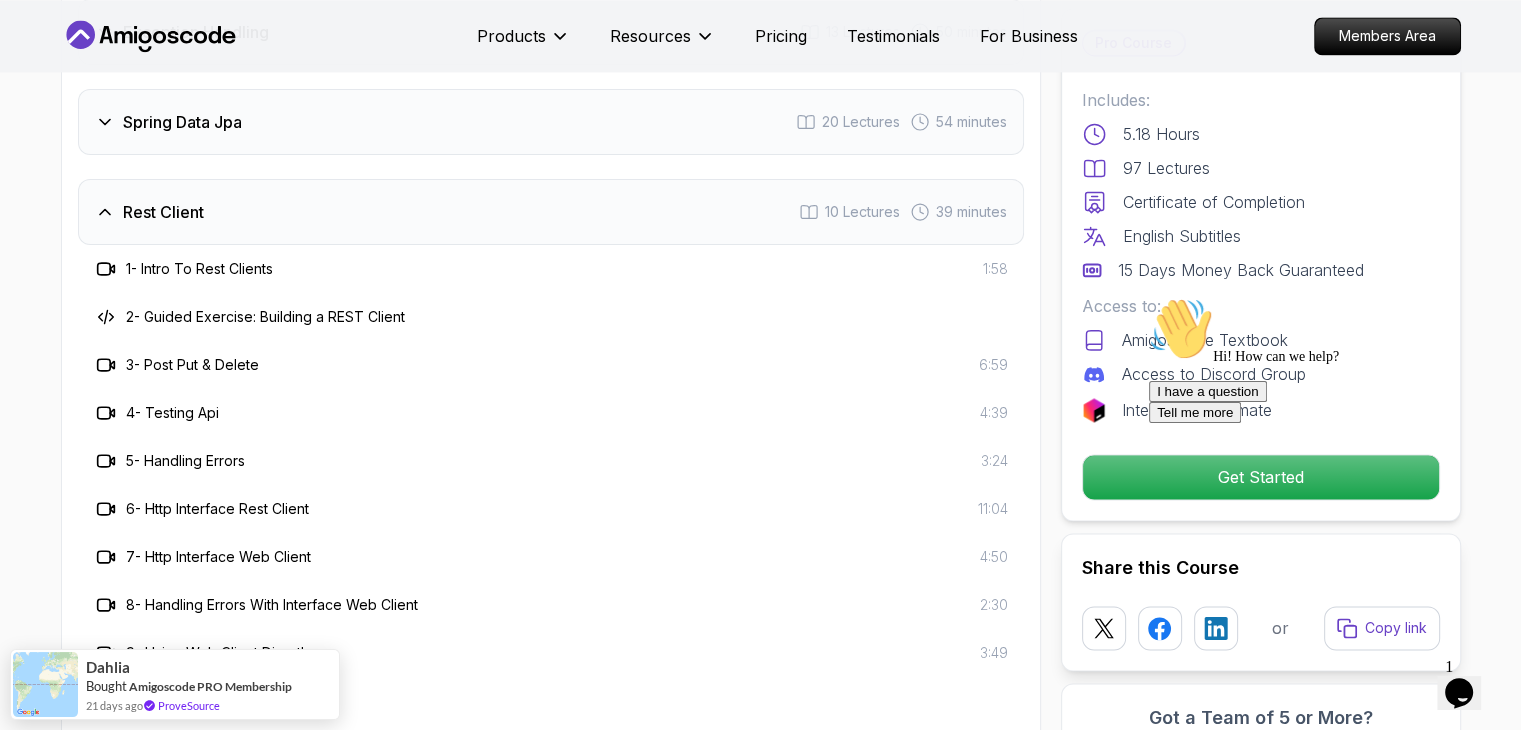 type 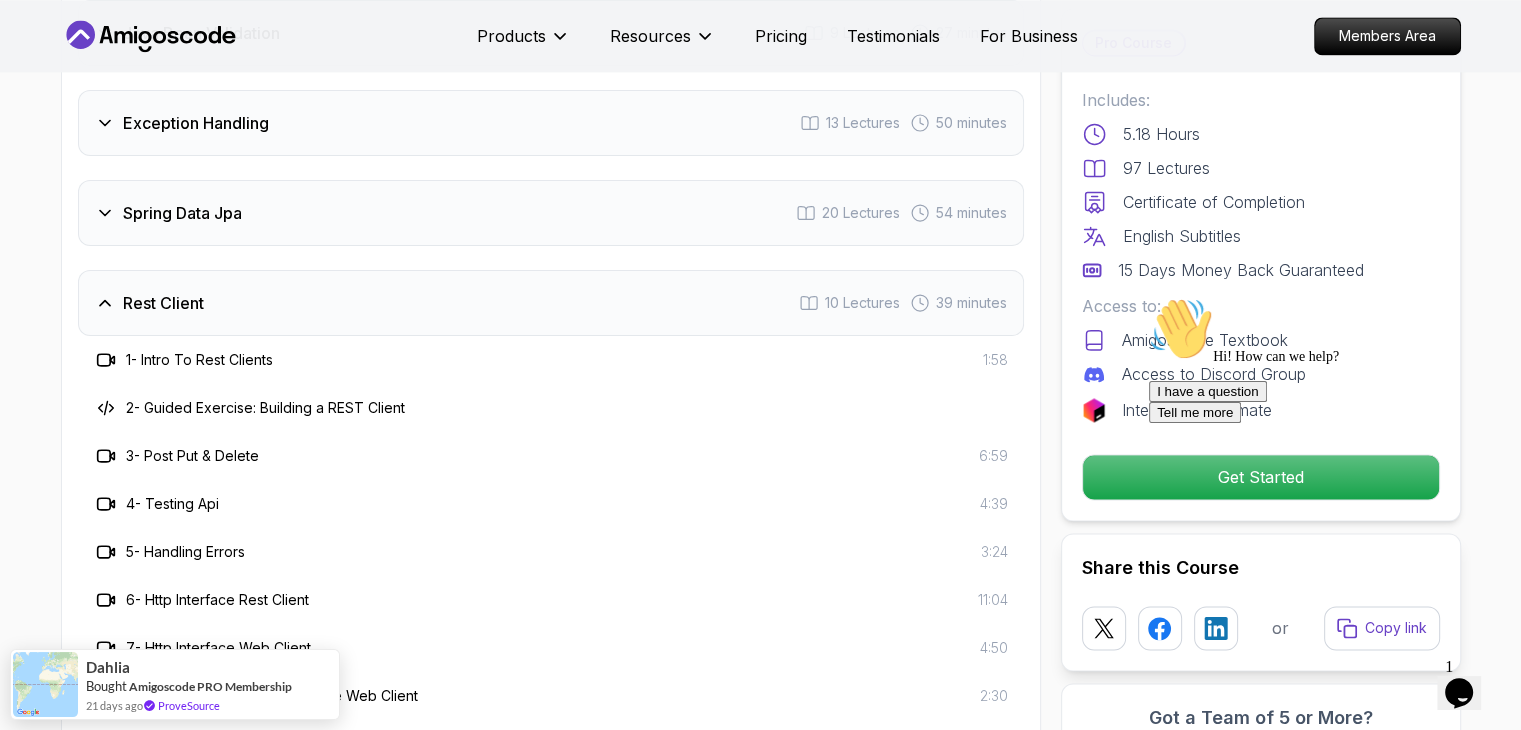 scroll, scrollTop: 2883, scrollLeft: 0, axis: vertical 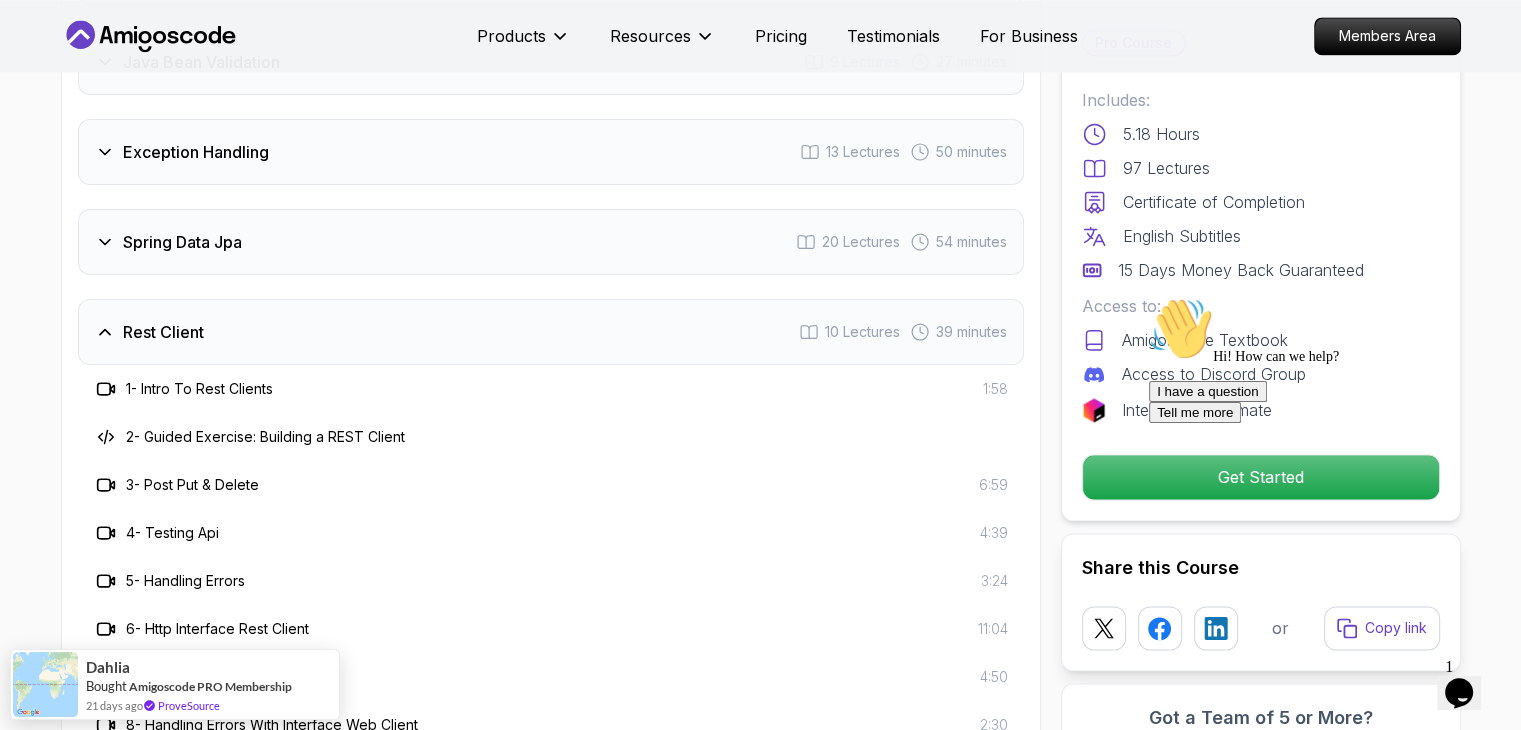 click on "Spring Data Jpa 20   Lectures     54 minutes" at bounding box center (551, 242) 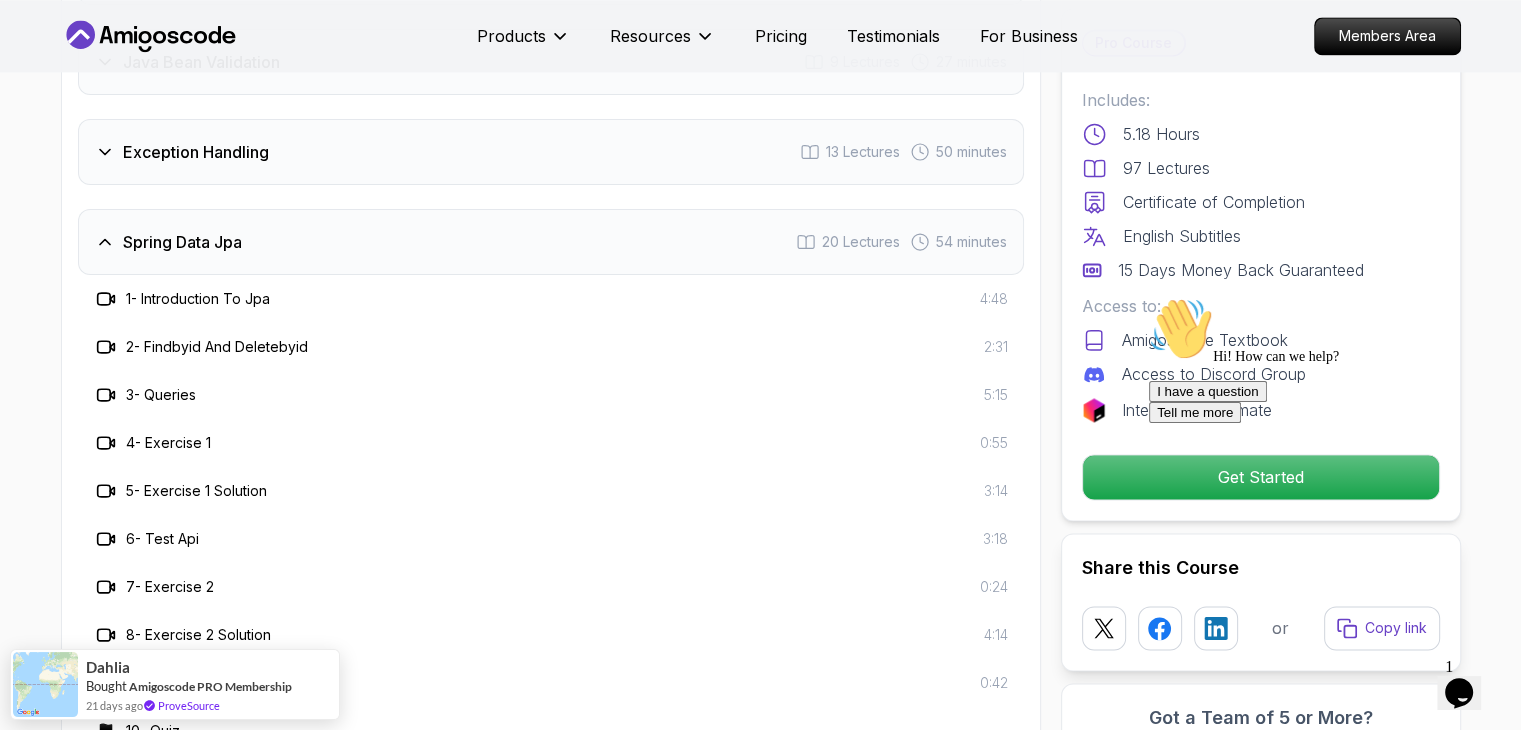 type 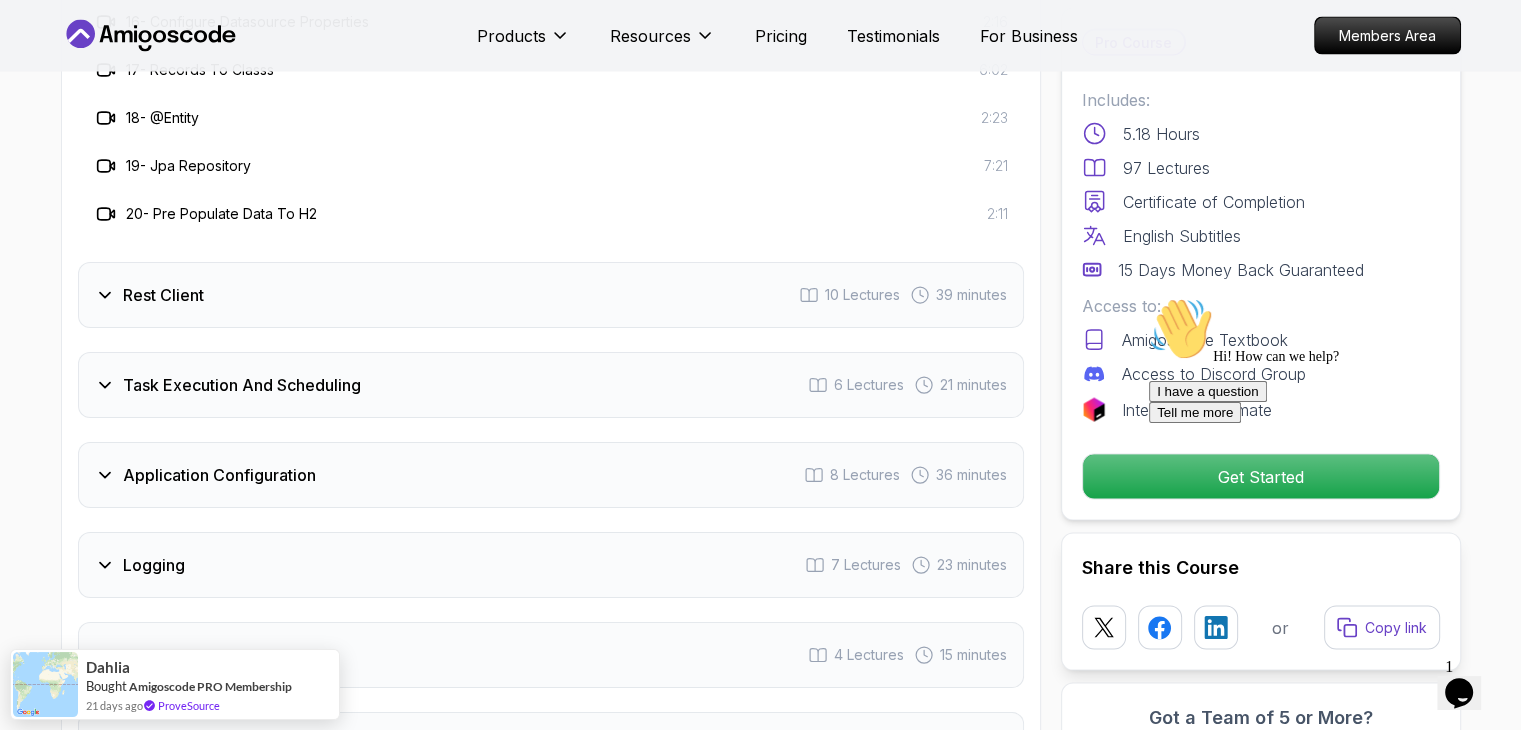 scroll, scrollTop: 3881, scrollLeft: 0, axis: vertical 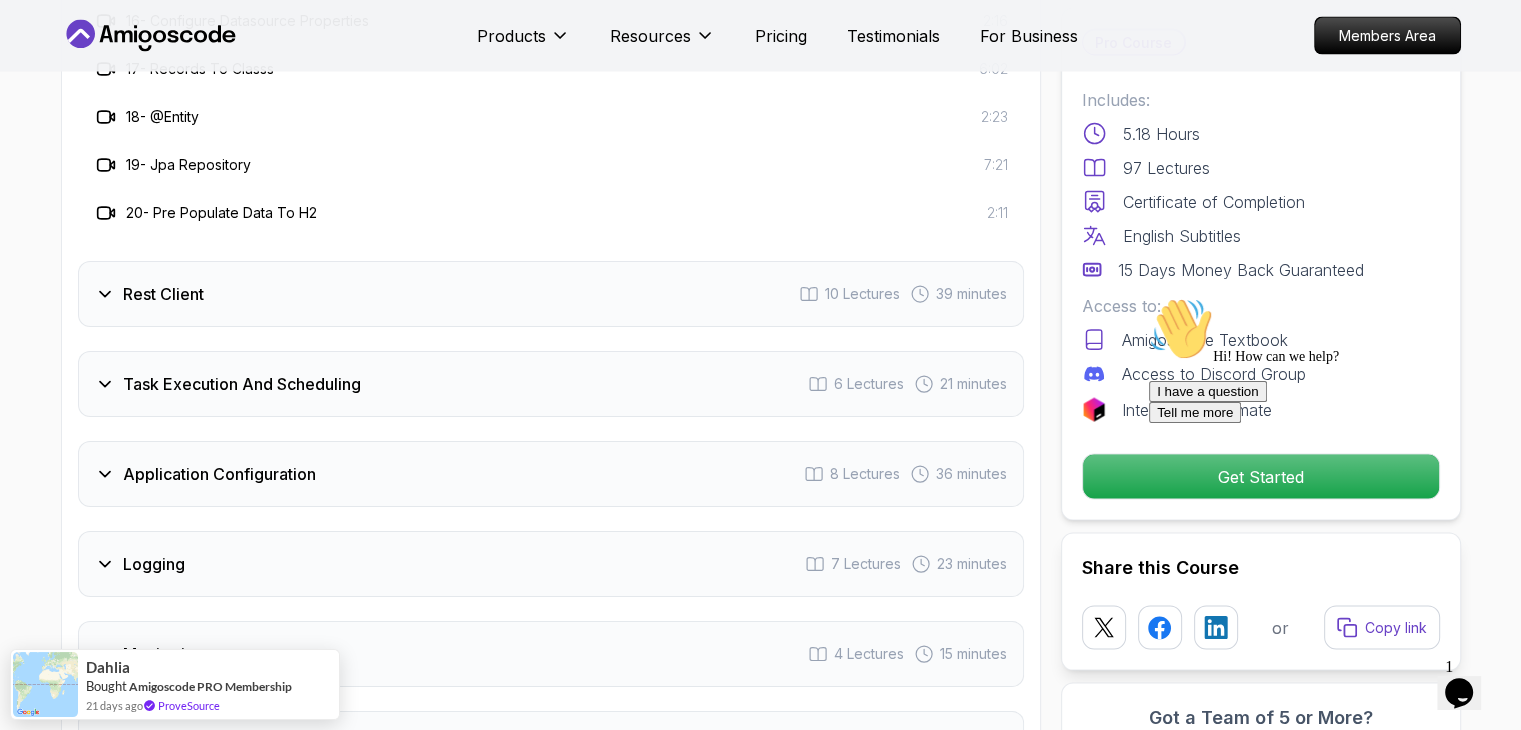 click on "Rest Client 10   Lectures     39 minutes" at bounding box center (551, 294) 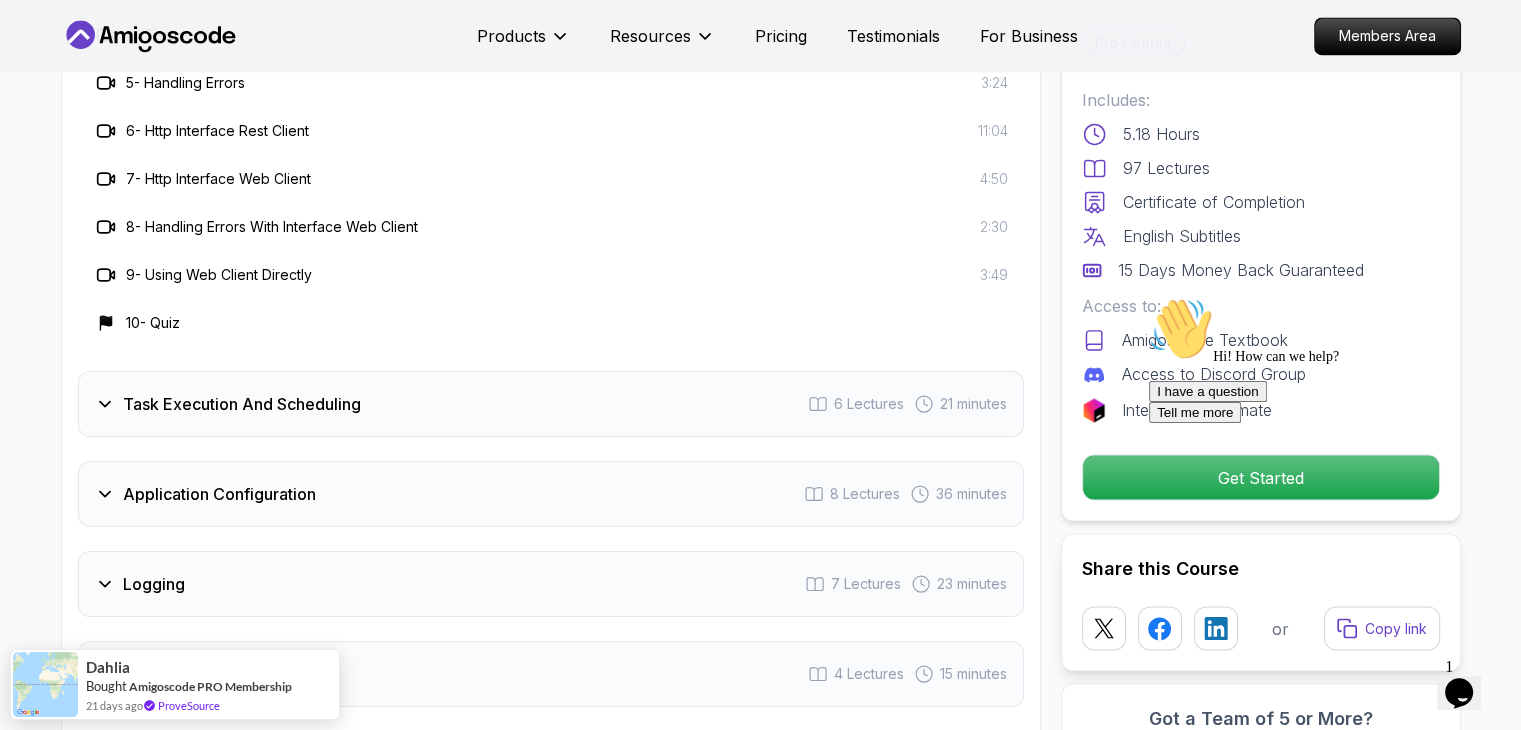 scroll, scrollTop: 3403, scrollLeft: 0, axis: vertical 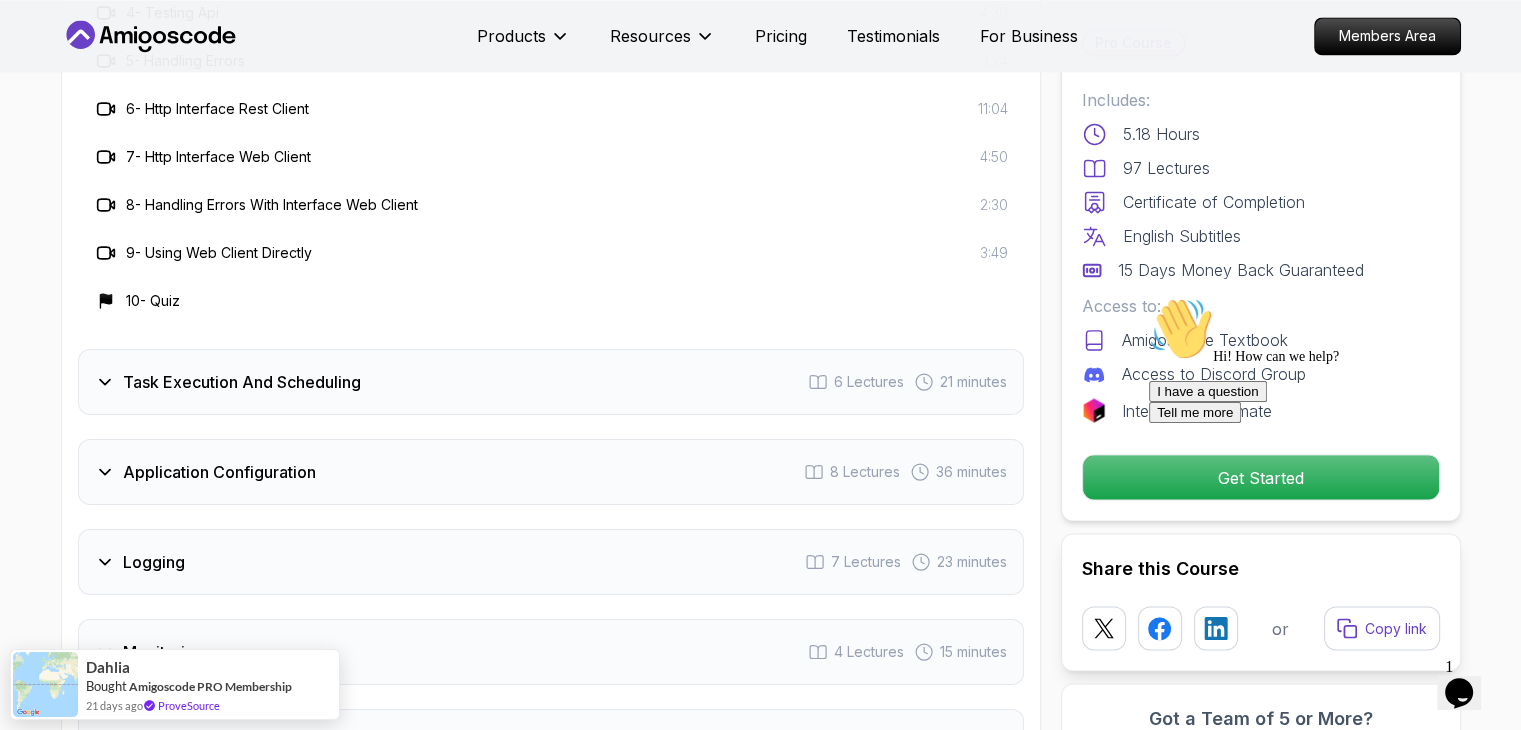 click on "Task Execution And Scheduling 6   Lectures     21 minutes" at bounding box center [551, 382] 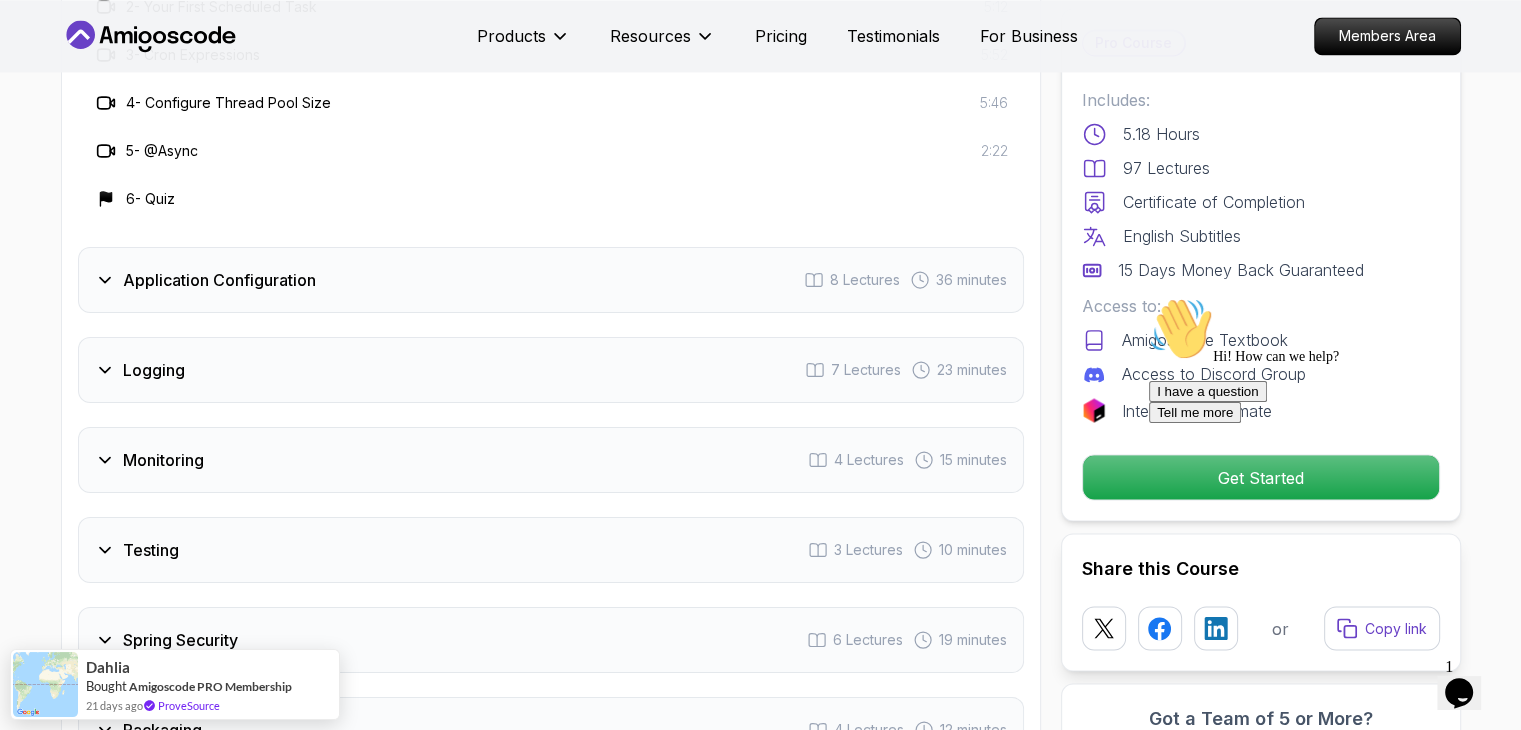 type 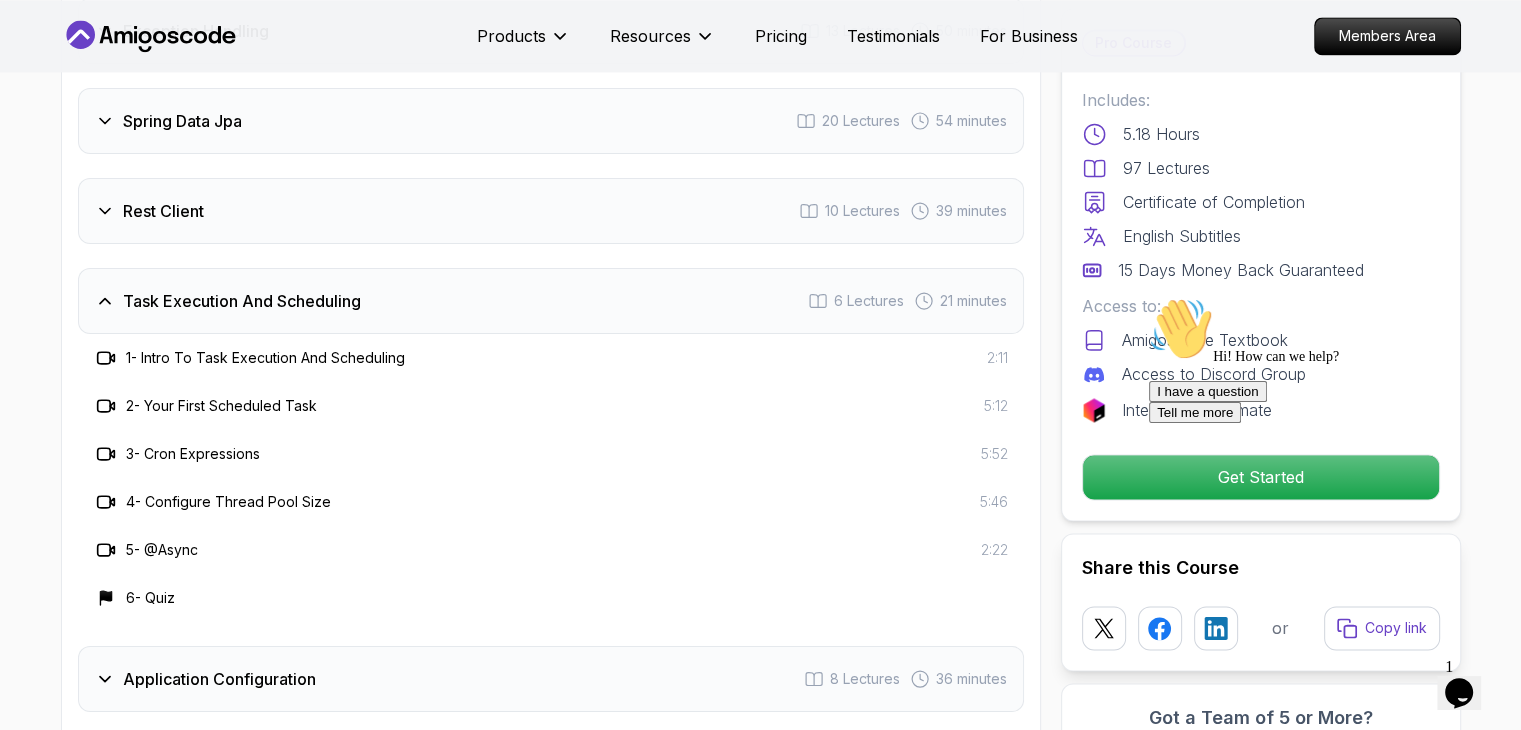 scroll, scrollTop: 3004, scrollLeft: 0, axis: vertical 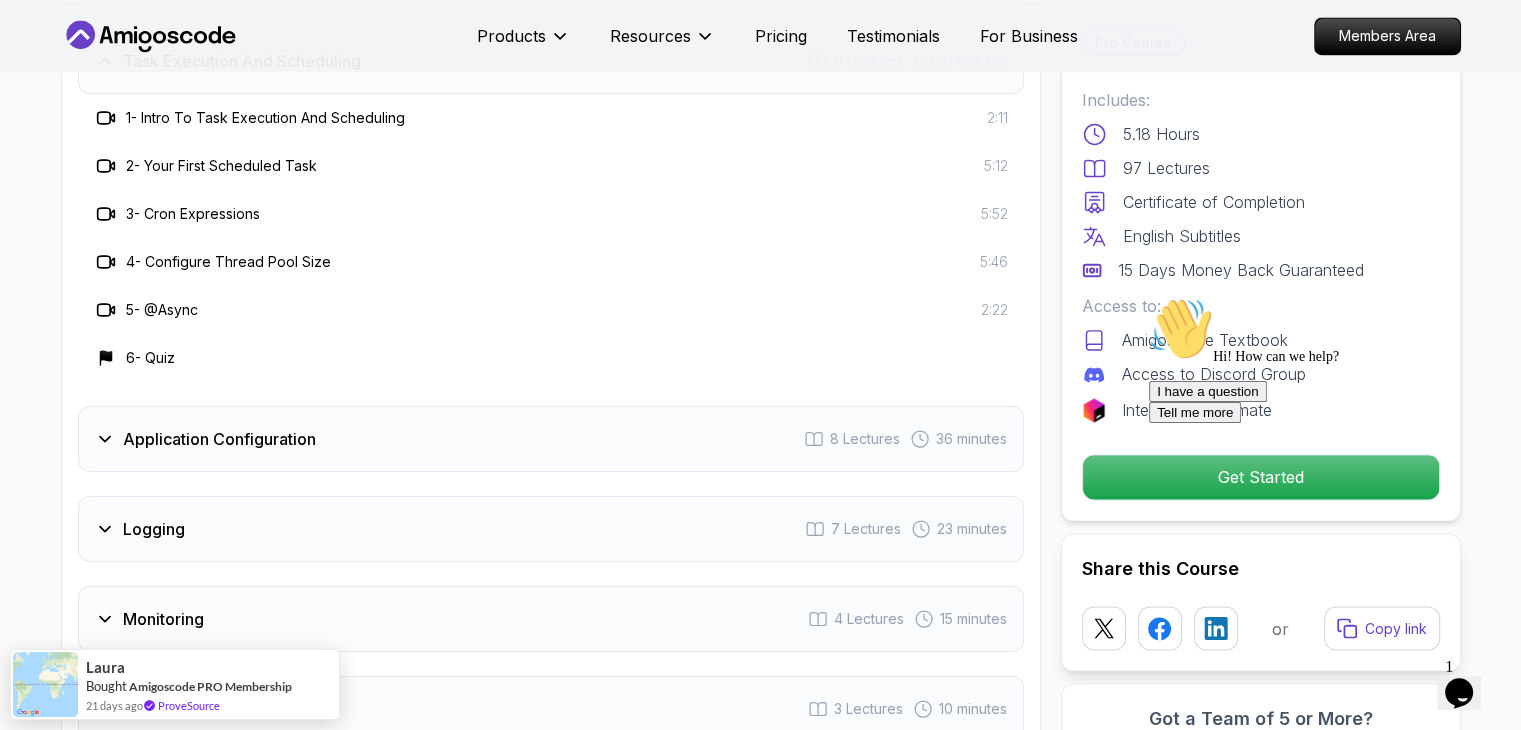 click on "Application Configuration 8   Lectures     36 minutes" at bounding box center (551, 439) 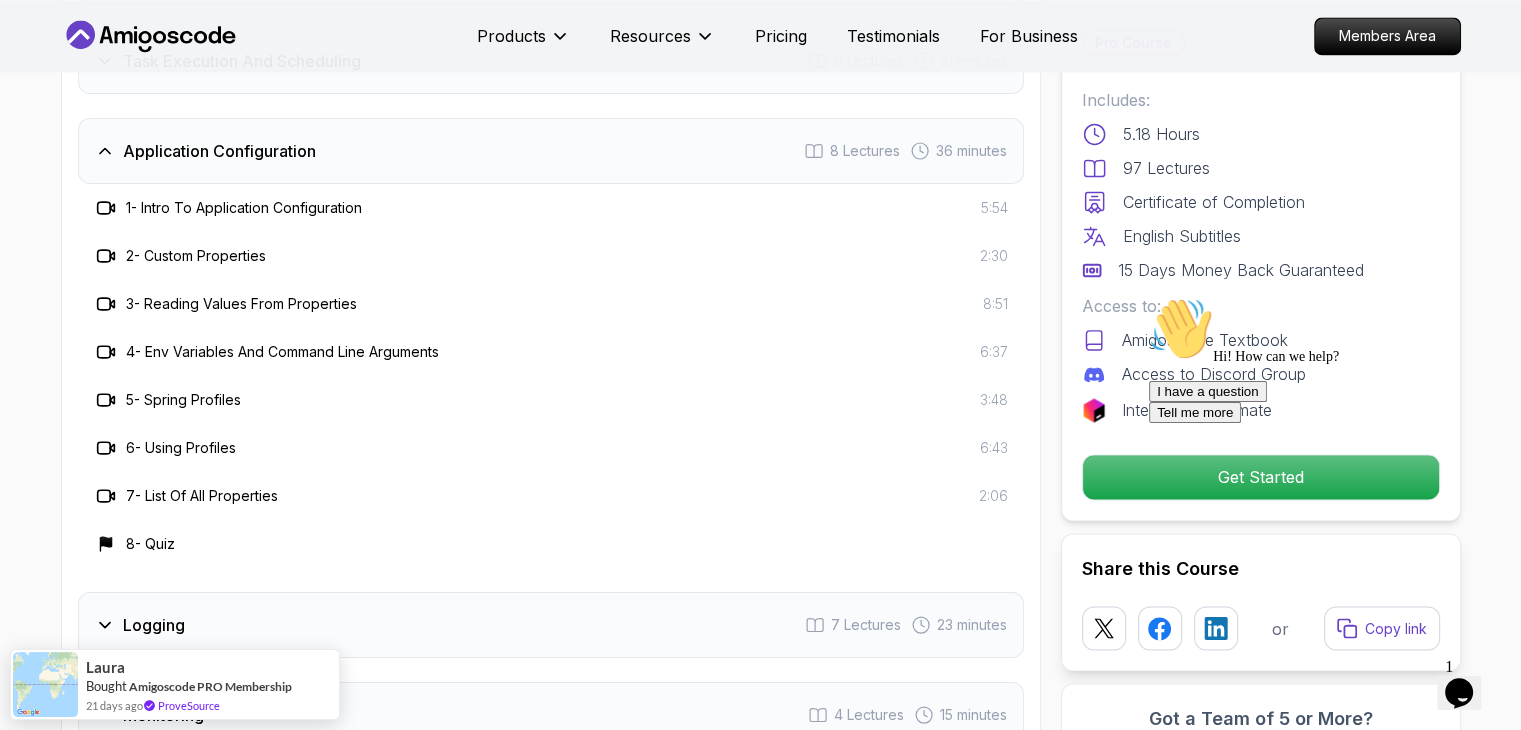 click on "Application Configuration 8   Lectures     36 minutes" at bounding box center [551, 151] 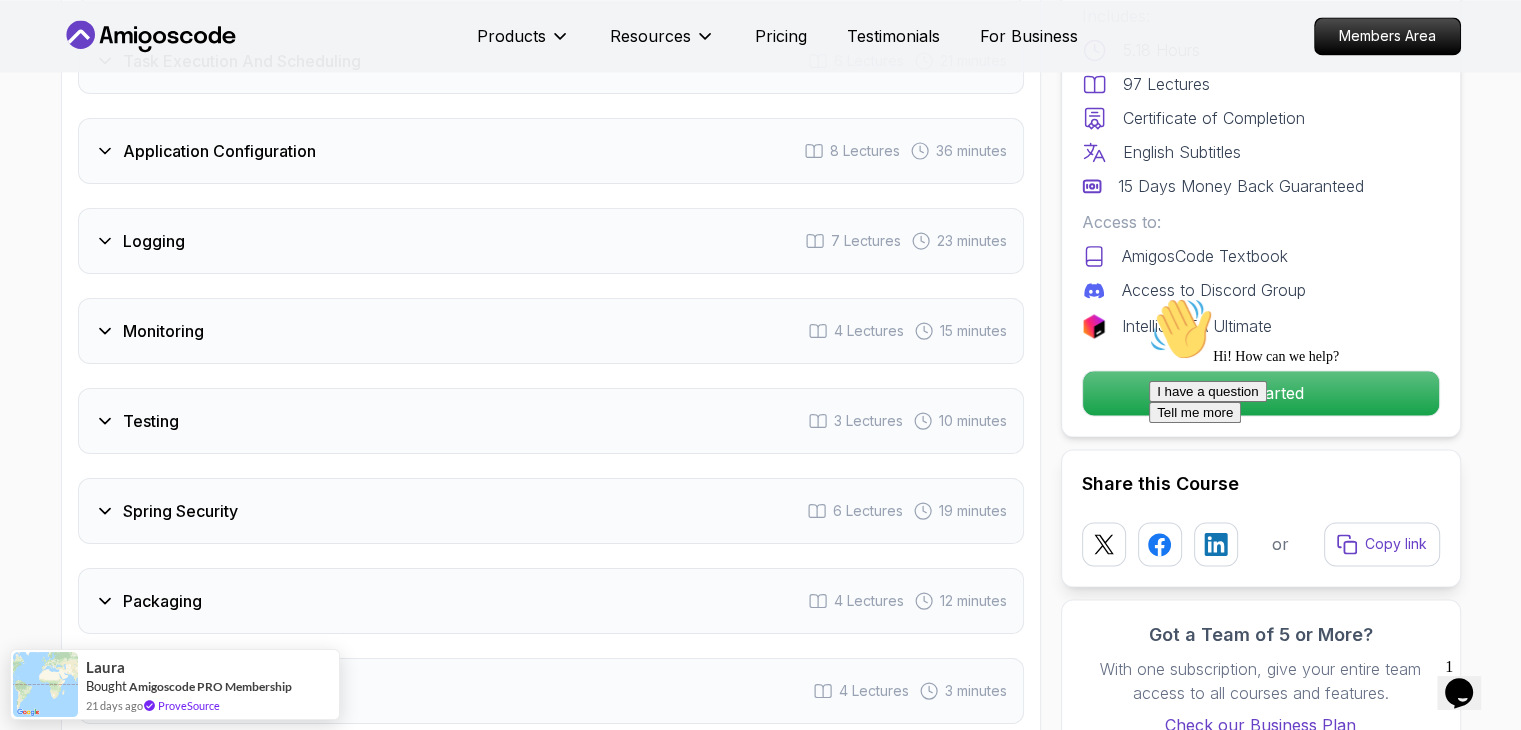 type 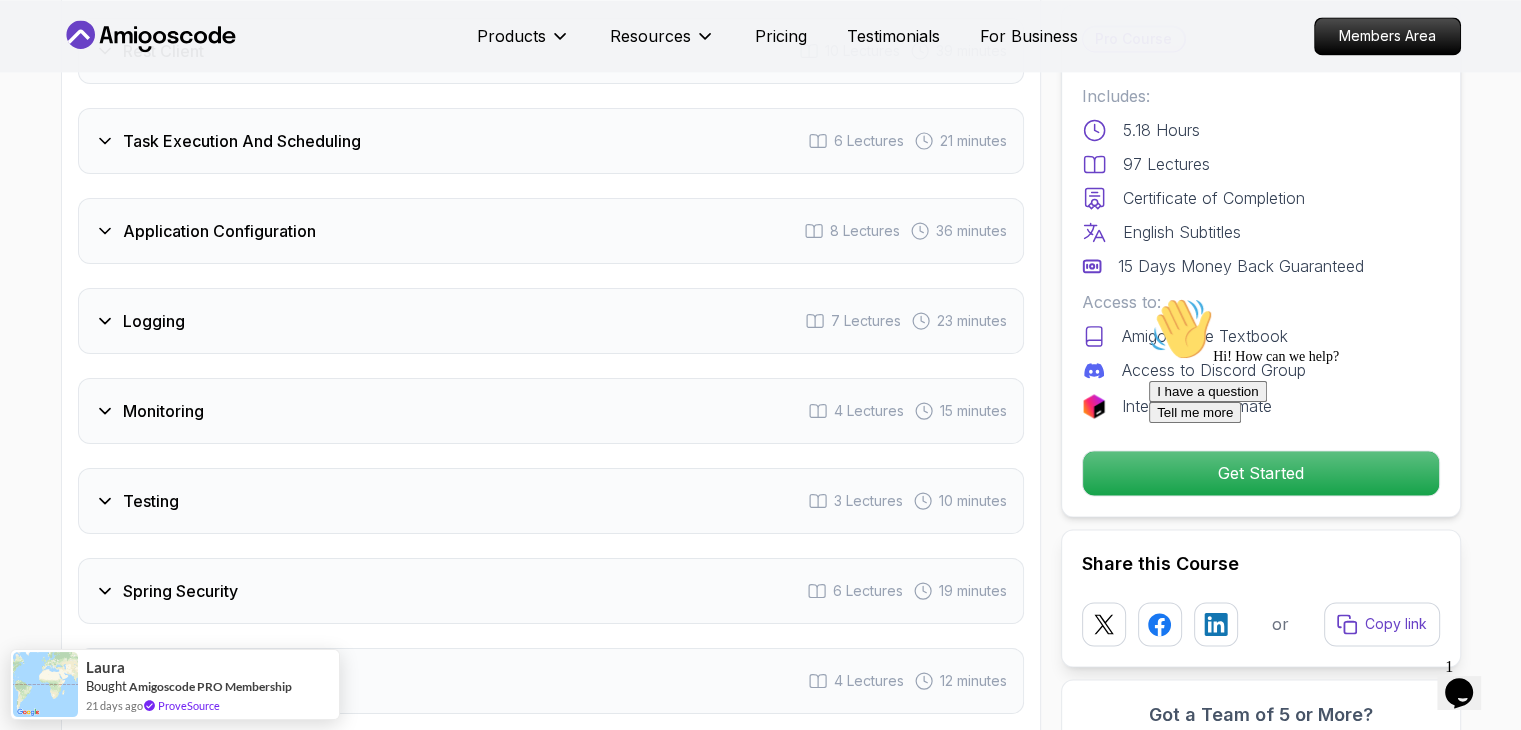 scroll, scrollTop: 3164, scrollLeft: 0, axis: vertical 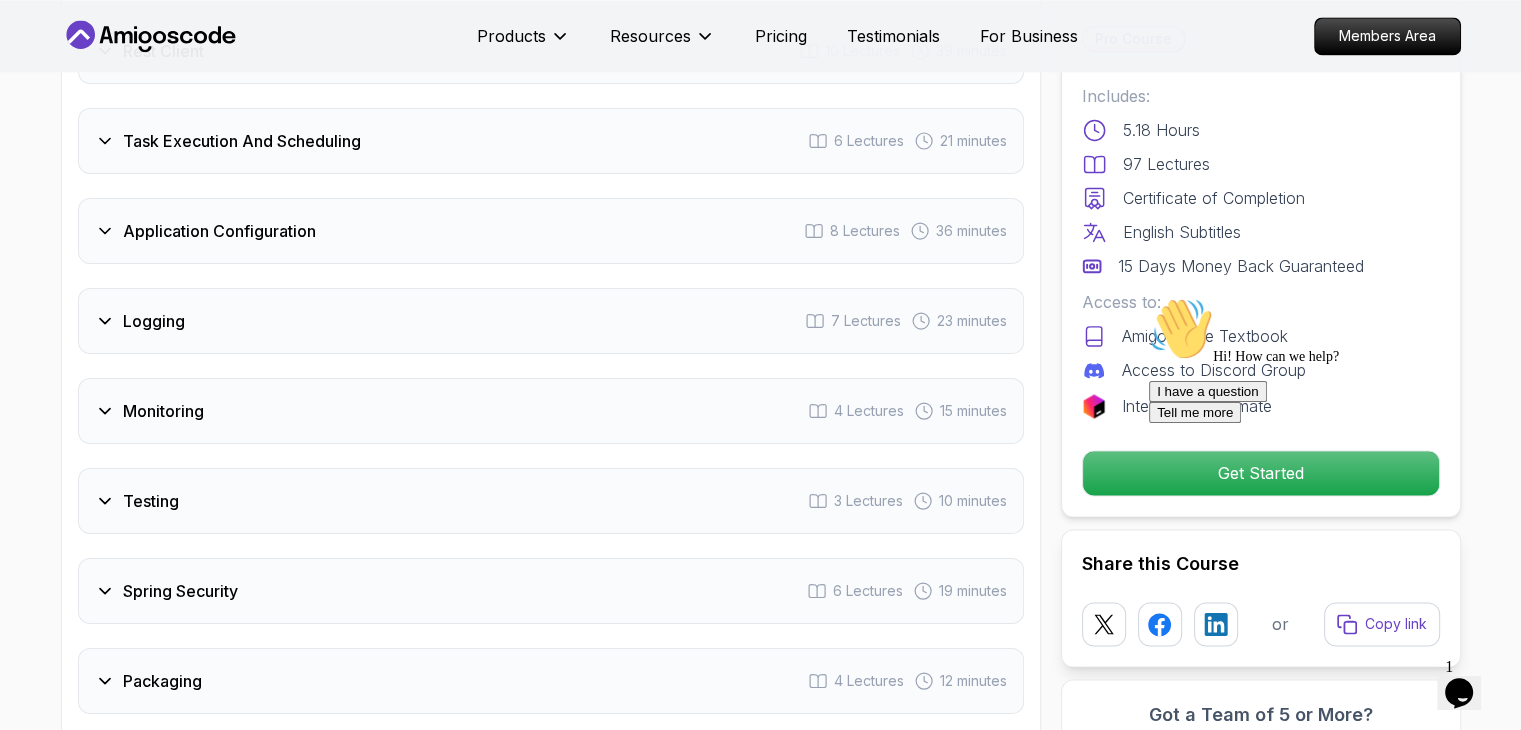 click on "Intro 3   Lectures     1 minute   Java Bean Validation 9   Lectures     27 minutes   Exception Handling 13   Lectures     50 minutes   Spring Data Jpa 20   Lectures     54 minutes   Rest Client 10   Lectures     39 minutes   Task Execution And Scheduling 6   Lectures     21 minutes   Application Configuration 8   Lectures     36 minutes   Logging 7   Lectures     23 minutes   Monitoring 4   Lectures     15 minutes   Testing 3   Lectures     10 minutes   Spring Security 6   Lectures     19 minutes   Packaging 4   Lectures     12 minutes   Outro 4   Lectures     3 minutes" at bounding box center (551, 231) 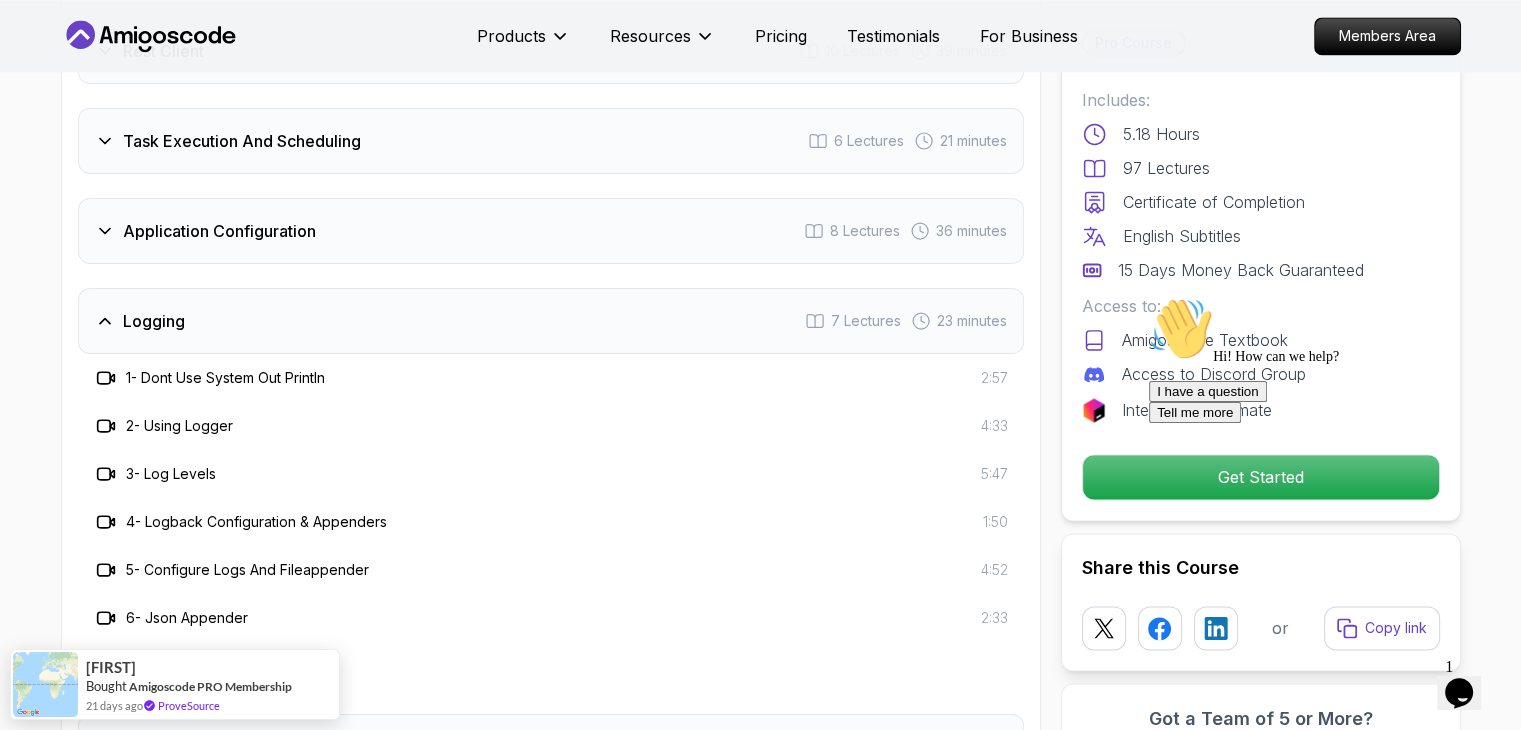 click on "Logging 7   Lectures     23 minutes" at bounding box center (551, 321) 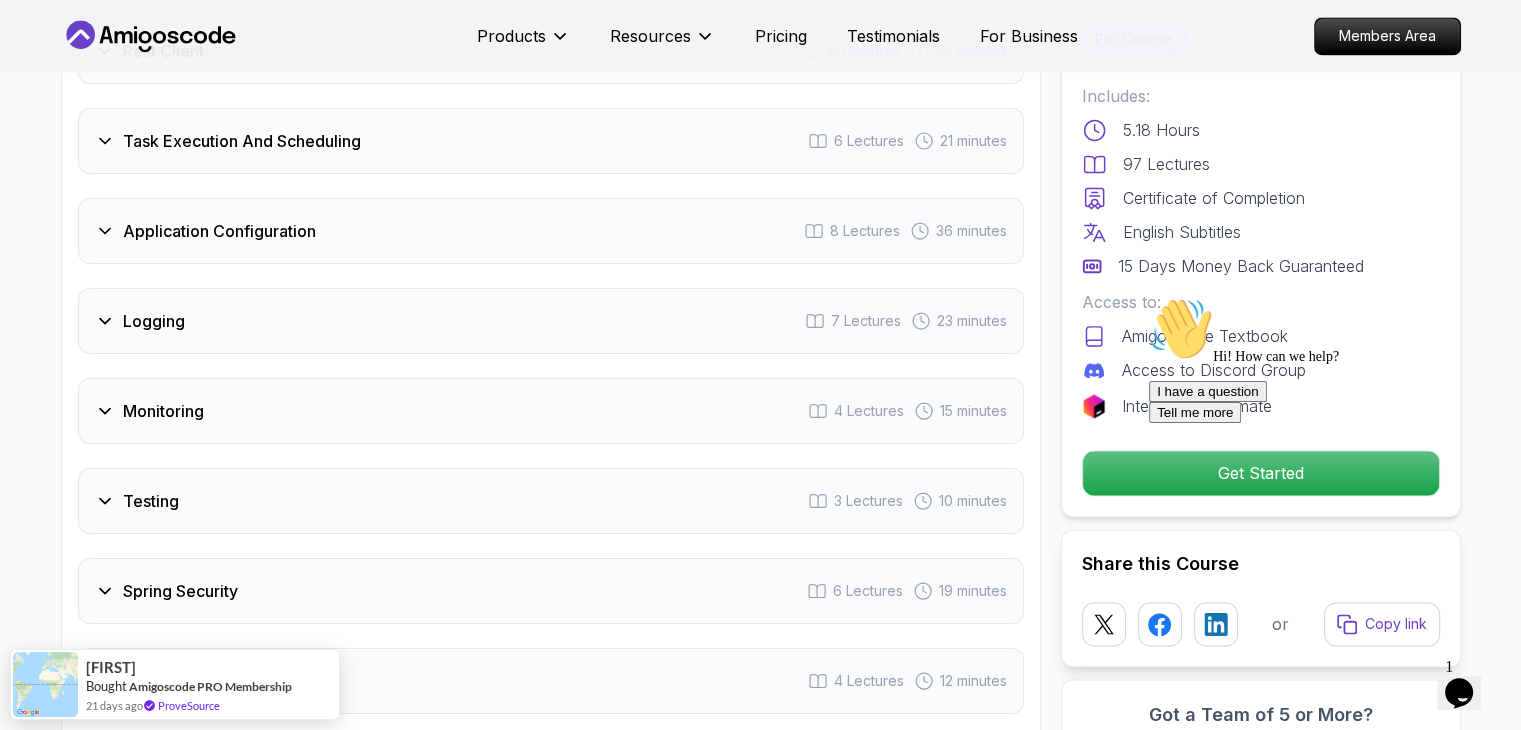 click on "Monitoring" at bounding box center [163, 411] 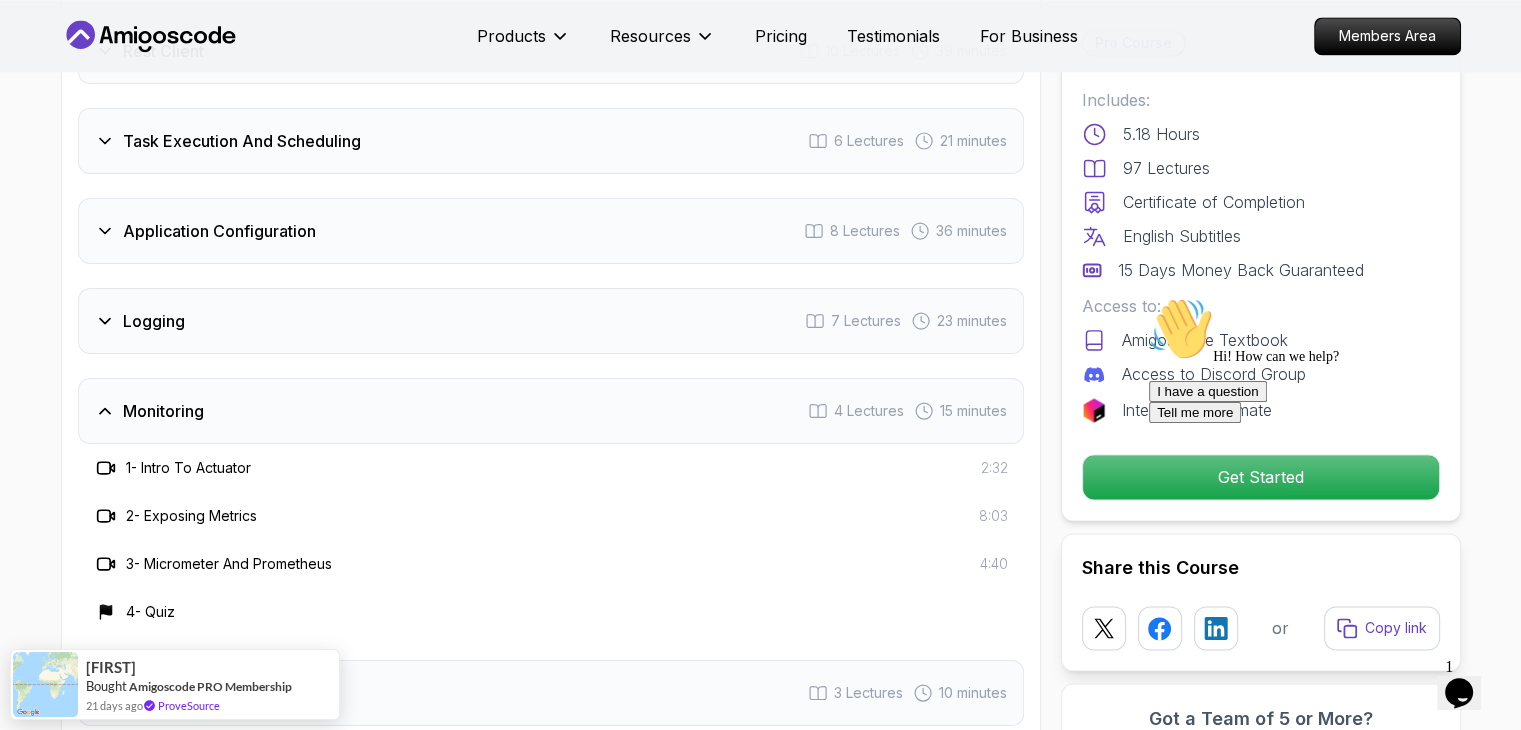 type 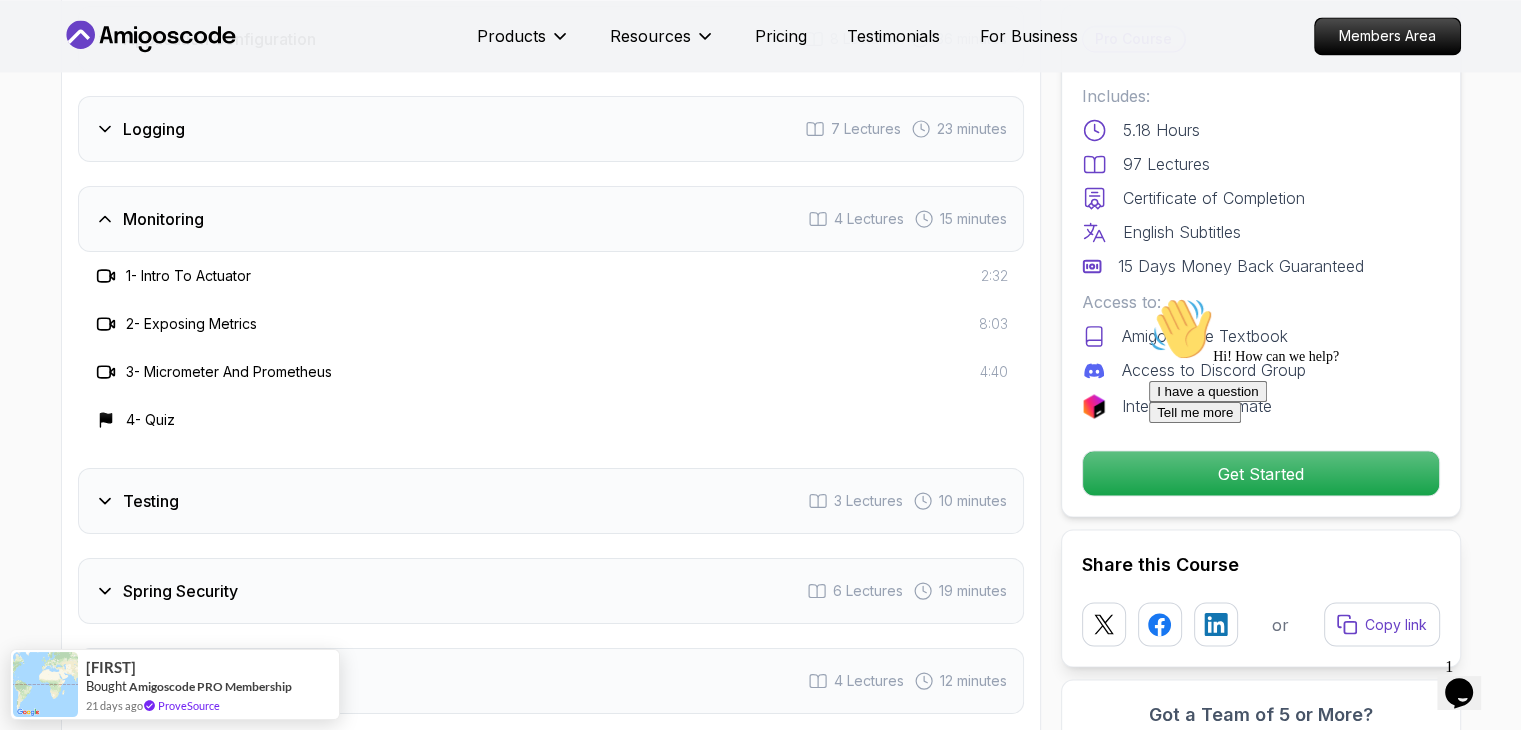 scroll, scrollTop: 3364, scrollLeft: 0, axis: vertical 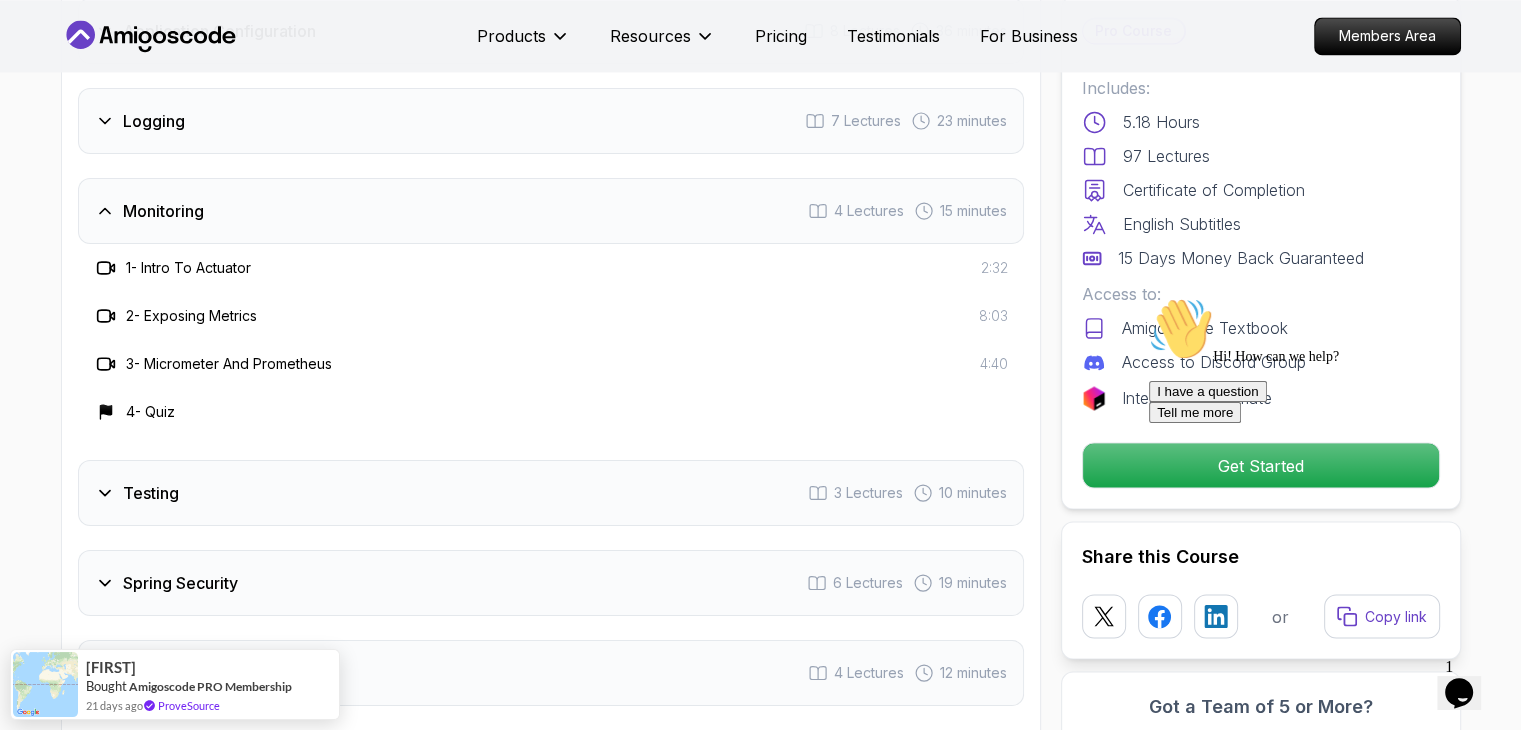 click on "Monitoring 4   Lectures     15 minutes" at bounding box center [551, 211] 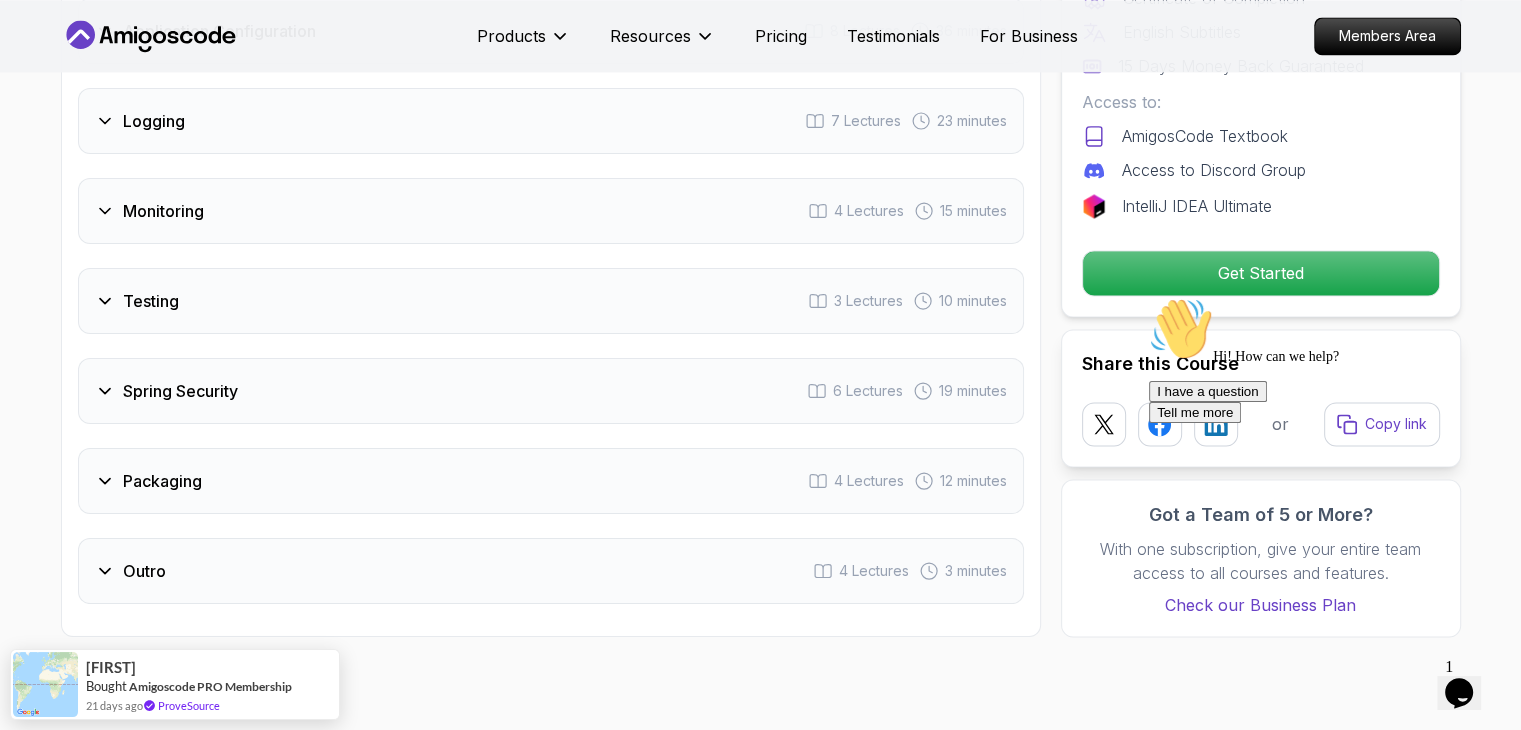 click on "Testing 3   Lectures     10 minutes" at bounding box center [551, 301] 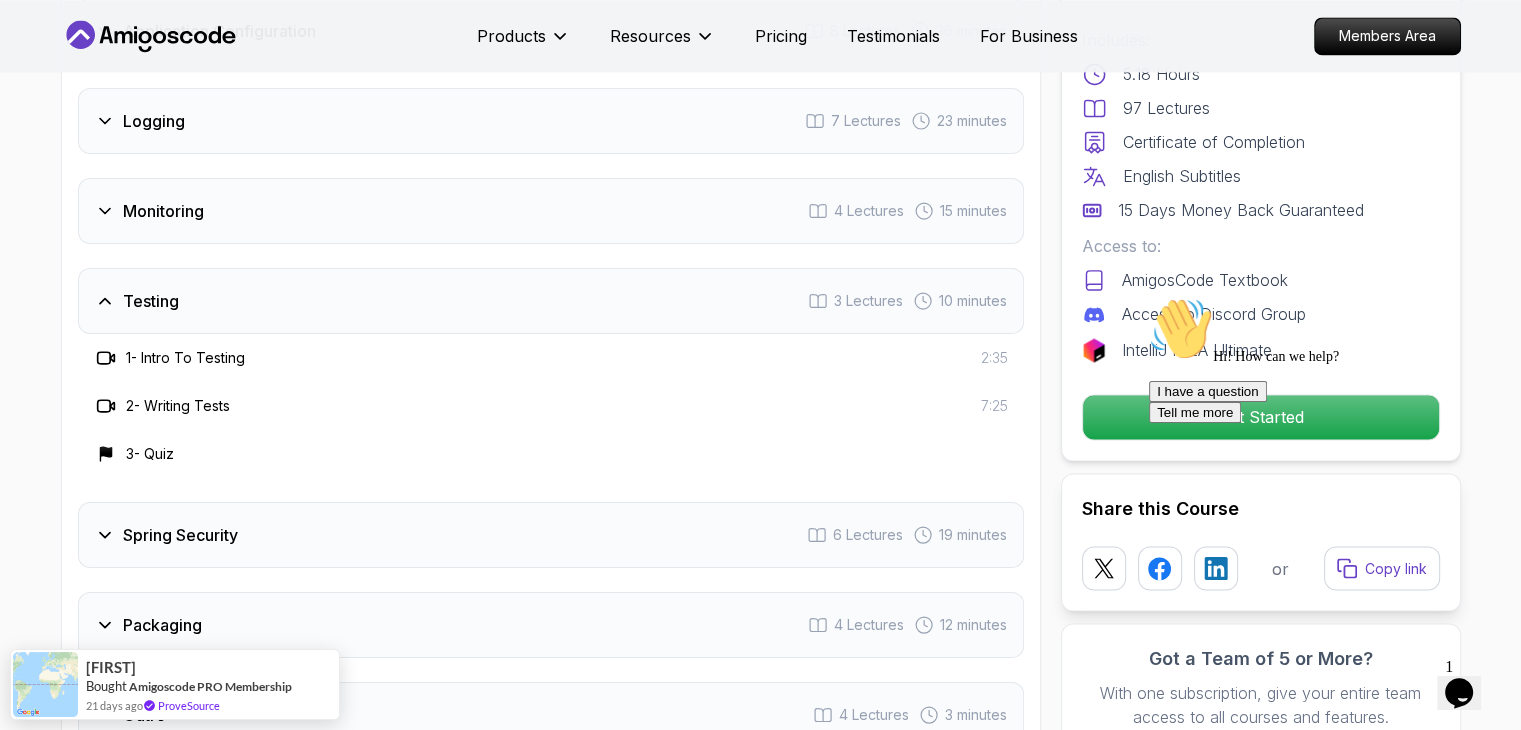 click on "Testing 3   Lectures     10 minutes" at bounding box center [551, 301] 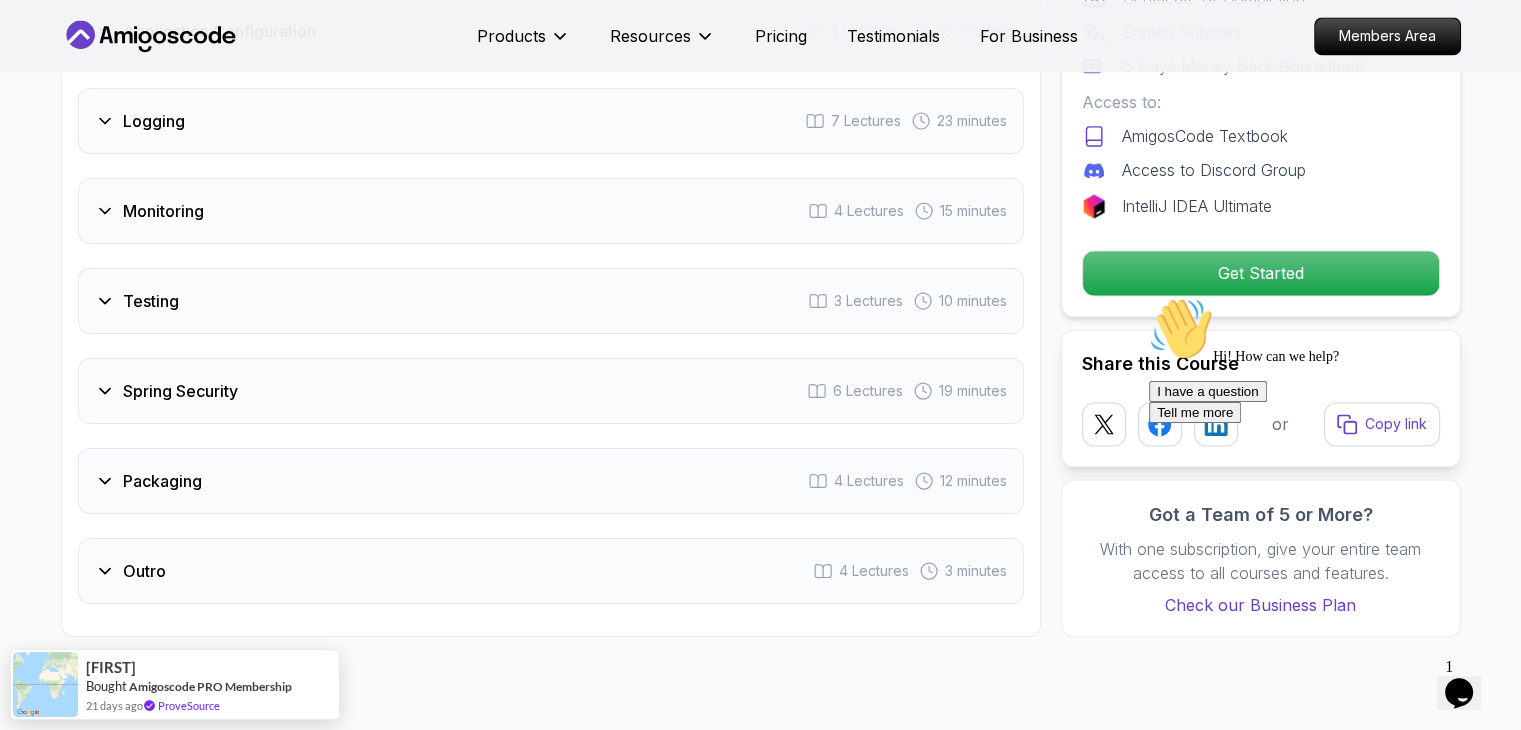 click on "Packaging 4   Lectures     12 minutes" at bounding box center [551, 481] 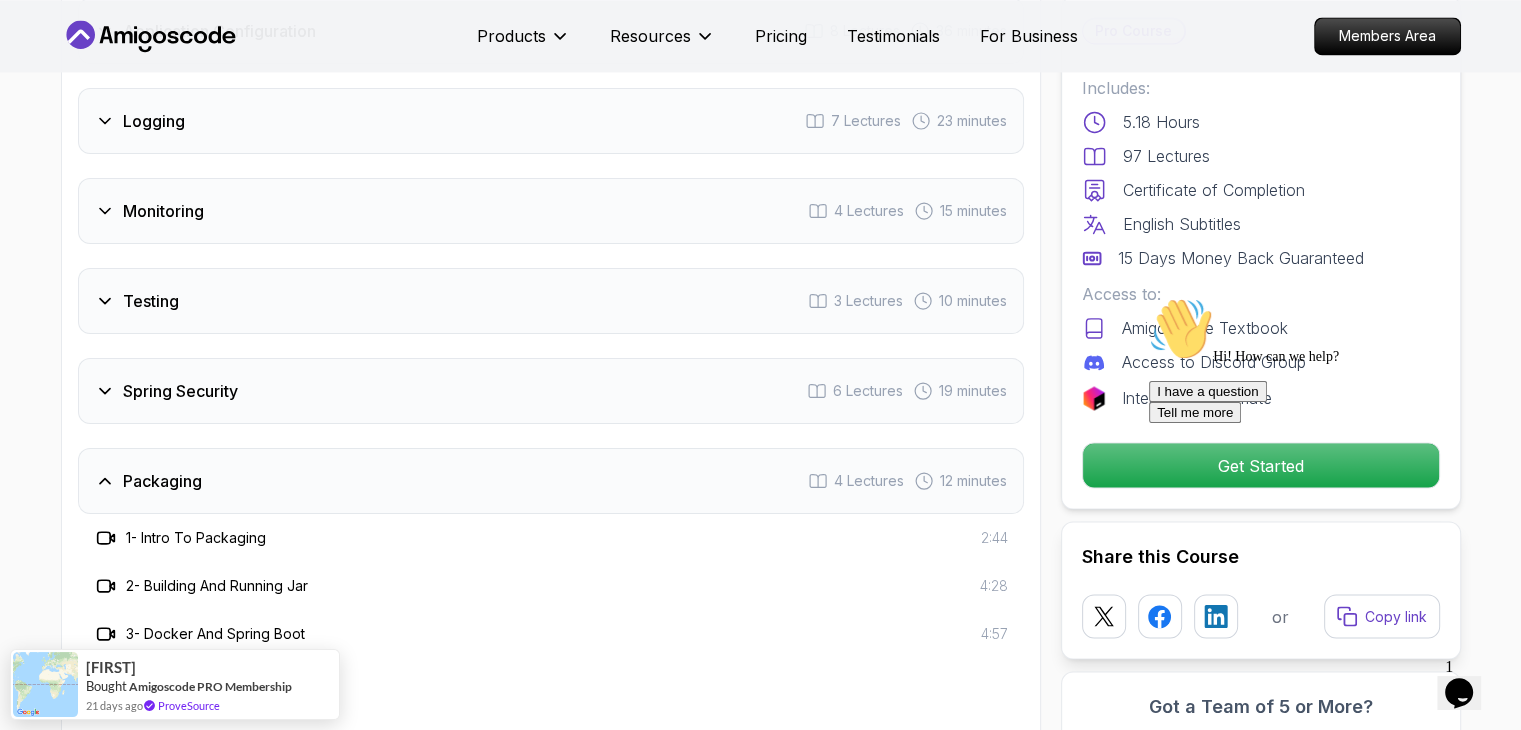 click on "Spring Security" at bounding box center (180, 391) 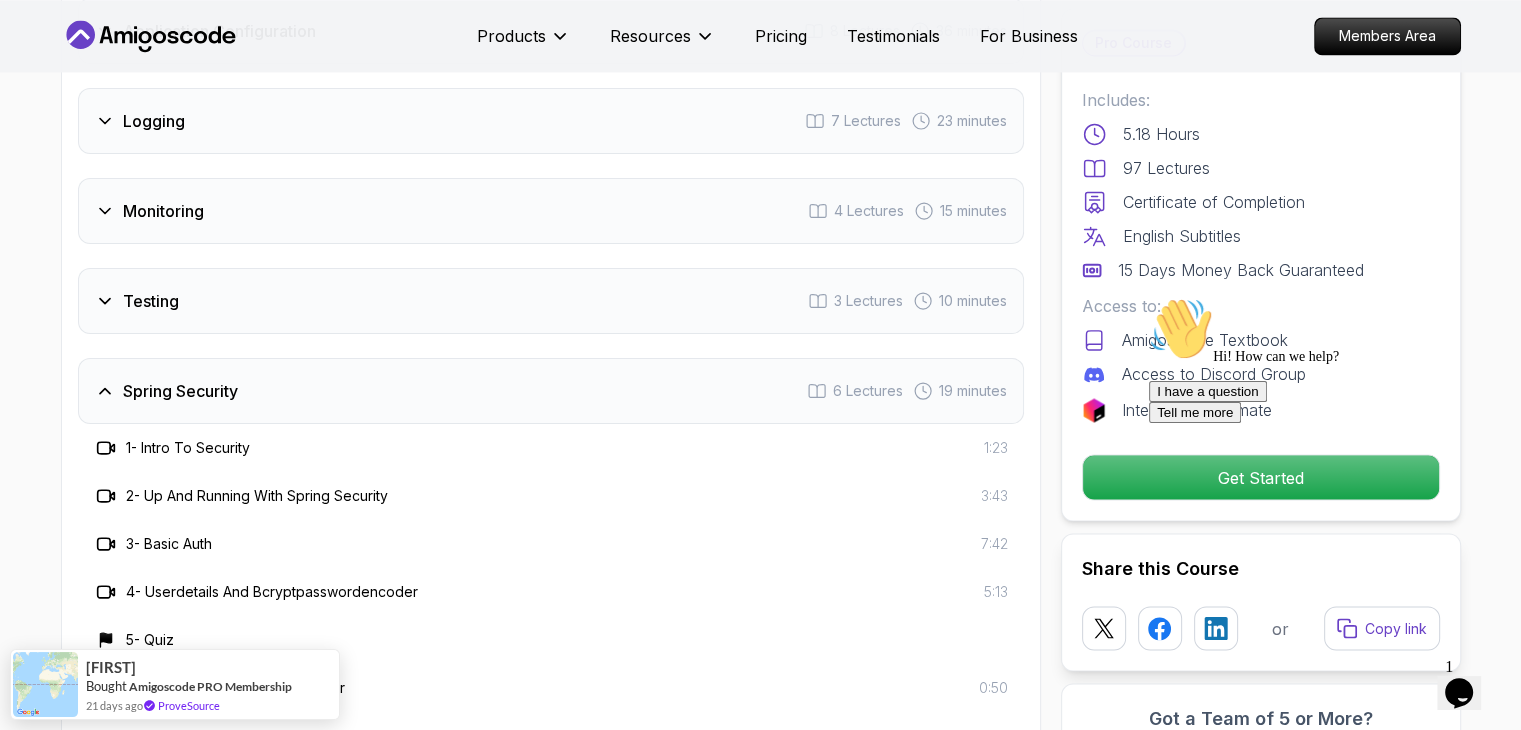 scroll, scrollTop: 3367, scrollLeft: 0, axis: vertical 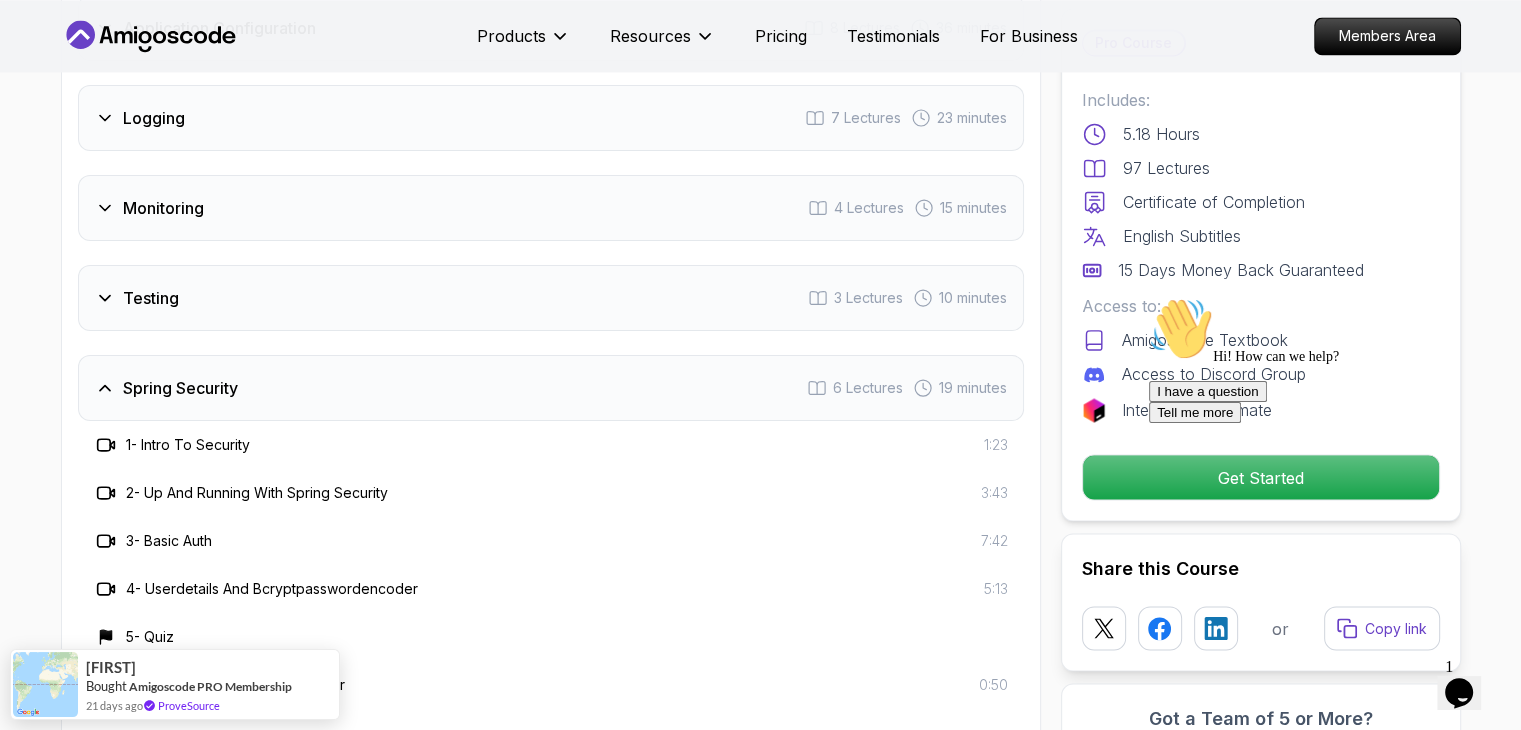click on "Spring Security 6   Lectures     19 minutes" at bounding box center [551, 388] 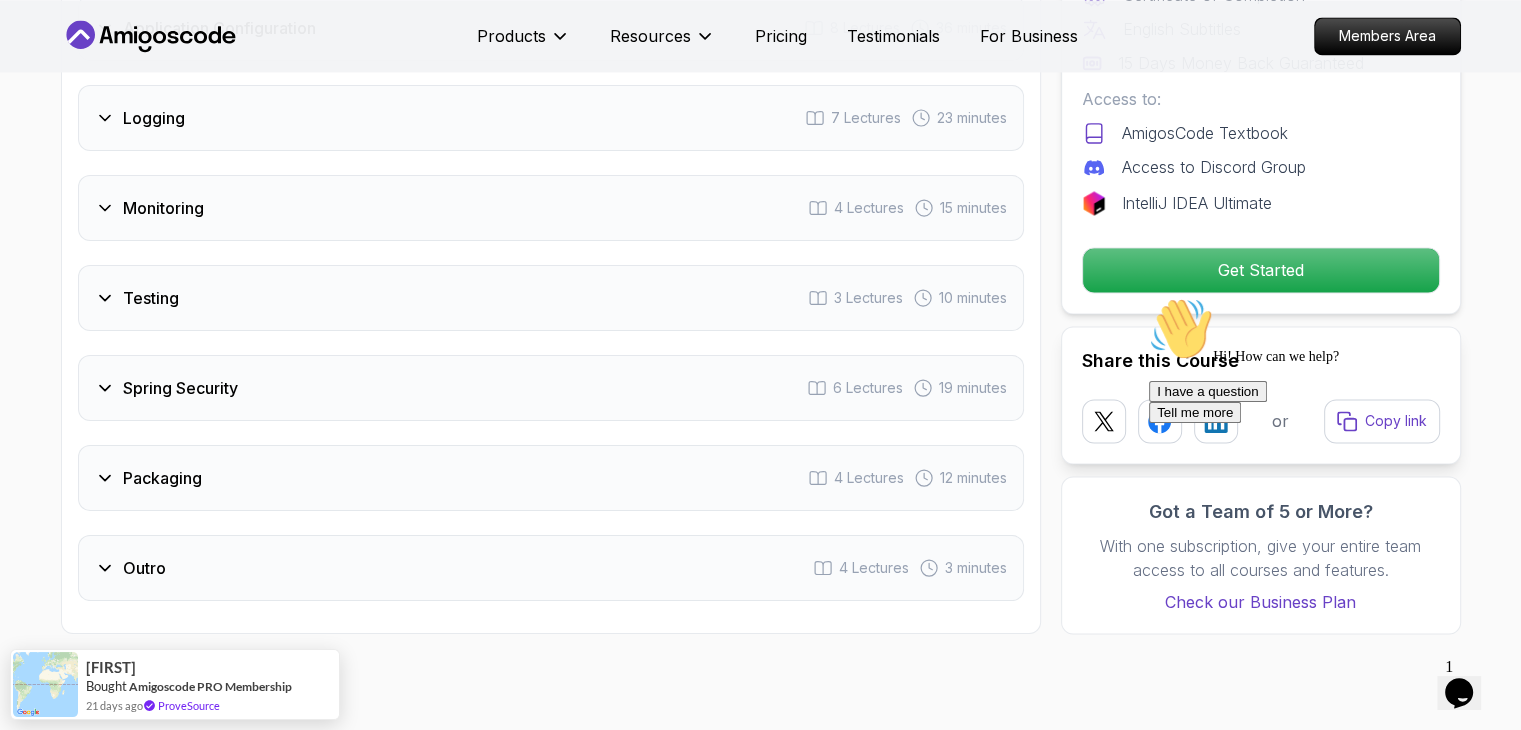 click on "Packaging 4   Lectures     12 minutes" at bounding box center [551, 478] 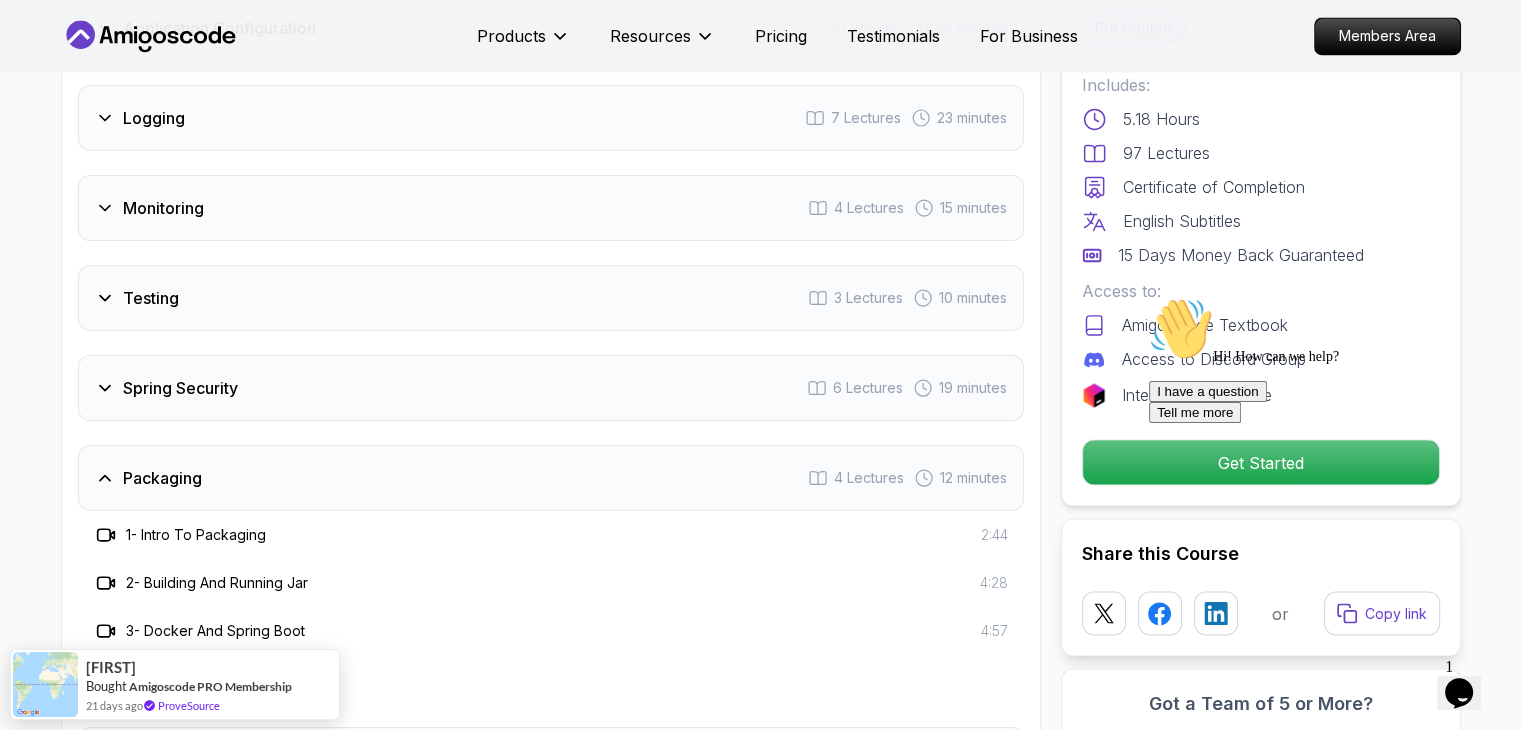 click on "Advanced Spring Boot Dive deep into Spring Boot with our advanced course, designed to take your skills from intermediate to expert level. Mama Samba Braima Djalo  /   Instructor Pro Course Includes: 5.18 Hours 97 Lectures Certificate of Completion English Subtitles 15 Days Money Back Guaranteed Access to: AmigosCode Textbook Access to Discord Group IntelliJ IDEA Ultimate Get Started Share this Course or Copy link Got a Team of 5 or More? With one subscription, give your entire team access to all courses and features. Check our Business Plan Mama Samba Braima Djalo  /   Instructor What you will learn java spring spring-boot spring-data-jpa spring-security docker postgres h2 Java Bean Validation - Master efficient validation techniques with annotations, custom validations, and @Valid. Exception Handling - Learn to handle errors gracefully with @ExceptionHandler, custom responses, and HTTP status codes. Spring Data JPA - Dive deep into entity mapping, repositories, queries, and database integration using H2." at bounding box center [760, -1171] 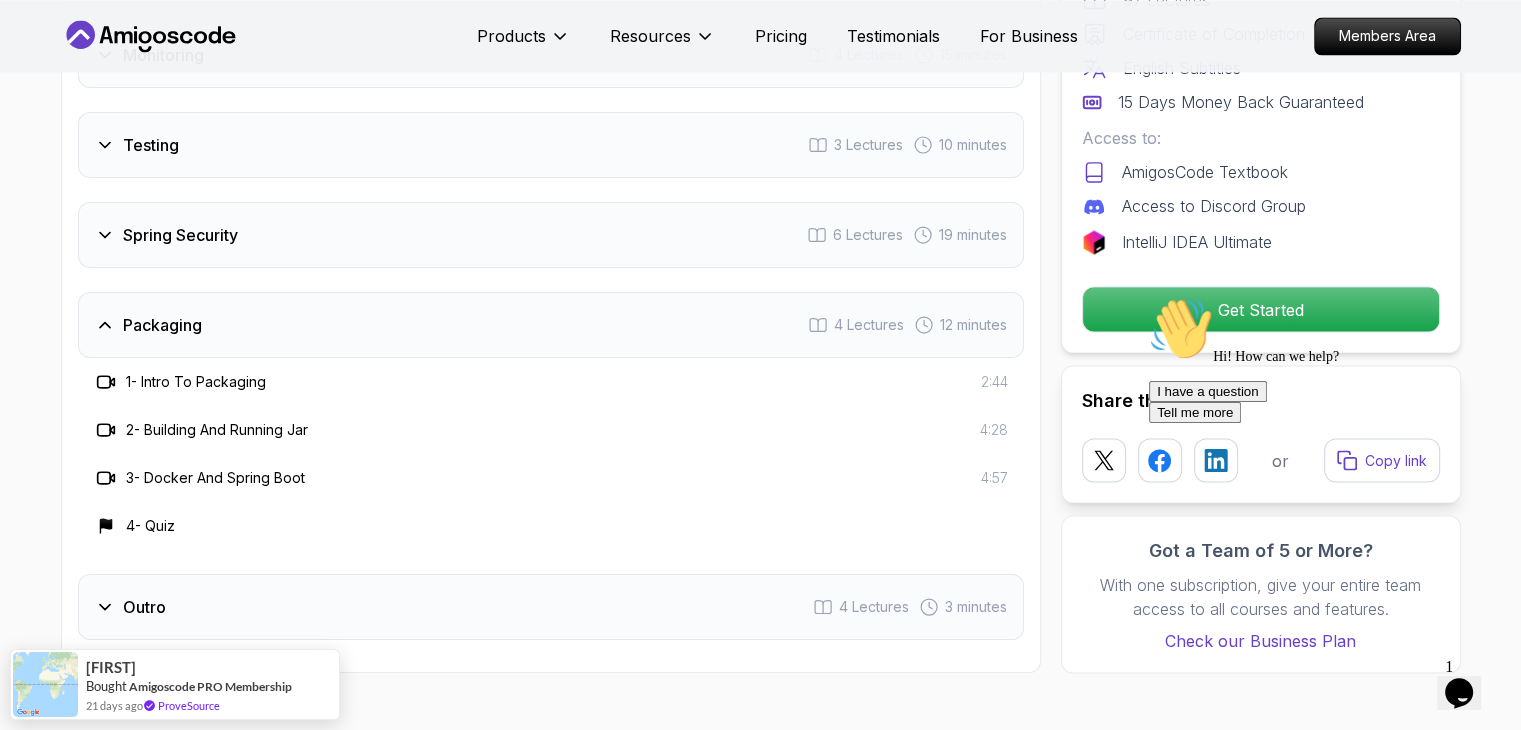 scroll, scrollTop: 3527, scrollLeft: 0, axis: vertical 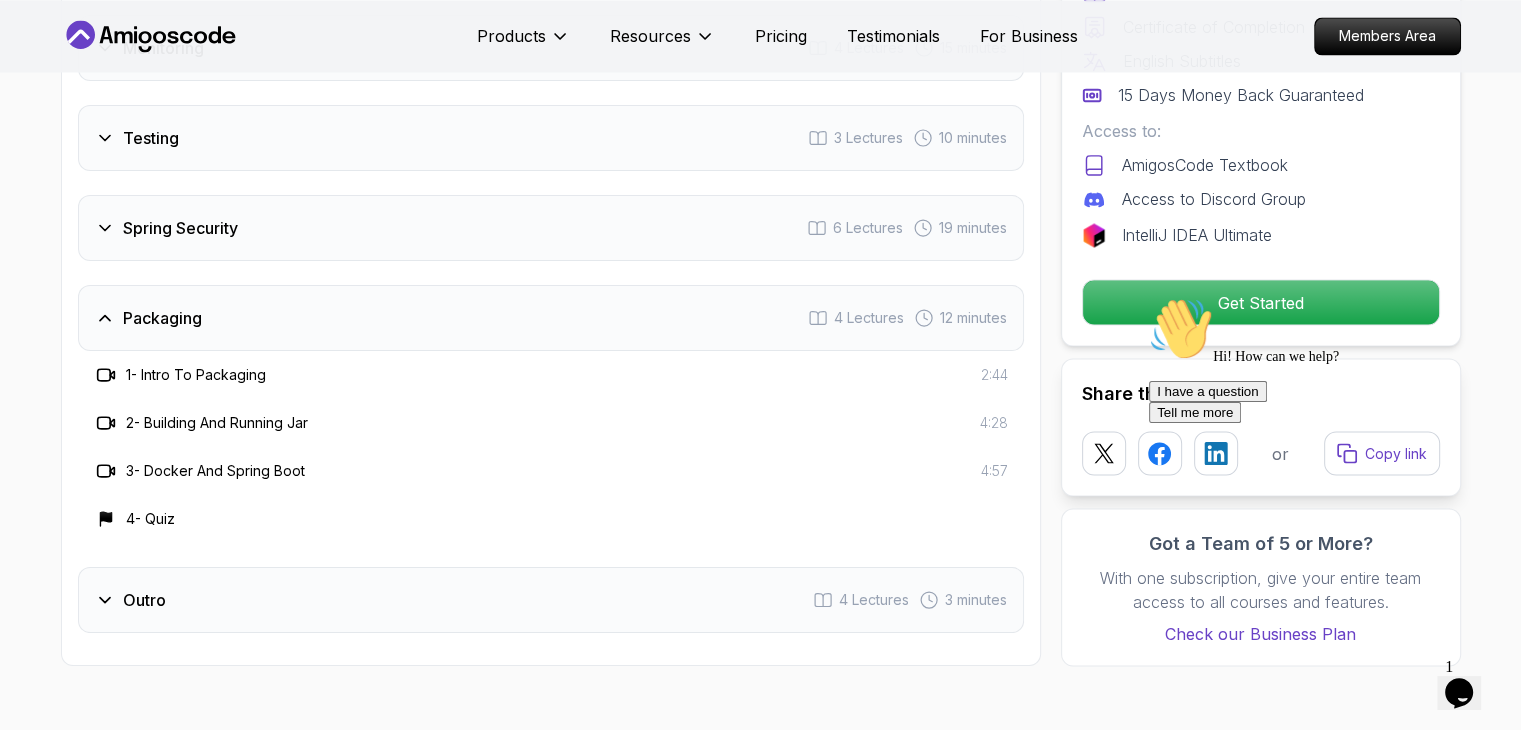 click on "Packaging 4   Lectures     12 minutes" at bounding box center [551, 318] 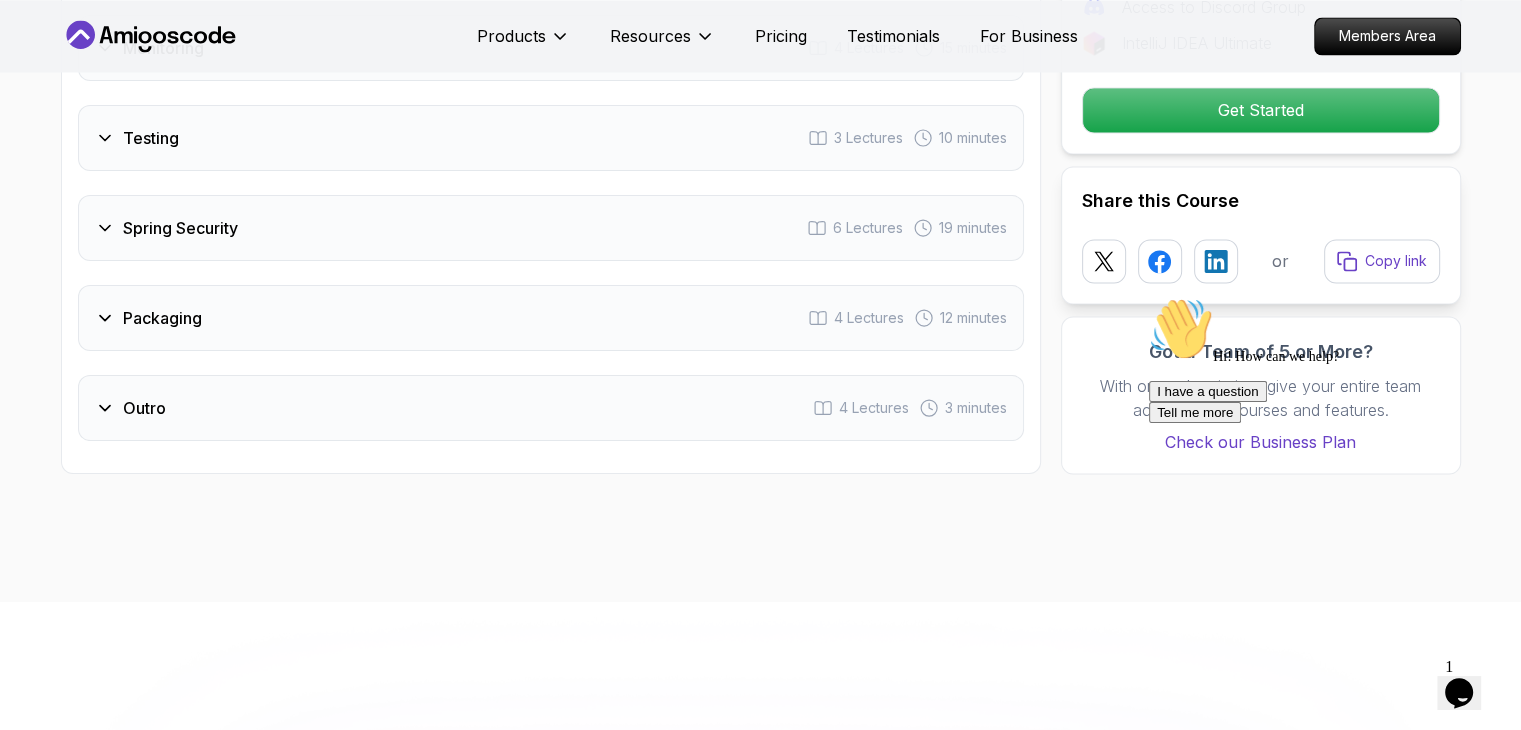 click on "Packaging 4   Lectures     12 minutes" at bounding box center [551, 318] 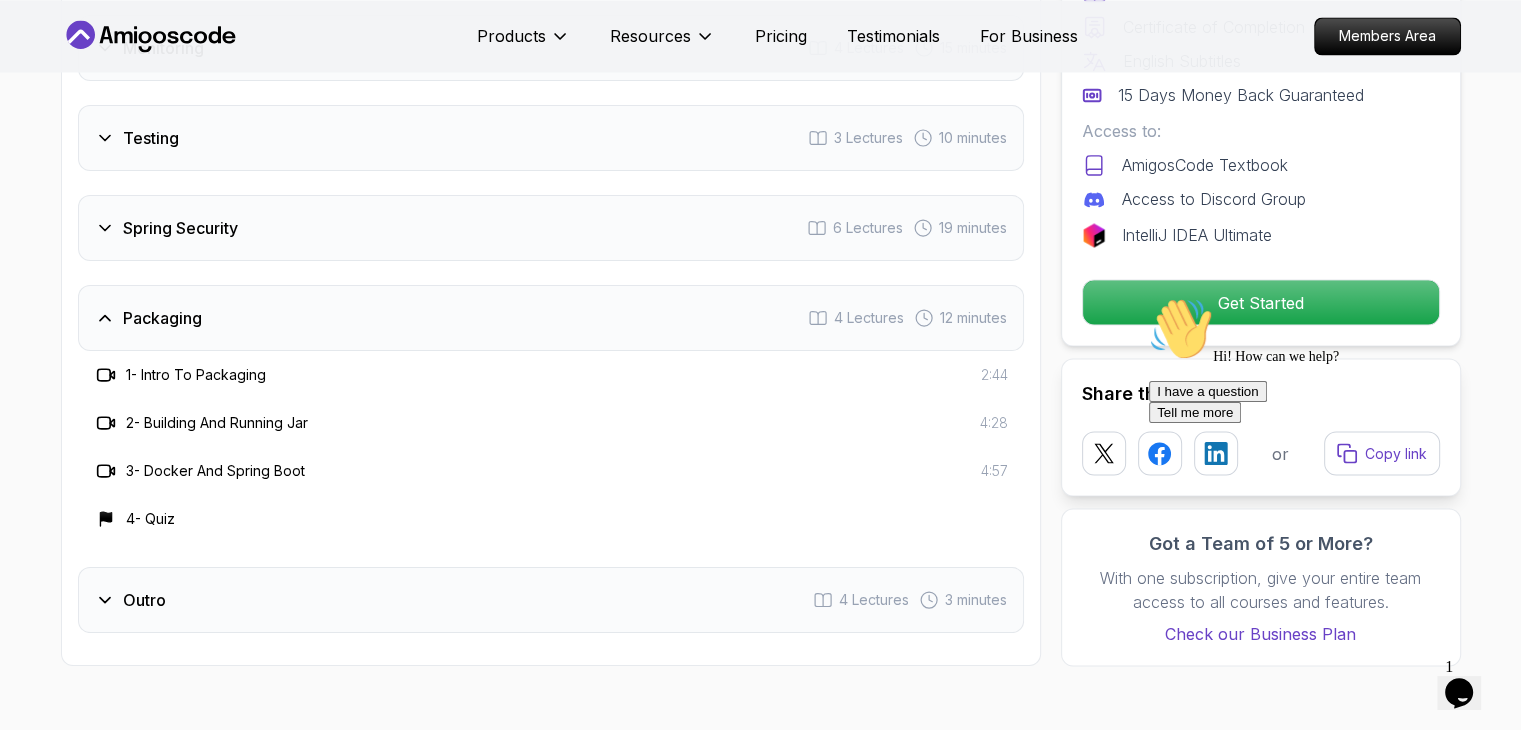 click on "Spring Security 6   Lectures     19 minutes" at bounding box center (551, 228) 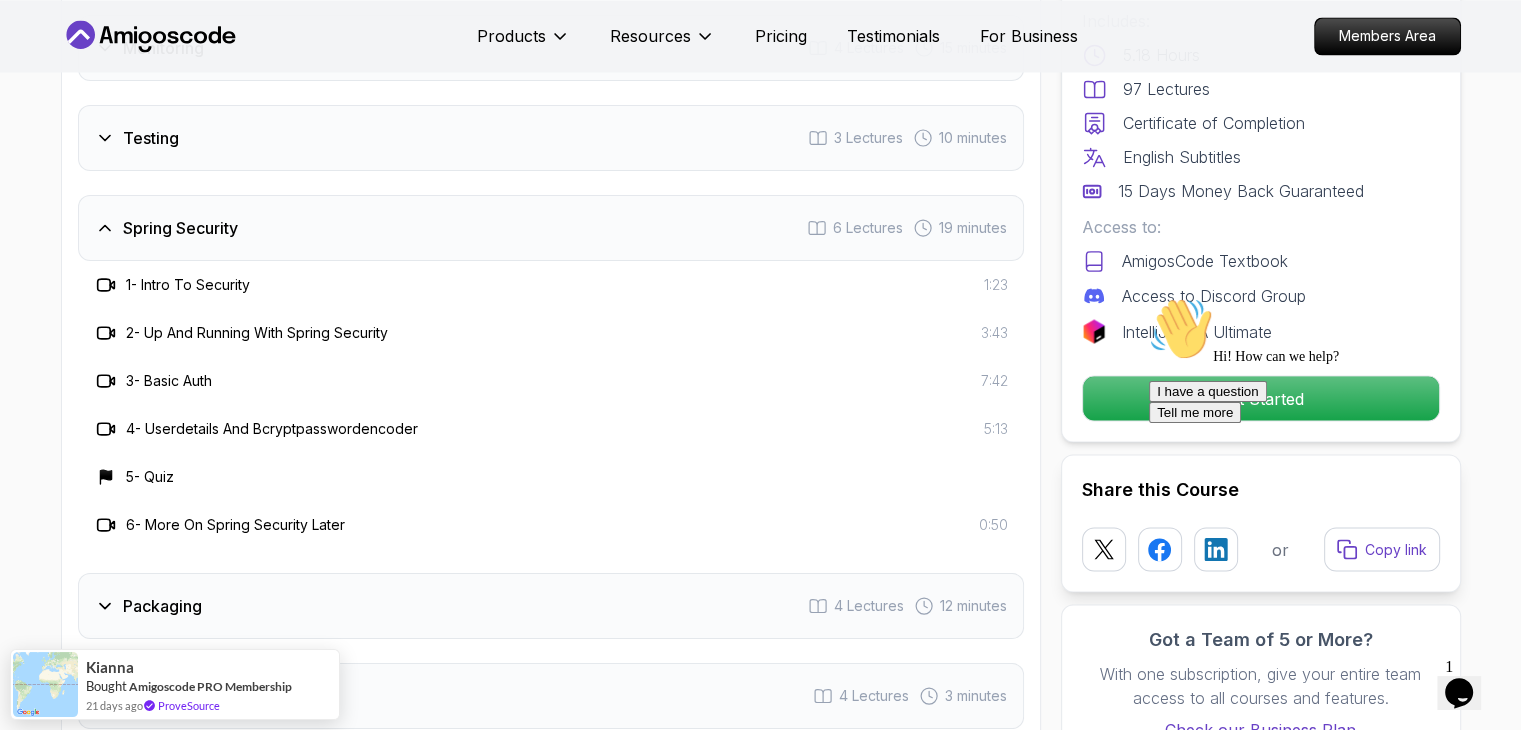 click on "5  -   Quiz" at bounding box center [551, 477] 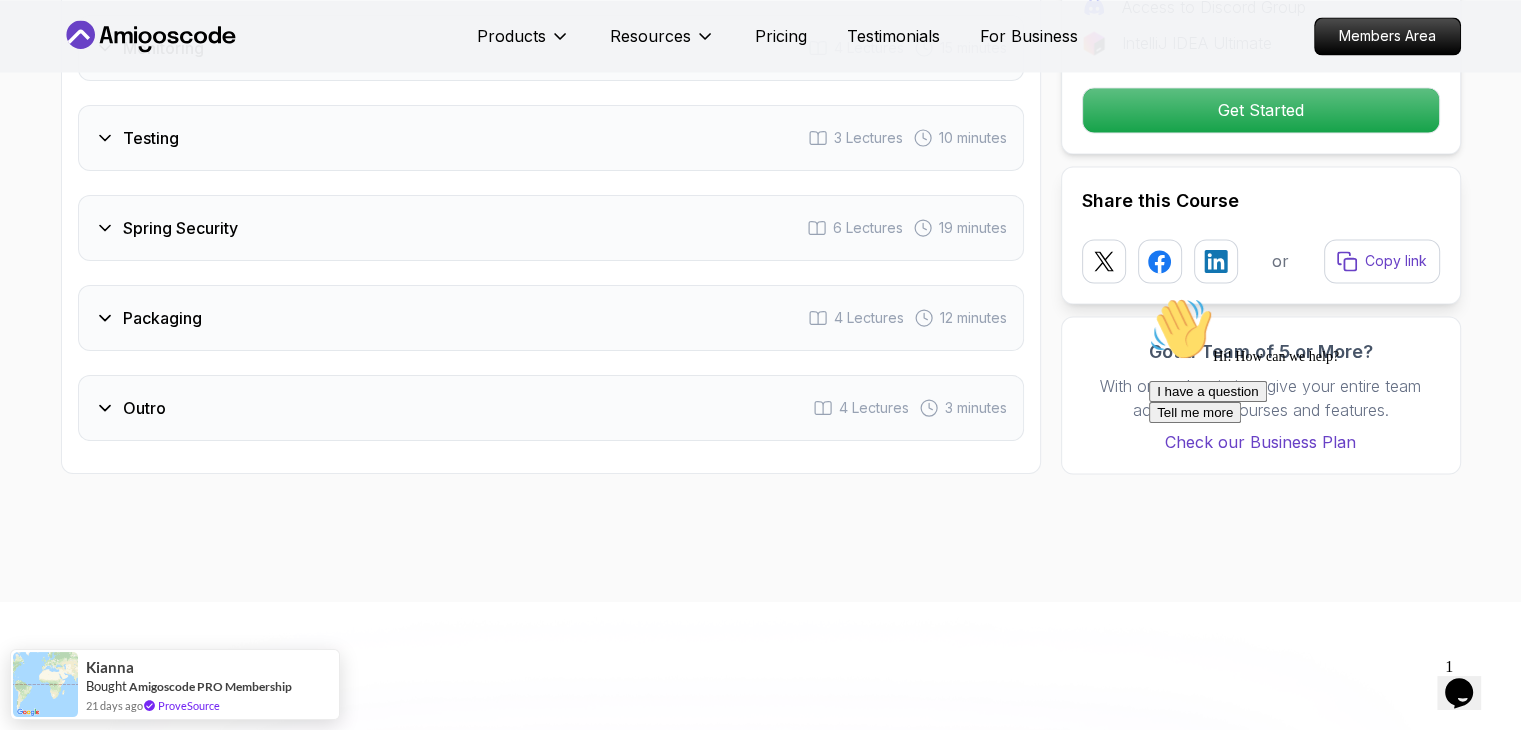 click on "Outro 4   Lectures     3 minutes" at bounding box center [551, 408] 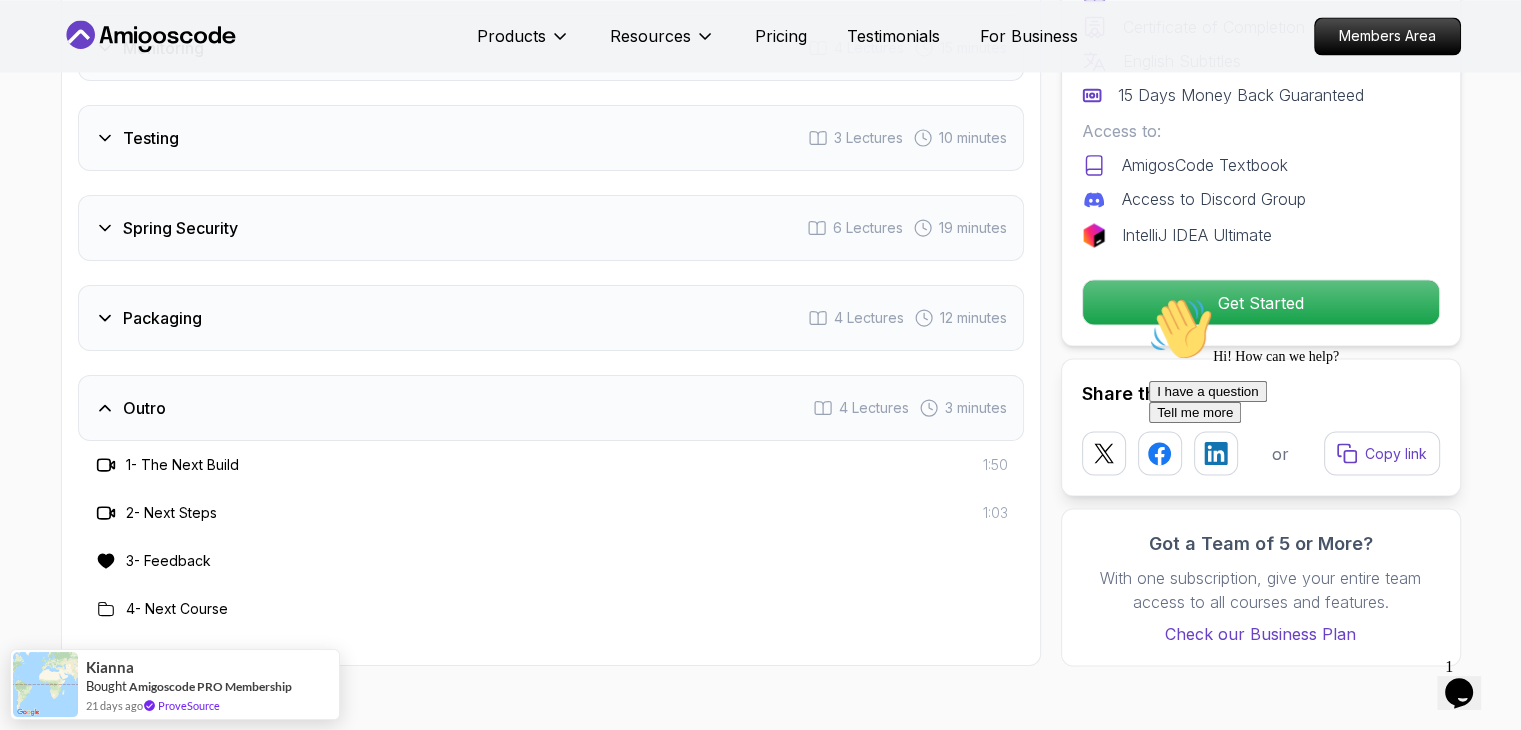 click on "Outro 4   Lectures     3 minutes" at bounding box center [551, 408] 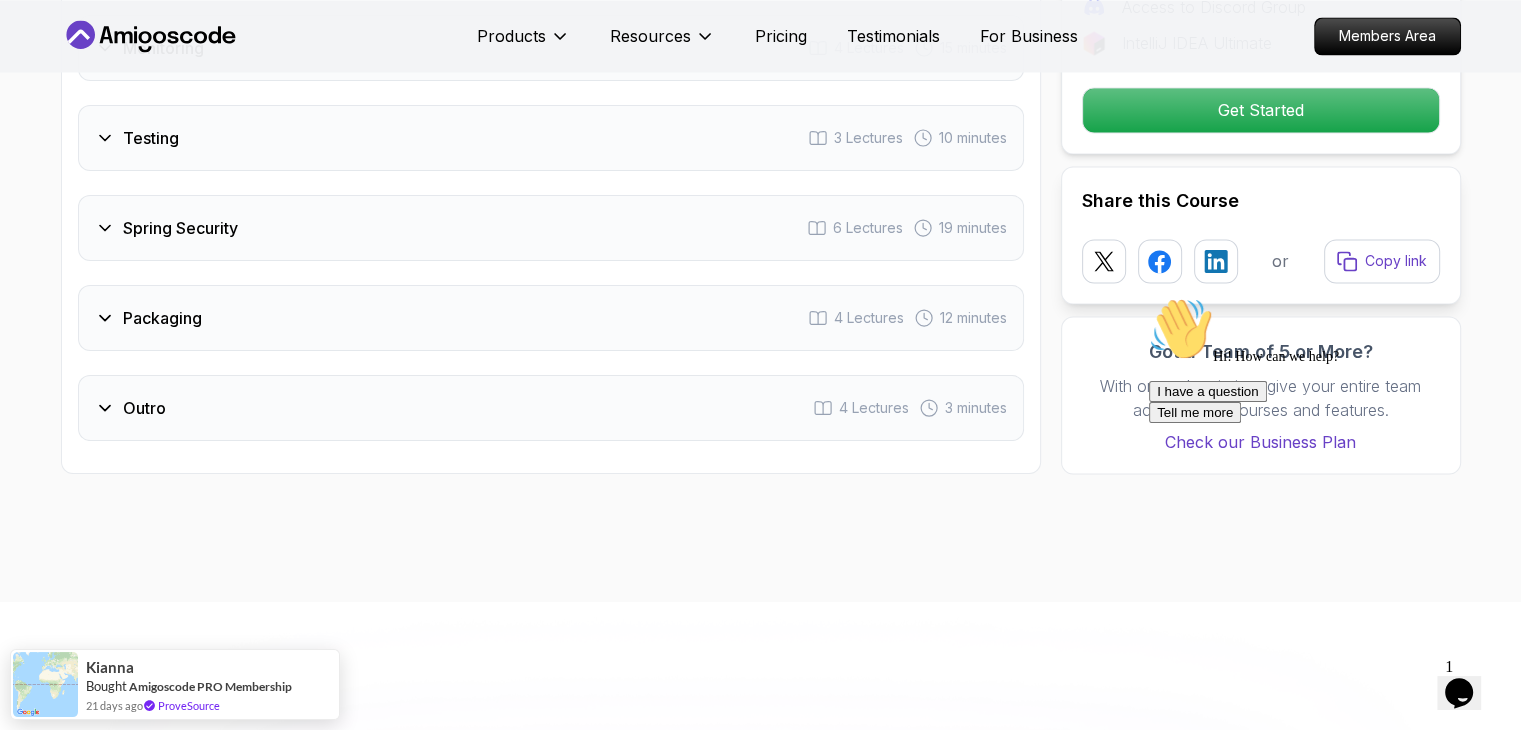 click on "Testing 3   Lectures     10 minutes" at bounding box center (551, 138) 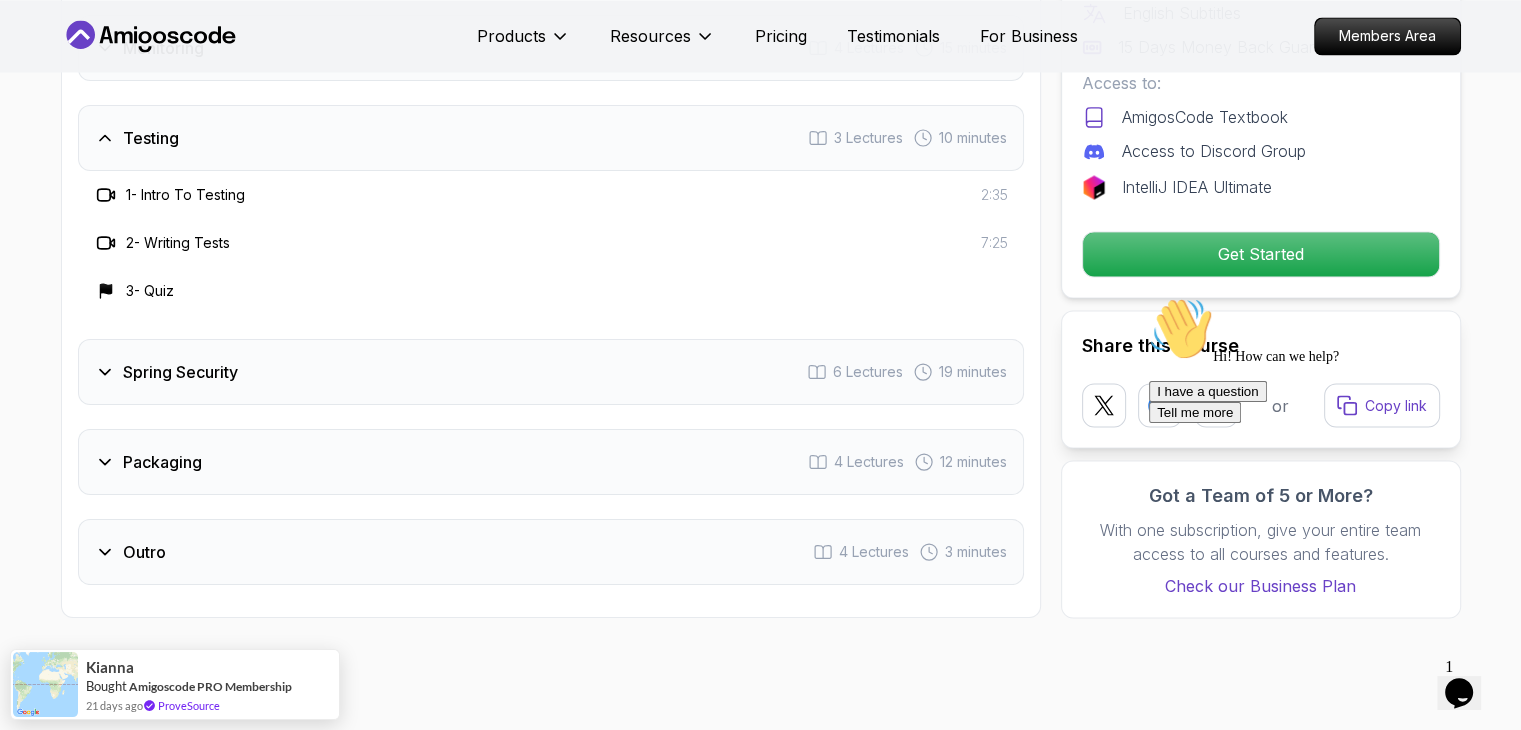 click on "Testing 3   Lectures     10 minutes" at bounding box center (551, 138) 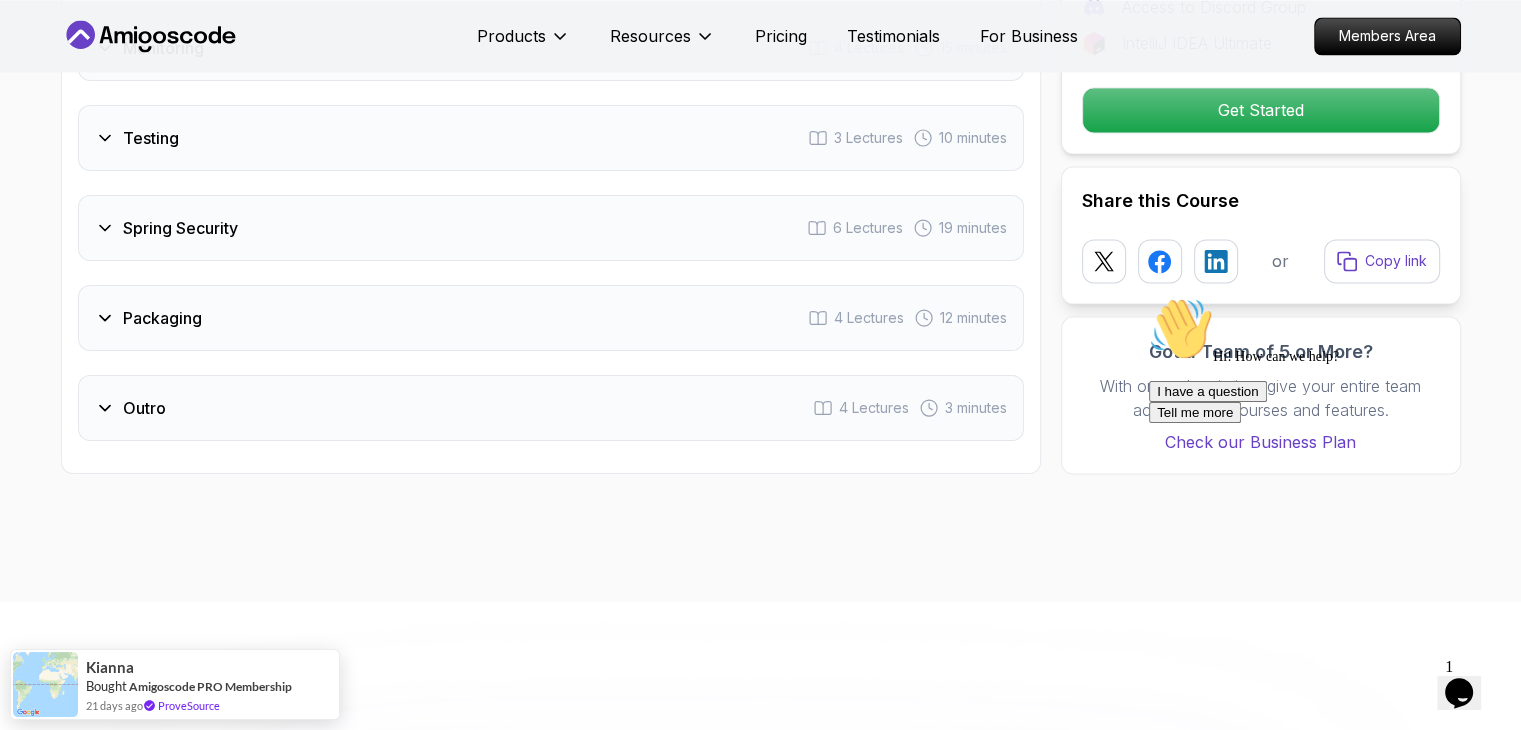 type 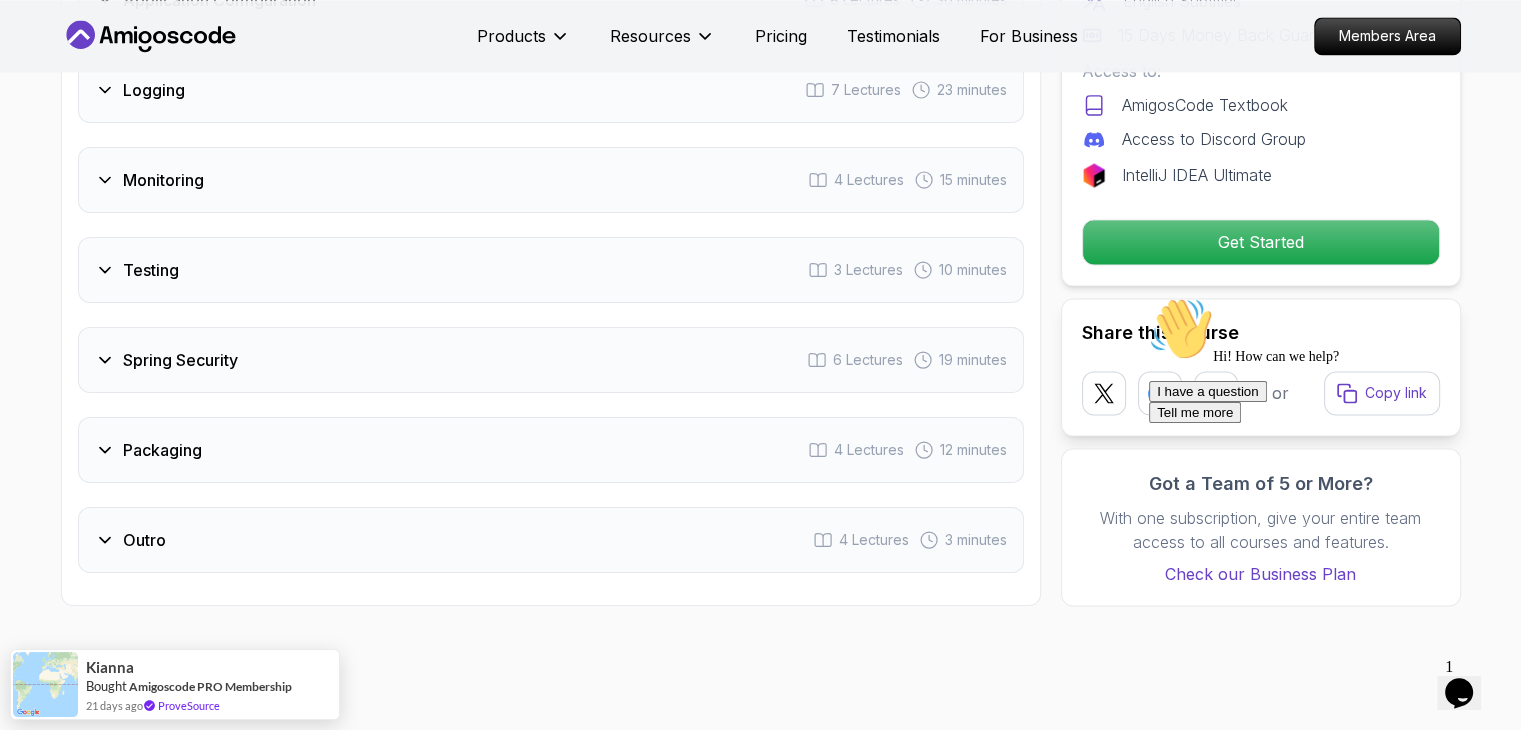 scroll, scrollTop: 3367, scrollLeft: 0, axis: vertical 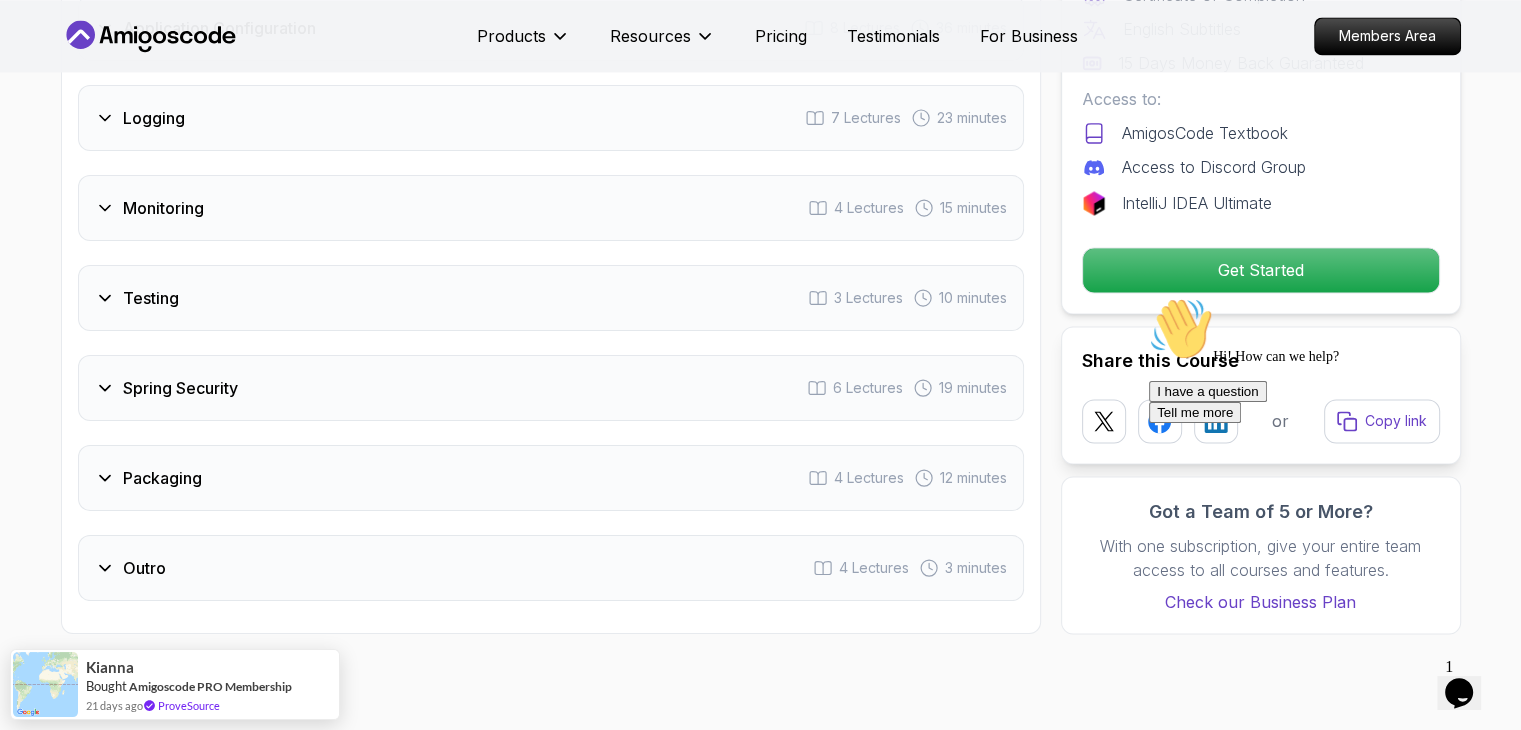 click on "Monitoring 4   Lectures     15 minutes" at bounding box center (551, 208) 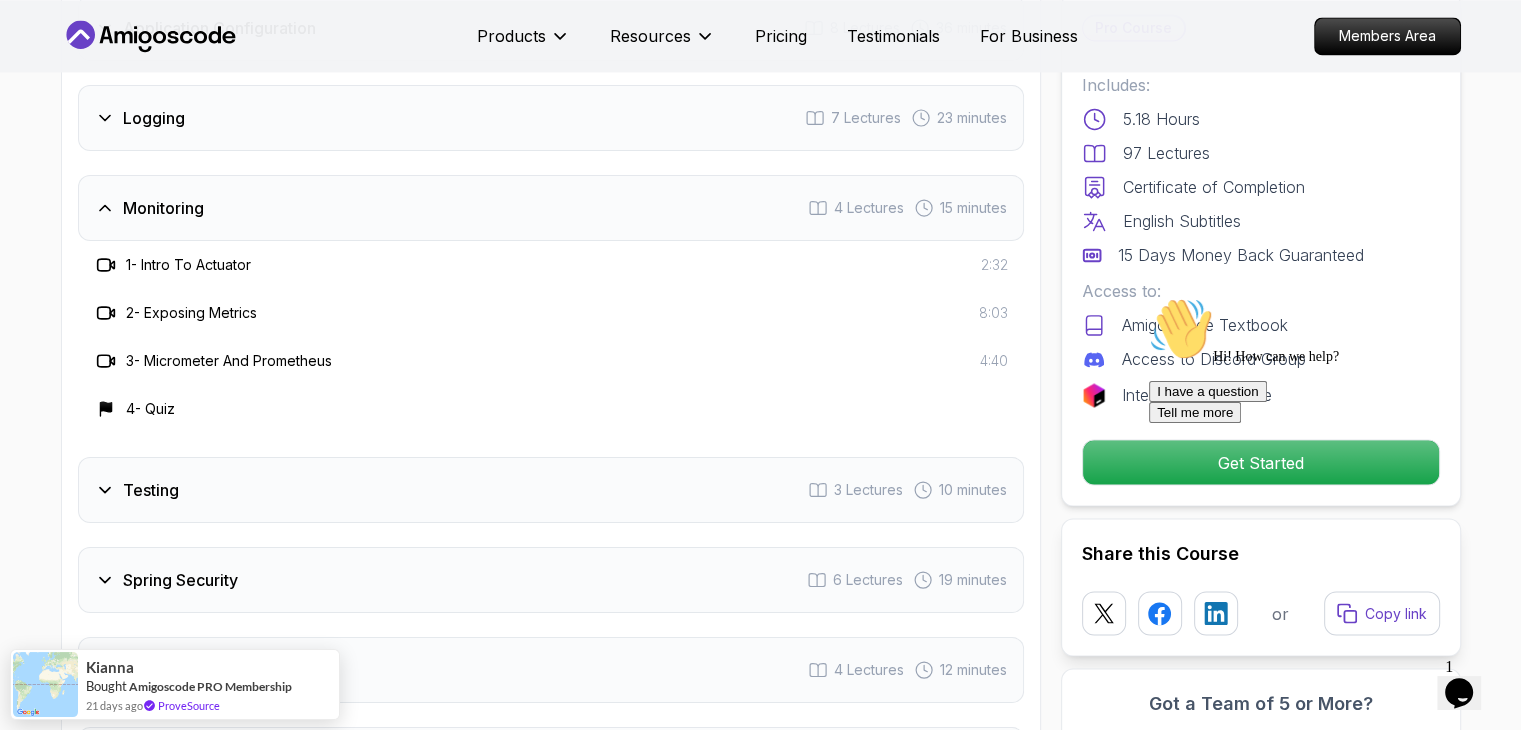 click on "Monitoring 4   Lectures     15 minutes" at bounding box center [551, 208] 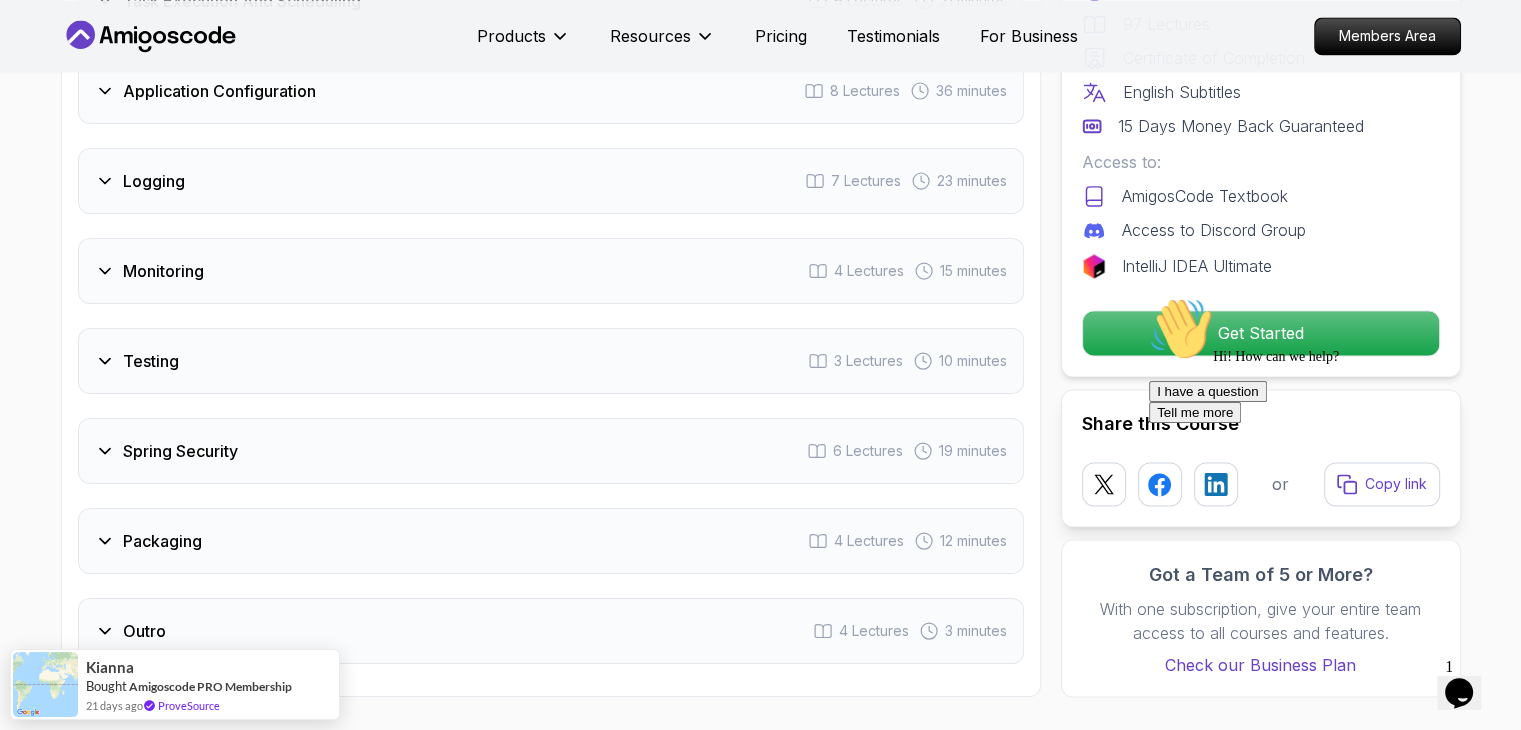 scroll, scrollTop: 3287, scrollLeft: 0, axis: vertical 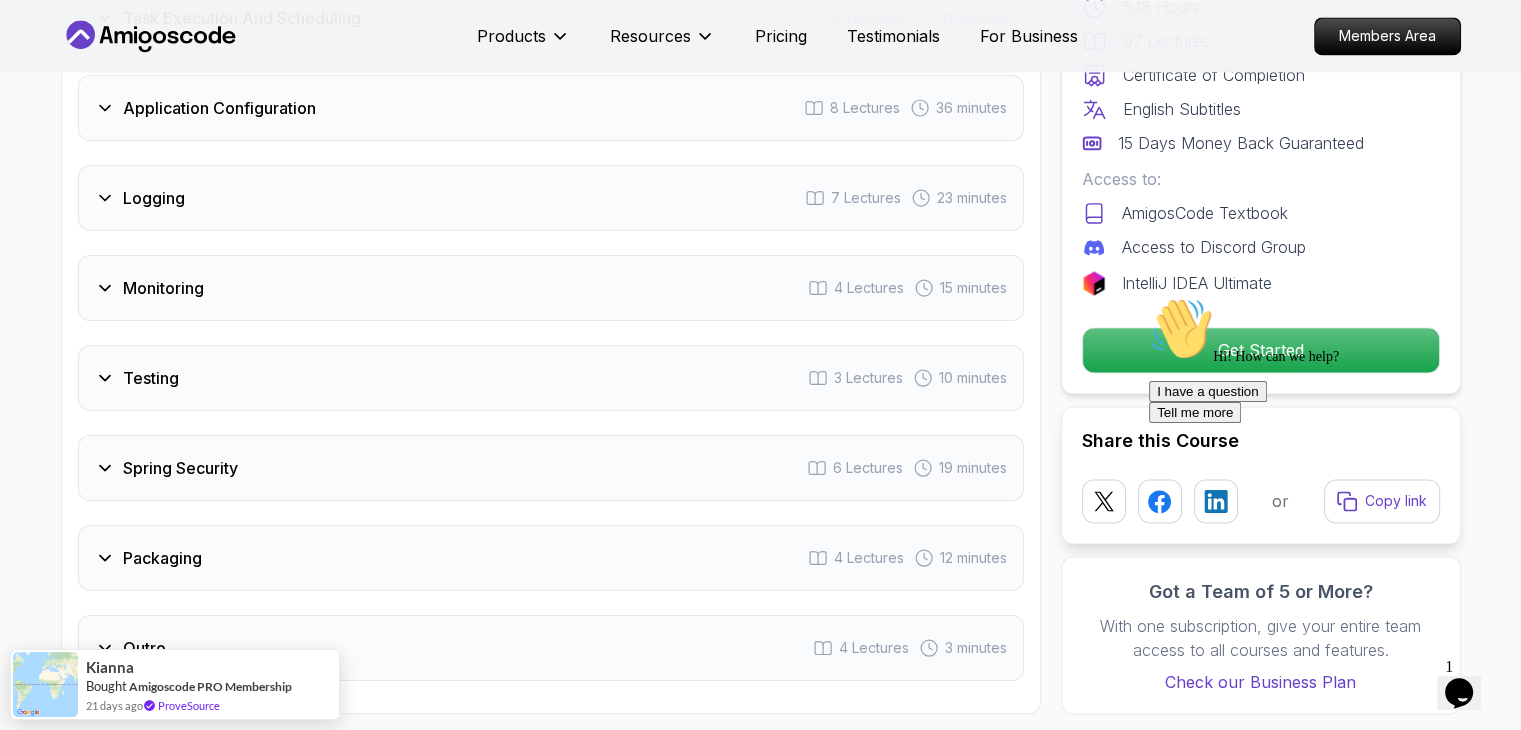 click 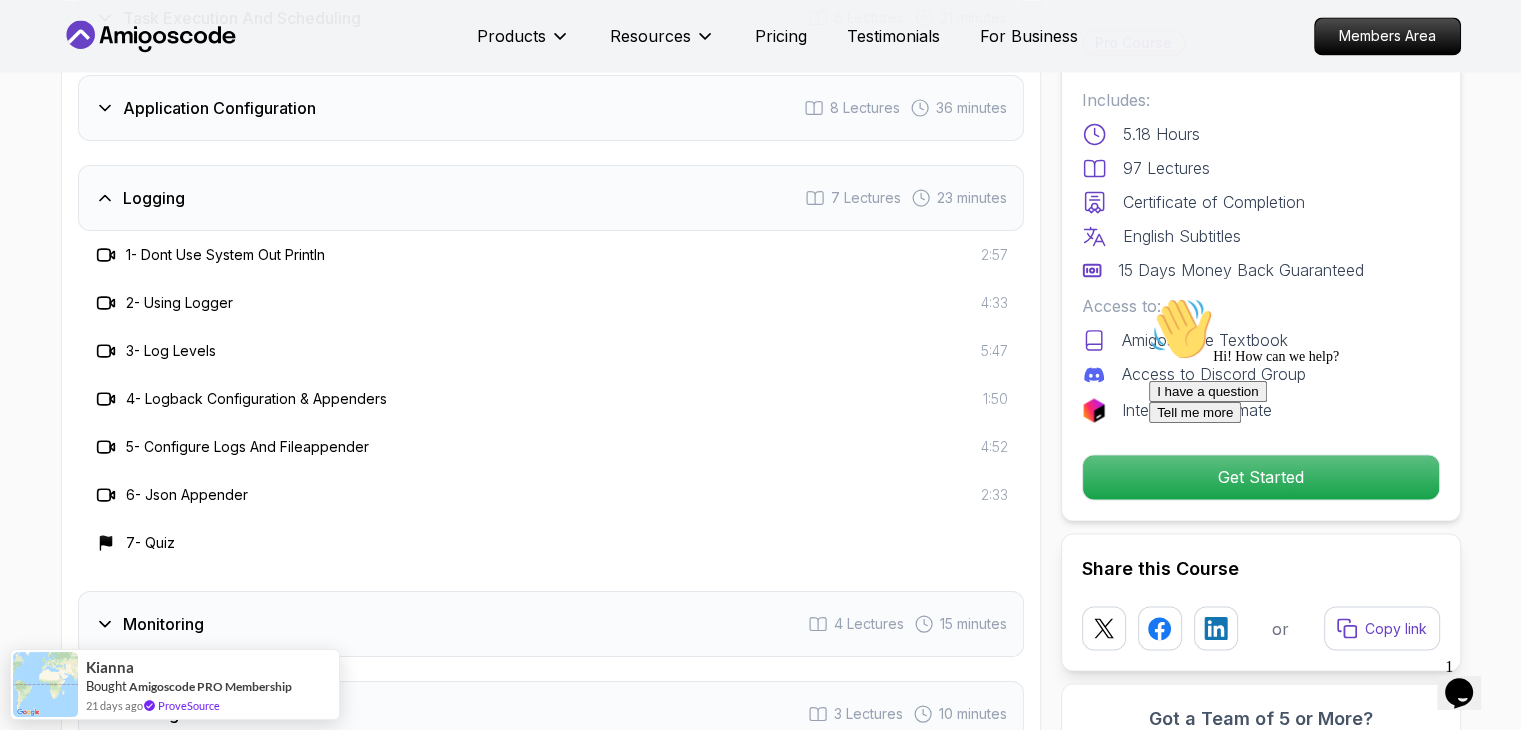 click 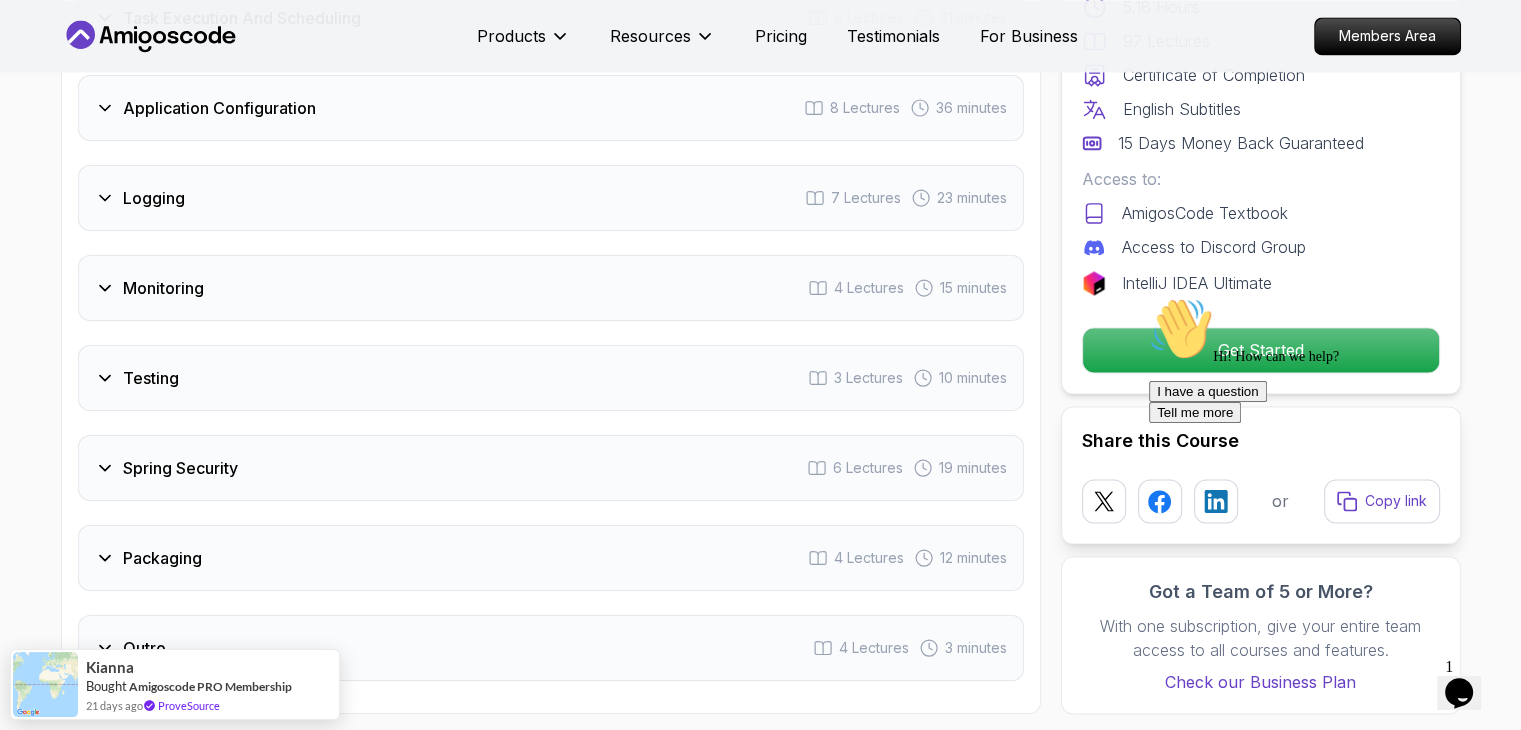 type 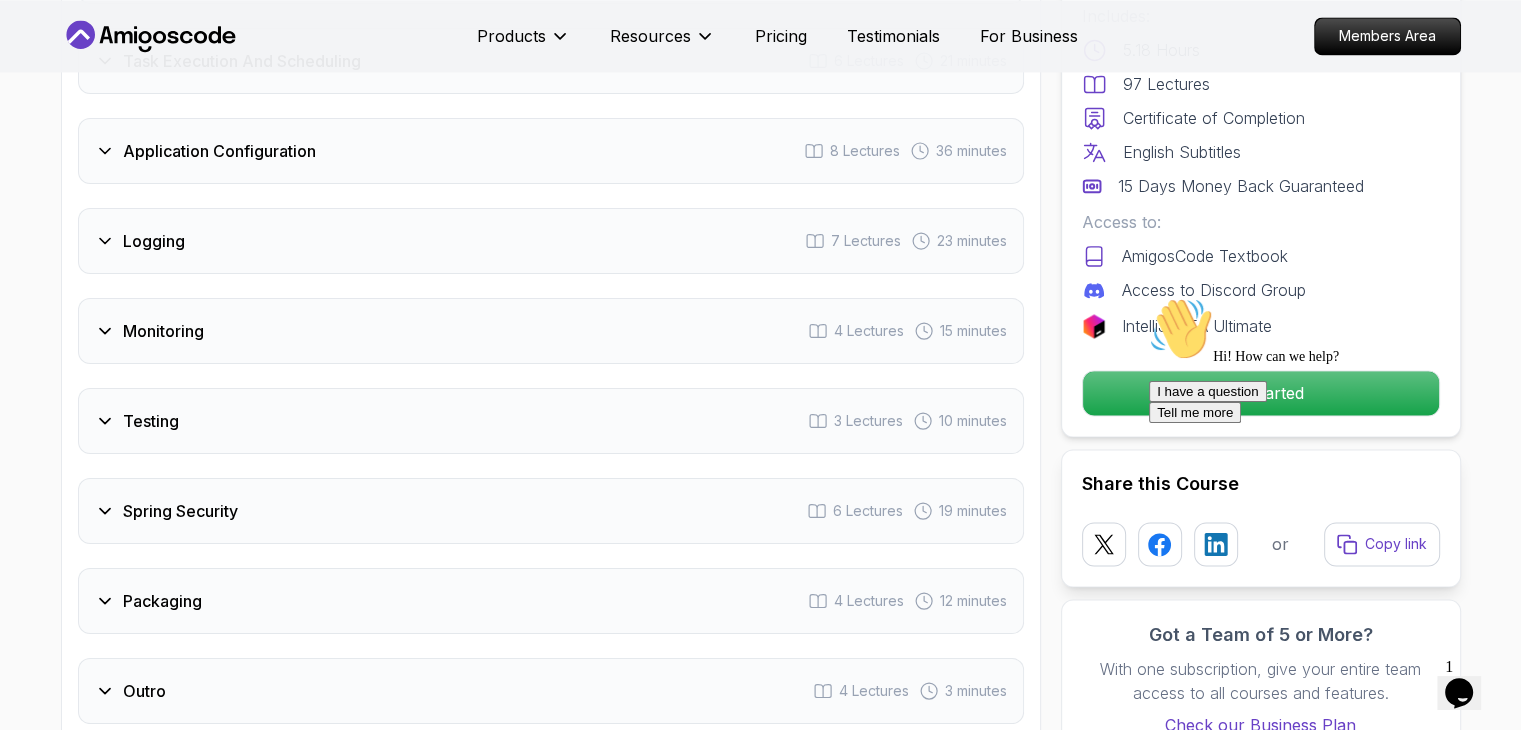 scroll, scrollTop: 3207, scrollLeft: 0, axis: vertical 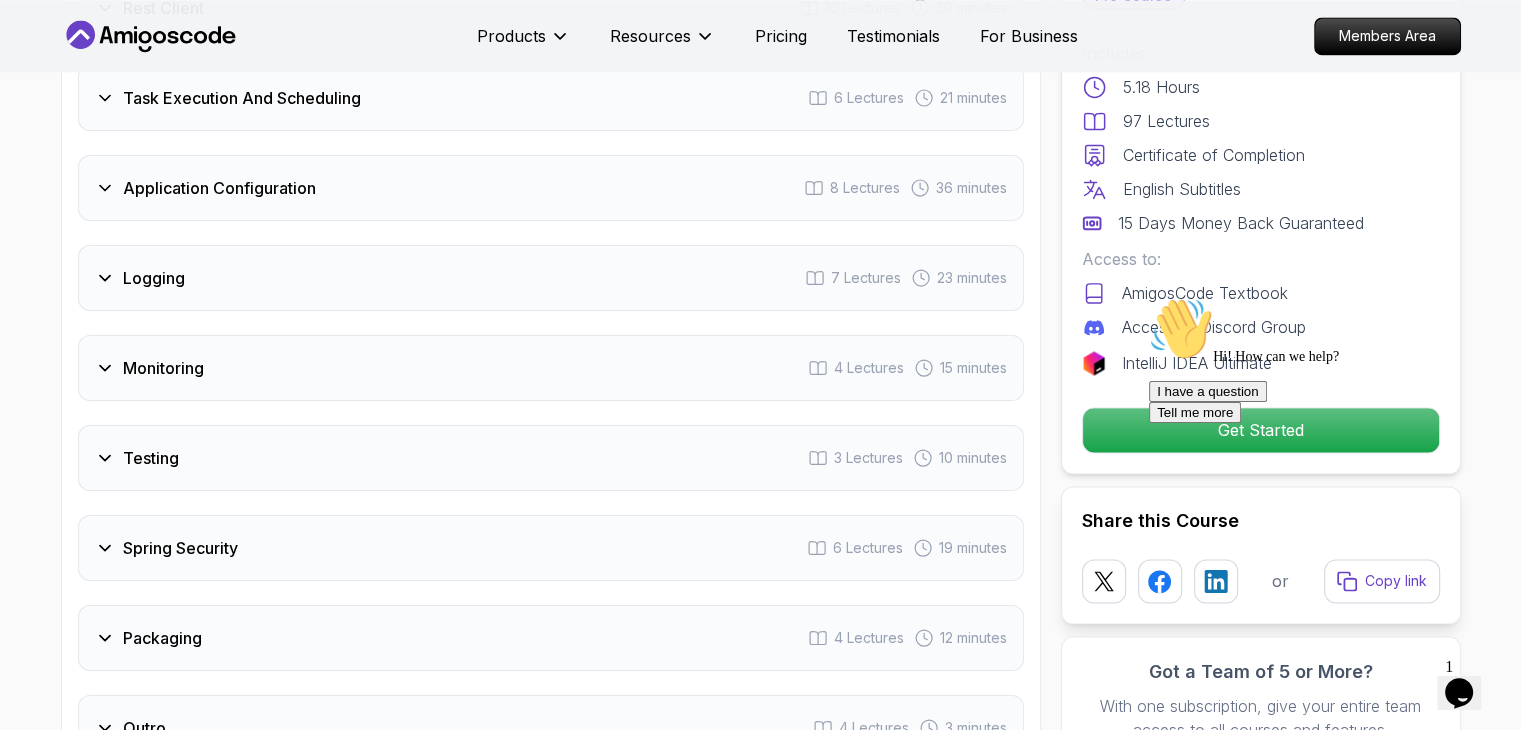 click on "Advanced Spring Boot Dive deep into Spring Boot with our advanced course, designed to take your skills from intermediate to expert level. Mama Samba Braima Djalo  /   Instructor Pro Course Includes: 5.18 Hours 97 Lectures Certificate of Completion English Subtitles 15 Days Money Back Guaranteed Access to: AmigosCode Textbook Access to Discord Group IntelliJ IDEA Ultimate Get Started Share this Course or Copy link Got a Team of 5 or More? With one subscription, give your entire team access to all courses and features. Check our Business Plan Mama Samba Braima Djalo  /   Instructor What you will learn java spring spring-boot spring-data-jpa spring-security docker postgres h2 Java Bean Validation - Master efficient validation techniques with annotations, custom validations, and @Valid. Exception Handling - Learn to handle errors gracefully with @ExceptionHandler, custom responses, and HTTP status codes. Spring Data JPA - Dive deep into entity mapping, repositories, queries, and database integration using H2." at bounding box center [760, -1107] 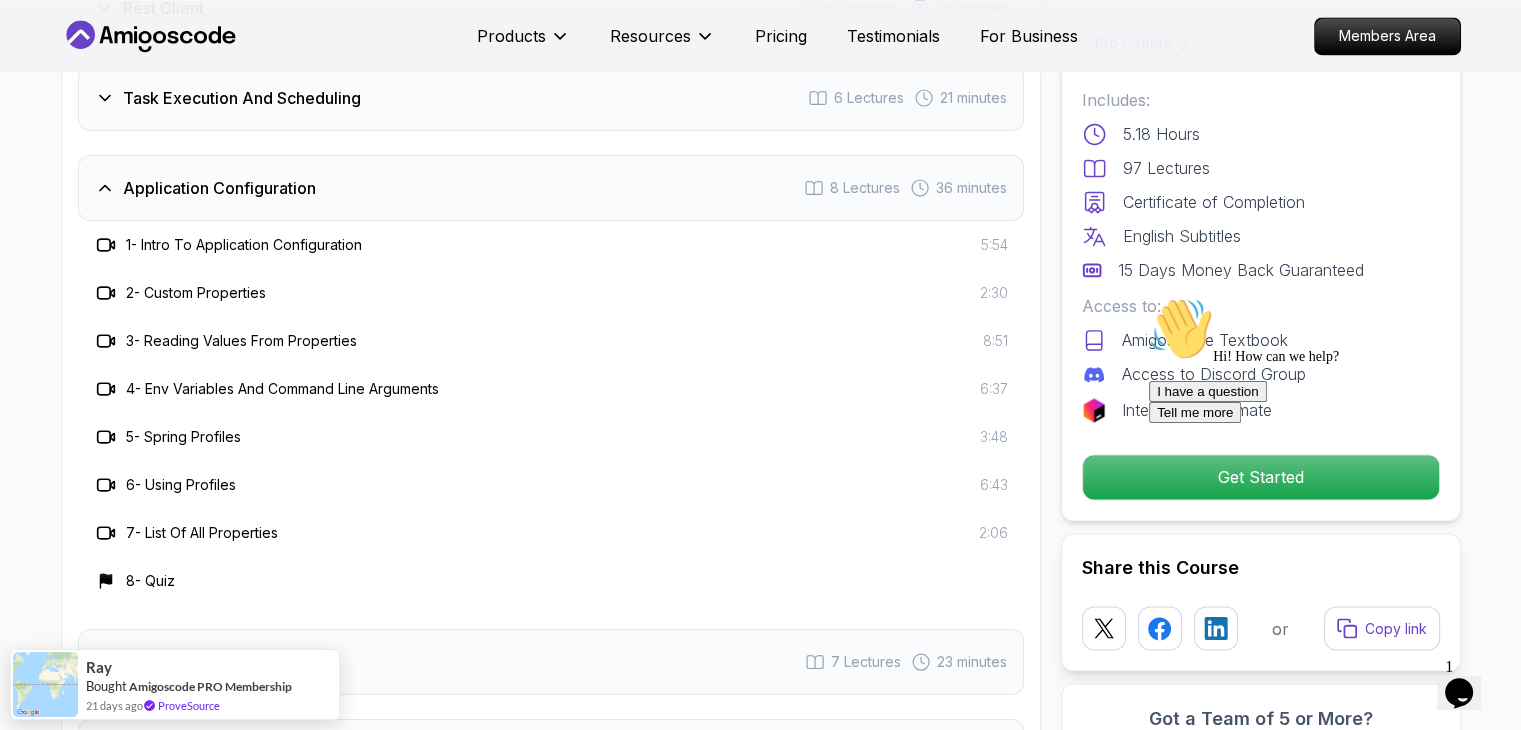 click on "Application Configuration" at bounding box center (219, 188) 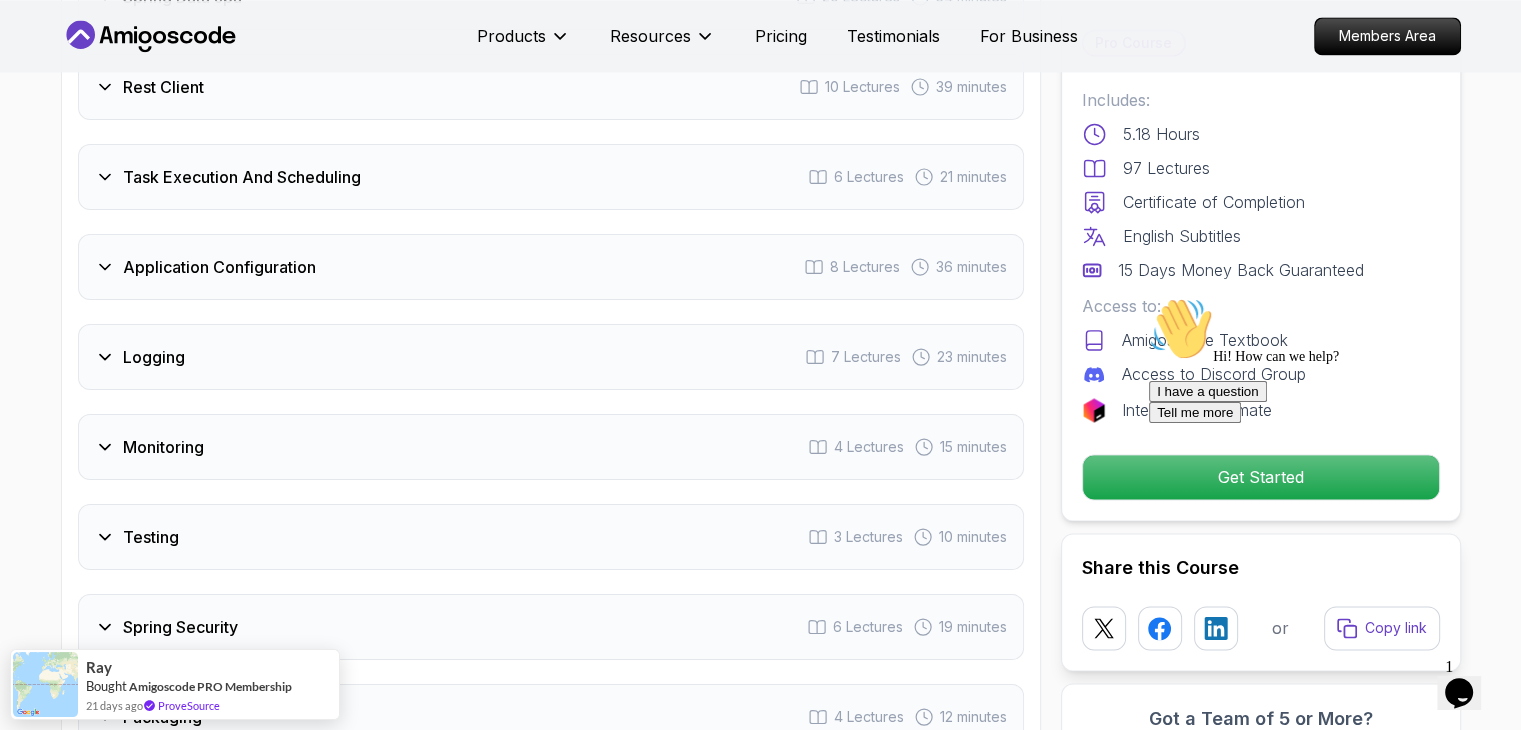 scroll, scrollTop: 3127, scrollLeft: 0, axis: vertical 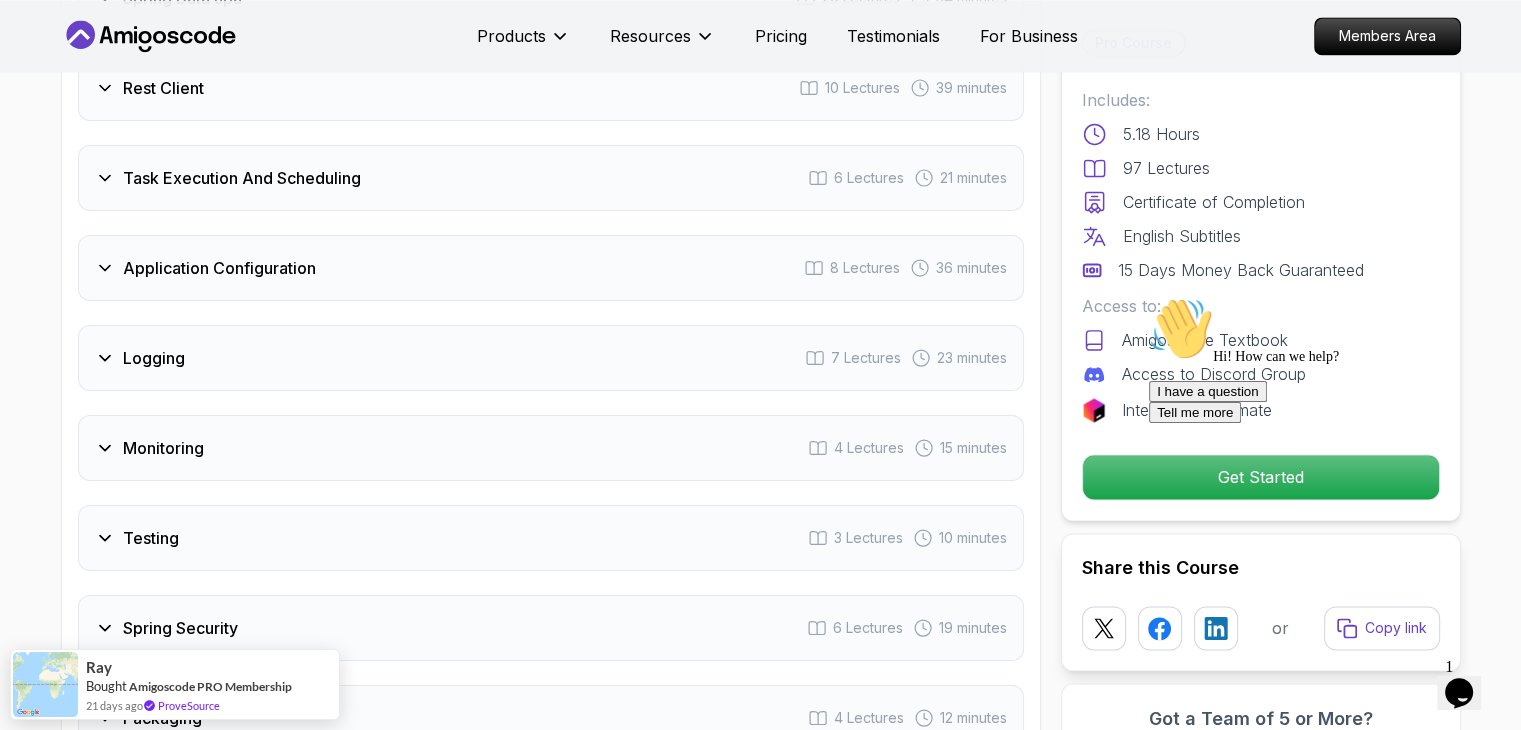 click on "Task Execution And Scheduling" at bounding box center [242, 178] 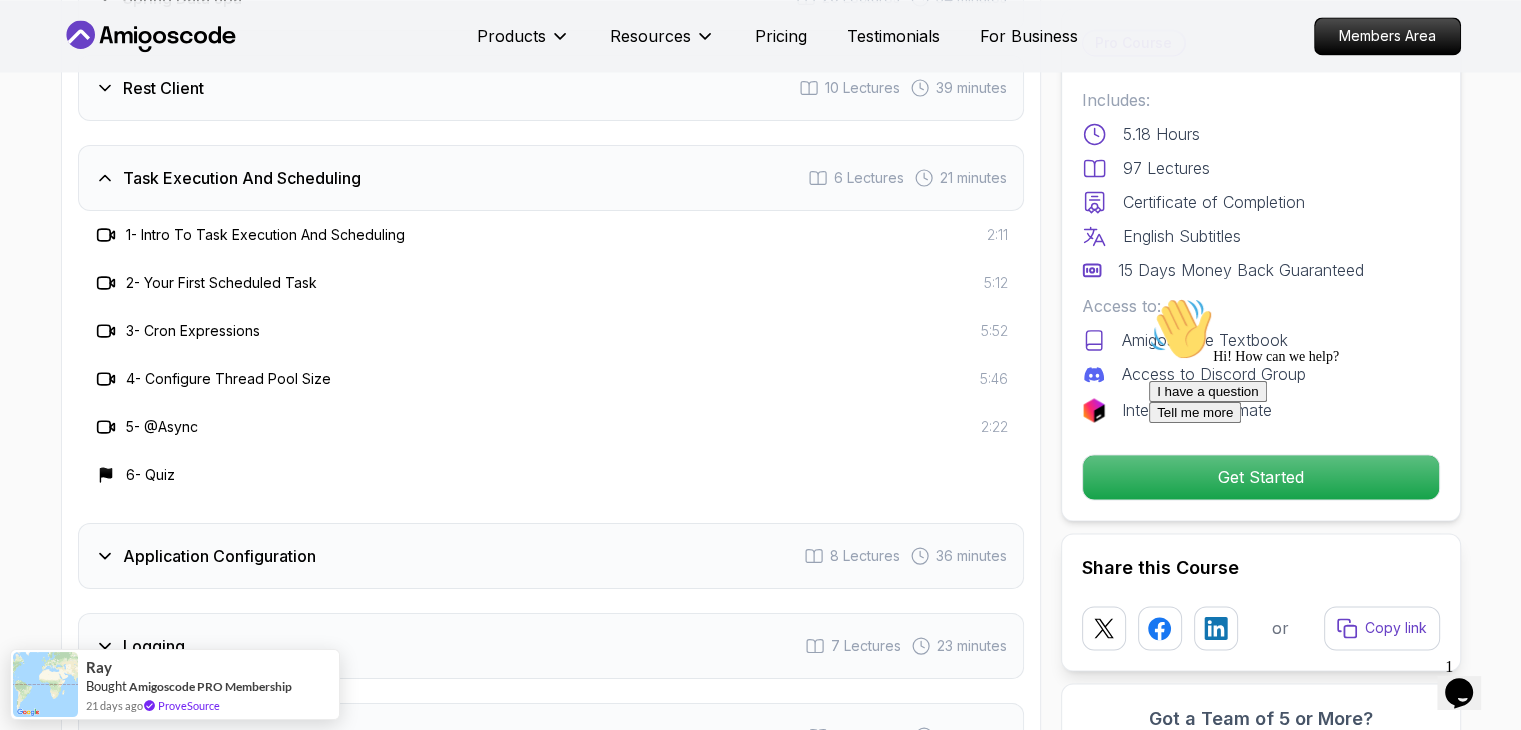 click on "Task Execution And Scheduling" at bounding box center [242, 178] 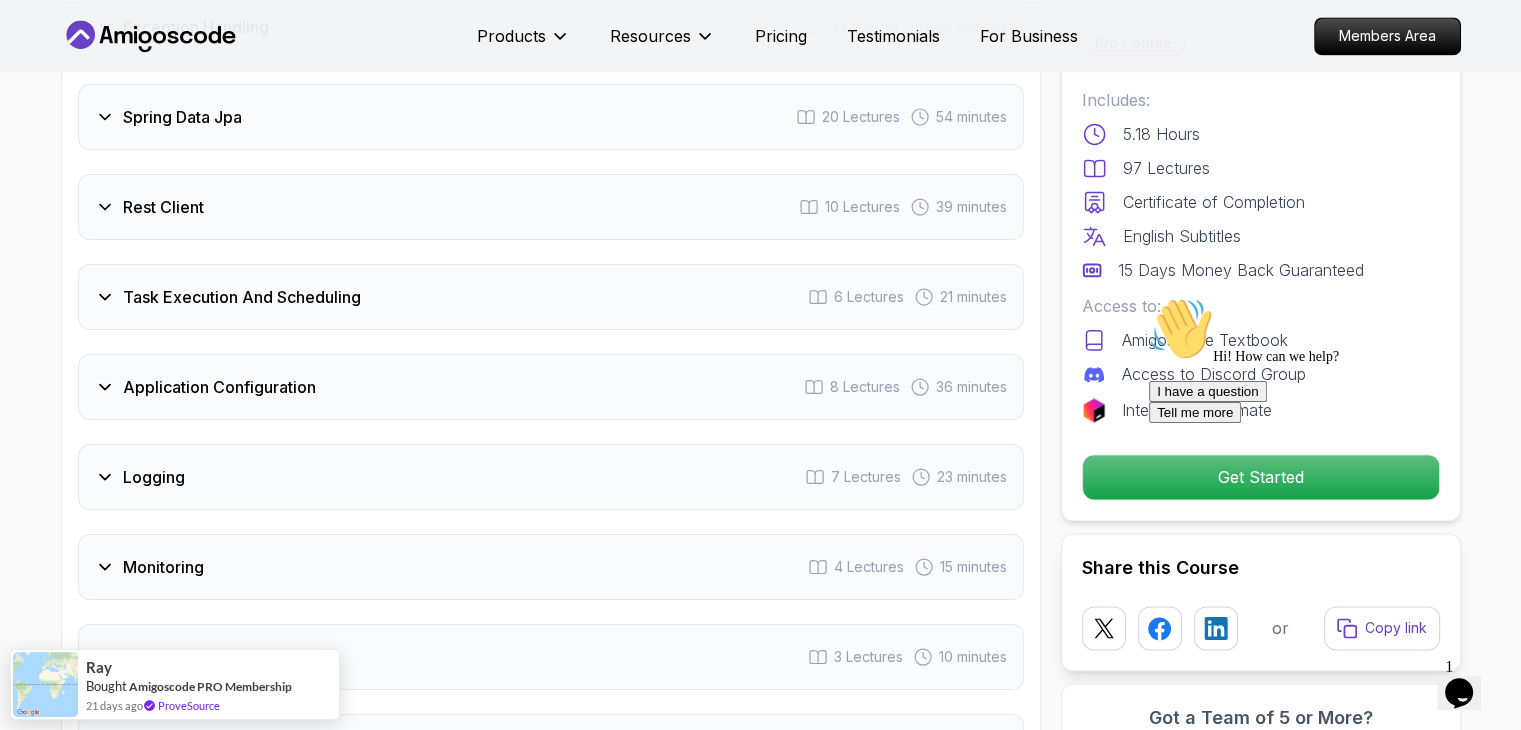 scroll, scrollTop: 3007, scrollLeft: 0, axis: vertical 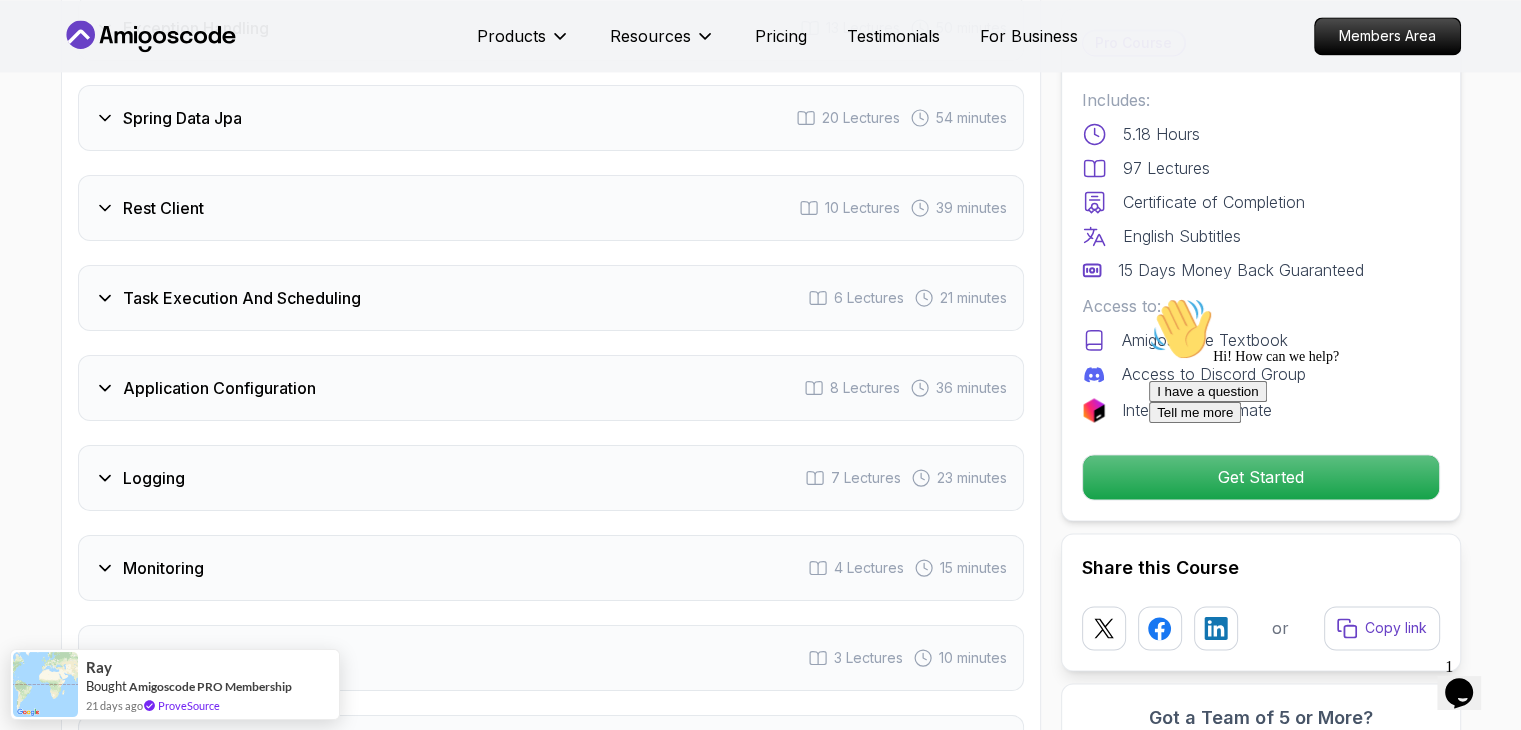click on "Task Execution And Scheduling 6   Lectures     21 minutes" at bounding box center [551, 298] 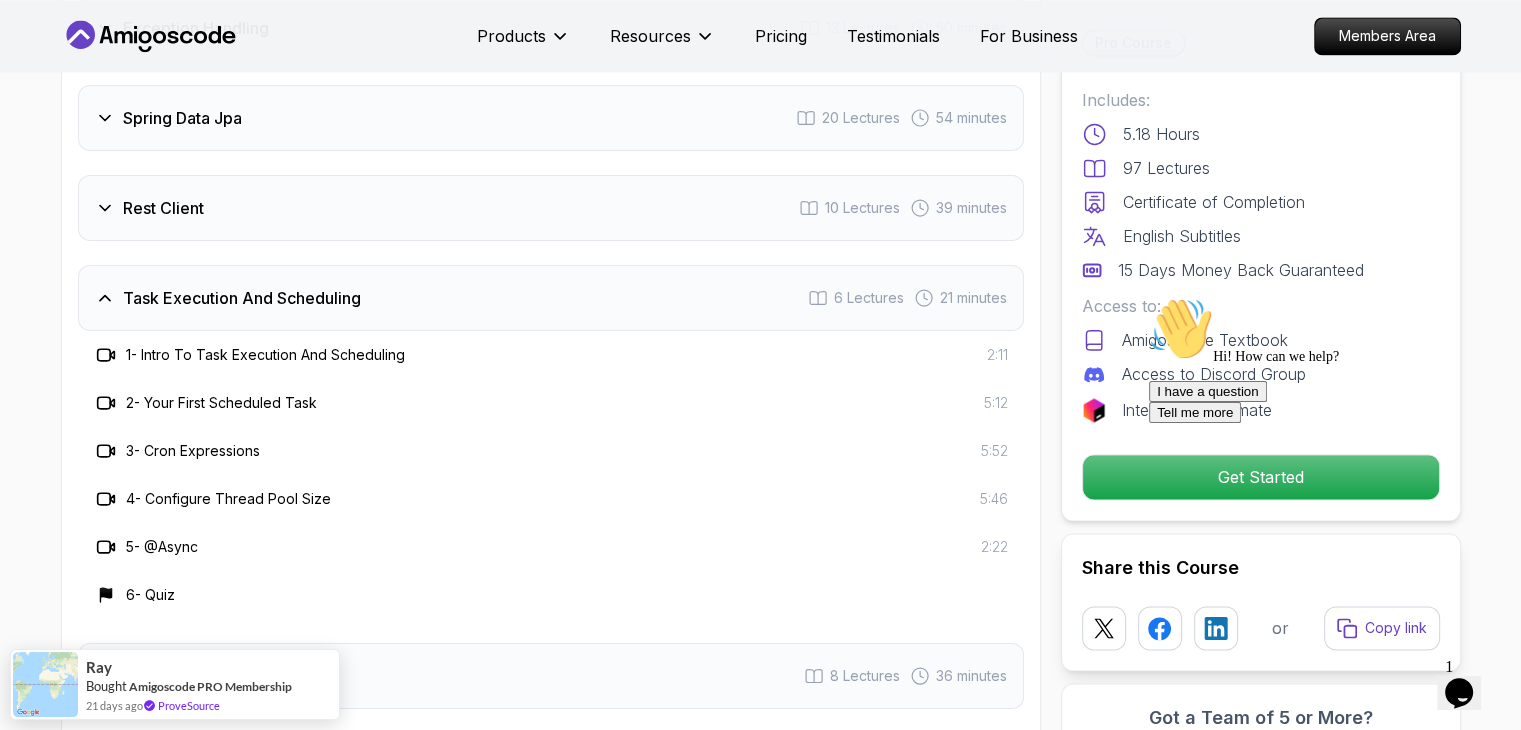 click on "Task Execution And Scheduling 6   Lectures     21 minutes" at bounding box center [551, 298] 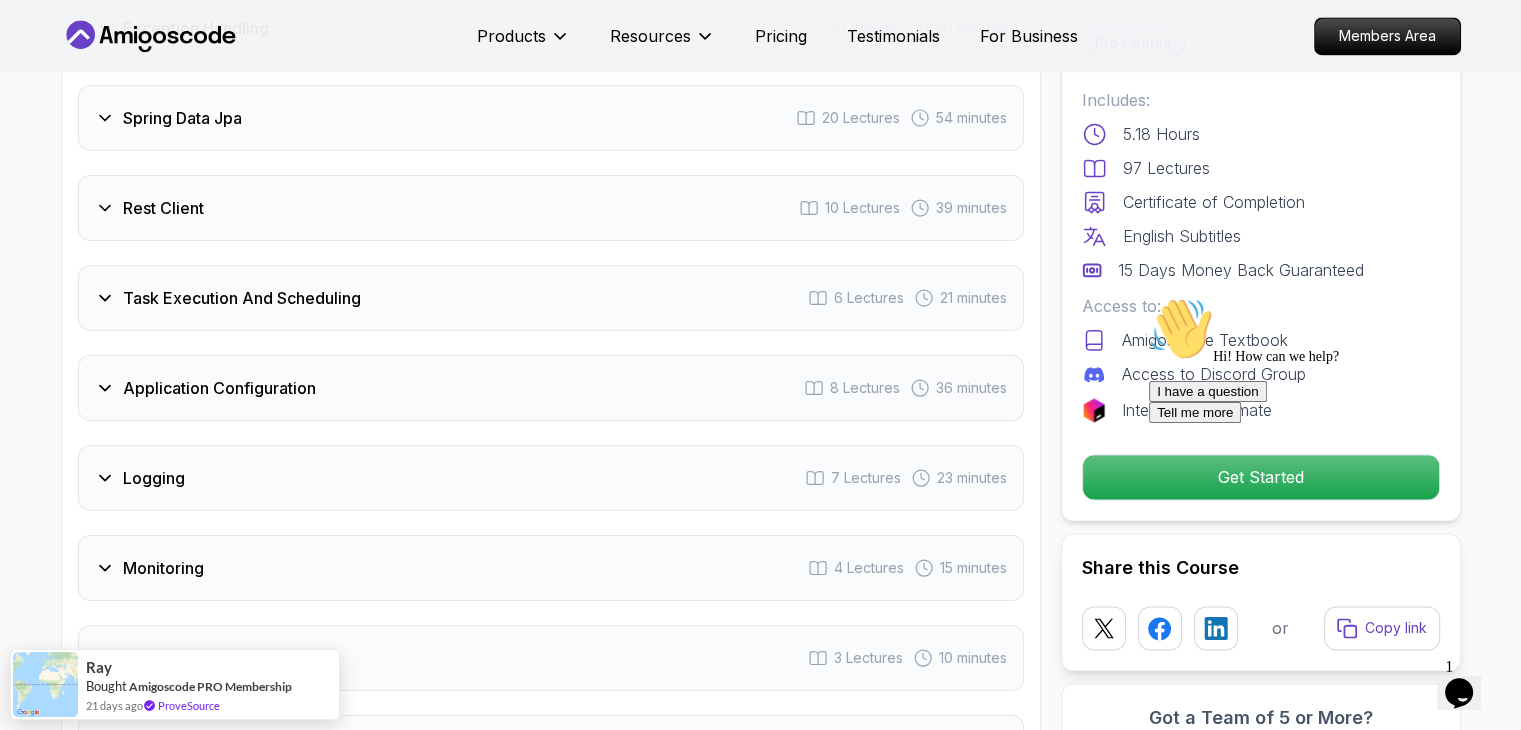 click on "Rest Client 10   Lectures     39 minutes" at bounding box center [551, 208] 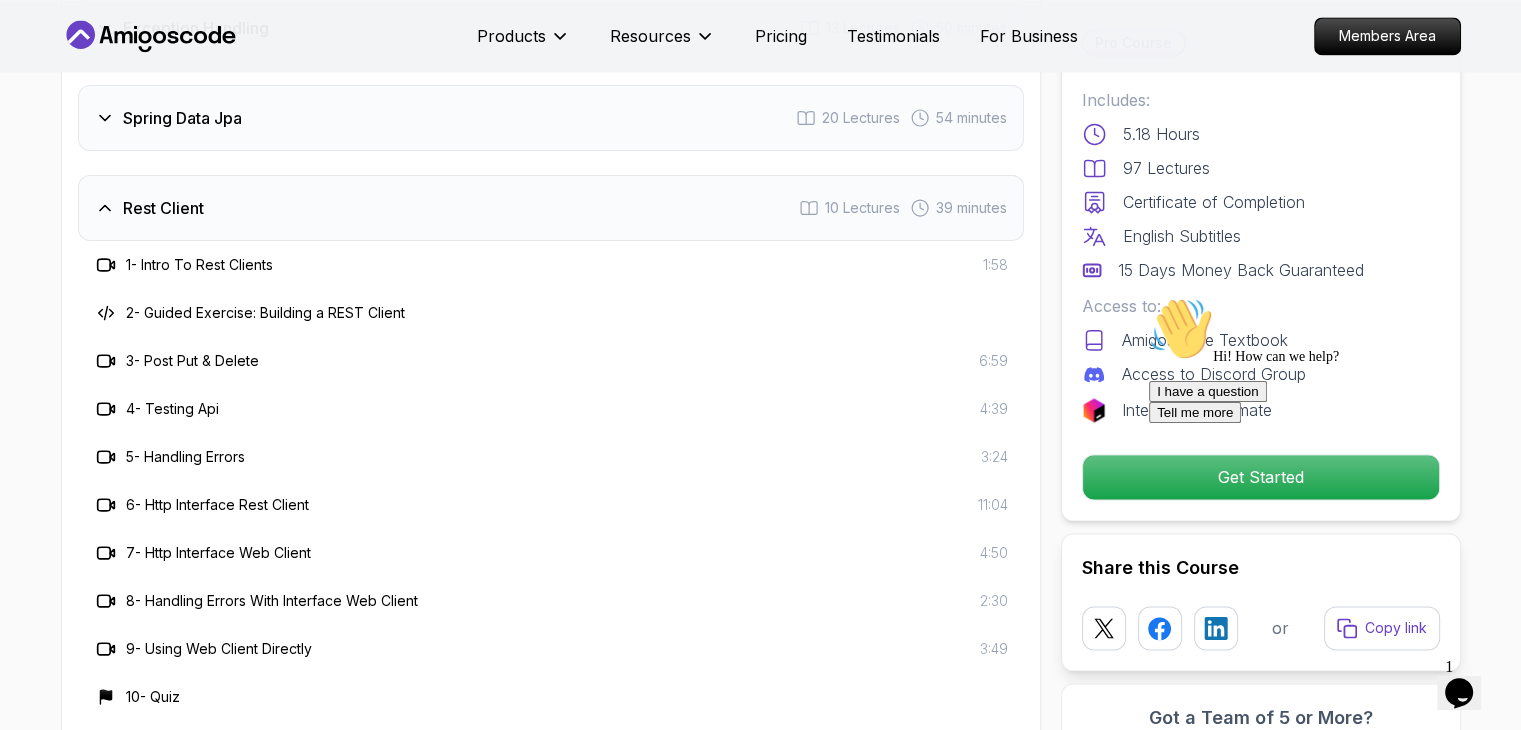 scroll, scrollTop: 2967, scrollLeft: 0, axis: vertical 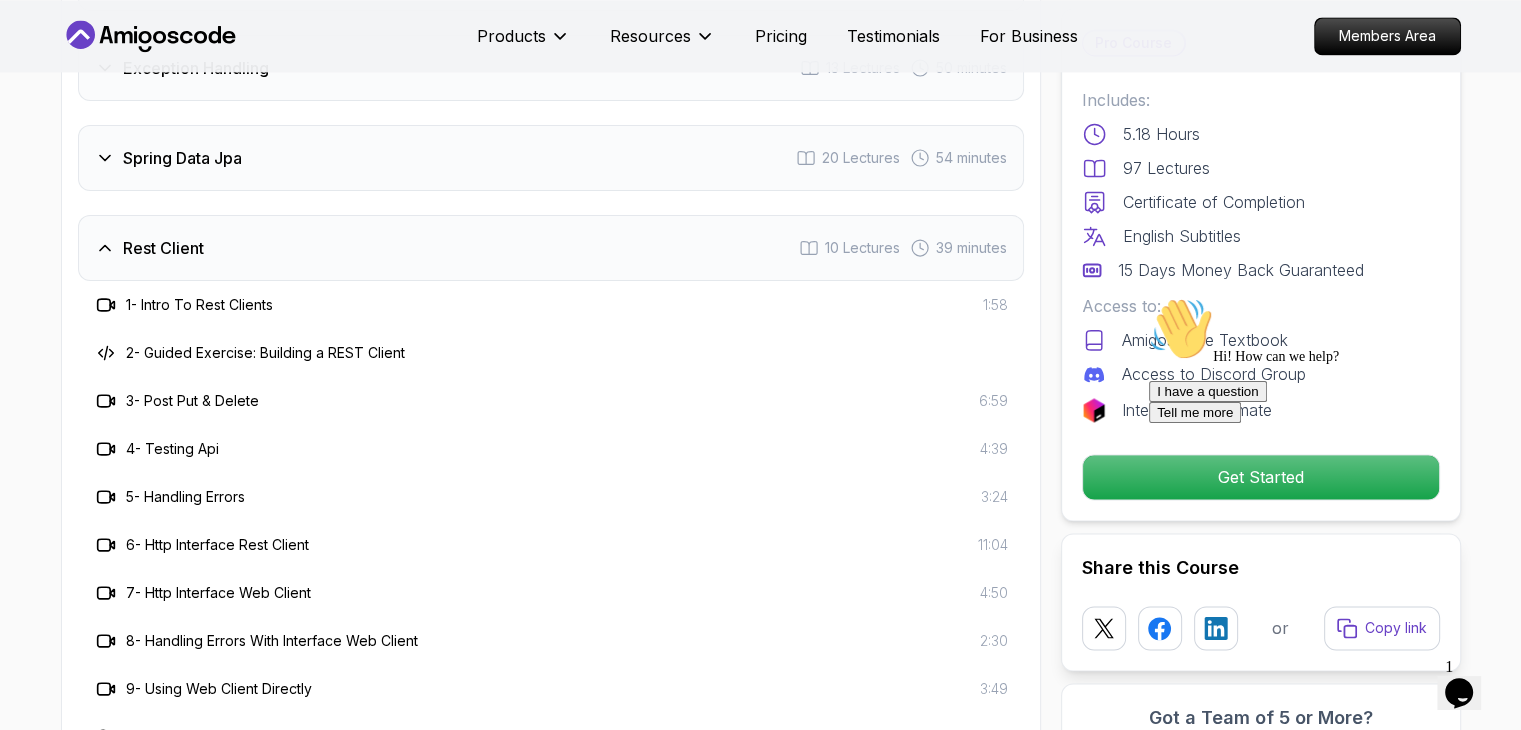 click on "Rest Client 10   Lectures     39 minutes" at bounding box center [551, 248] 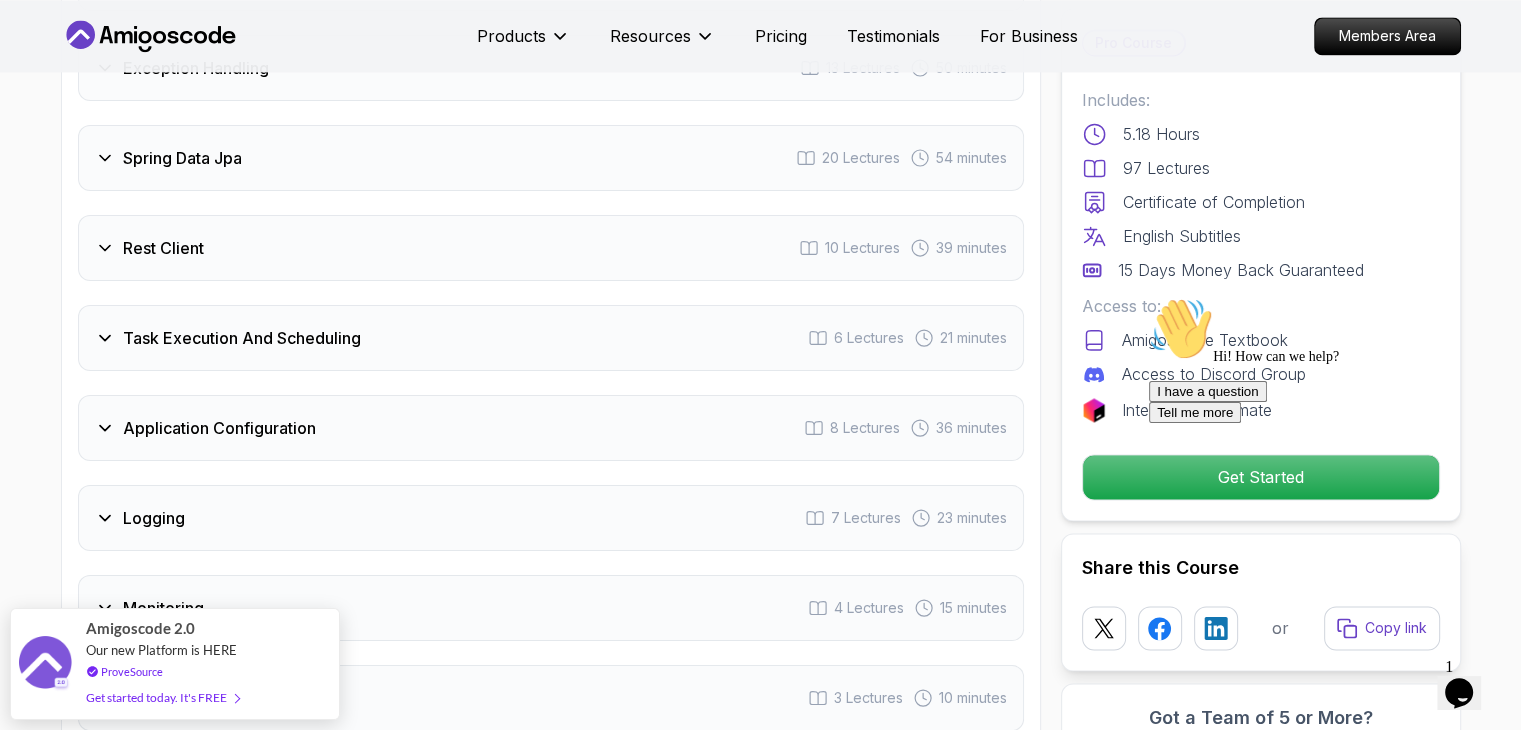 click on "Intro 3   Lectures     1 minute   Java Bean Validation 9   Lectures     27 minutes   Exception Handling 13   Lectures     50 minutes   Spring Data Jpa 20   Lectures     54 minutes   Rest Client 10   Lectures     39 minutes   Task Execution And Scheduling 6   Lectures     21 minutes   Application Configuration 8   Lectures     36 minutes   Logging 7   Lectures     23 minutes   Monitoring 4   Lectures     15 minutes   Testing 3   Lectures     10 minutes   Spring Security 6   Lectures     19 minutes   Packaging 4   Lectures     12 minutes   Outro 4   Lectures     3 minutes" at bounding box center (551, 428) 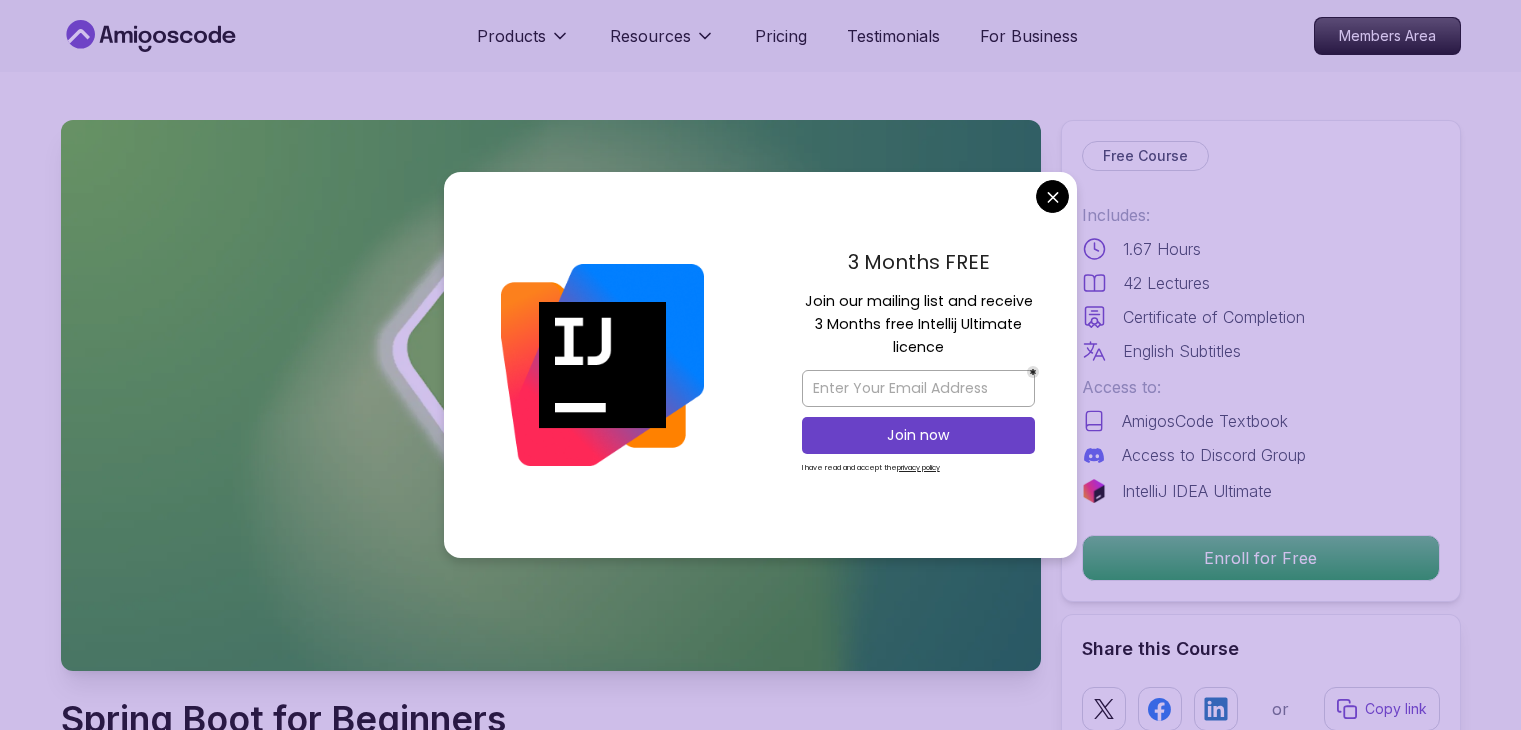 scroll, scrollTop: 0, scrollLeft: 0, axis: both 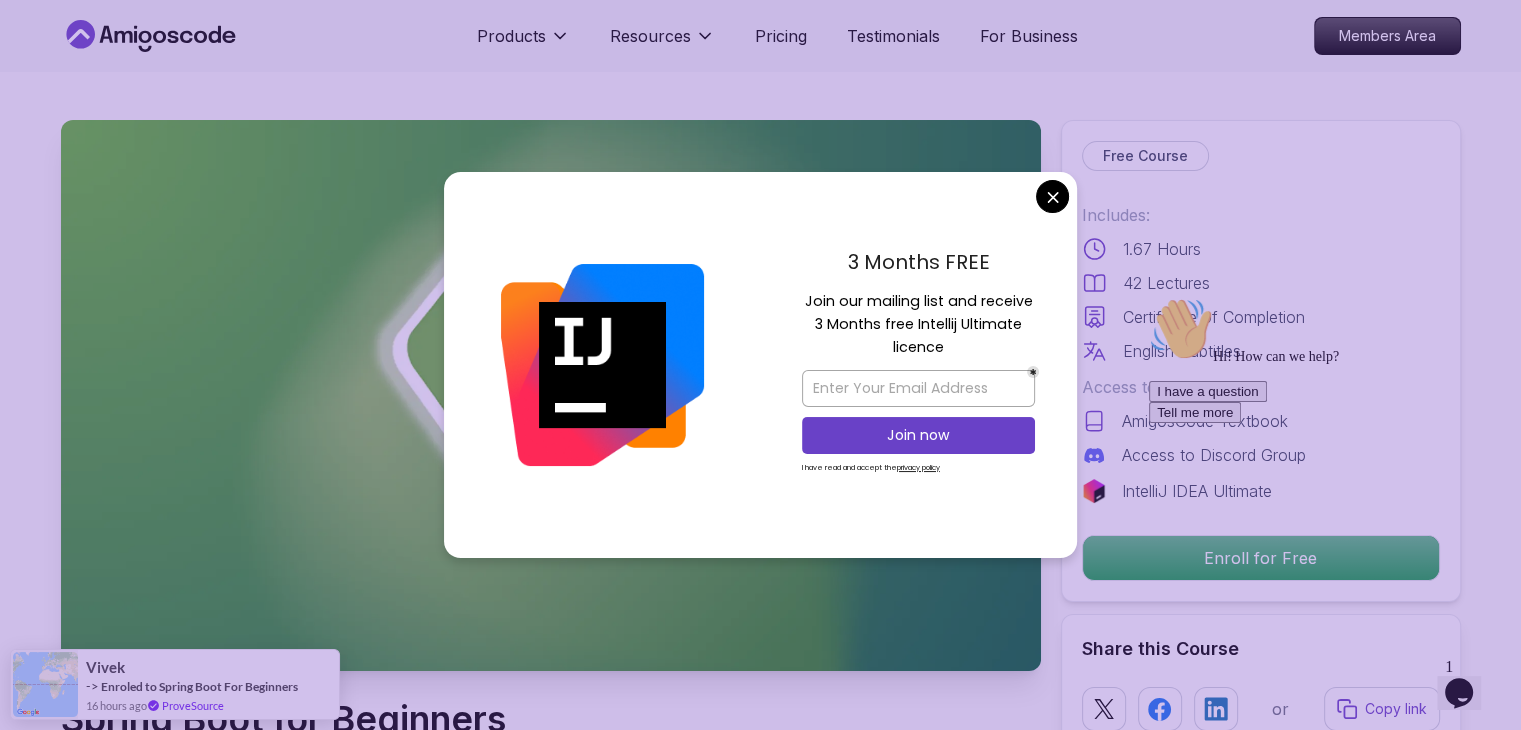 click on "Products Resources Pricing Testimonials For Business Members Area Products Resources Pricing Testimonials For Business Members Area Spring Boot for Beginners Build a CRUD API with Spring Boot and PostgreSQL database using Spring Data JPA and Spring AI [FIRST] [LAST]  /   Instructor Free Course Includes: 1.67 Hours 42 Lectures Certificate of Completion English Subtitles Access to: AmigosCode Textbook Access to Discord Group IntelliJ IDEA Ultimate Enroll for Free Share this Course or Copy link Got a Team of 5 or More? With one subscription, give your entire team access to all courses and features. Check our Business Plan [FIRST] [LAST]  /   Instructor What you will learn java spring spring-boot postgres terminal ai git github chatgpt The Basics of Spring - Learn the fundamental concepts and features of the Spring framework. Spring Boot - Understand how to use Spring Boot to simplify the development of Spring applications. Build Powerful Applications with Spring Boot
Hands-On Learning" at bounding box center (760, 5058) 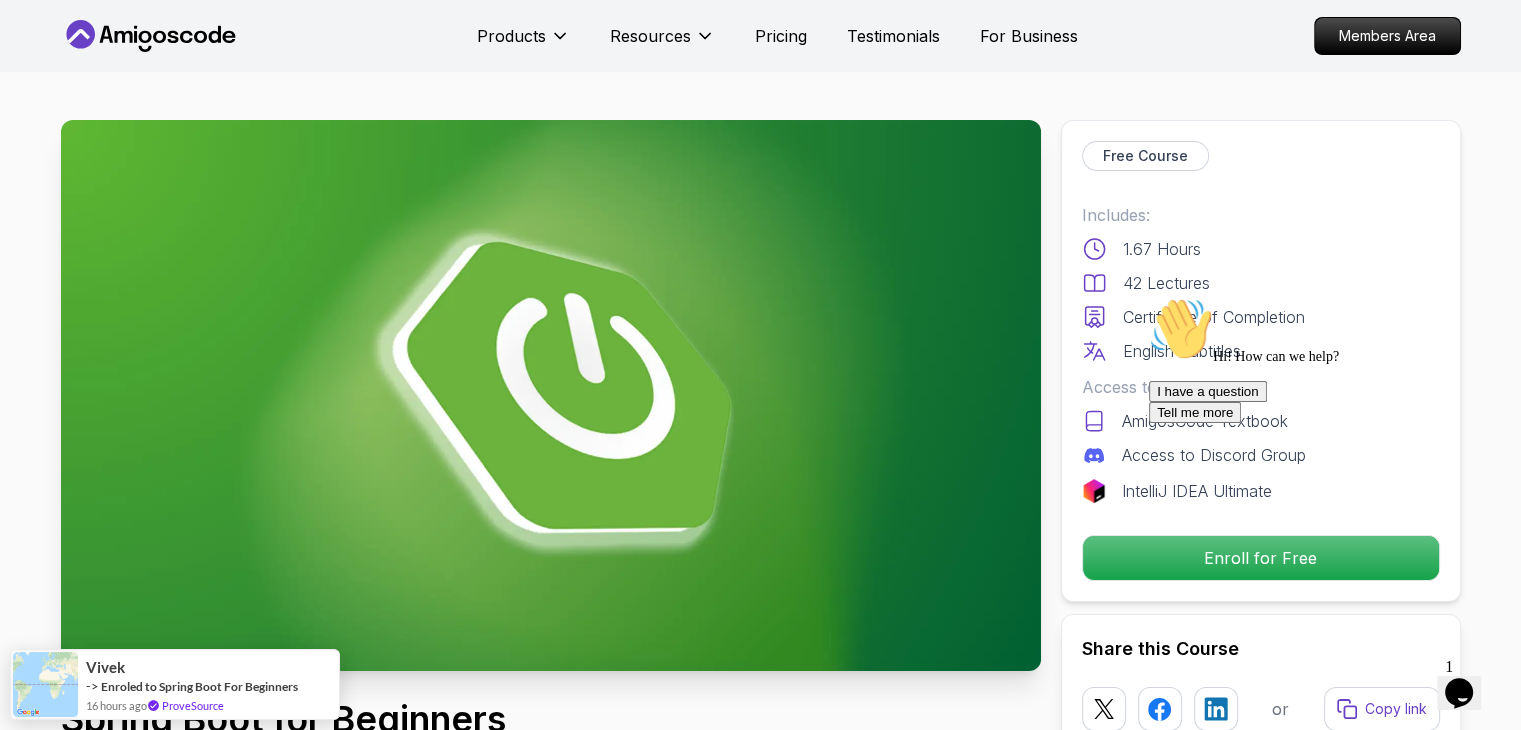 click on "Spring Boot for Beginners Build a CRUD API with Spring Boot and PostgreSQL database using Spring Data JPA and Spring AI [FIRST] [LAST]  /   Instructor What you will learn java spring spring-boot postgres terminal ai git github chatgpt The Basics of Spring - Learn the fundamental concepts and features of the Spring framework. Spring Boot - Understand how to use Spring Boot to simplify the development of Spring applications. Build CRUD API - Create a CRUD (Create, Read, Update, Delete) API using Spring Boot. PostgreSQL Database with Docker - Set up and manage a PostgreSQL database using Docker. Database Connectivity with Spring Data JPA - Connect and interact with databases using Spring Data JPA. Spring AI and OpenAI - Explore the integration of AI and OpenAI with Spring applications." at bounding box center (761, 1973) 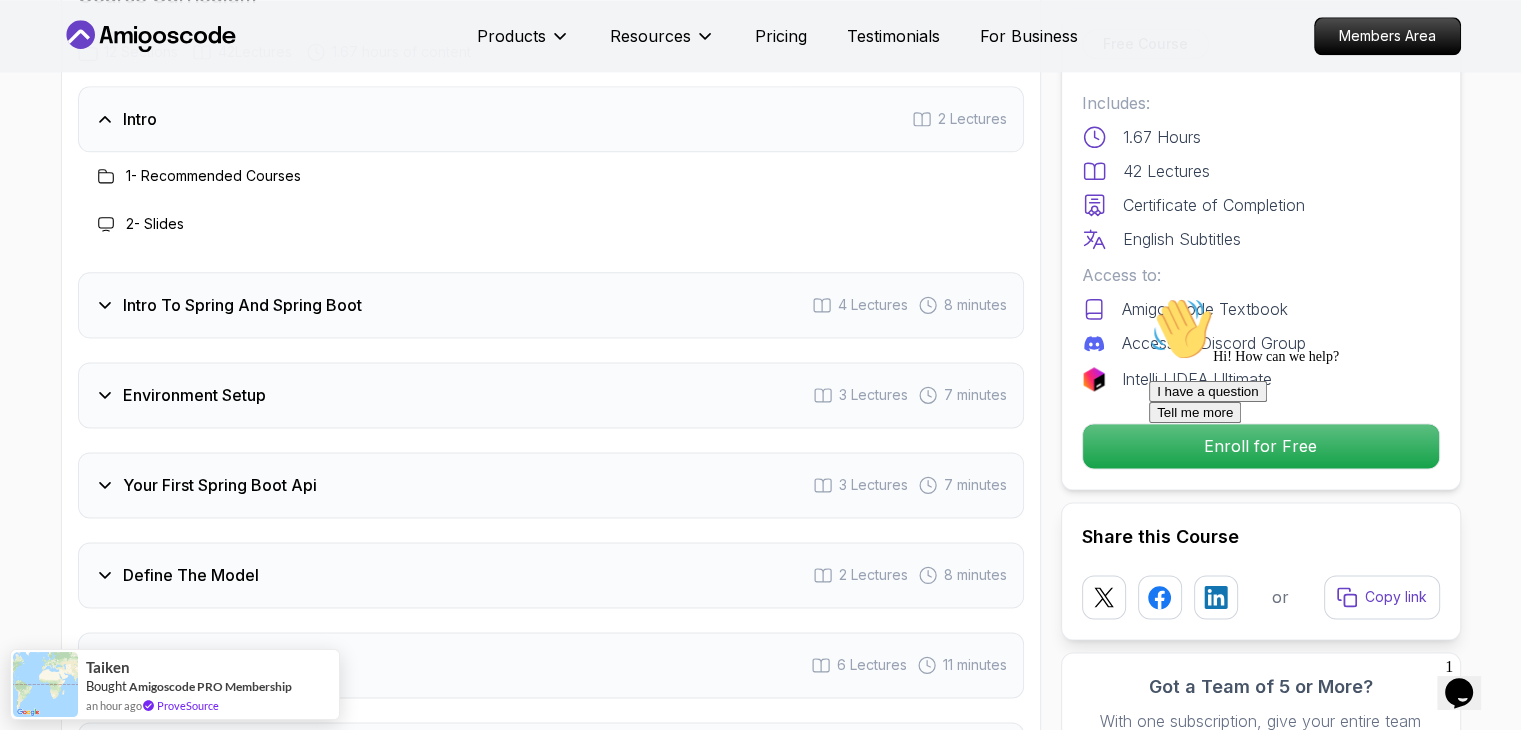 scroll, scrollTop: 2596, scrollLeft: 0, axis: vertical 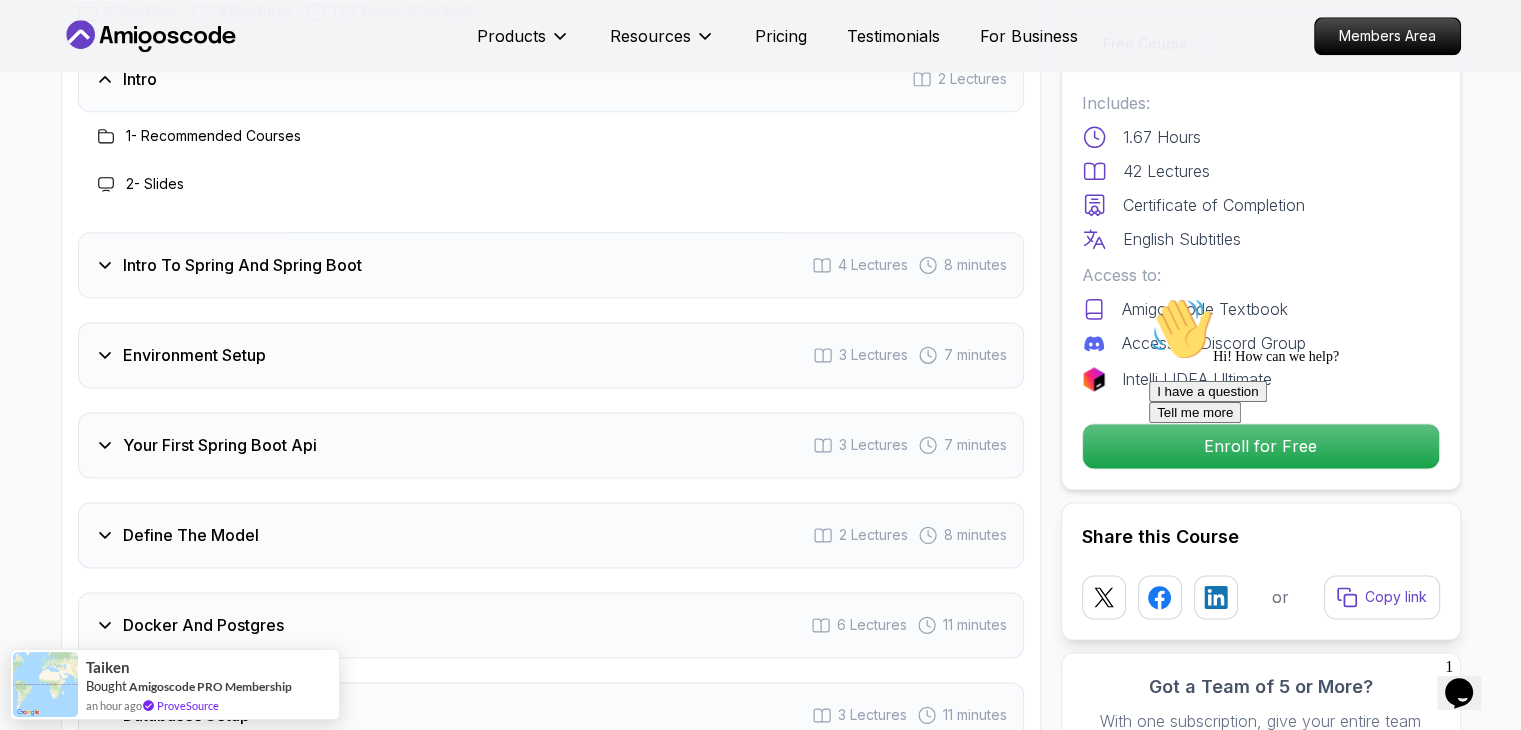 click on "Intro 2   Lectures     1  -   Recommended Courses    2  -   Slides  Intro To Spring And Spring Boot 4   Lectures     8 minutes   Environment Setup 3   Lectures     7 minutes   Your First Spring Boot Api 3   Lectures     7 minutes   Define The Model 2   Lectures     8 minutes   Docker And Postgres 6   Lectures     11 minutes   Databases Setup 3   Lectures     11 minutes   Spring Data Jpa 4   Lectures     19 minutes   Crud 3   Lectures     11 minutes   Exercises 3   Lectures   Artificial Intelligence 7   Lectures     19 minutes   Outro 2   Lectures" at bounding box center (551, 622) 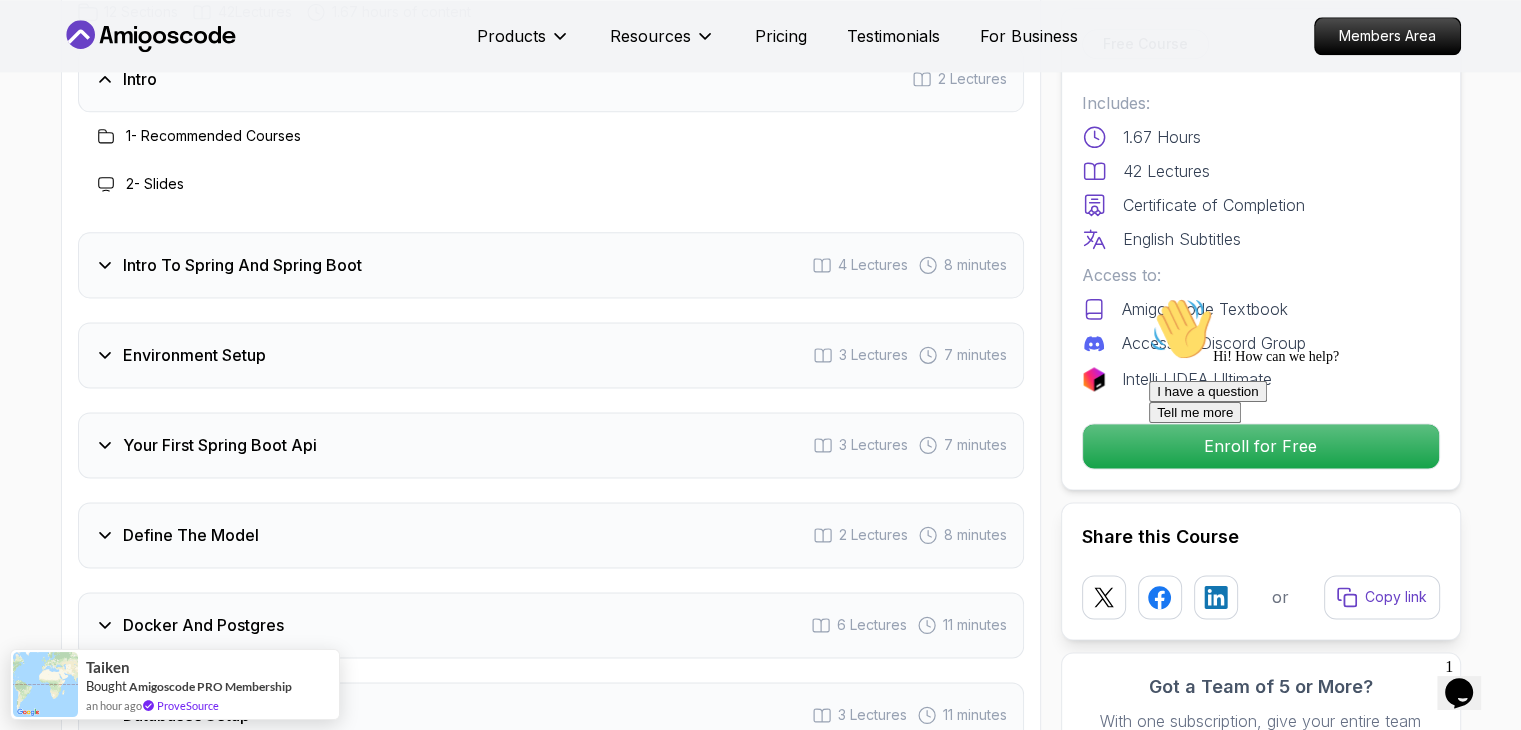 click on "Intro To Spring And Spring Boot 4   Lectures     8 minutes" at bounding box center (551, 265) 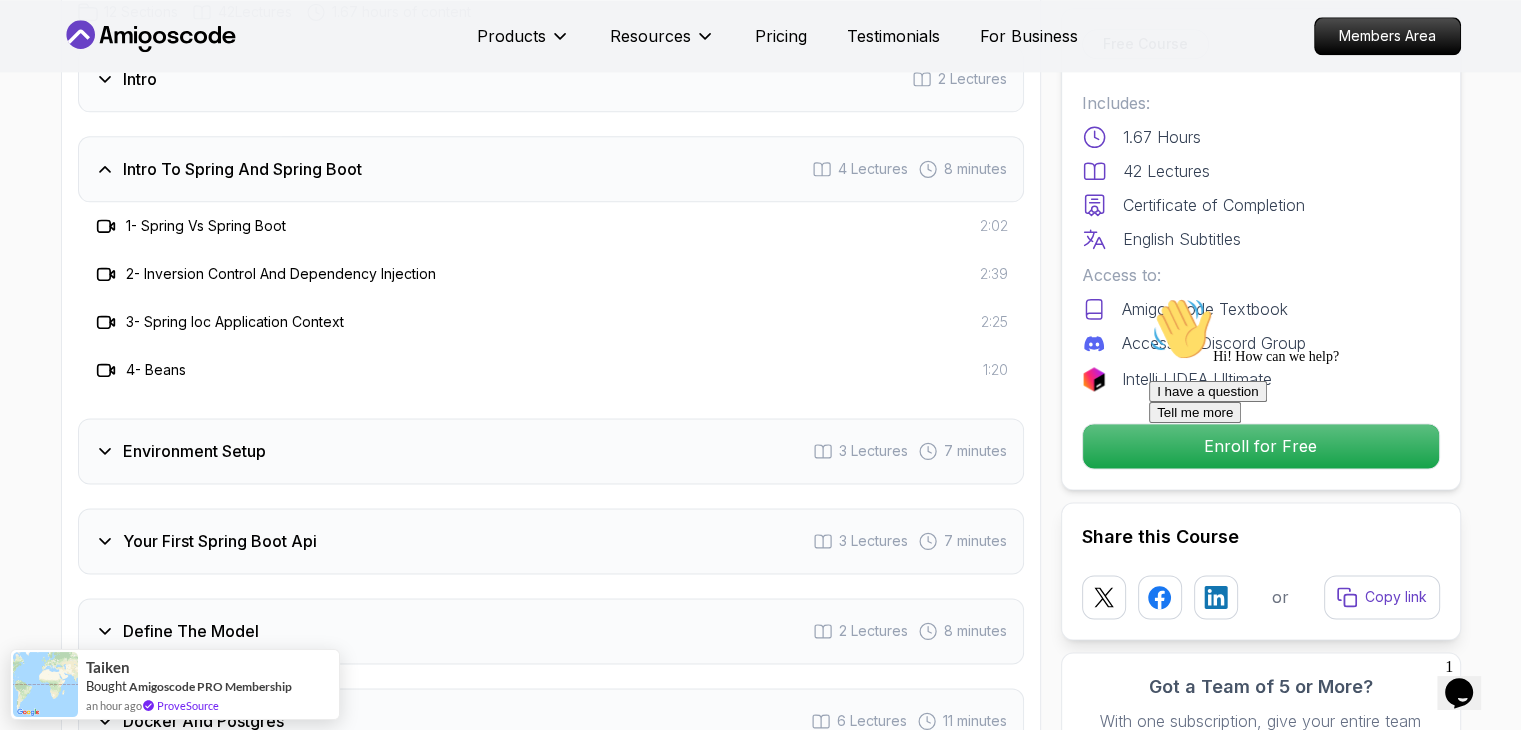 click on "3  -   Spring Ioc Application Context" at bounding box center (219, 322) 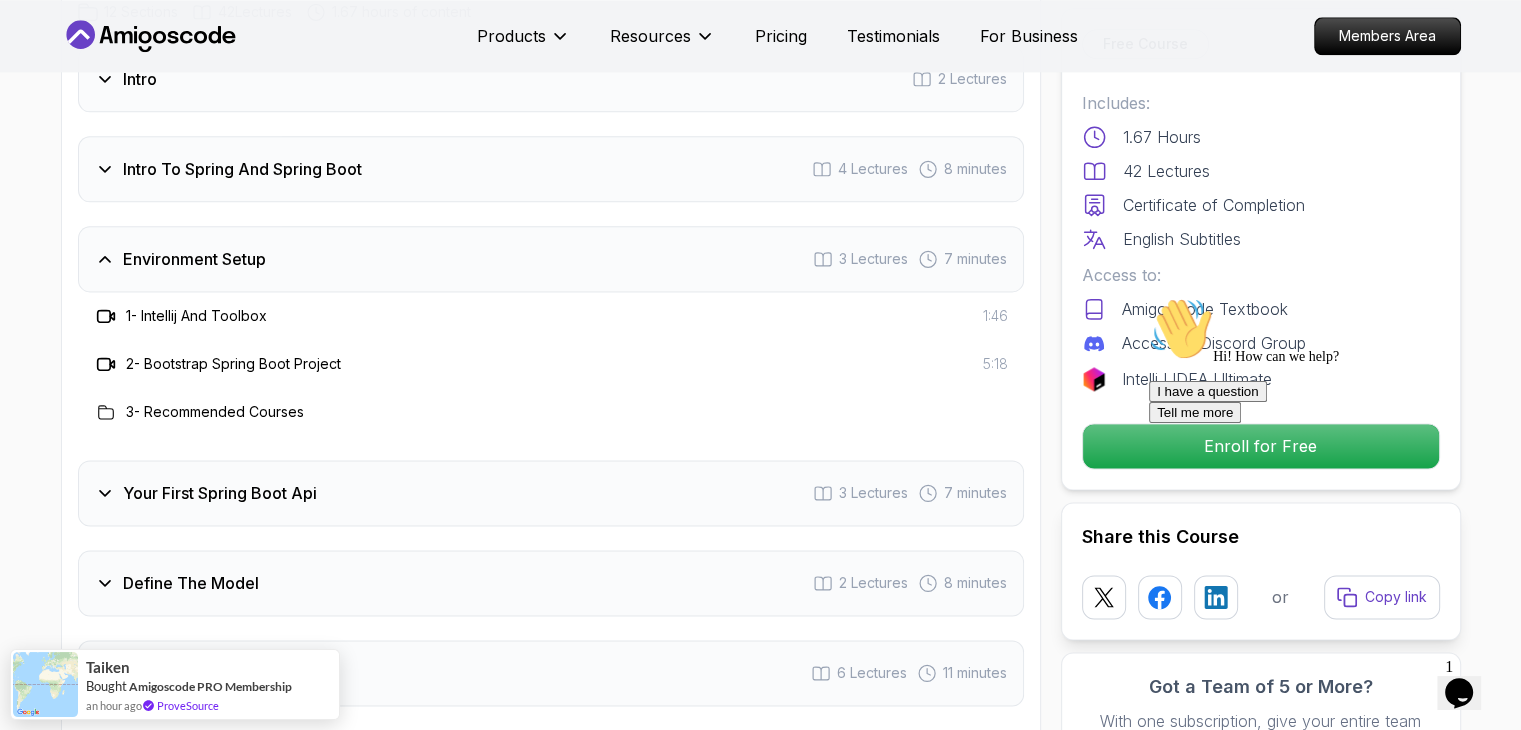 click on "Environment Setup" at bounding box center [194, 259] 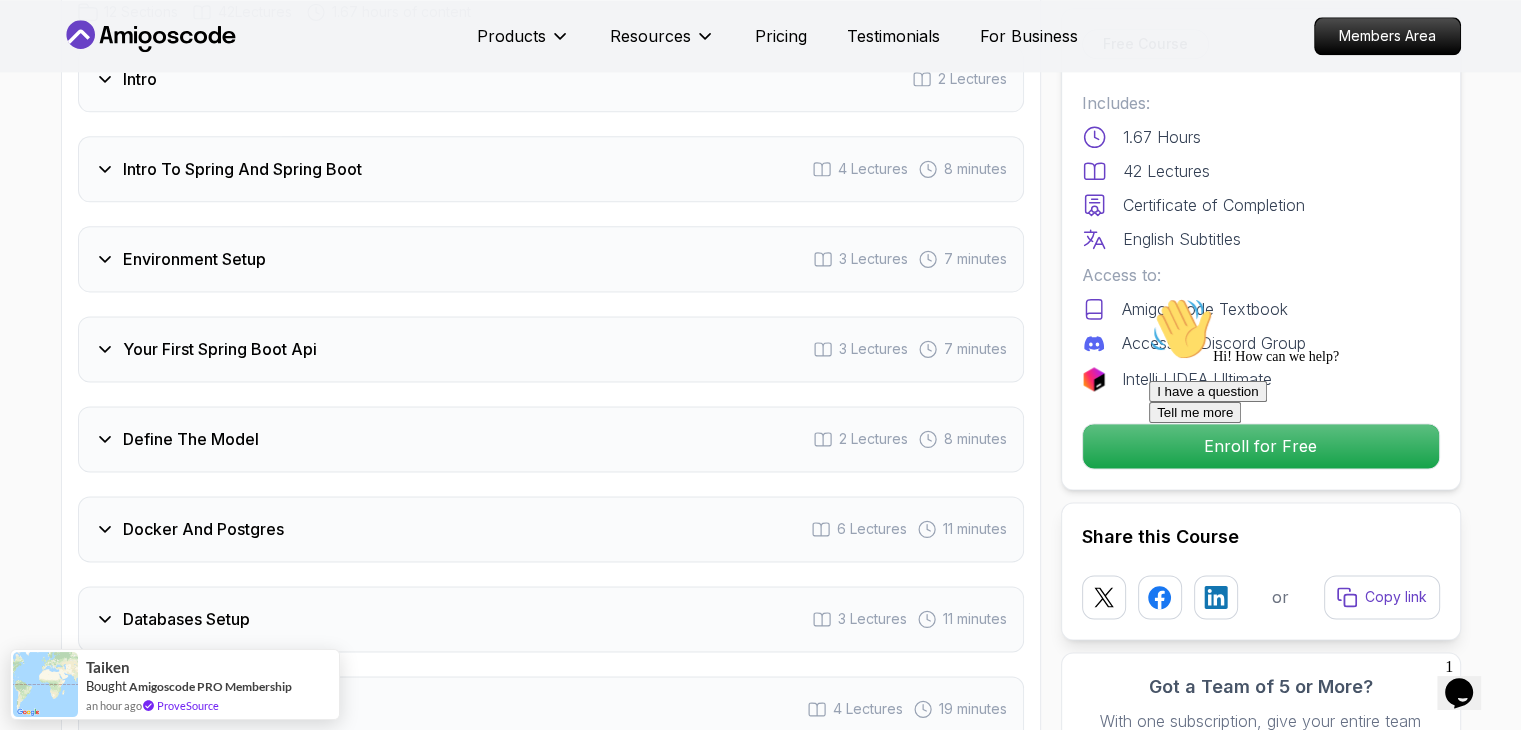 click on "Your First Spring Boot Api 3   Lectures     7 minutes" at bounding box center (551, 349) 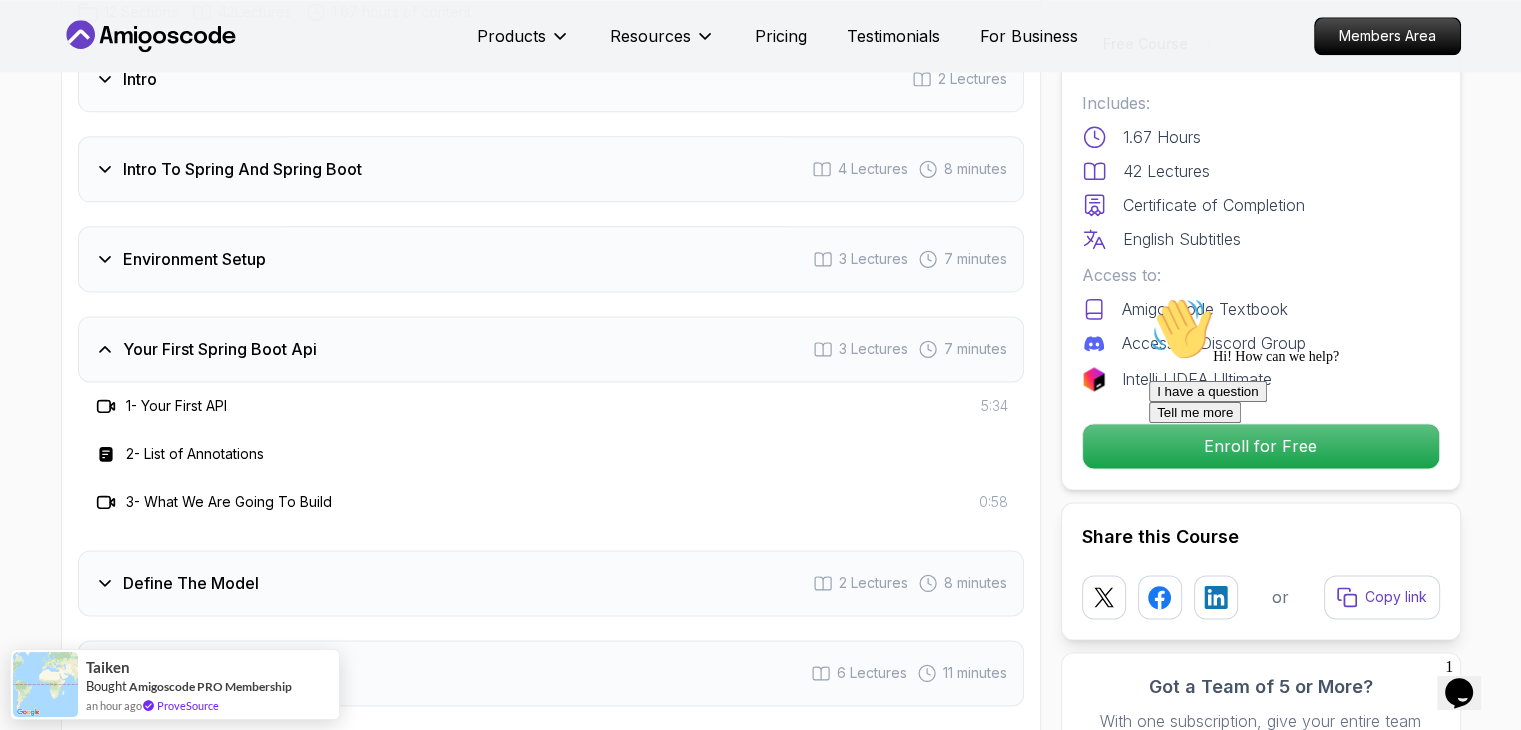 click on "Spring Boot for Beginners Build a CRUD API with Spring Boot and PostgreSQL database using Spring Data JPA and Spring AI [FIRST] [LAST]  /   Instructor What you will learn java spring spring-boot postgres terminal ai git github chatgpt The Basics of Spring - Learn the fundamental concepts and features of the Spring framework. Spring Boot - Understand how to use Spring Boot to simplify the development of Spring applications. Build CRUD API - Create a CRUD (Create, Read, Update, Delete) API using Spring Boot. PostgreSQL Database with Docker - Set up and manage a PostgreSQL database using Docker. Database Connectivity with Spring Data JPA - Connect and interact with databases using Spring Data JPA. Spring AI and OpenAI - Explore the integration of AI and OpenAI with Spring applications." at bounding box center (760, -559) 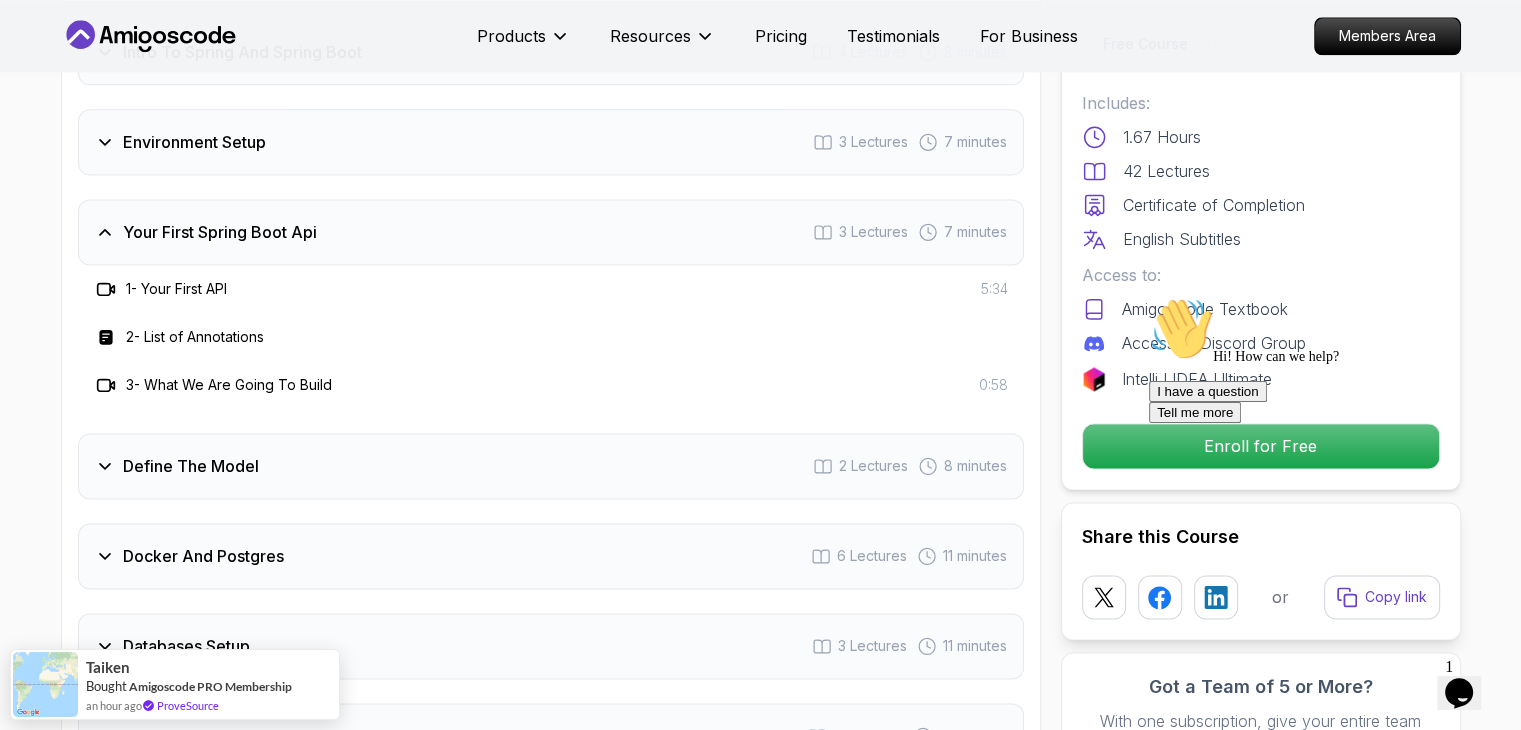 scroll, scrollTop: 2756, scrollLeft: 0, axis: vertical 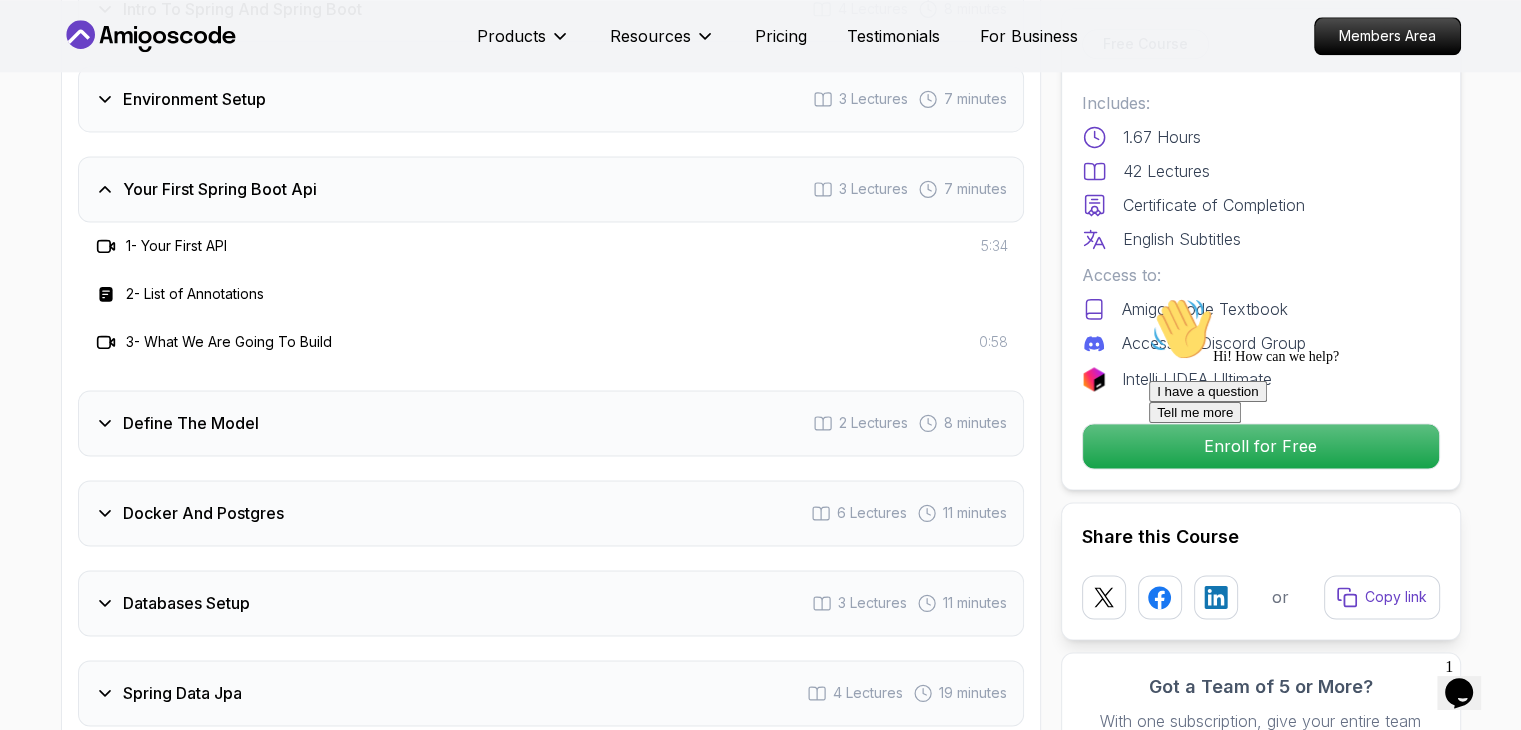 click on "Your First Spring Boot Api 3   Lectures     7 minutes" at bounding box center (551, 189) 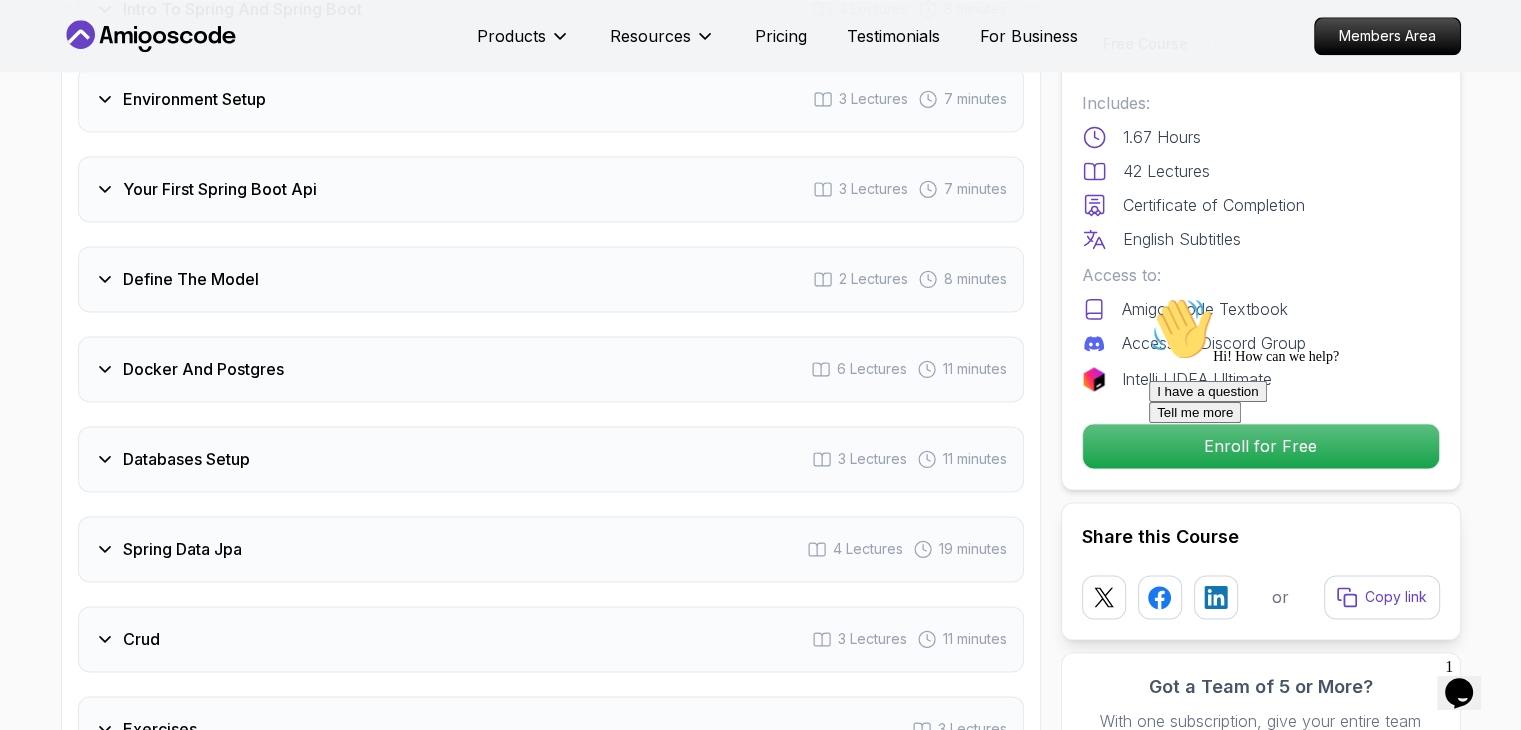 click on "Define The Model" at bounding box center (191, 279) 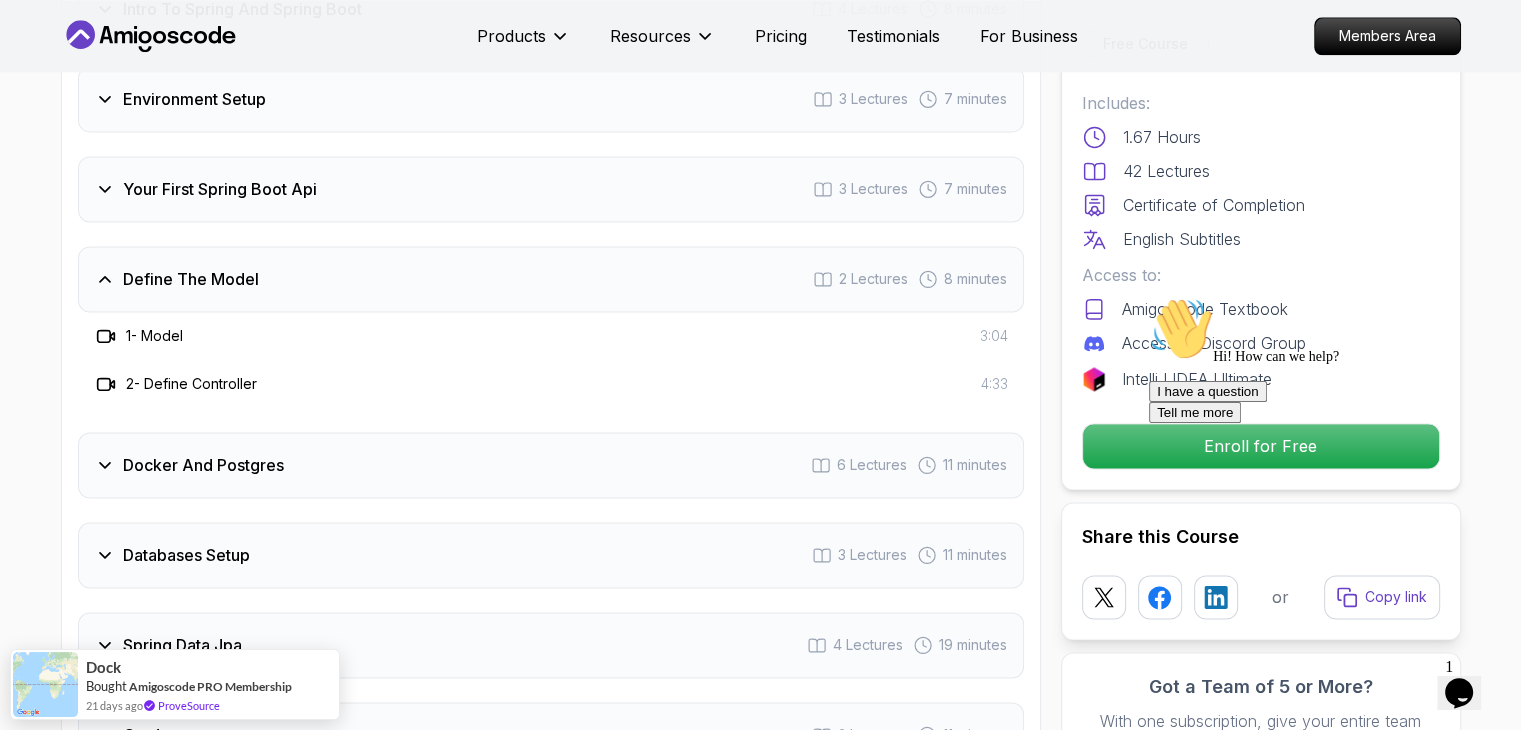 type 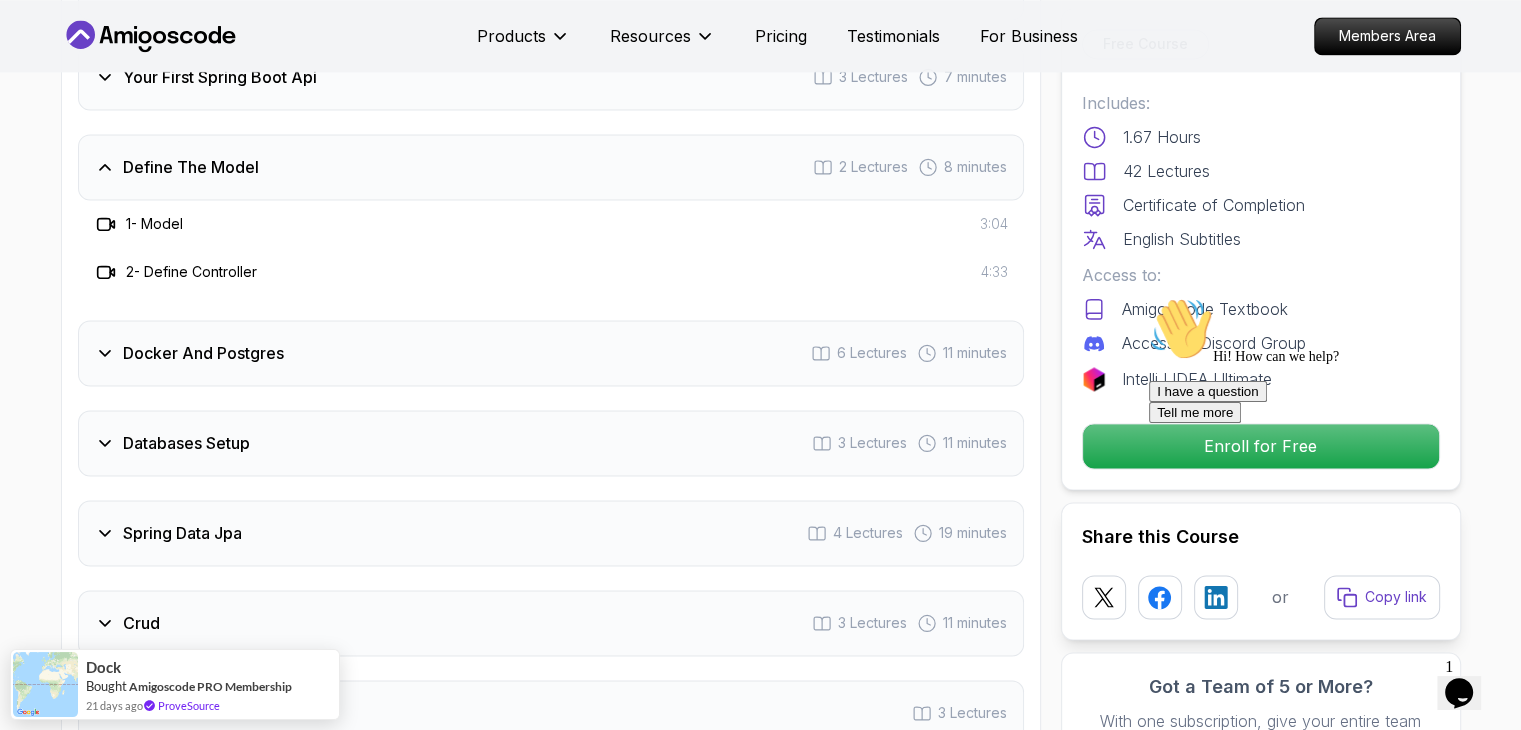 scroll, scrollTop: 2876, scrollLeft: 0, axis: vertical 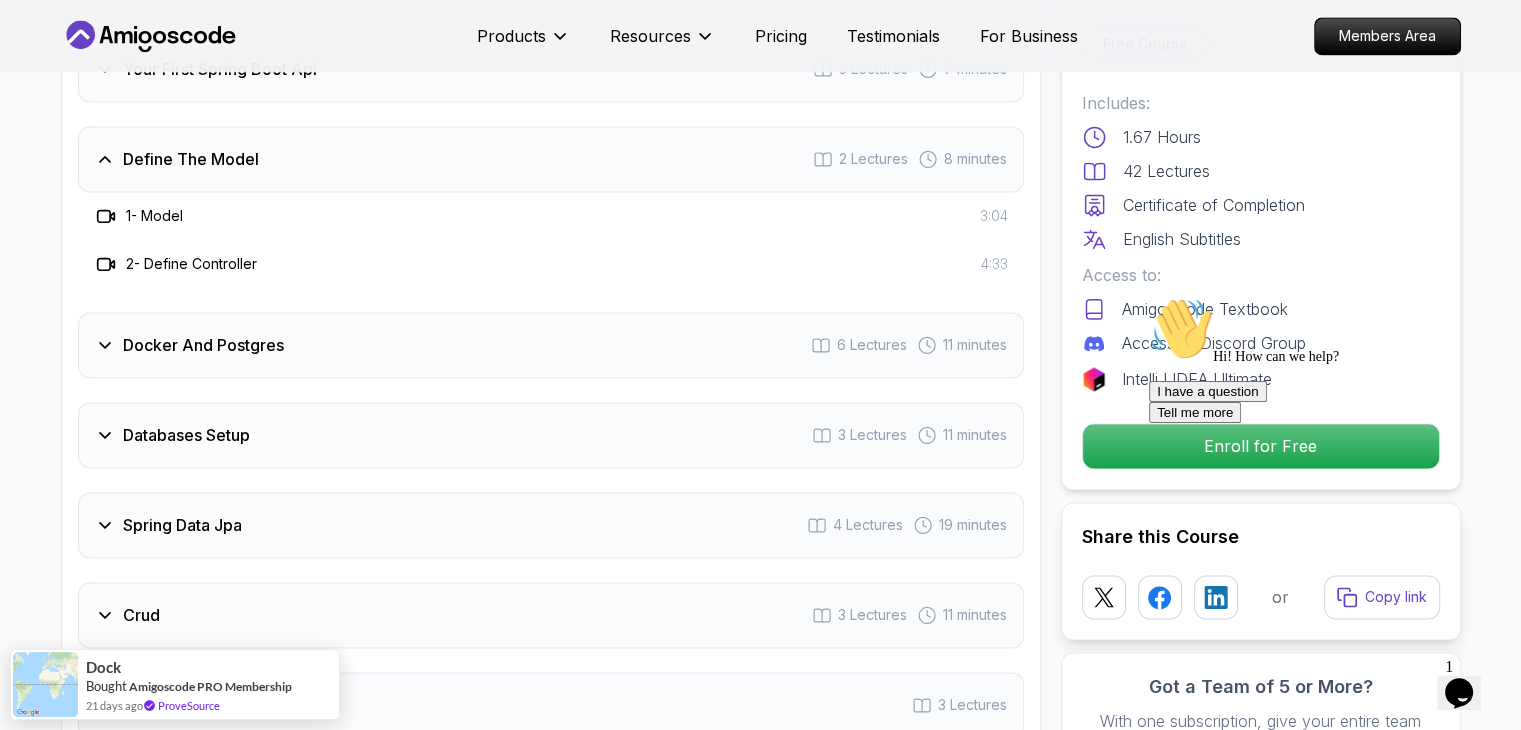 click on "Docker And Postgres" at bounding box center (203, 345) 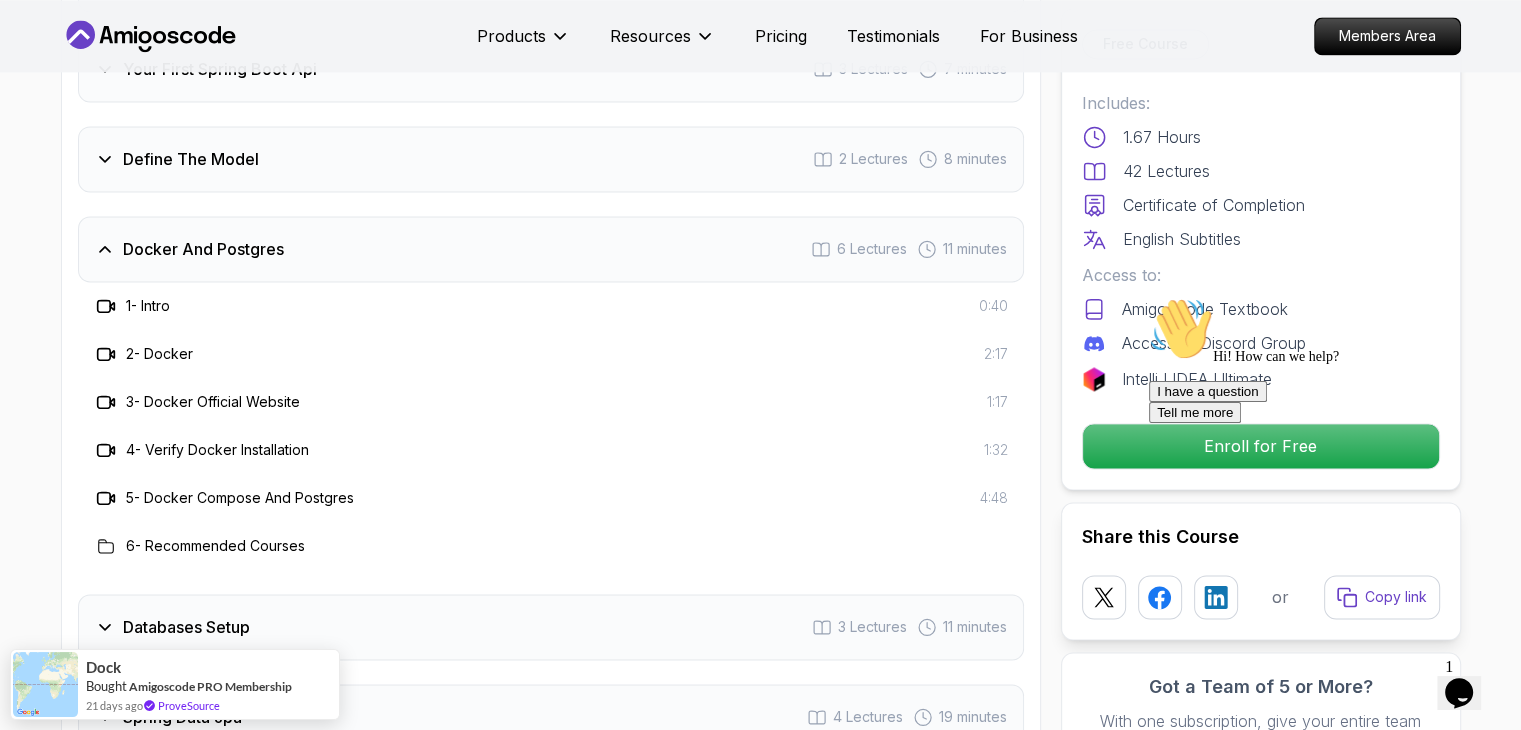 click on "Spring Boot for Beginners Build a CRUD API with Spring Boot and PostgreSQL database using Spring Data JPA and Spring AI [FIRST] [LAST]  /   Instructor What you will learn java spring spring-boot postgres terminal ai git github chatgpt The Basics of Spring - Learn the fundamental concepts and features of the Spring framework. Spring Boot - Understand how to use Spring Boot to simplify the development of Spring applications. Build CRUD API - Create a CRUD (Create, Read, Update, Delete) API using Spring Boot. PostgreSQL Database with Docker - Set up and manage a PostgreSQL database using Docker. Database Connectivity with Spring Data JPA - Connect and interact with databases using Spring Data JPA. Spring AI and OpenAI - Explore the integration of AI and OpenAI with Spring applications." at bounding box center (760, -767) 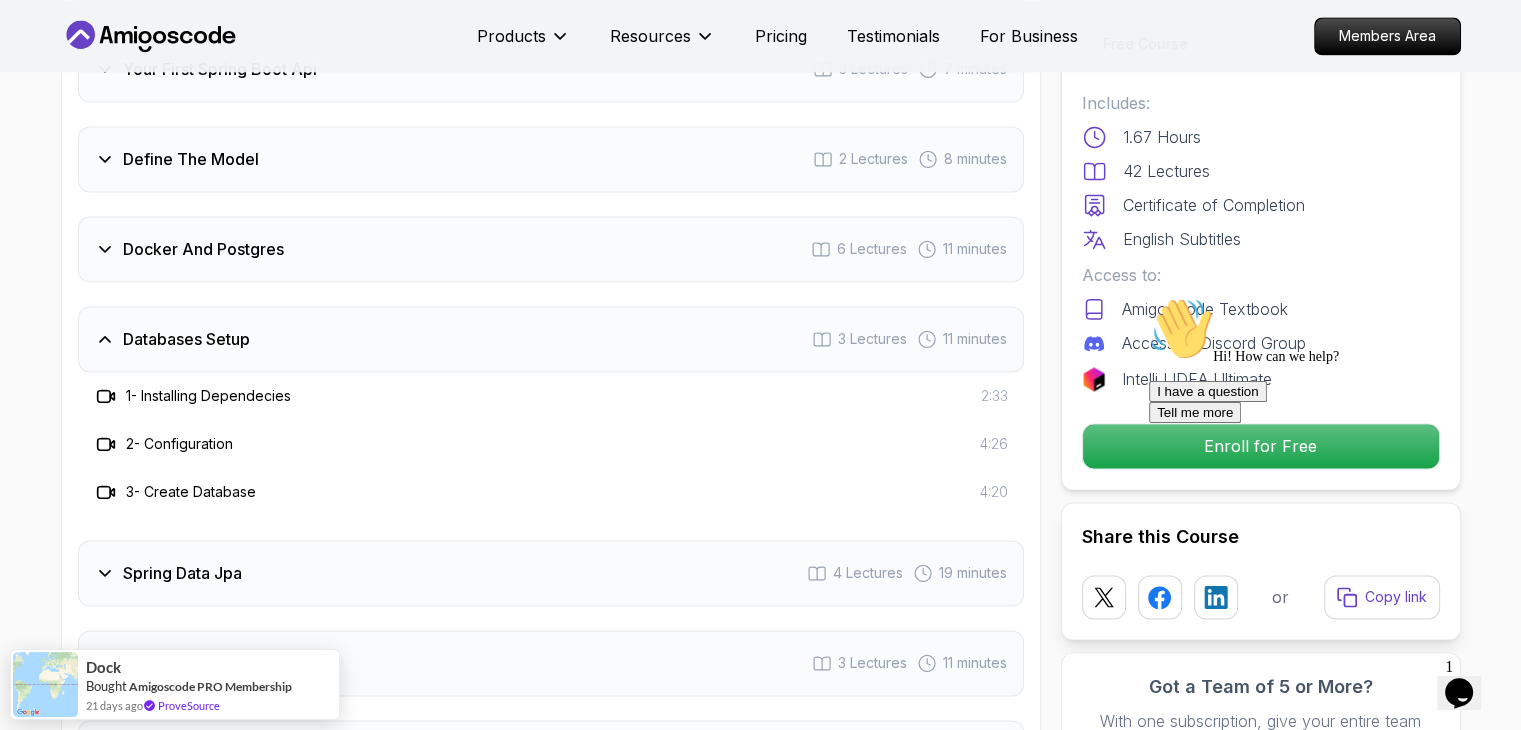 click on "Spring Boot for Beginners Build a CRUD API with Spring Boot and PostgreSQL database using Spring Data JPA and Spring AI [FIRST] [LAST]  /   Instructor What you will learn java spring spring-boot postgres terminal ai git github chatgpt The Basics of Spring - Learn the fundamental concepts and features of the Spring framework. Spring Boot - Understand how to use Spring Boot to simplify the development of Spring applications. Build CRUD API - Create a CRUD (Create, Read, Update, Delete) API using Spring Boot. PostgreSQL Database with Docker - Set up and manage a PostgreSQL database using Docker. Database Connectivity with Spring Data JPA - Connect and interact with databases using Spring Data JPA. Spring AI and OpenAI - Explore the integration of AI and OpenAI with Spring applications." at bounding box center (760, -839) 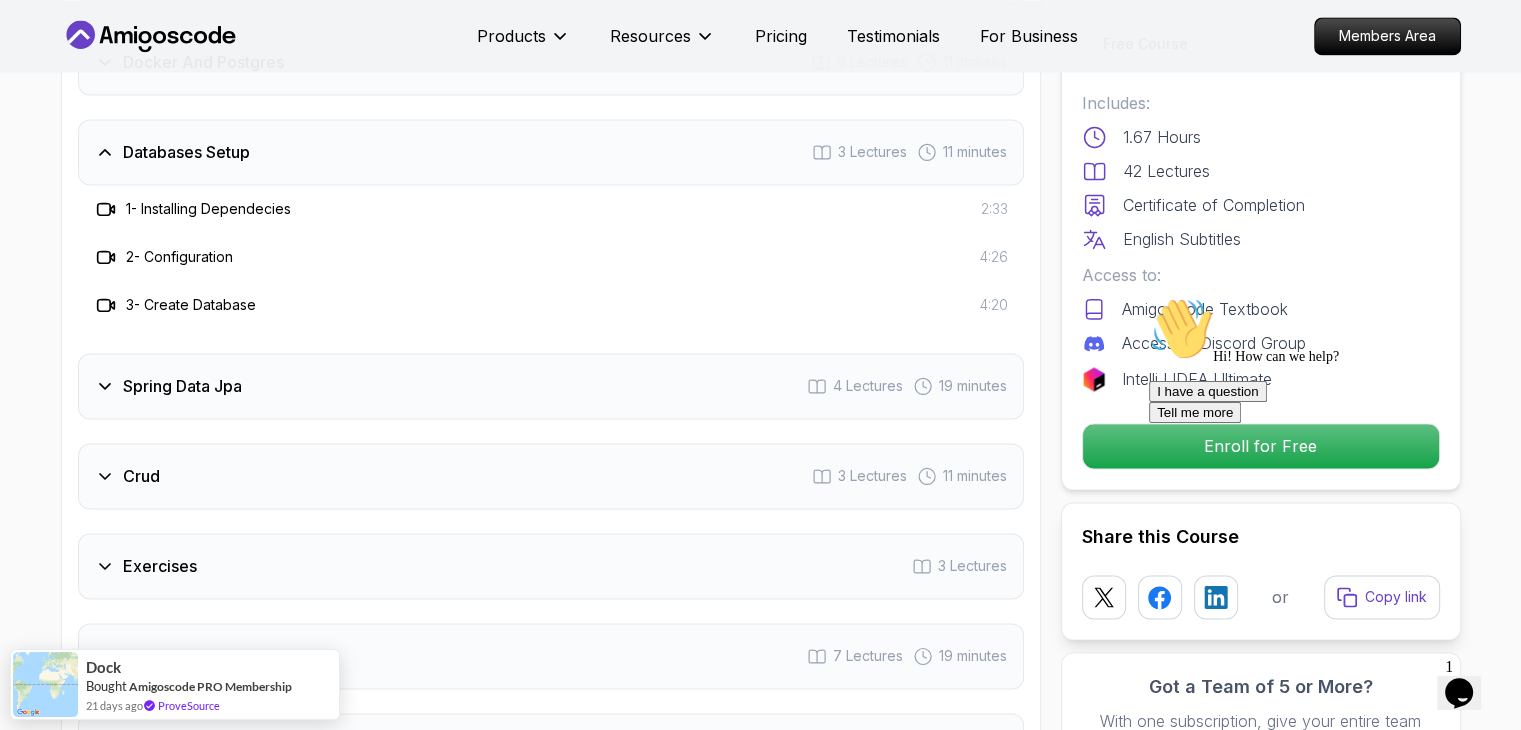 scroll, scrollTop: 3076, scrollLeft: 0, axis: vertical 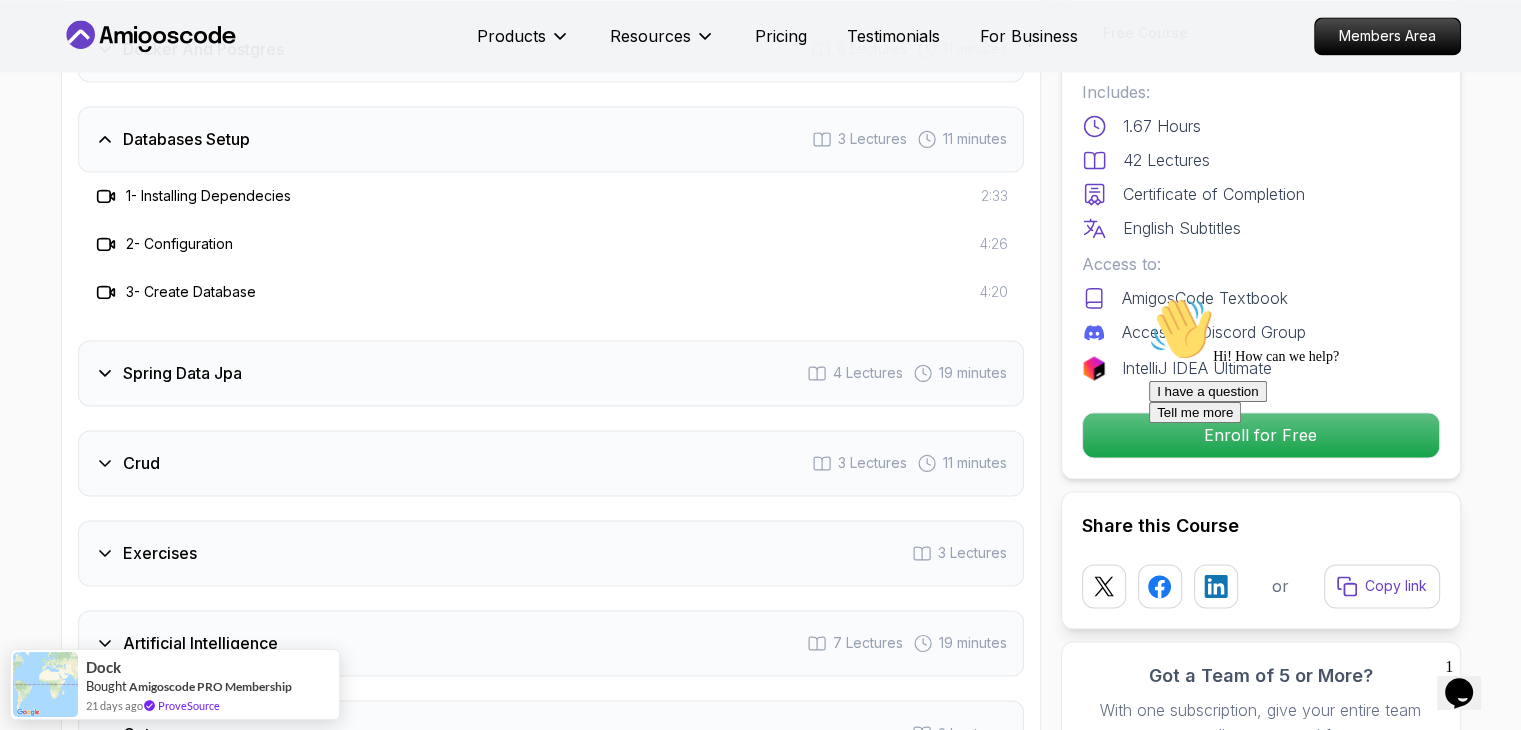 click on "3  -   Create Database  4:20" at bounding box center [551, 292] 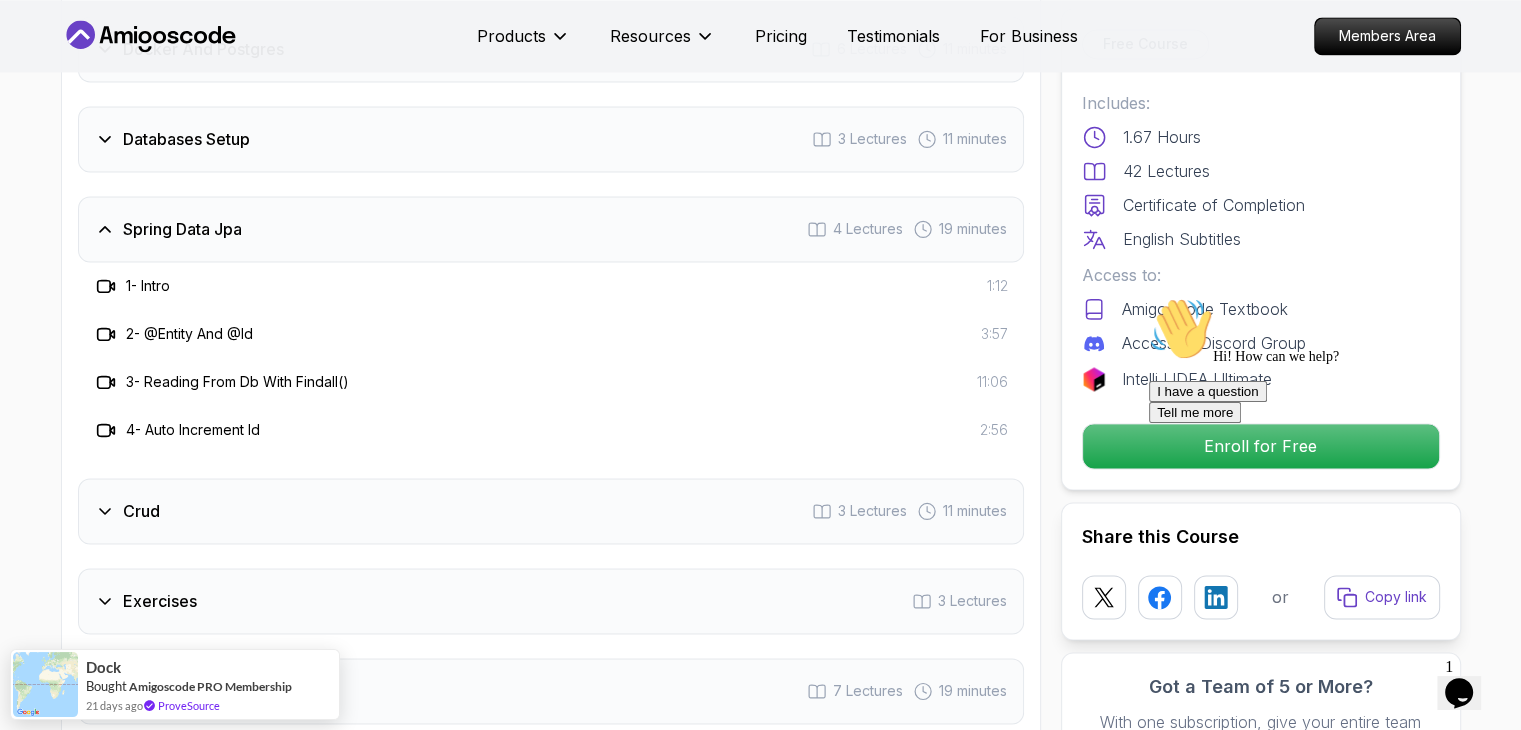 click on "Spring Boot for Beginners Build a CRUD API with Spring Boot and PostgreSQL database using Spring Data JPA and Spring AI [FIRST] [LAST]  /   Instructor What you will learn java spring spring-boot postgres terminal ai git github chatgpt The Basics of Spring - Learn the fundamental concepts and features of the Spring framework. Spring Boot - Understand how to use Spring Boot to simplify the development of Spring applications. Build CRUD API - Create a CRUD (Create, Read, Update, Delete) API using Spring Boot. PostgreSQL Database with Docker - Set up and manage a PostgreSQL database using Docker. Database Connectivity with Spring Data JPA - Connect and interact with databases using Spring Data JPA. Spring AI and OpenAI - Explore the integration of AI and OpenAI with Spring applications." at bounding box center [760, -1015] 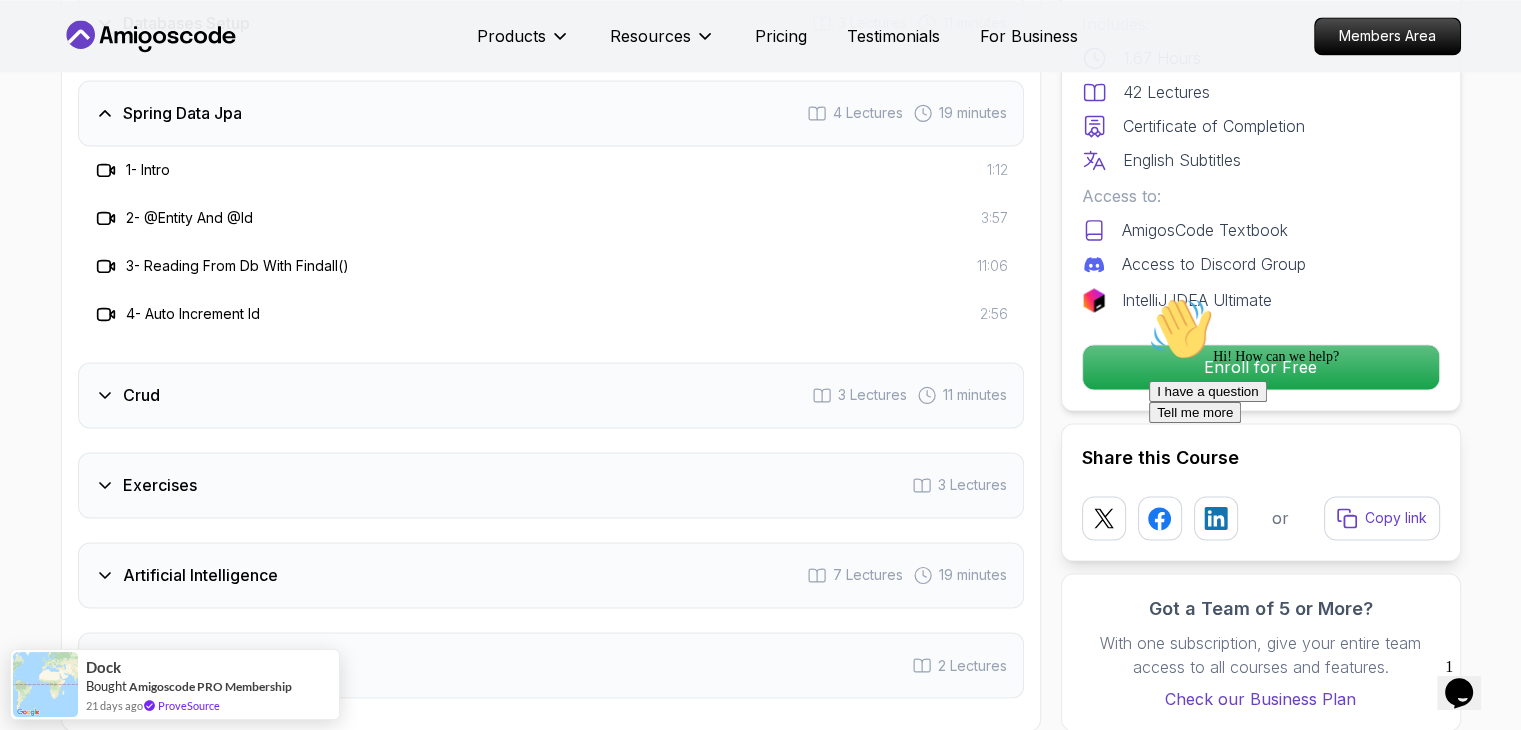 scroll, scrollTop: 3196, scrollLeft: 0, axis: vertical 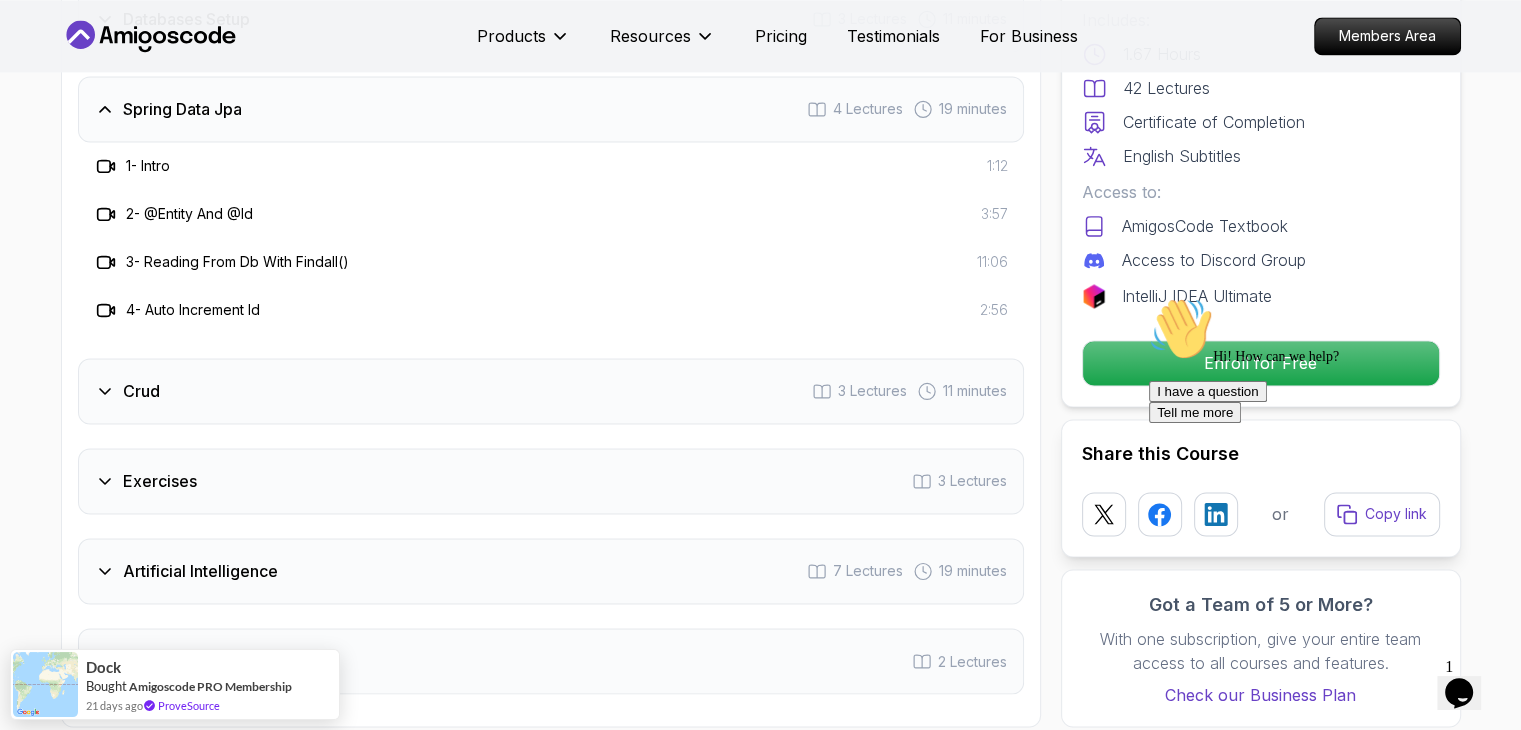 click on "Crud 3   Lectures     11 minutes" at bounding box center (551, 391) 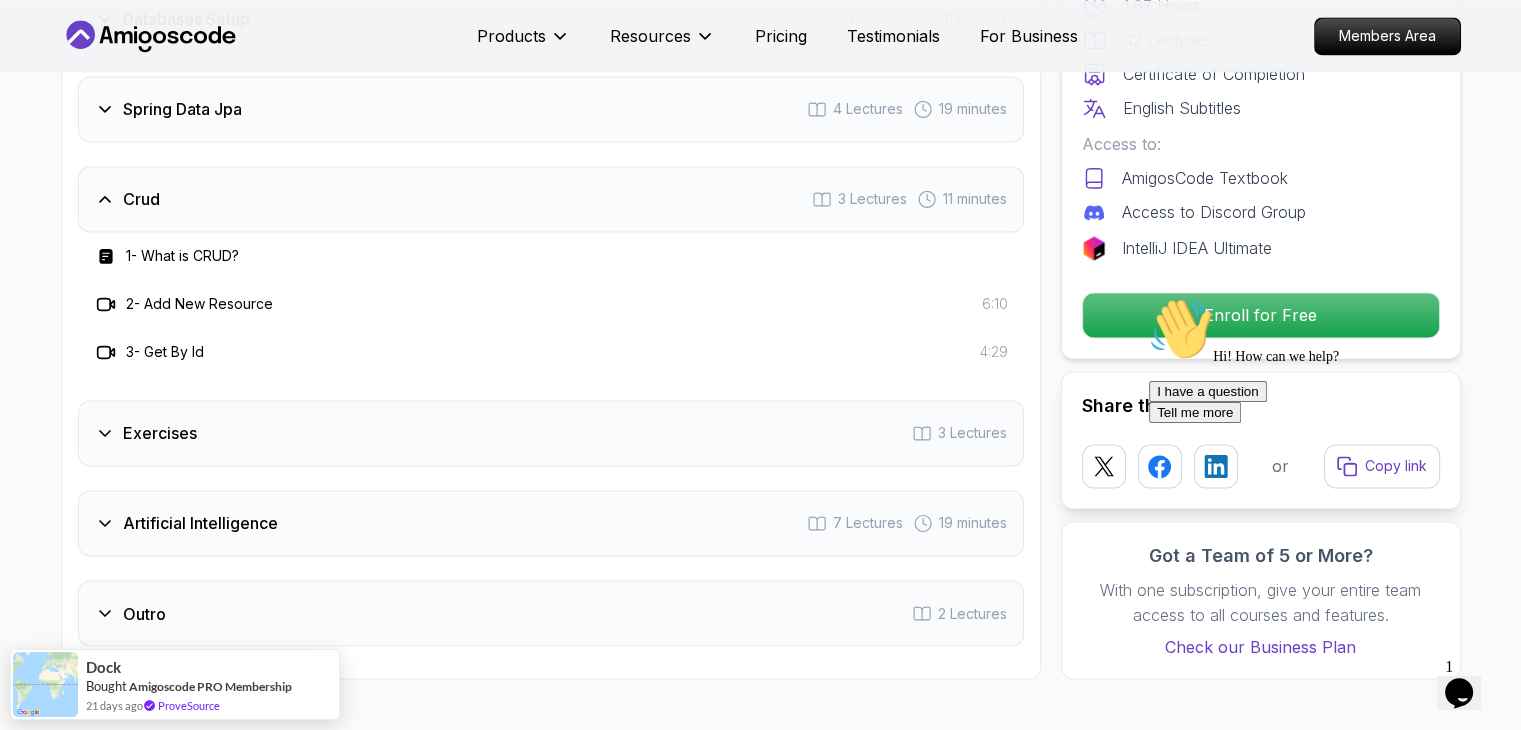 click on "Spring Boot for Beginners Build a CRUD API with Spring Boot and PostgreSQL database using Spring Data JPA and Spring AI [FIRST] [LAST]  /   Instructor What you will learn java spring spring-boot postgres terminal ai git github chatgpt The Basics of Spring - Learn the fundamental concepts and features of the Spring framework. Spring Boot - Understand how to use Spring Boot to simplify the development of Spring applications. Build CRUD API - Create a CRUD (Create, Read, Update, Delete) API using Spring Boot. PostgreSQL Database with Docker - Set up and manage a PostgreSQL database using Docker. Database Connectivity with Spring Data JPA - Connect and interact with databases using Spring Data JPA. Spring AI and OpenAI - Explore the integration of AI and OpenAI with Spring applications." at bounding box center (760, -1159) 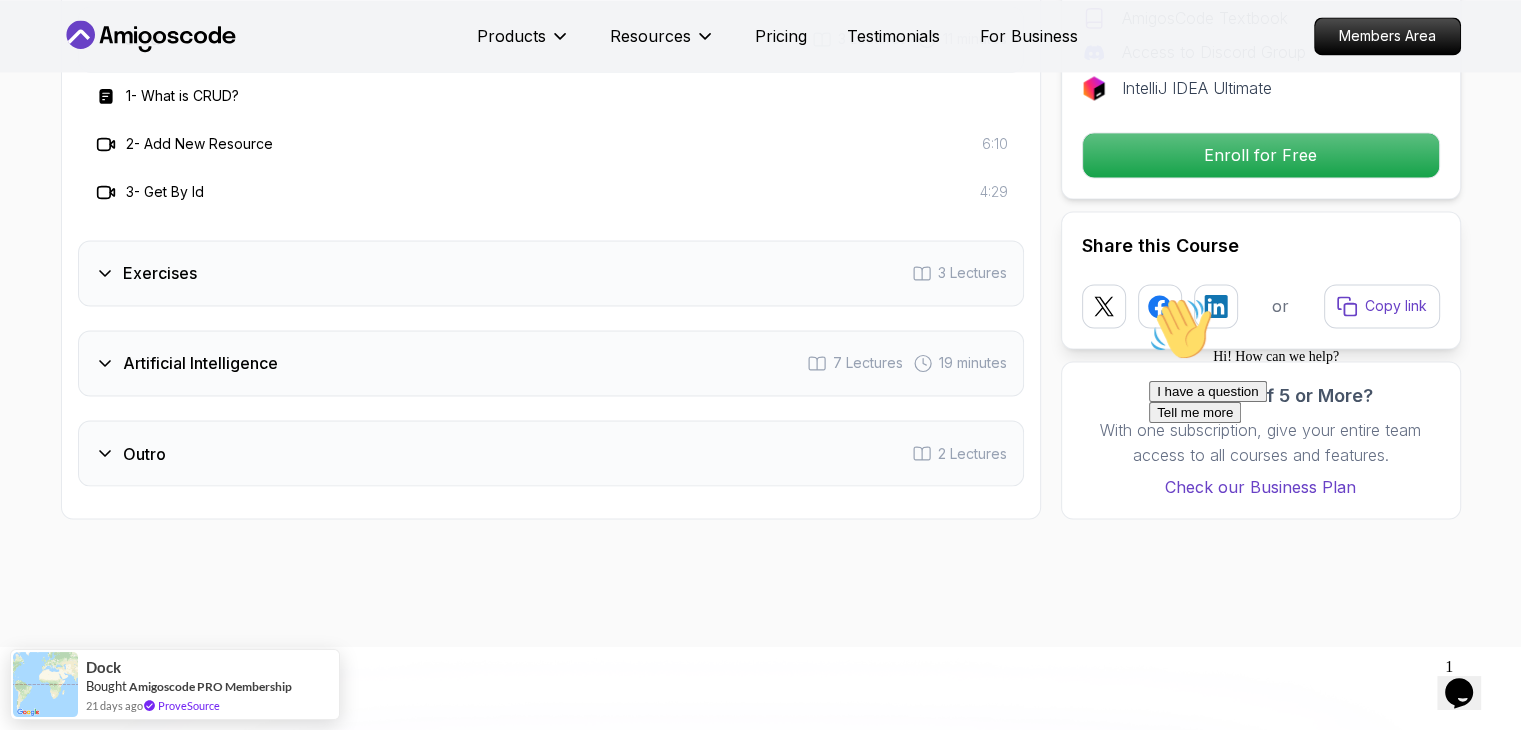 scroll, scrollTop: 3356, scrollLeft: 0, axis: vertical 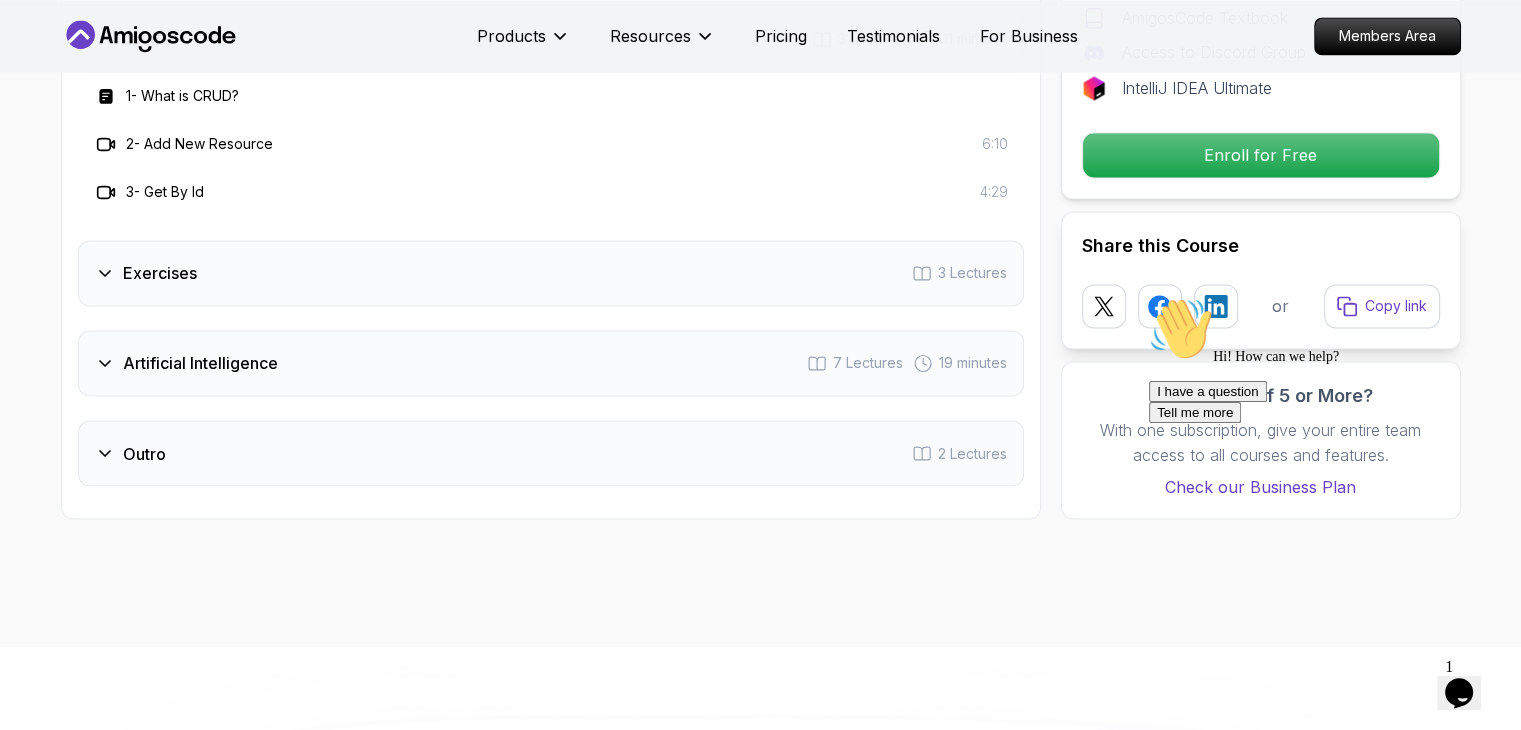click on "Exercises 3   Lectures" at bounding box center (551, 273) 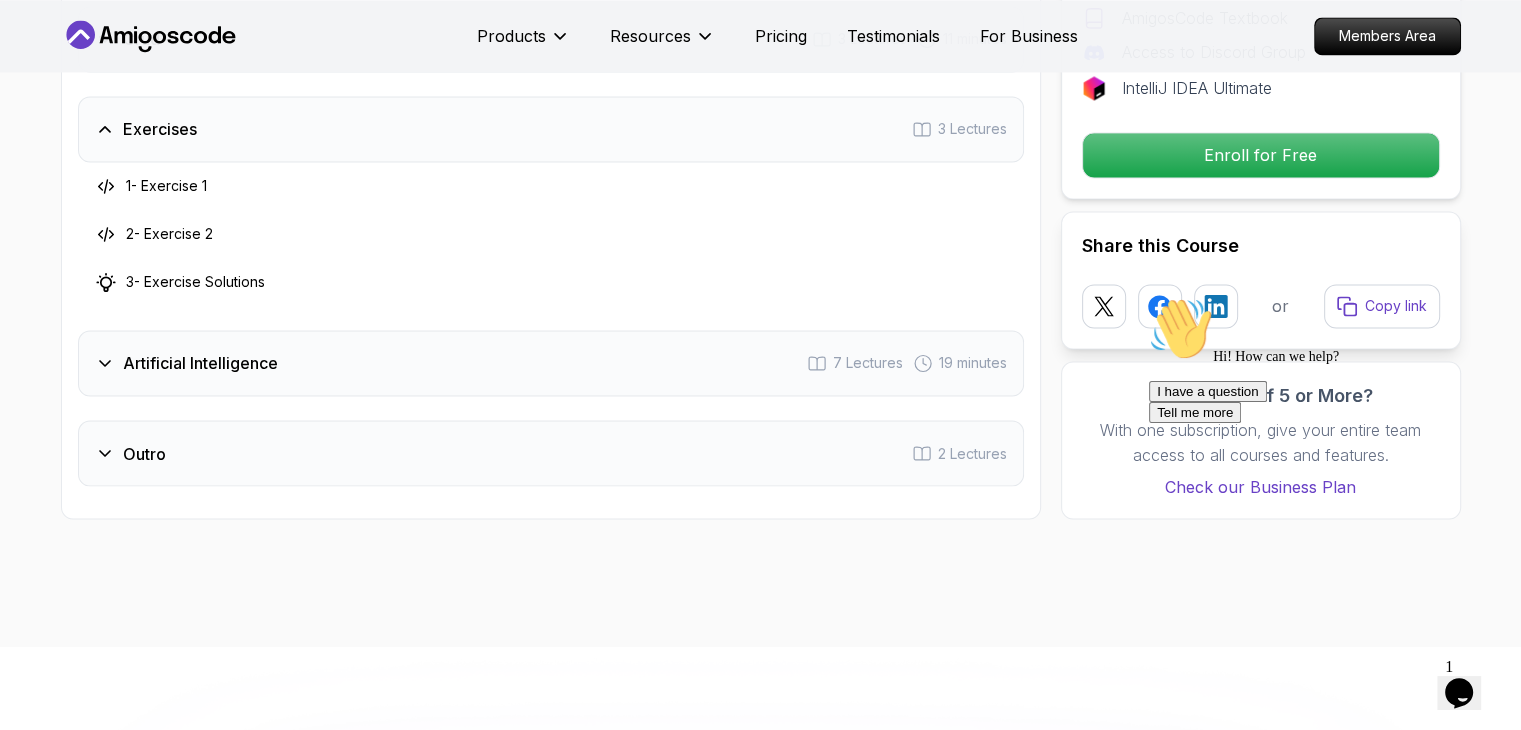 click on "Artificial Intelligence" at bounding box center (200, 363) 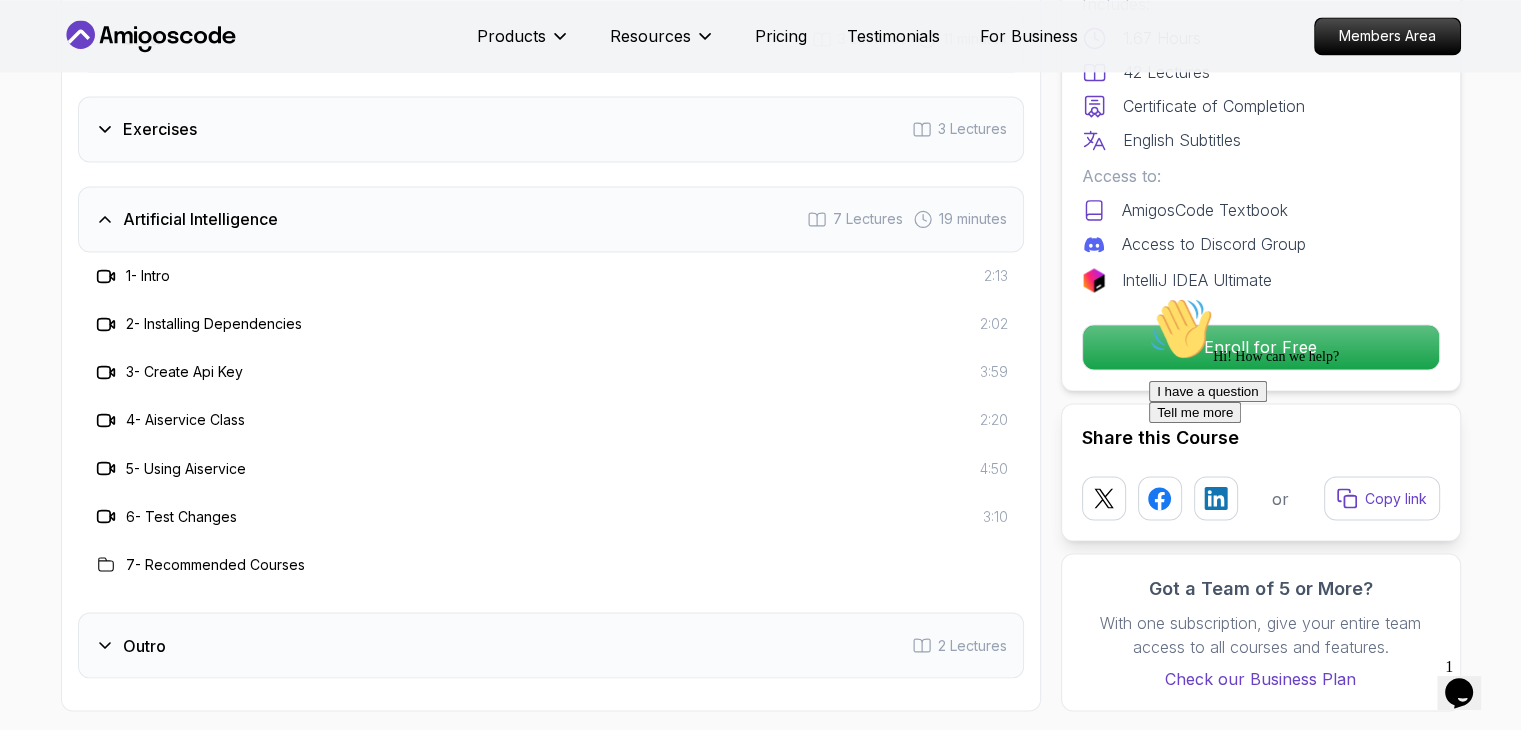 click on "Outro 2   Lectures" at bounding box center [551, 645] 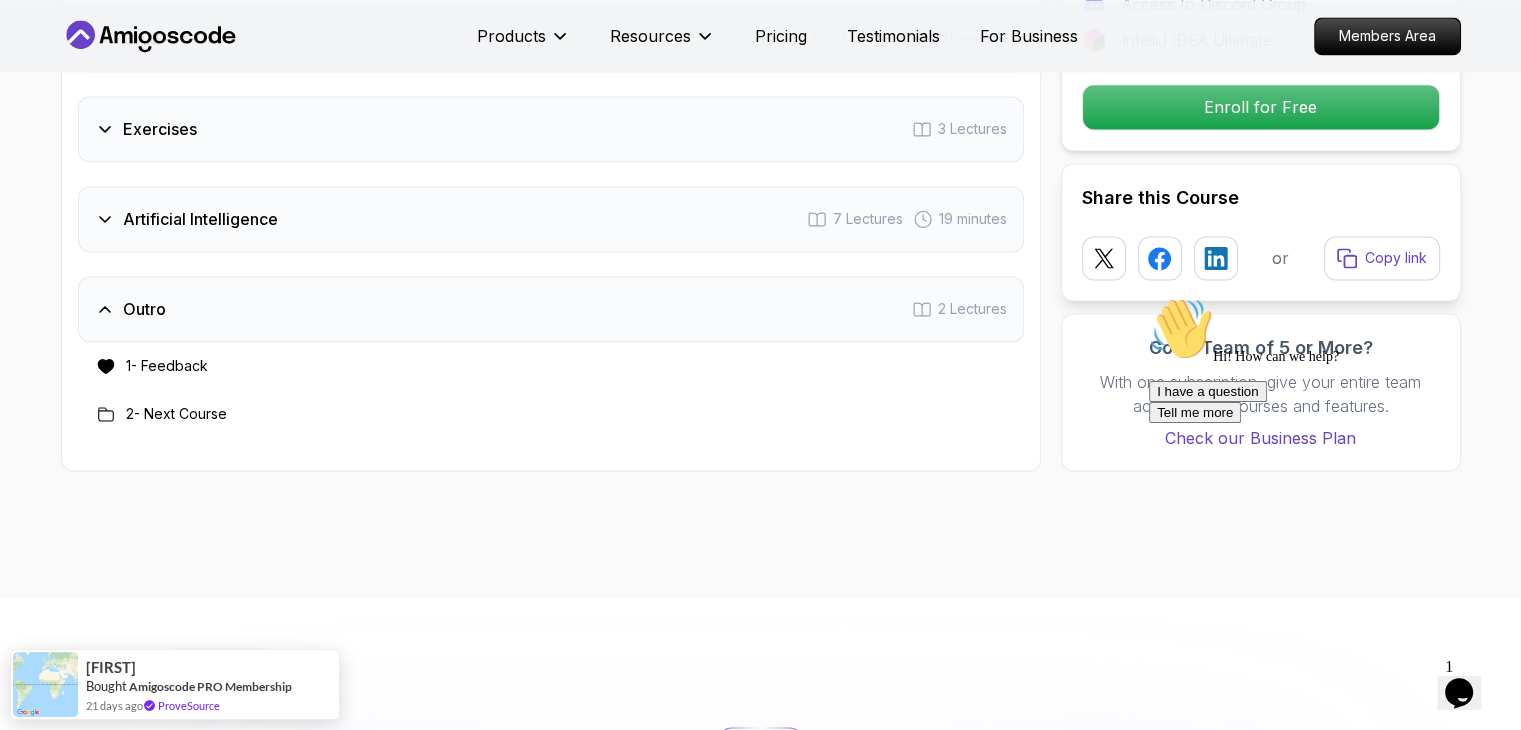 click on "Spring Boot for Beginners Build a CRUD API with Spring Boot and PostgreSQL database using Spring Data JPA and Spring AI [FIRST] [LAST]  /   Instructor What you will learn java spring spring-boot postgres terminal ai git github chatgpt The Basics of Spring - Learn the fundamental concepts and features of the Spring framework. Spring Boot - Understand how to use Spring Boot to simplify the development of Spring applications. Build CRUD API - Create a CRUD (Create, Read, Update, Delete) API using Spring Boot. PostgreSQL Database with Docker - Set up and manage a PostgreSQL database using Docker. Database Connectivity with Spring Data JPA - Connect and interact with databases using Spring Data JPA. Spring AI and OpenAI - Explore the integration of AI and OpenAI with Spring applications." at bounding box center [760, -1343] 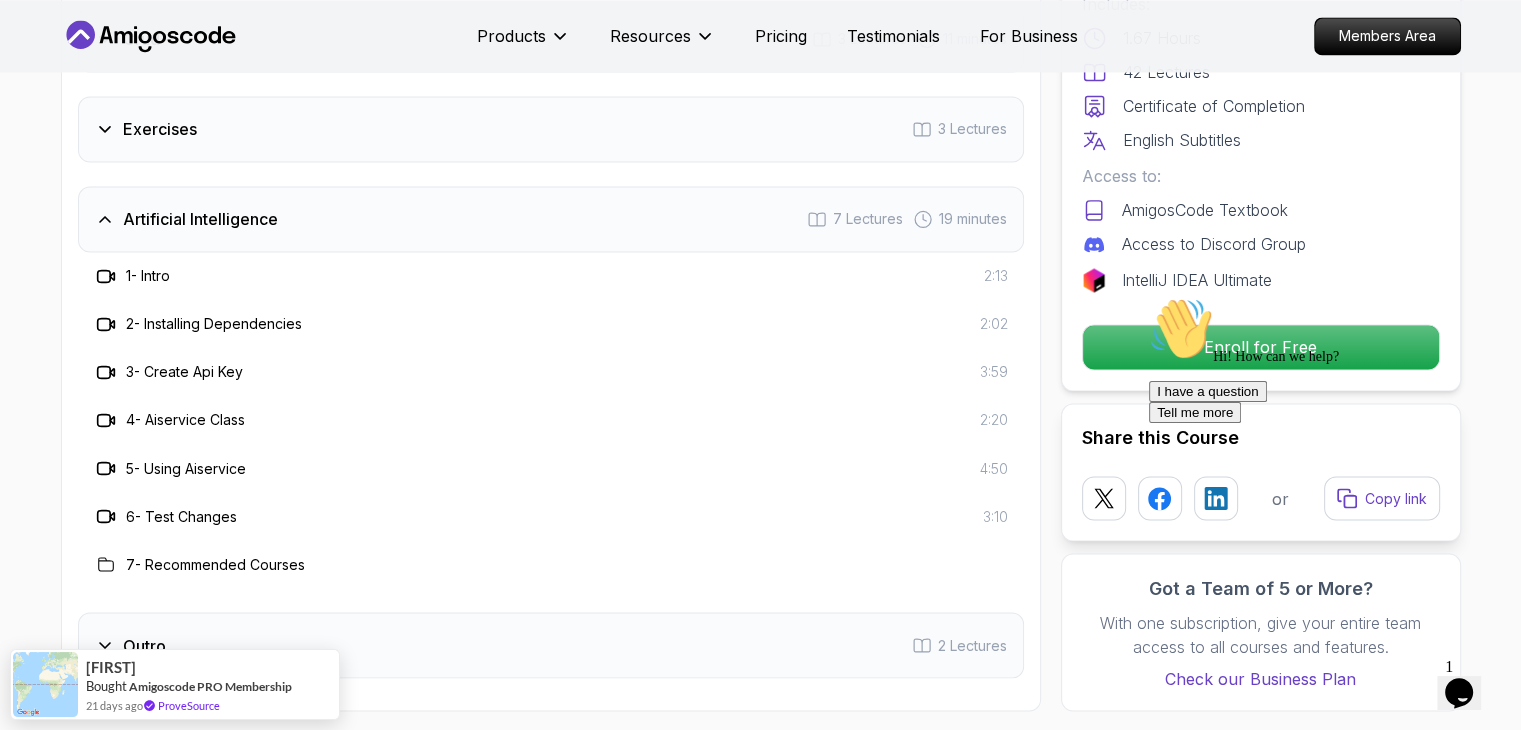 click on "Artificial Intelligence 7   Lectures     19 minutes" at bounding box center [551, 219] 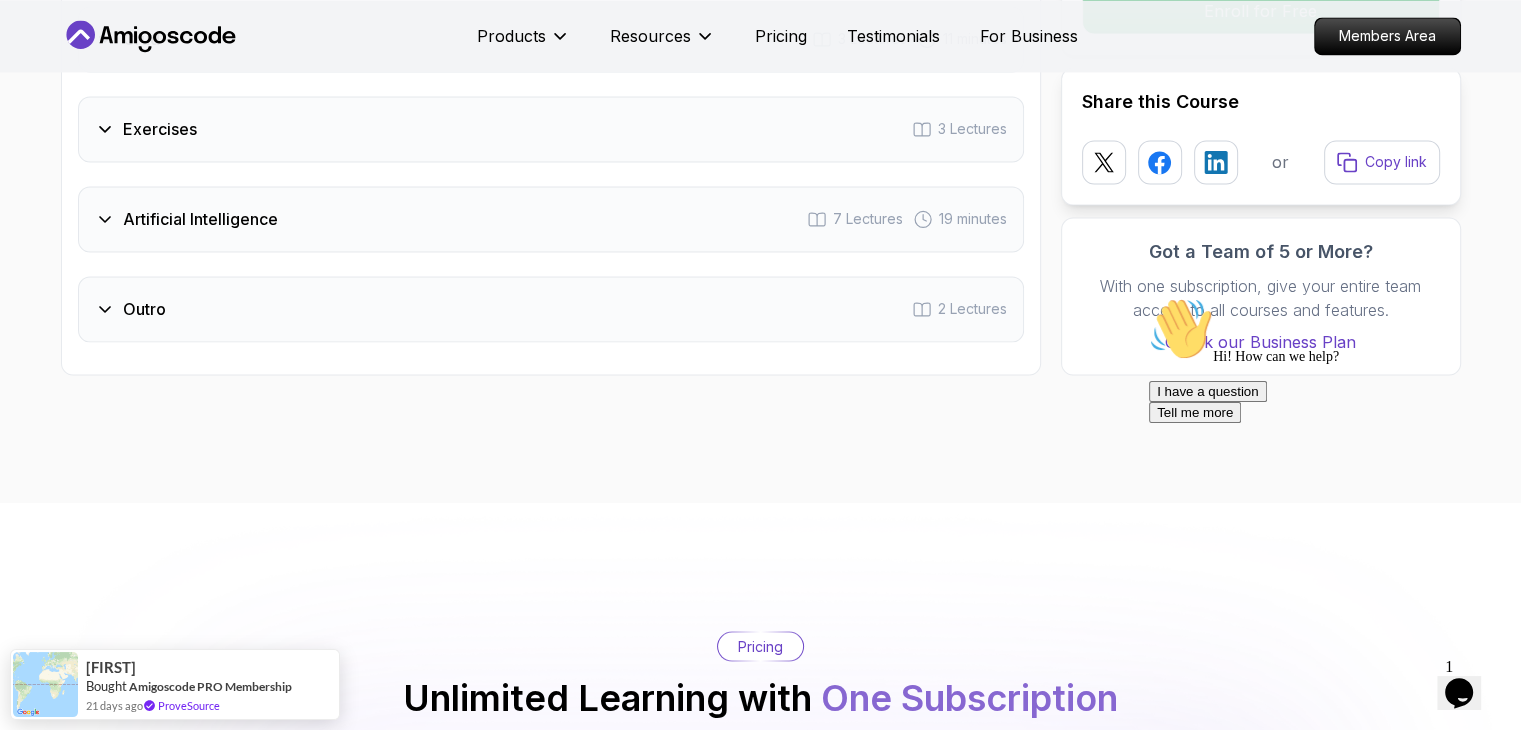 click on "Spring Boot for Beginners Build a CRUD API with Spring Boot and PostgreSQL database using Spring Data JPA and Spring AI [FIRST] [LAST]  /   Instructor What you will learn java spring spring-boot postgres terminal ai git github chatgpt The Basics of Spring - Learn the fundamental concepts and features of the Spring framework. Spring Boot - Understand how to use Spring Boot to simplify the development of Spring applications. Build CRUD API - Create a CRUD (Create, Read, Update, Delete) API using Spring Boot. PostgreSQL Database with Docker - Set up and manage a PostgreSQL database using Docker. Database Connectivity with Spring Data JPA - Connect and interact with databases using Spring Data JPA. Spring AI and OpenAI - Explore the integration of AI and OpenAI with Spring applications." at bounding box center (760, -1391) 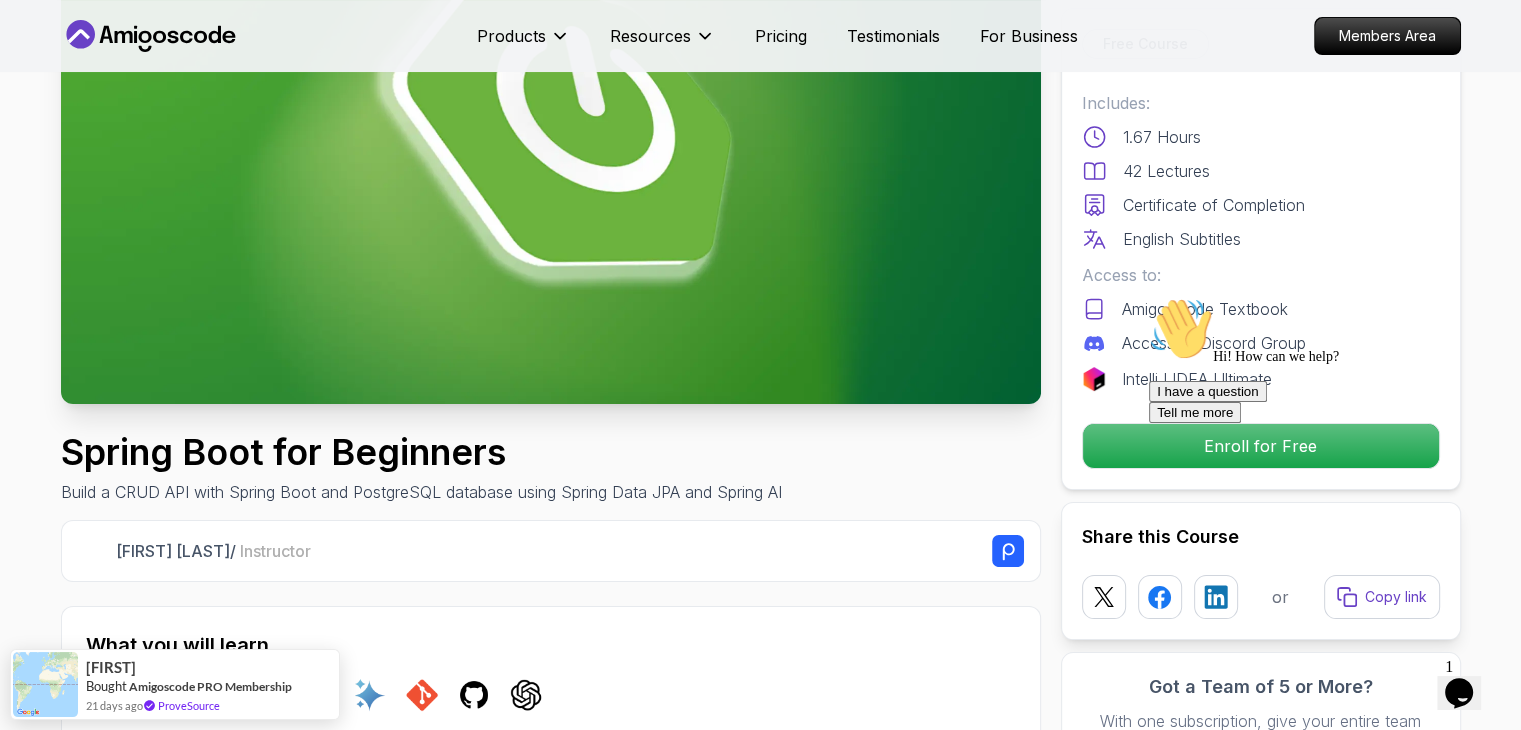 scroll, scrollTop: 0, scrollLeft: 0, axis: both 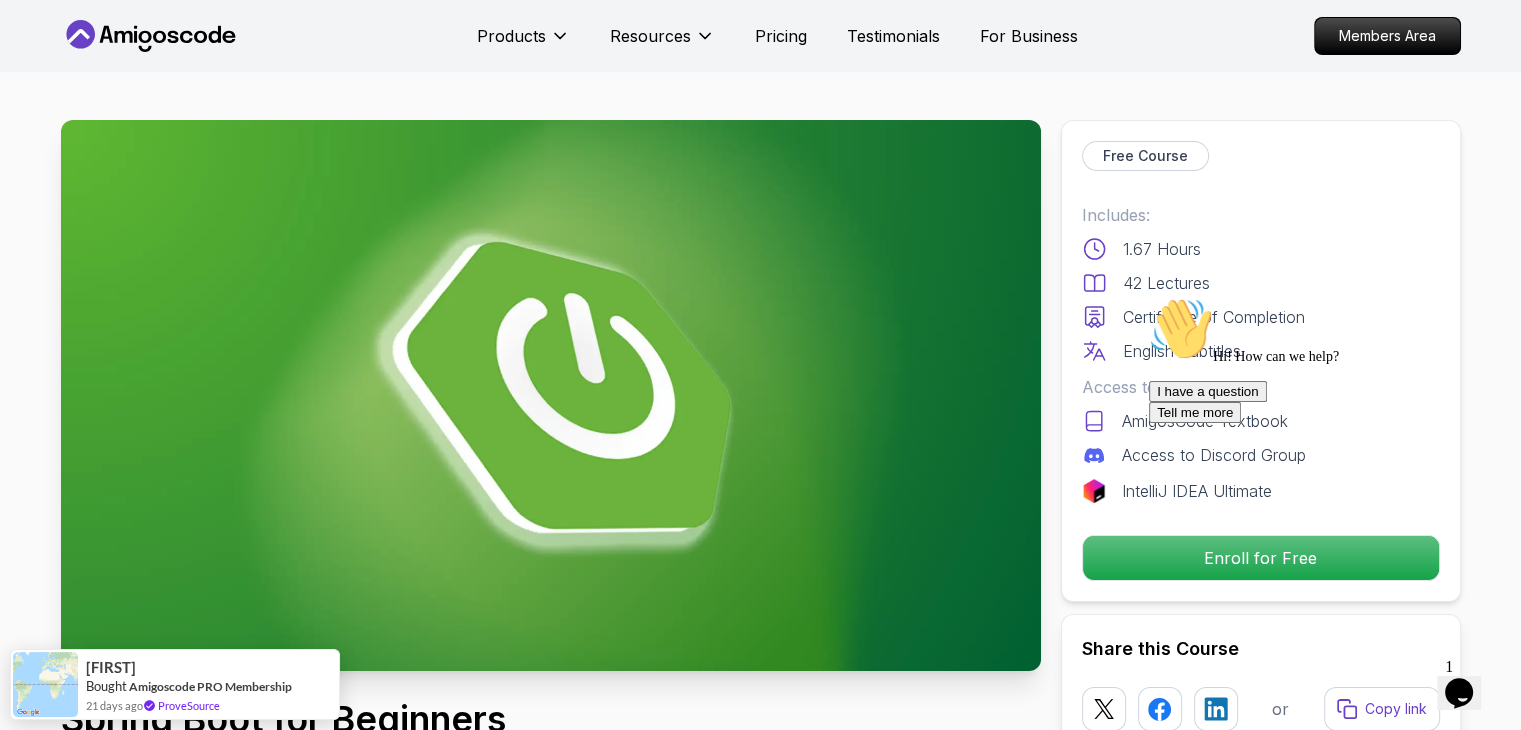 click on "Spring Boot for Beginners Build a CRUD API with Spring Boot and PostgreSQL database using Spring Data JPA and Spring AI [FIRST] [LAST]  /   Instructor What you will learn java spring spring-boot postgres terminal ai git github chatgpt The Basics of Spring - Learn the fundamental concepts and features of the Spring framework. Spring Boot - Understand how to use Spring Boot to simplify the development of Spring applications. Build CRUD API - Create a CRUD (Create, Read, Update, Delete) API using Spring Boot. PostgreSQL Database with Docker - Set up and manage a PostgreSQL database using Docker. Database Connectivity with Spring Data JPA - Connect and interact with databases using Spring Data JPA. Spring AI and OpenAI - Explore the integration of AI and OpenAI with Spring applications." at bounding box center [761, 1925] 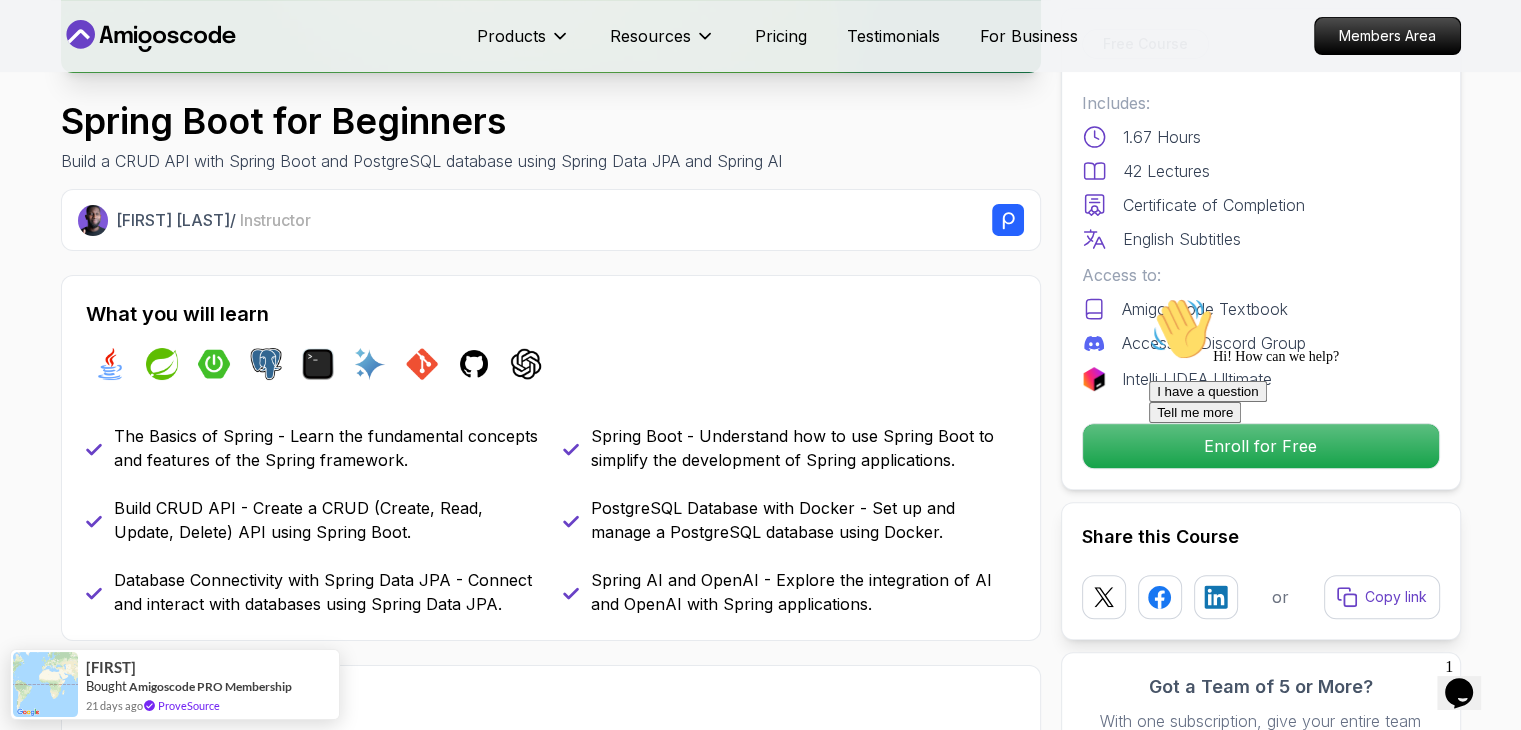 scroll, scrollTop: 558, scrollLeft: 0, axis: vertical 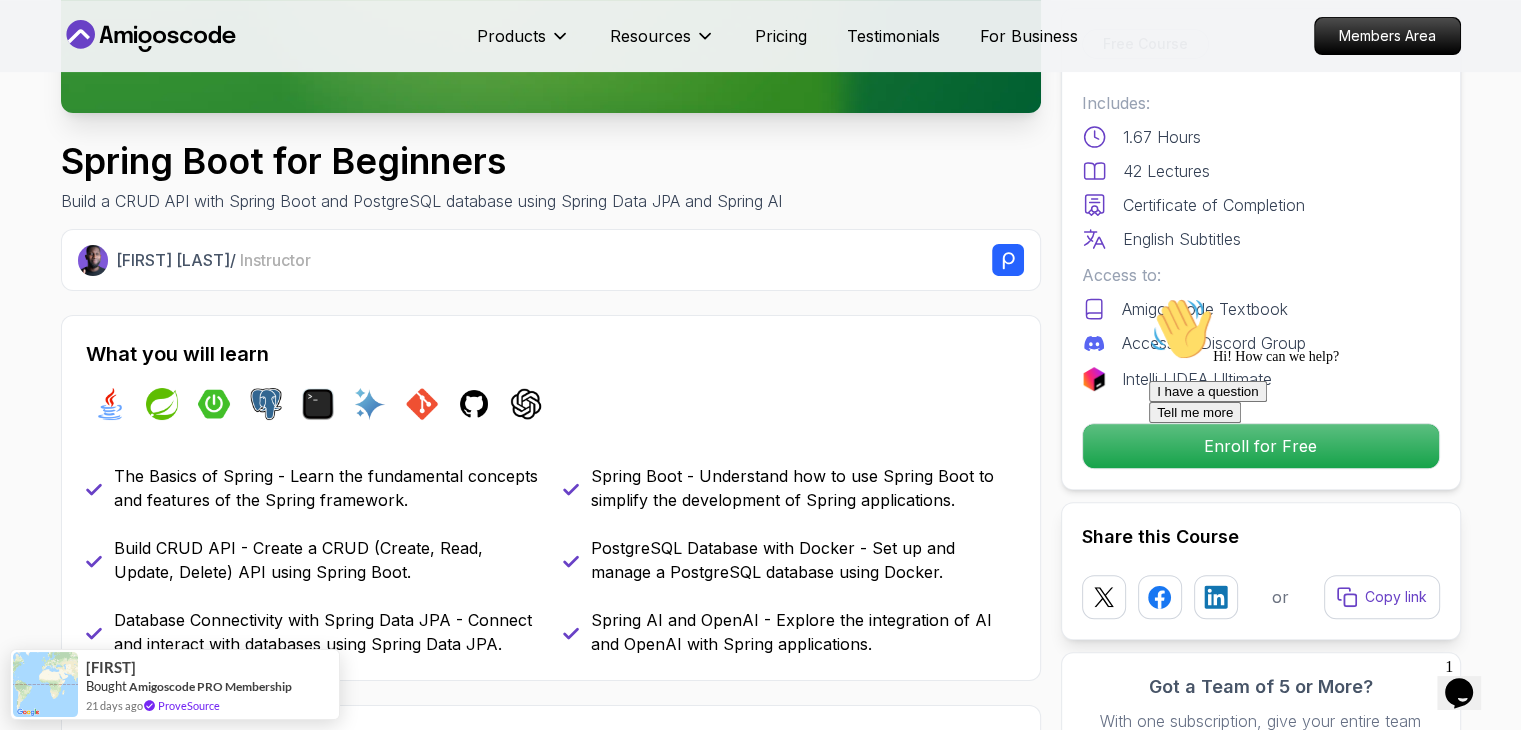 click on "What you will learn java spring spring-boot postgres terminal ai git github chatgpt The Basics of Spring - Learn the fundamental concepts and features of the Spring framework. Spring Boot - Understand how to use Spring Boot to simplify the development of Spring applications. Build CRUD API - Create a CRUD (Create, Read, Update, Delete) API using Spring Boot. PostgreSQL Database with Docker - Set up and manage a PostgreSQL database using Docker. Database Connectivity with Spring Data JPA - Connect and interact with databases using Spring Data JPA. Spring AI and OpenAI - Explore the integration of AI and OpenAI with Spring applications." at bounding box center [551, 498] 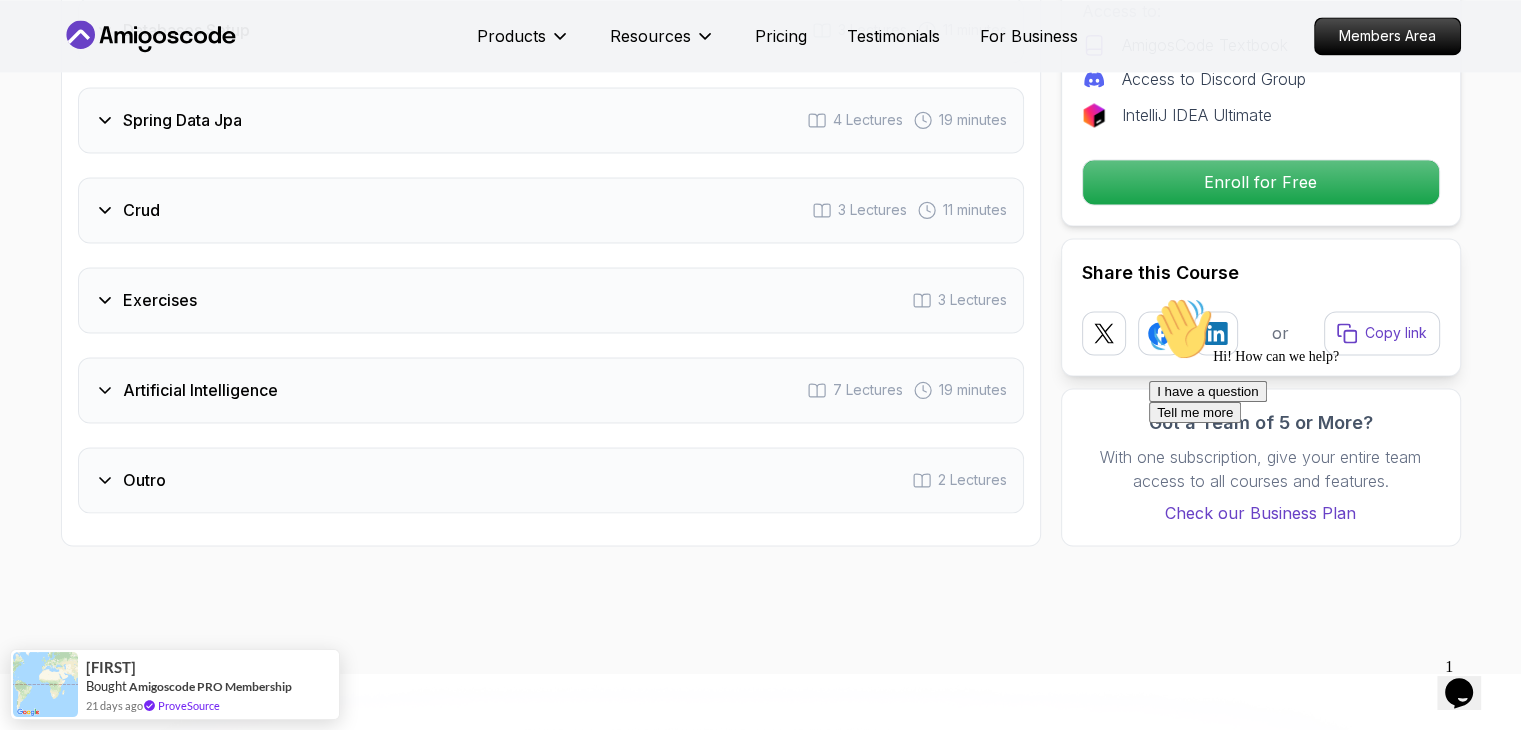 scroll, scrollTop: 3193, scrollLeft: 0, axis: vertical 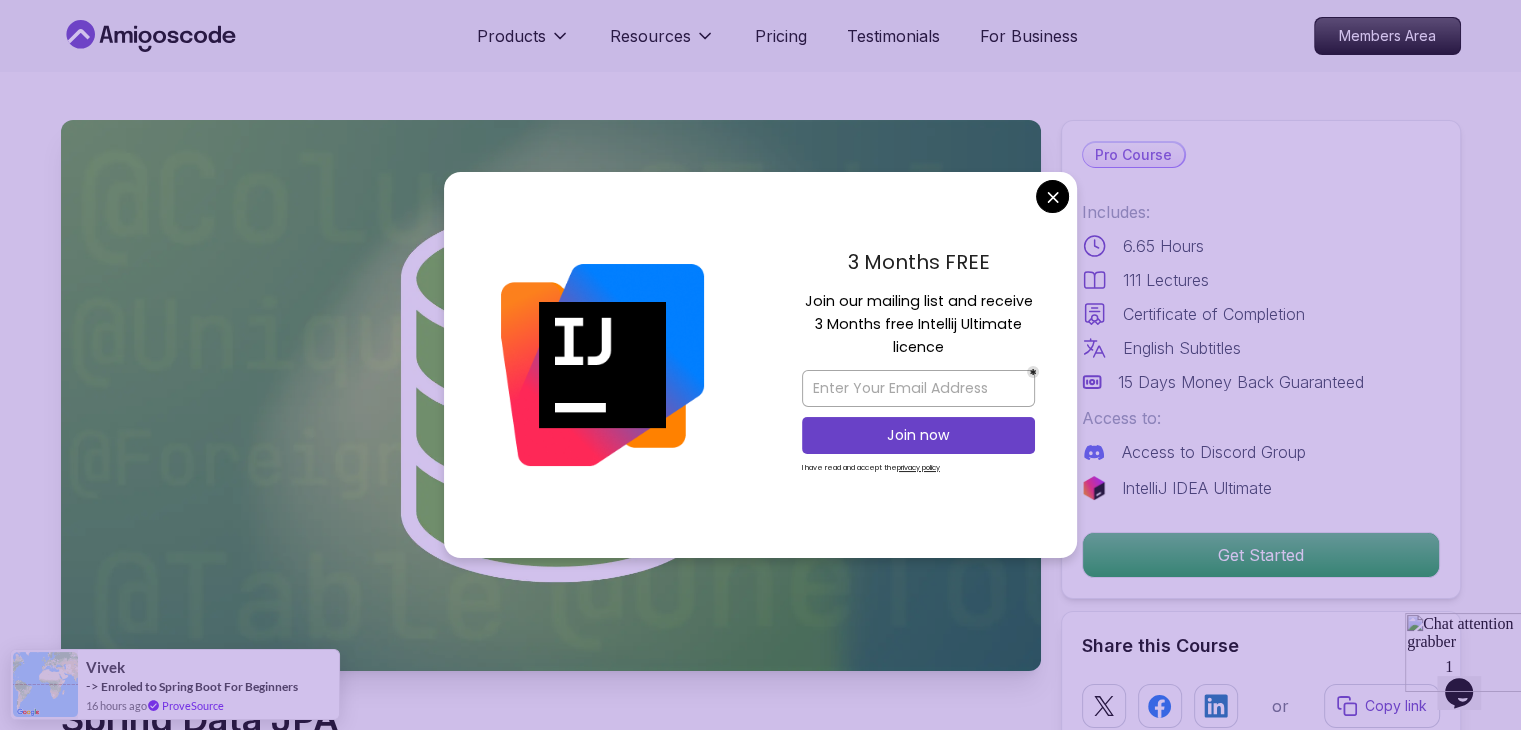 click on "Products Resources Pricing Testimonials For Business Members Area Products Resources Pricing Testimonials For Business Members Area Spring Data JPA Master database management, advanced querying, and expert data handling with ease [FIRST] [LAST]  /   Instructor Pro Course Includes: 6.65 Hours 111 Lectures Certificate of Completion English Subtitles 15 Days Money Back Guaranteed Access to: Access to Discord Group IntelliJ IDEA Ultimate Get Started Share this Course or Copy link Got a Team of 5 or More? With one subscription, give your entire team access to all courses and features. Check our Business Plan [FIRST] [LAST]  /   Instructor What you will learn spring-data-jpa java spring-boot spring terminal sql JPA and Hibernate Fundamentals - Understand how Spring Data JPA simplifies data persistence. Entity Relationships - Master One-to-One, One-to-Many, and Many-to-Many mappings. Database Transactions - Learn how to manage transactions and ensure data integrity.
Why This Course Stands Out" at bounding box center (760, 5449) 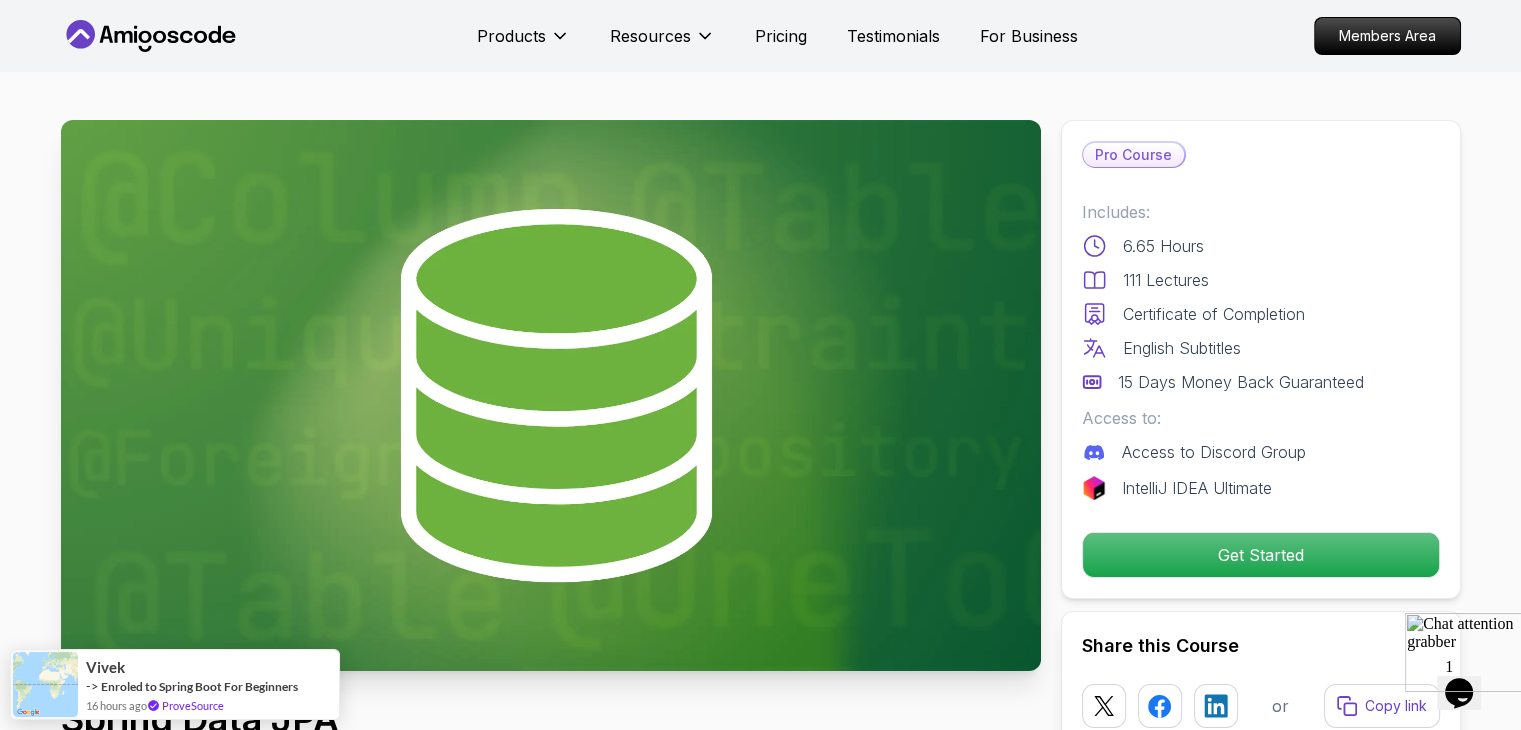 click on "Spring Data JPA Master database management, advanced querying, and expert data handling with ease [FIRST] [LAST]  /   Instructor Pro Course Includes: 6.65 Hours 111 Lectures Certificate of Completion English Subtitles 15 Days Money Back Guaranteed Access to: Access to Discord Group IntelliJ IDEA Ultimate Get Started Share this Course or Copy link Got a Team of 5 or More? With one subscription, give your entire team access to all courses and features. Check our Business Plan [FIRST] [LAST]  /   Instructor What you will learn spring-data-jpa java spring-boot spring terminal sql JPA and Hibernate Fundamentals - Understand how Spring Data JPA simplifies data persistence. Entity Relationships - Master One-to-One, One-to-Many, and Many-to-Many mappings. Database Transactions - Learn how to manage transactions and ensure data integrity. Advanced Querying - Use JPQL, native queries, projections, and DTOs for optimized data retrieval. DTOs - Data Transfer Objects and DTO projections." at bounding box center (761, 2378) 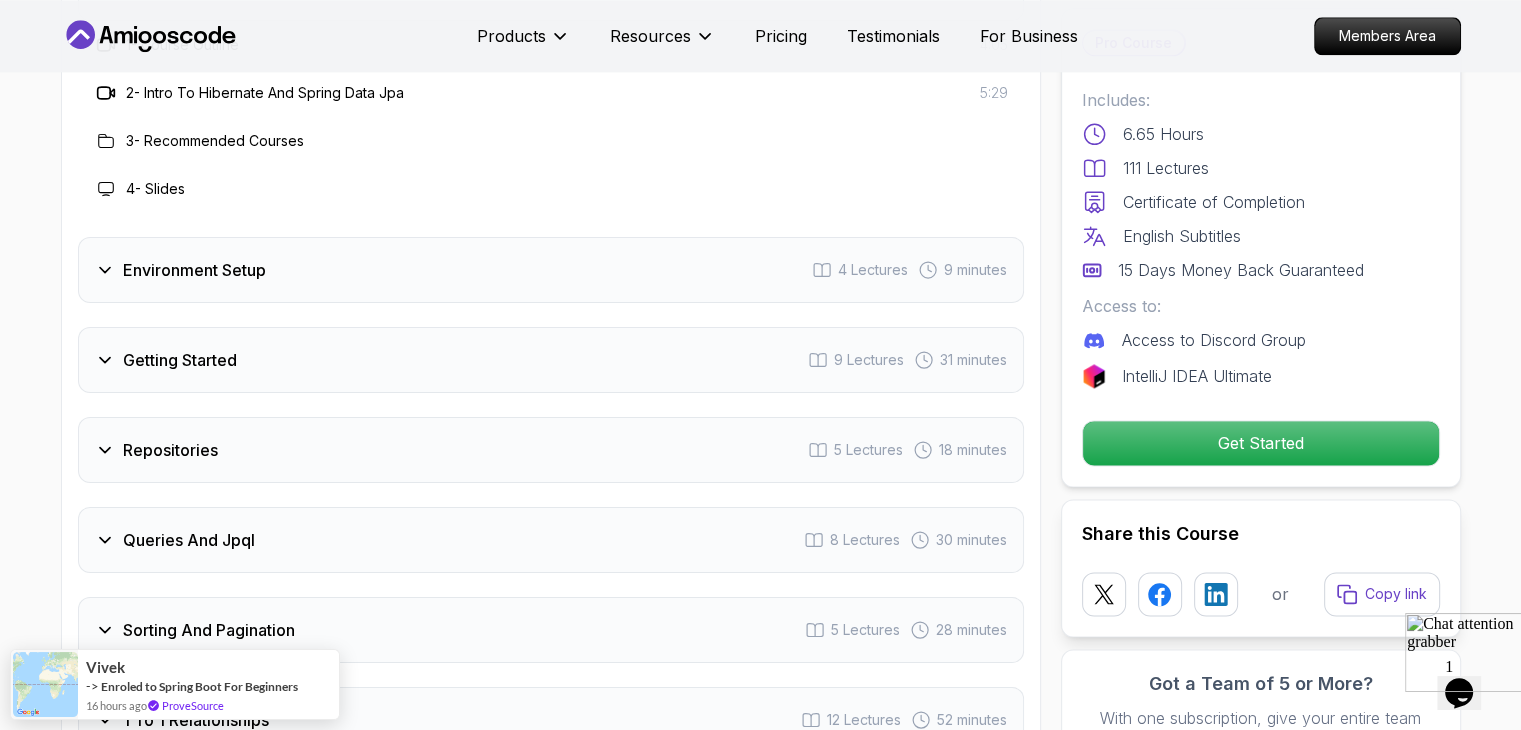 scroll, scrollTop: 2635, scrollLeft: 0, axis: vertical 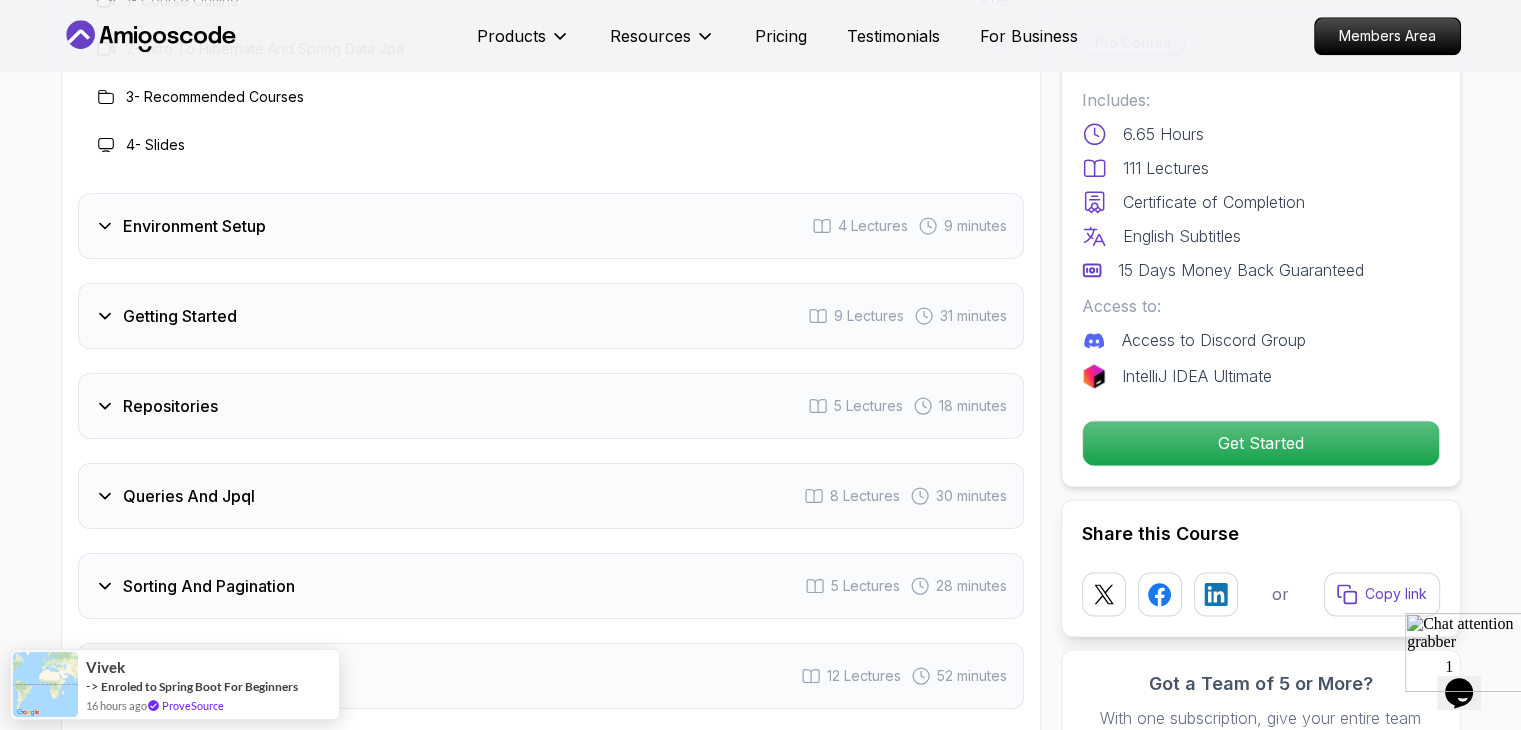 click on "Repositories 5   Lectures     18 minutes" at bounding box center (551, 406) 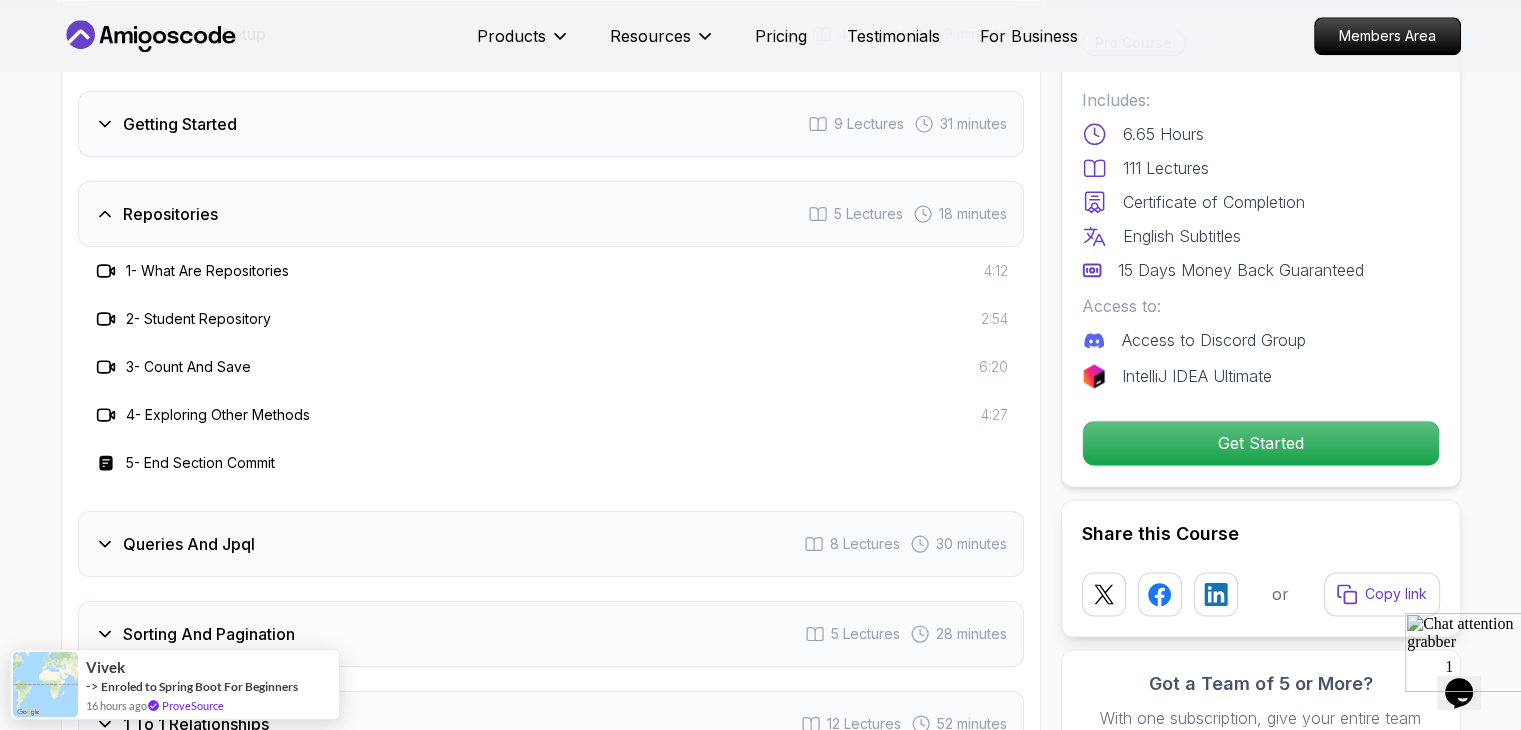 type 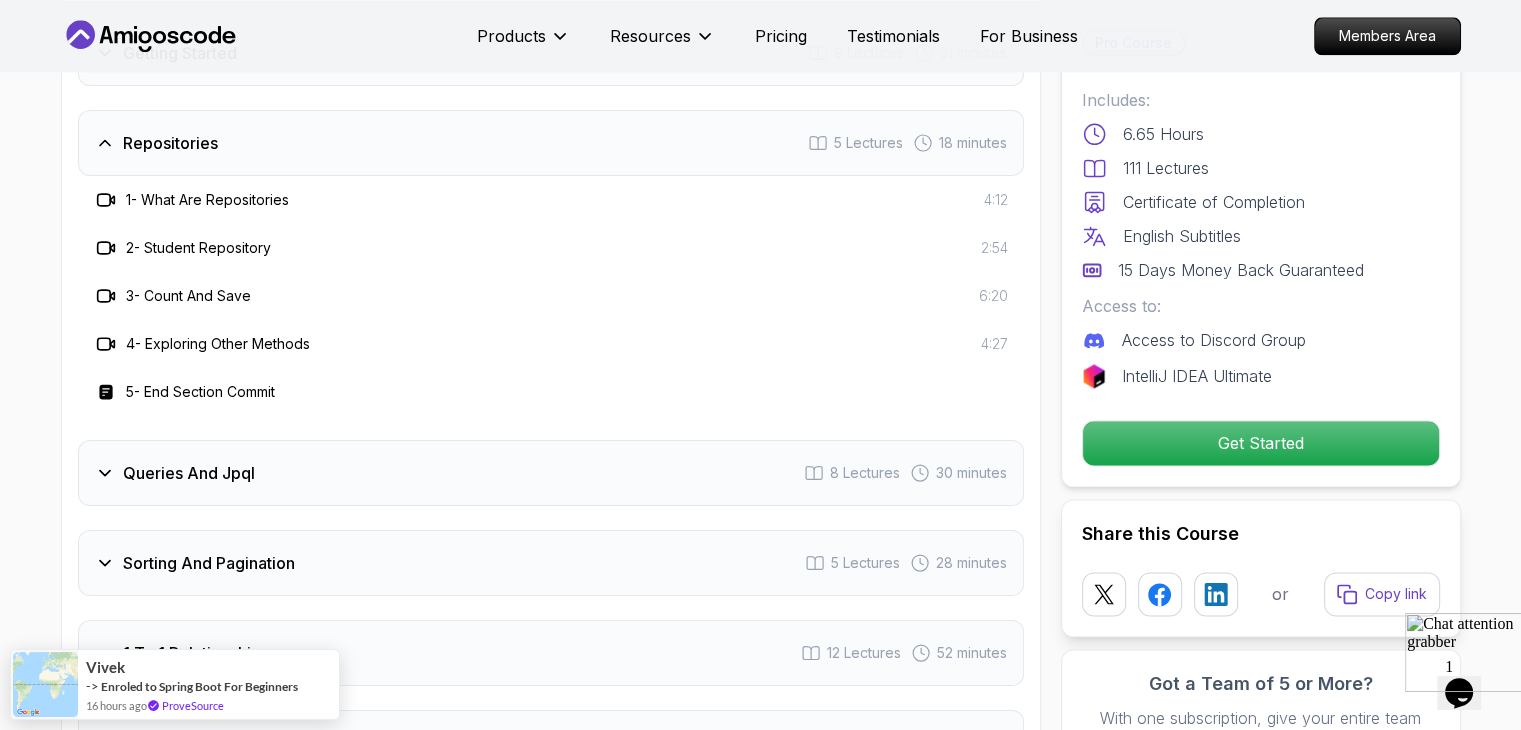 scroll, scrollTop: 2755, scrollLeft: 0, axis: vertical 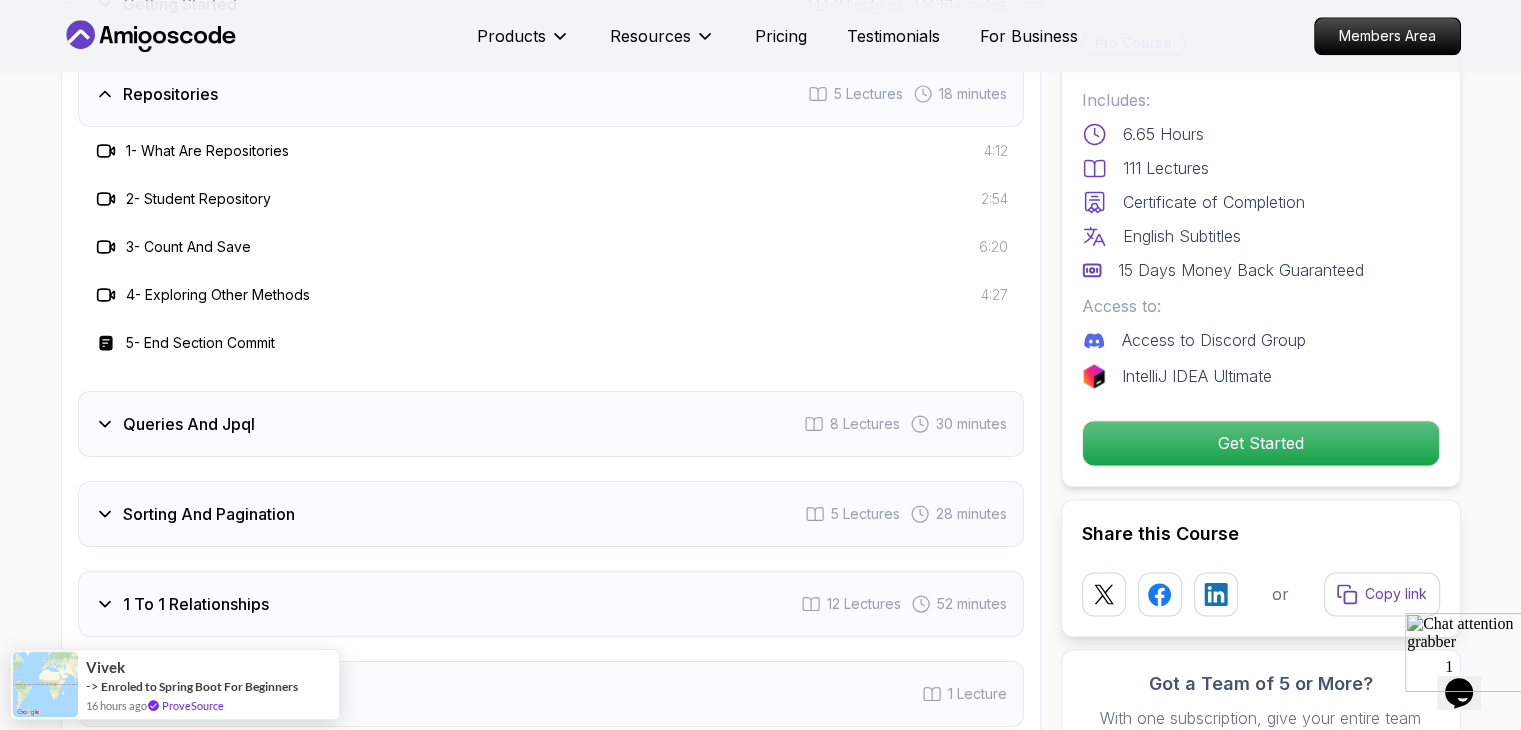 click on "Queries And Jpql 8   Lectures     30 minutes" at bounding box center [551, 424] 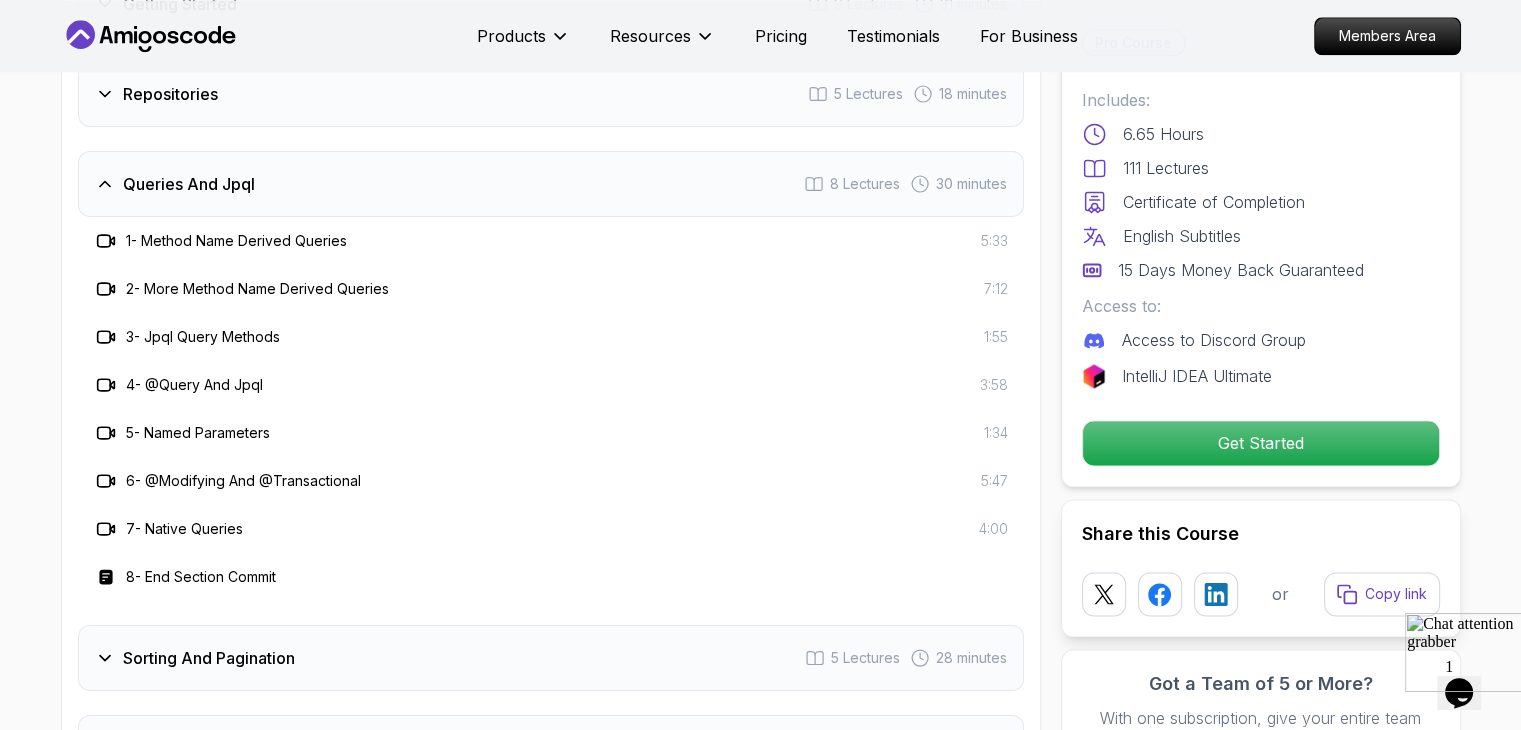 type 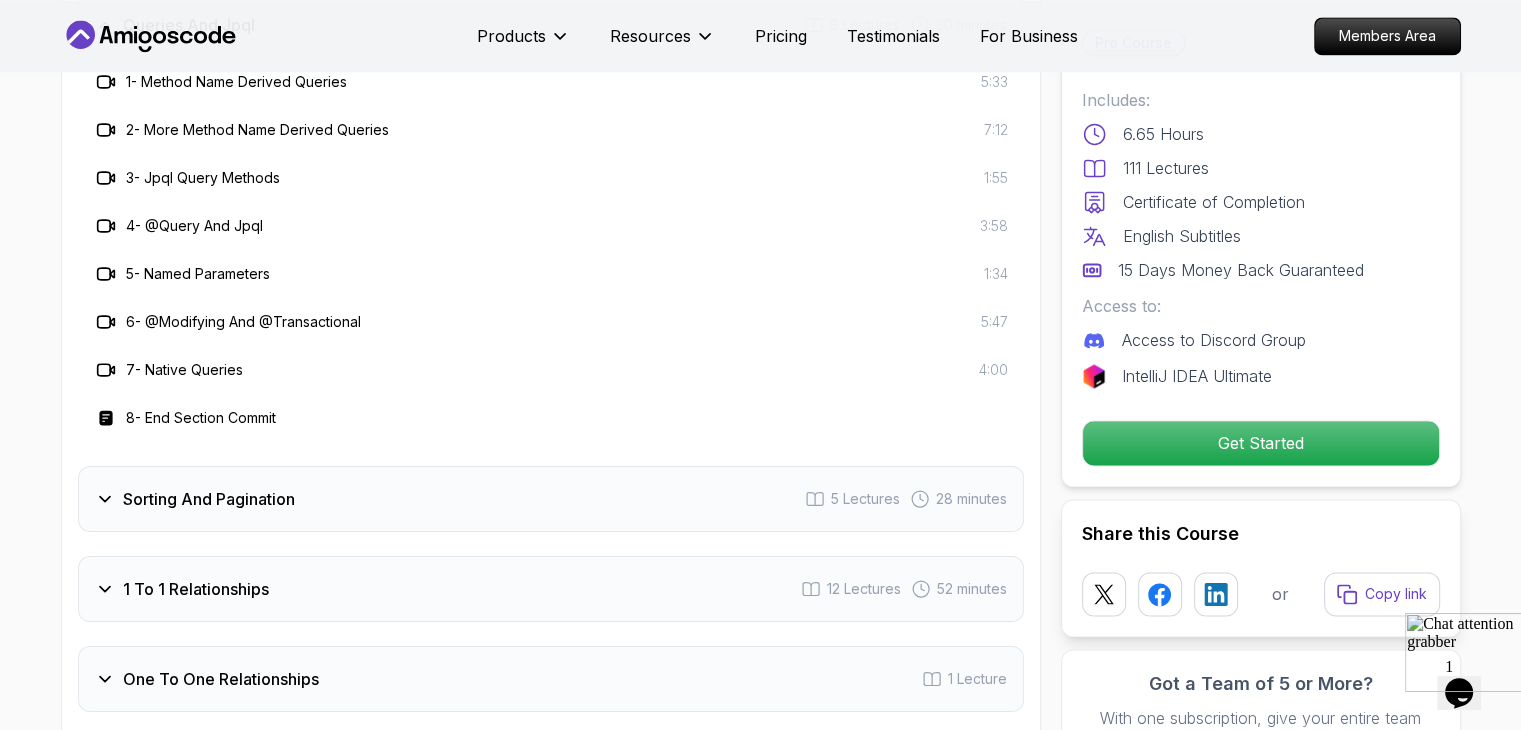scroll, scrollTop: 2915, scrollLeft: 0, axis: vertical 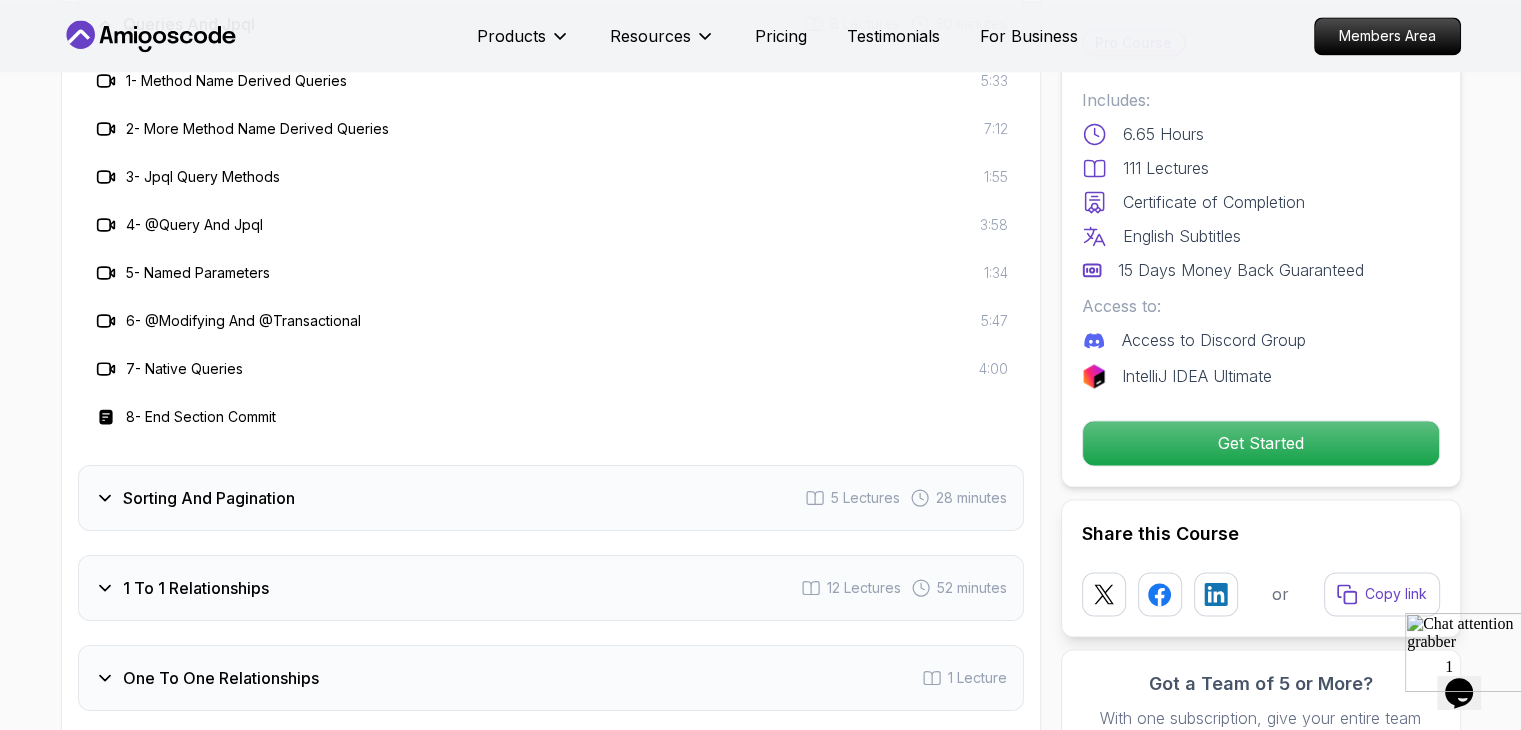 click on "Sorting And Pagination 5   Lectures     28 minutes" at bounding box center [551, 498] 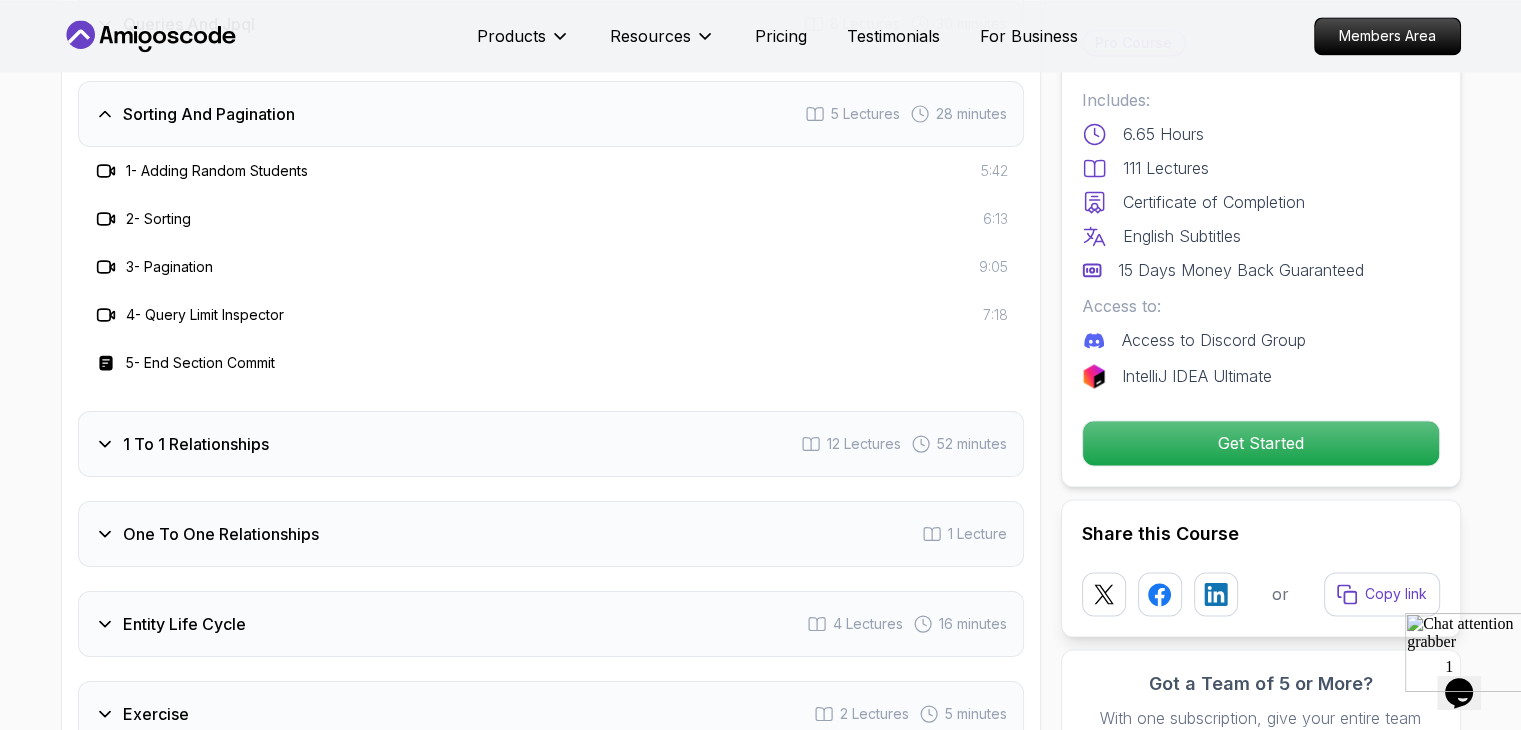 type 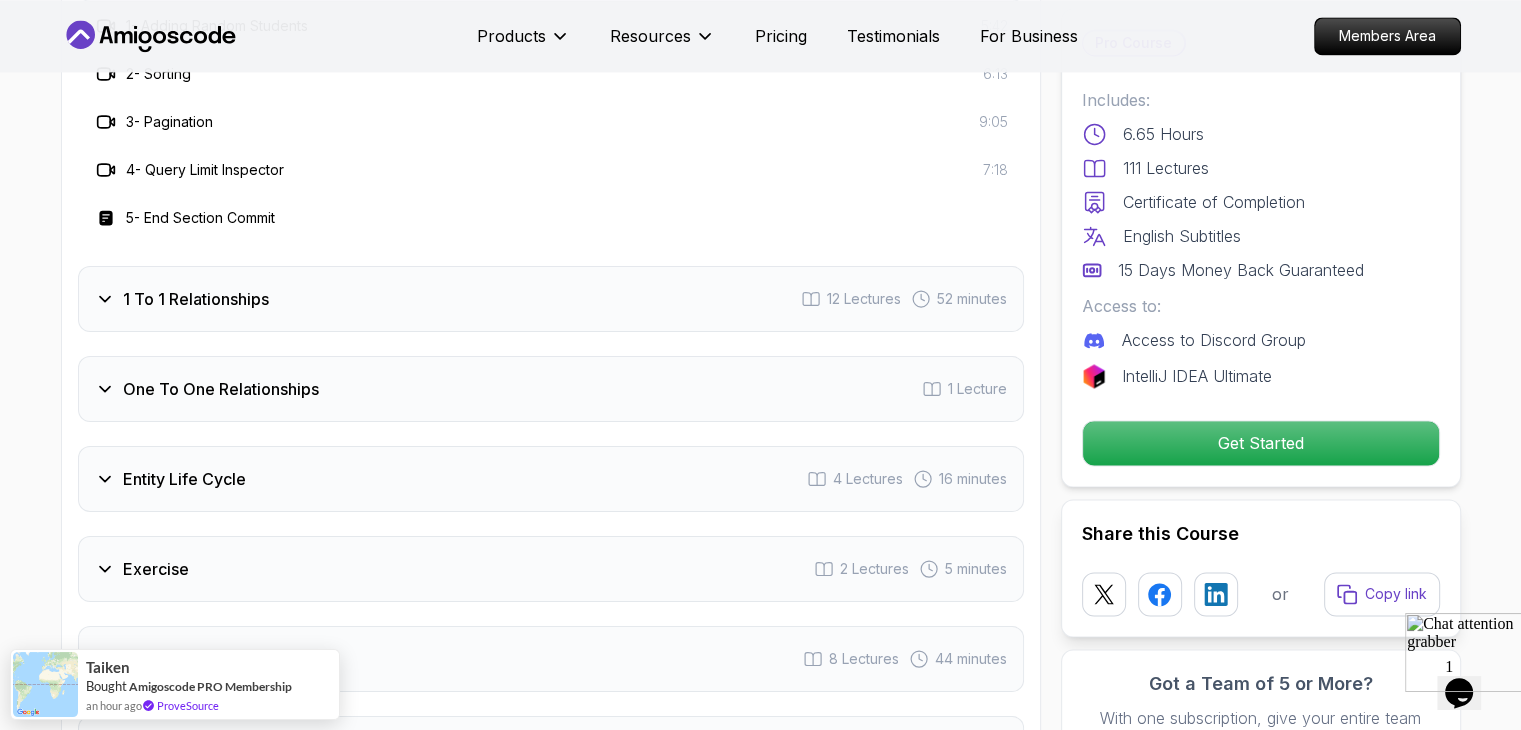 scroll, scrollTop: 3075, scrollLeft: 0, axis: vertical 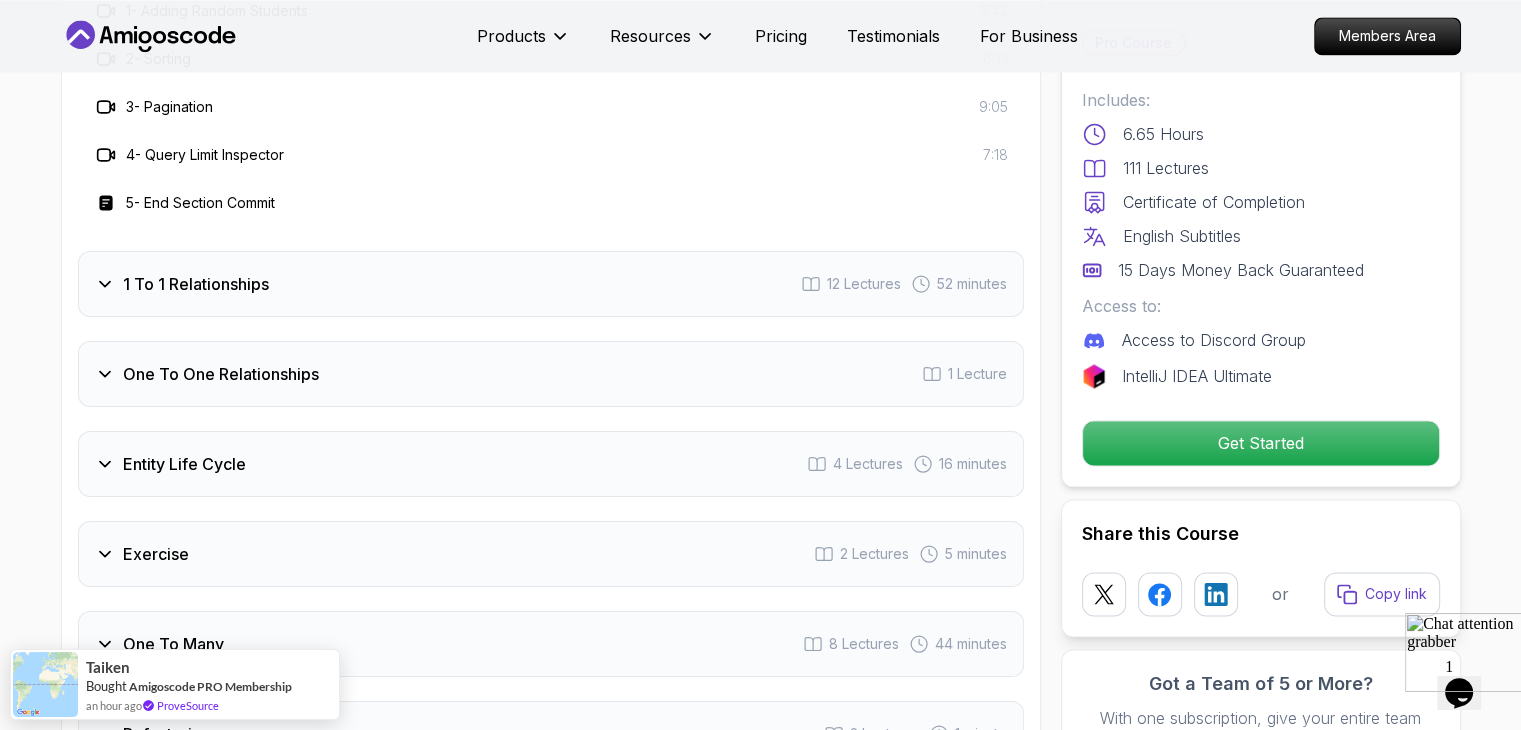 click on "1 To 1 Relationships 12   Lectures     52 minutes" at bounding box center (551, 284) 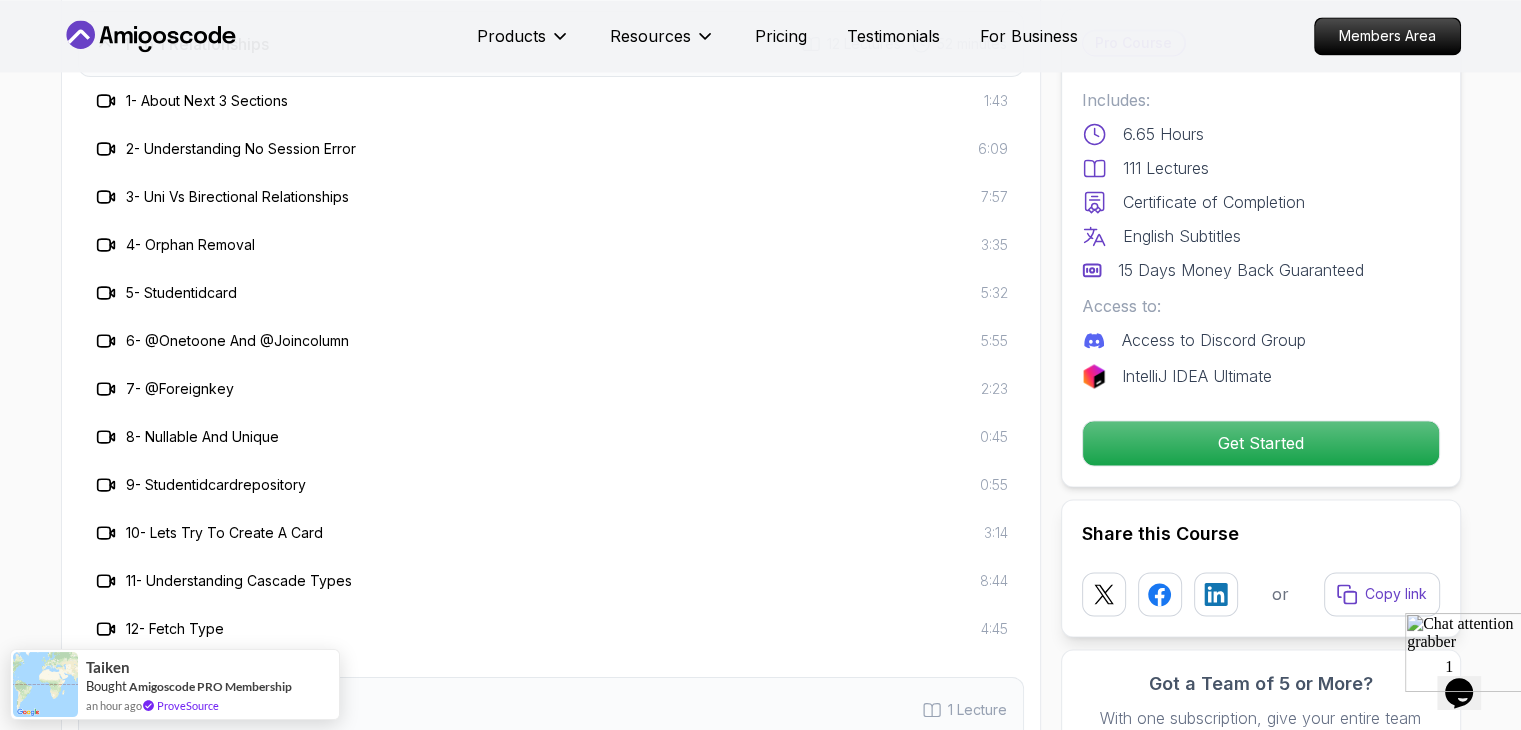 click on "10  -   Lets Try To Create A Card  3:14" at bounding box center (551, 533) 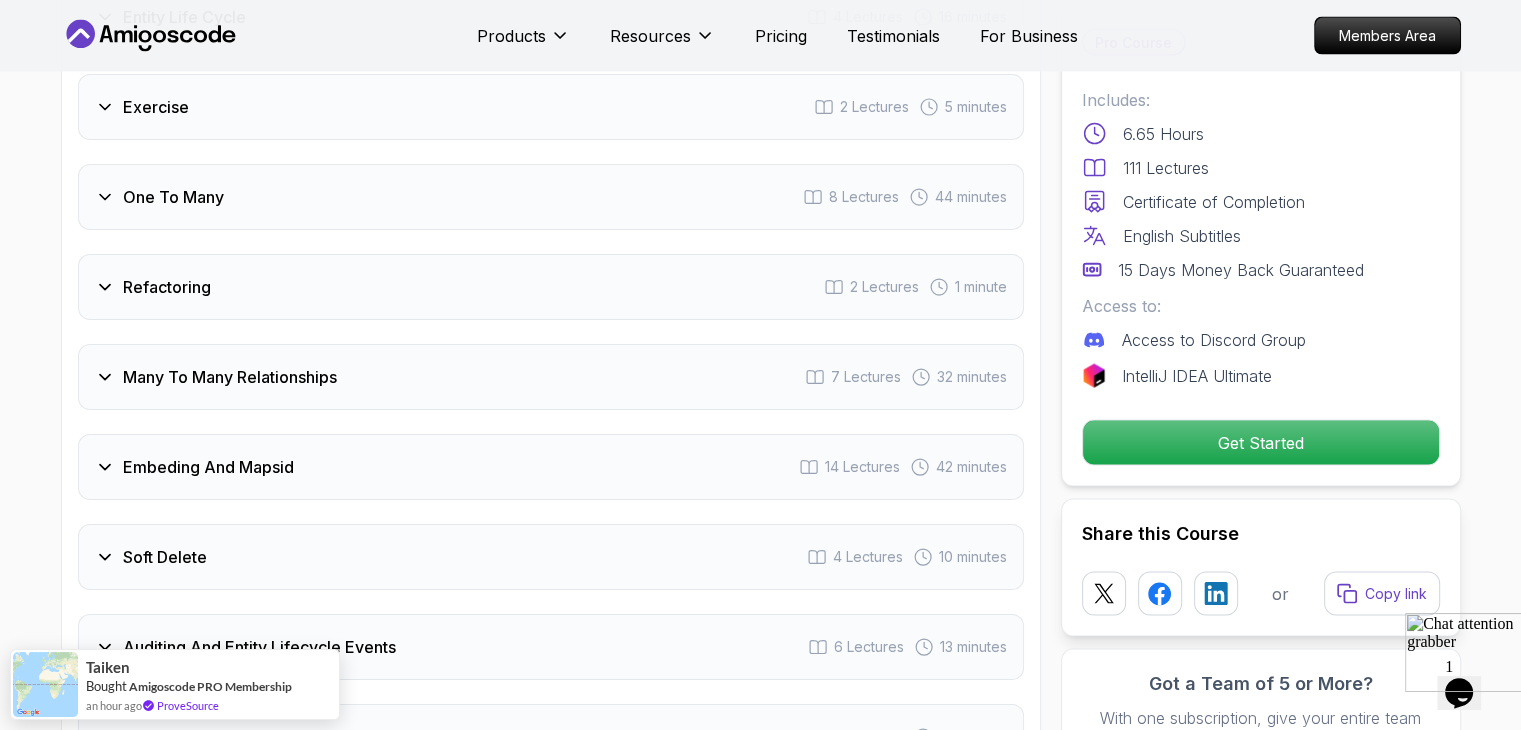 scroll, scrollTop: 4352, scrollLeft: 0, axis: vertical 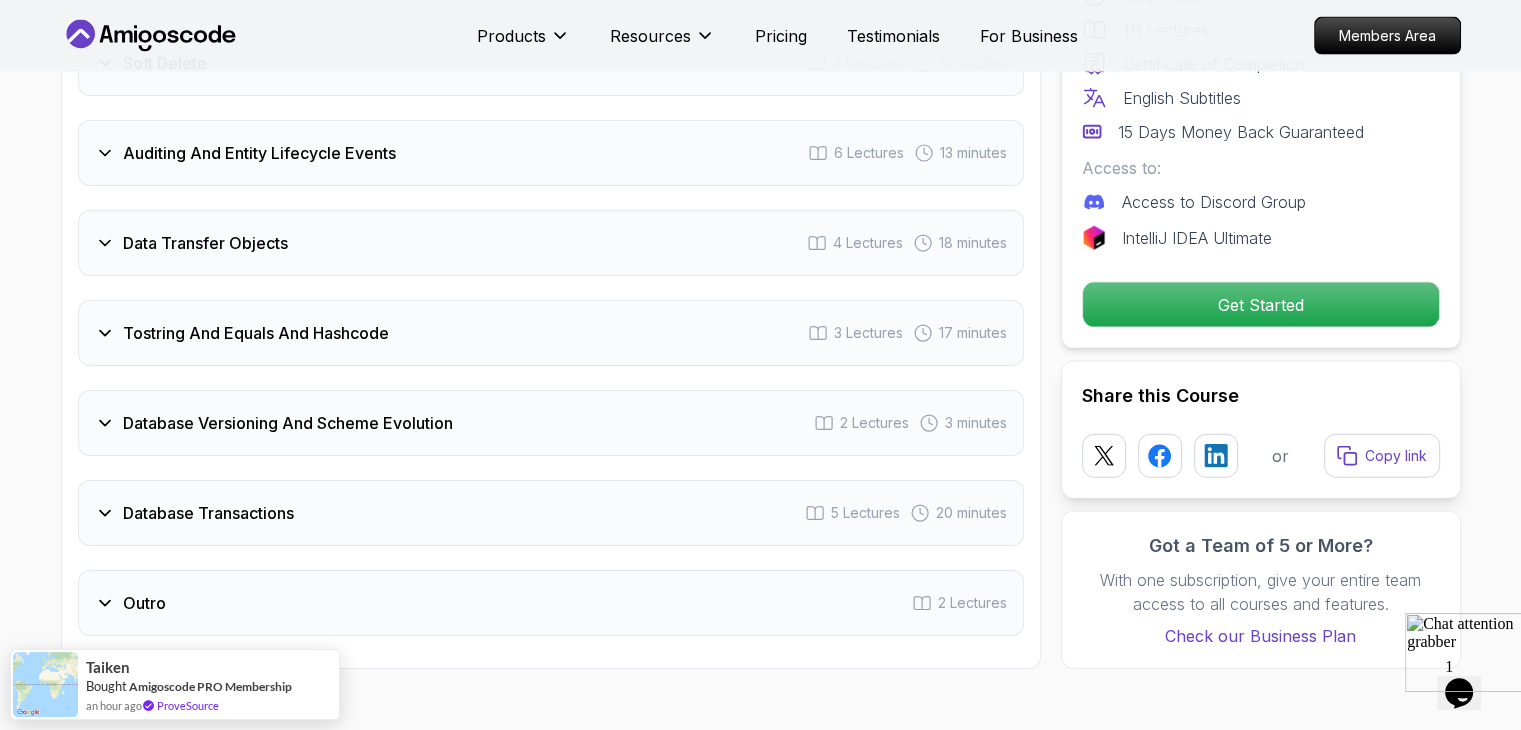 click on "Spring Data JPA Master database management, advanced querying, and expert data handling with ease [FIRST] [LAST]  /   Instructor Pro Course Includes: 6.65 Hours 111 Lectures Certificate of Completion English Subtitles 15 Days Money Back Guaranteed Access to: Access to Discord Group IntelliJ IDEA Ultimate Get Started Share this Course or Copy link Got a Team of 5 or More? With one subscription, give your entire team access to all courses and features. Check our Business Plan [FIRST] [LAST]  /   Instructor What you will learn spring-data-jpa java spring-boot spring terminal sql JPA and Hibernate Fundamentals - Understand how Spring Data JPA simplifies data persistence. Entity Relationships - Master One-to-One, One-to-Many, and Many-to-Many mappings. Database Transactions - Learn how to manage transactions and ensure data integrity. Advanced Querying - Use JPQL, native queries, projections, and DTOs for optimized data retrieval. DTOs - Data Transfer Objects and DTO projections." at bounding box center [760, -1742] 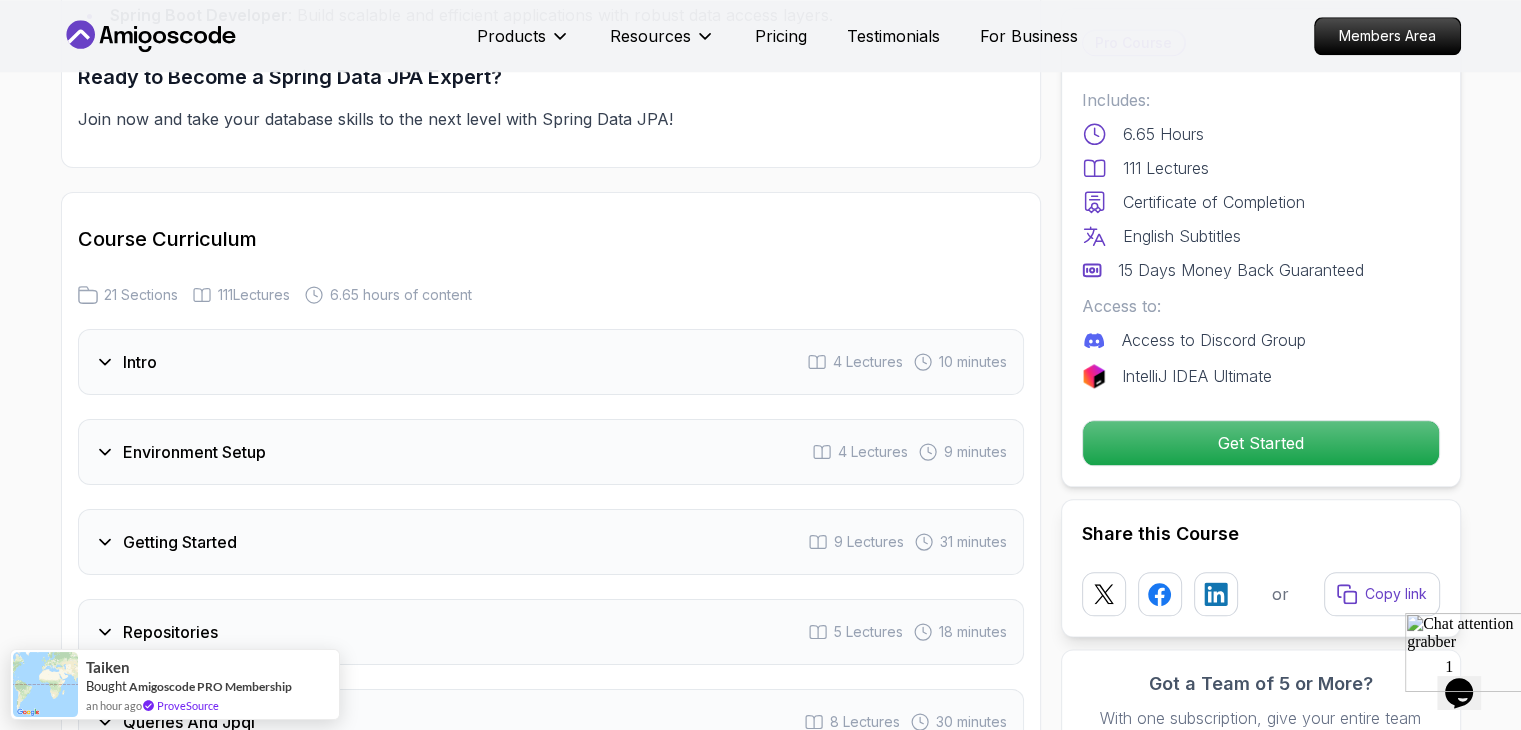 scroll, scrollTop: 2155, scrollLeft: 0, axis: vertical 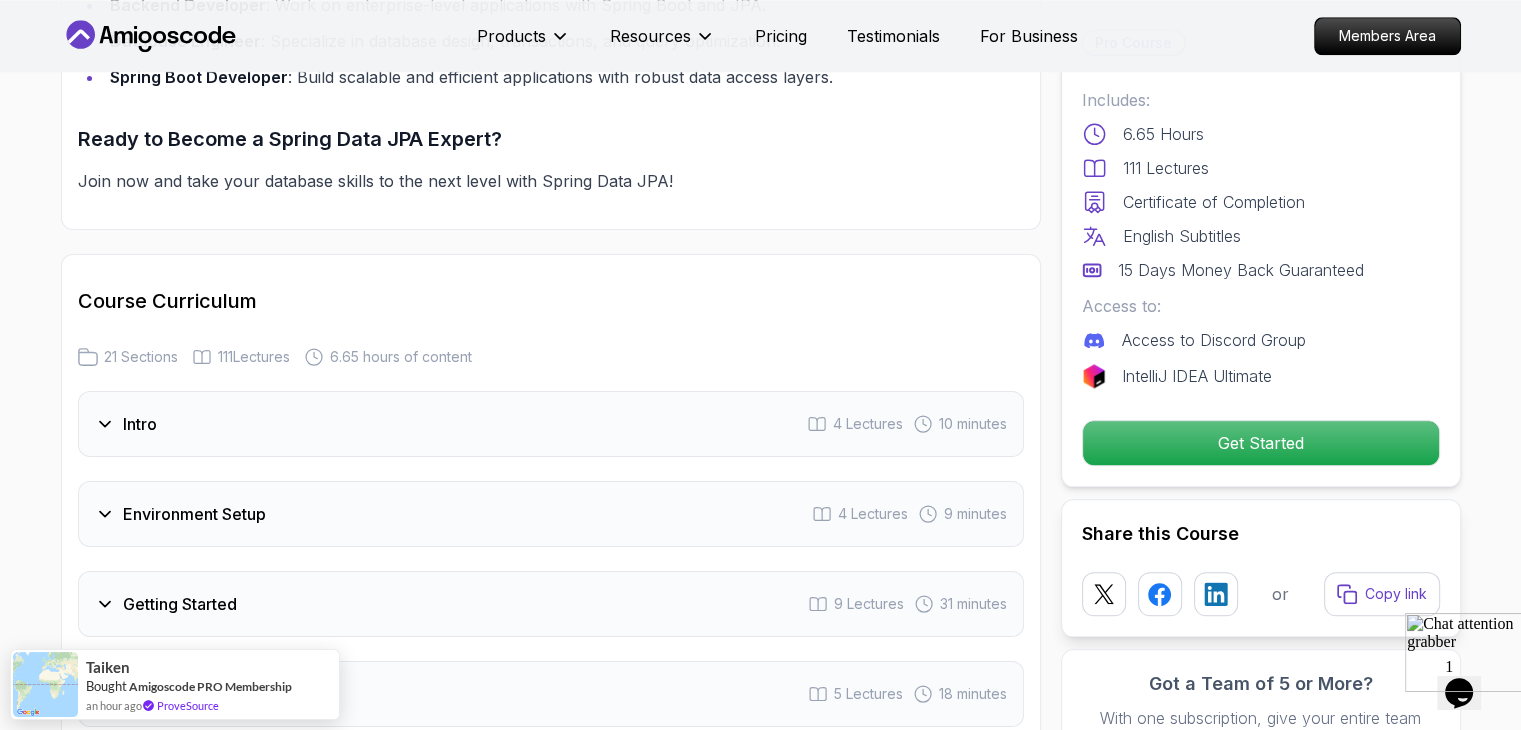 click on "Getting Started 9   Lectures     31 minutes" at bounding box center (551, 604) 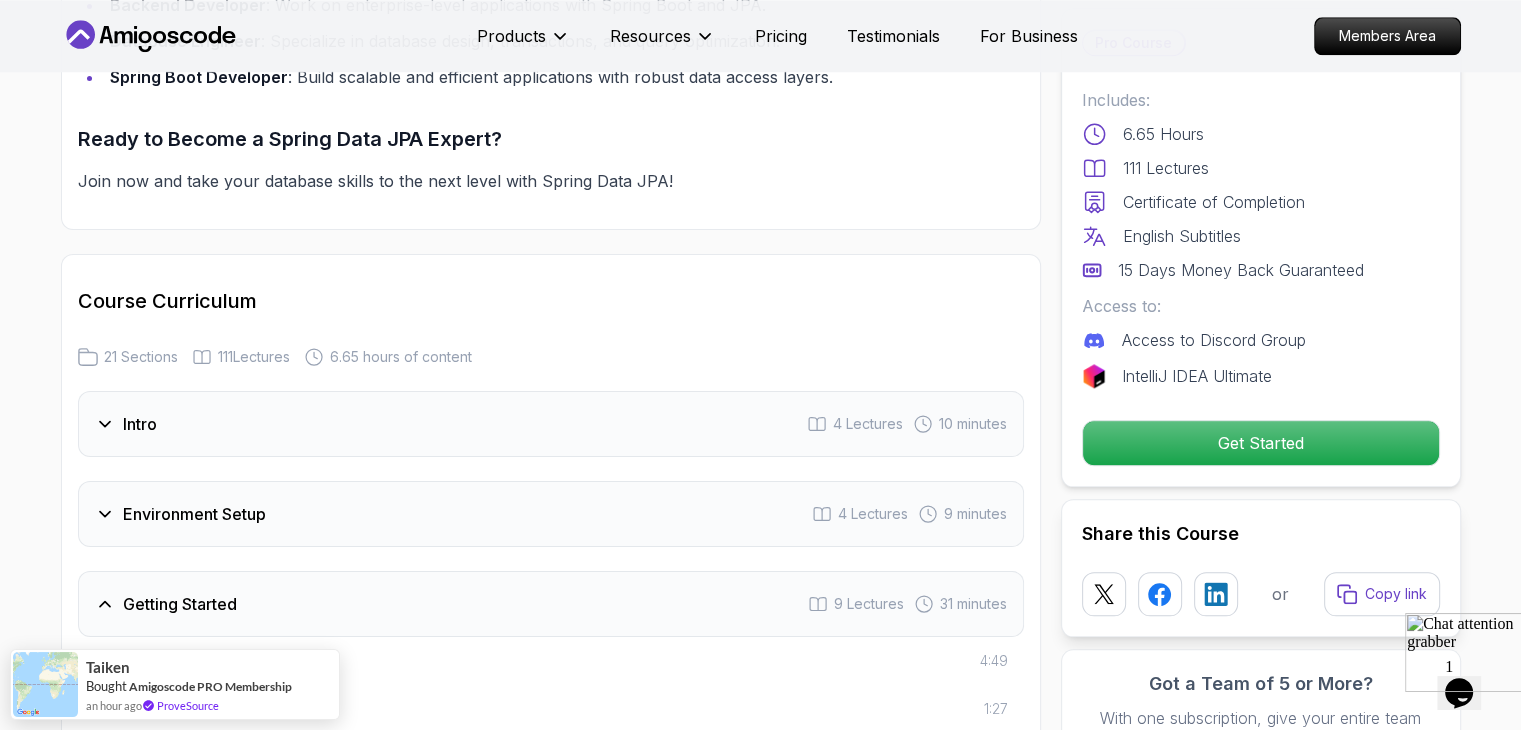 type 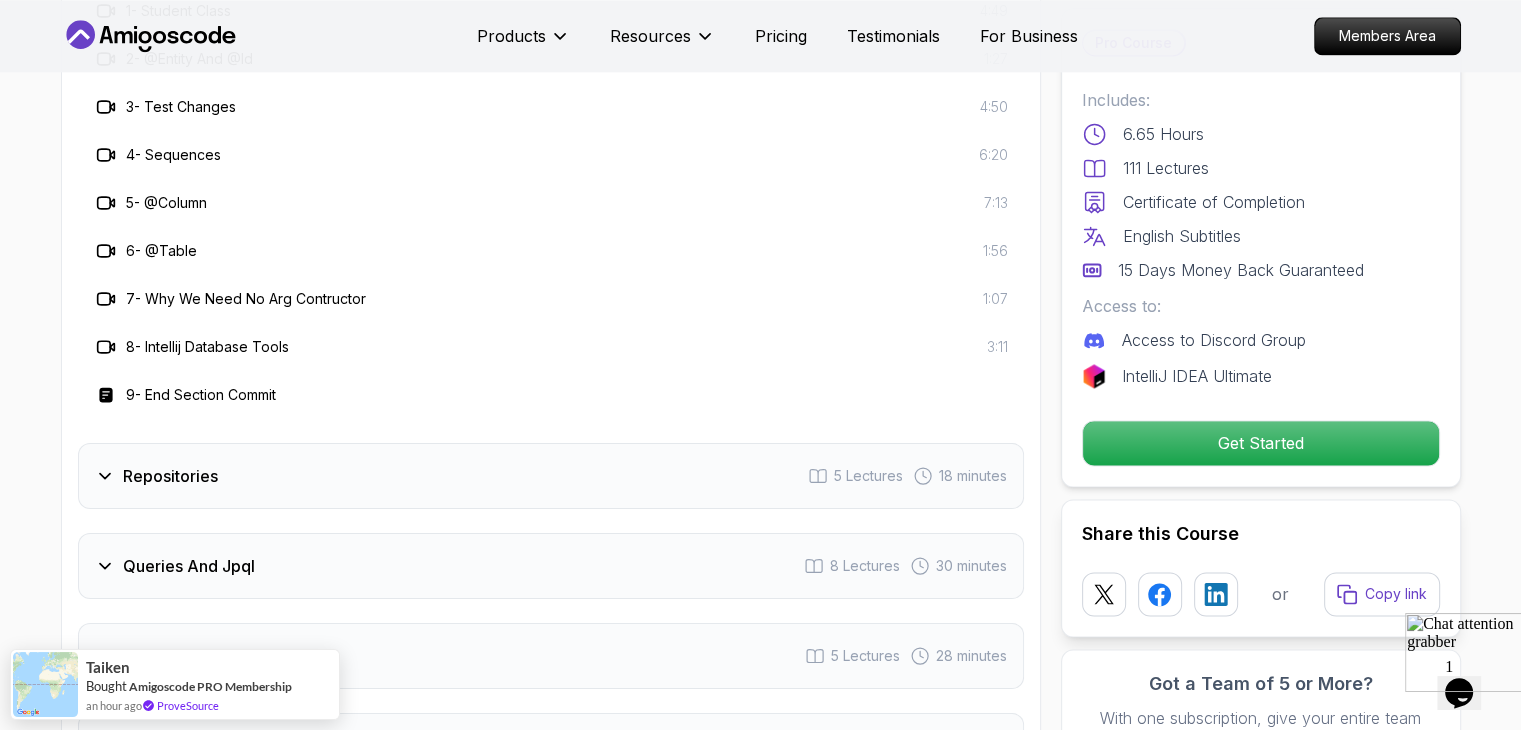 scroll, scrollTop: 2833, scrollLeft: 0, axis: vertical 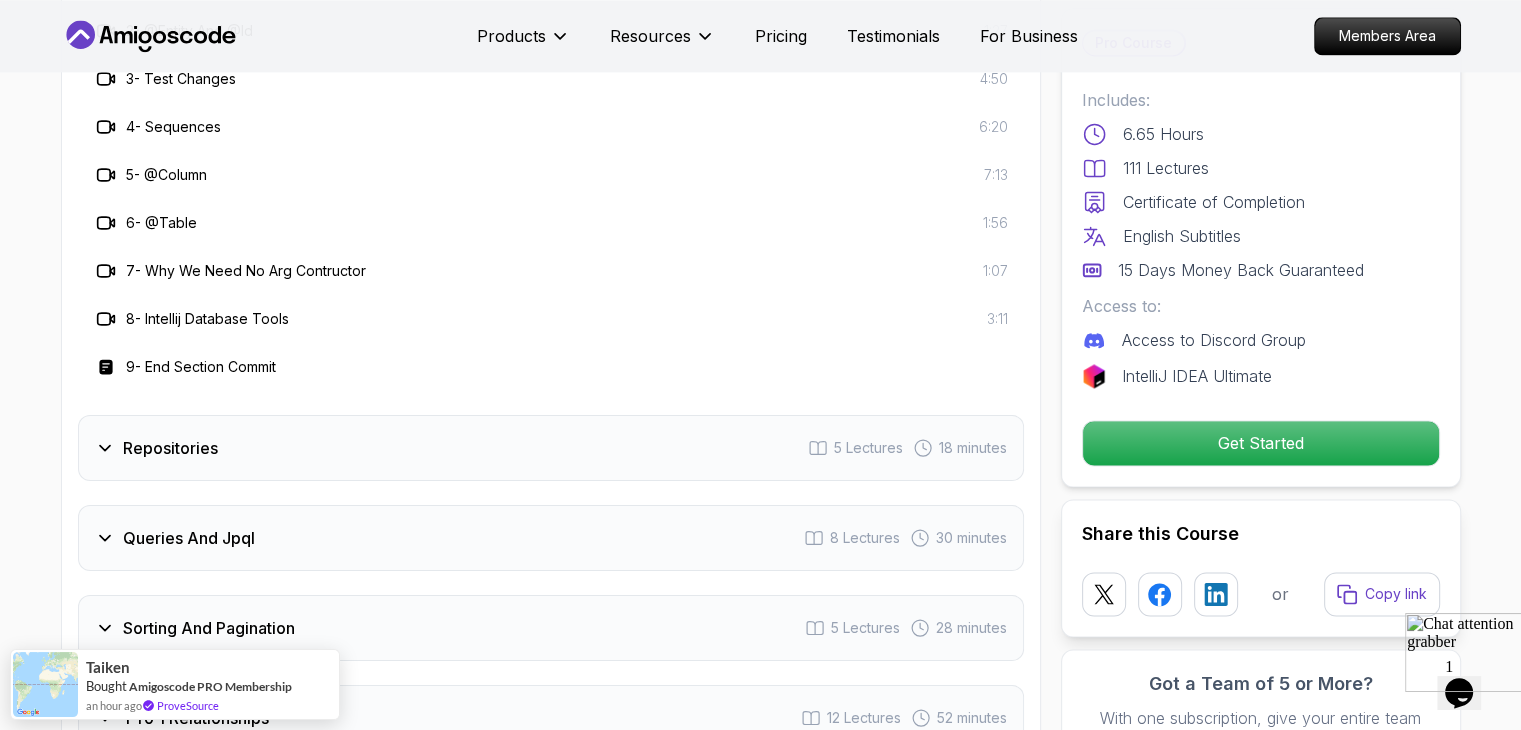 click on "Repositories 5   Lectures     18 minutes" at bounding box center (551, 448) 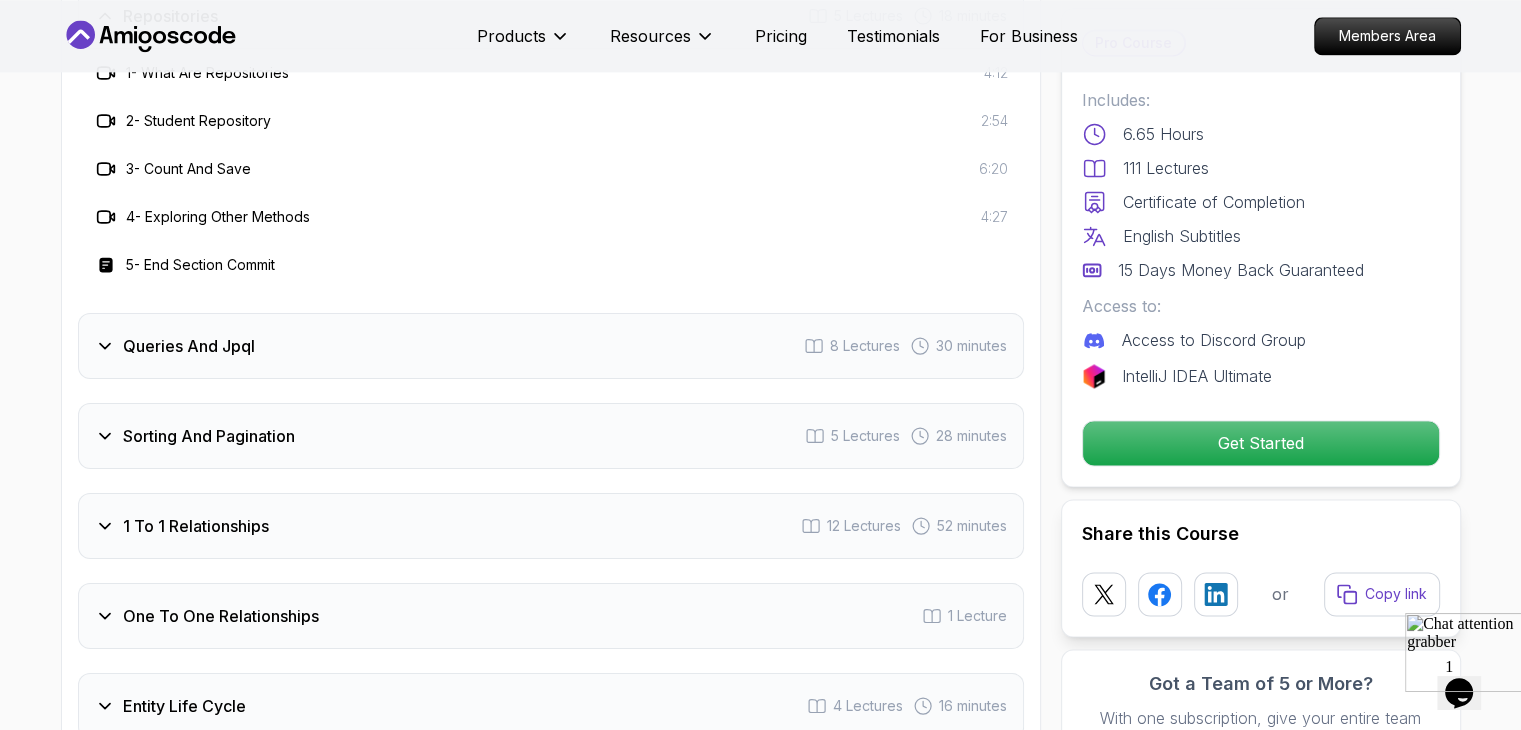 click on "Spring Data JPA Master database management, advanced querying, and expert data handling with ease Mama Samba Braima Djalo  /   Instructor Pro Course Includes: 6.65 Hours 111 Lectures Certificate of Completion English Subtitles 15 Days Money Back Guaranteed Access to: Access to Discord Group IntelliJ IDEA Ultimate Get Started Share this Course or Copy link Got a Team of 5 or More? With one subscription, give your entire team access to all courses and features. Check our Business Plan Mama Samba Braima Djalo  /   Instructor What you will learn spring-data-jpa java spring-boot spring terminal sql JPA and Hibernate Fundamentals - Understand how Spring Data JPA simplifies data persistence. Entity Relationships - Master One-to-One, One-to-Many, and Many-to-Many mappings. Database Transactions - Learn how to manage transactions and ensure data integrity. Advanced Querying - Use JPQL, native queries, projections, and DTOs for optimized data retrieval. DTOs - Data Transfer Objects and DTO projections." at bounding box center (760, -391) 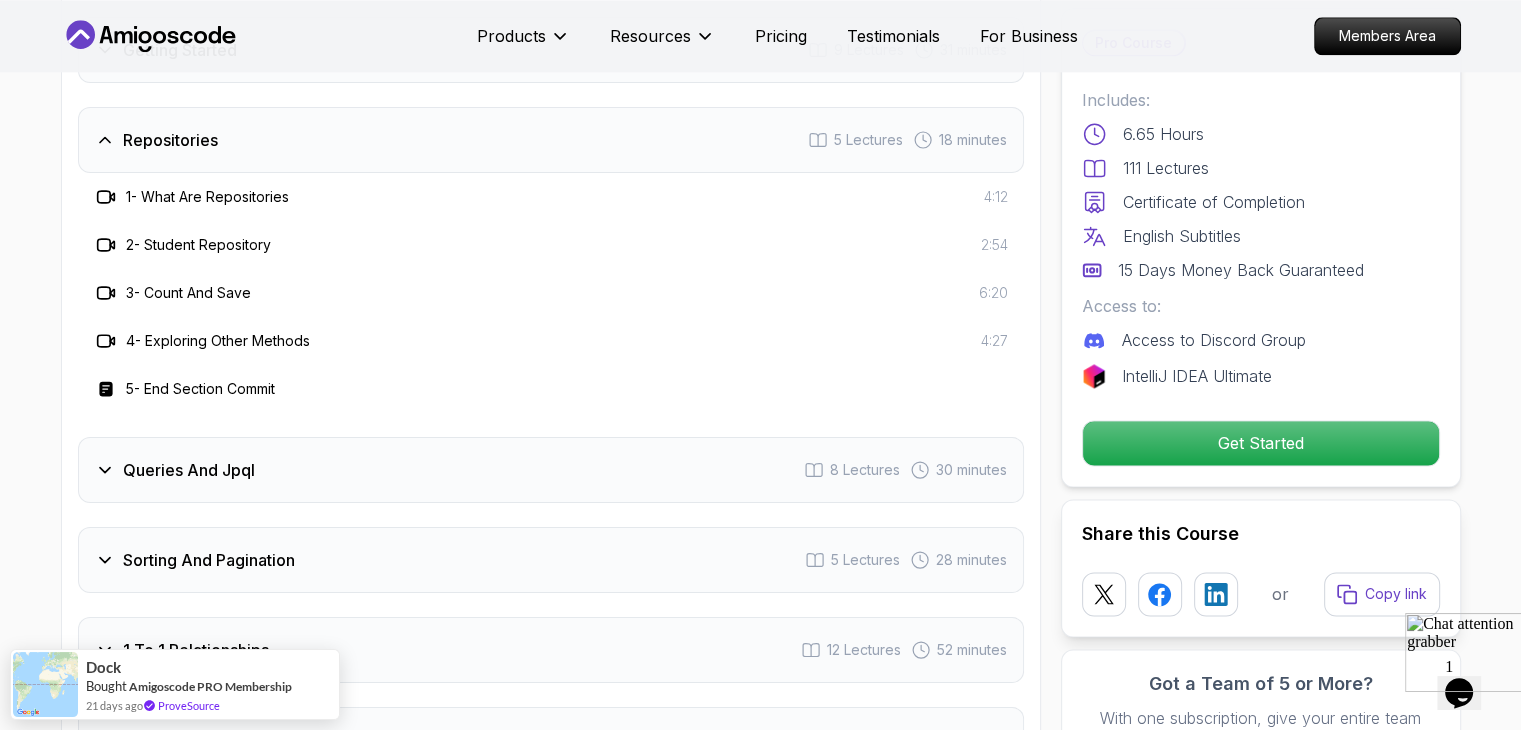 scroll, scrollTop: 2713, scrollLeft: 0, axis: vertical 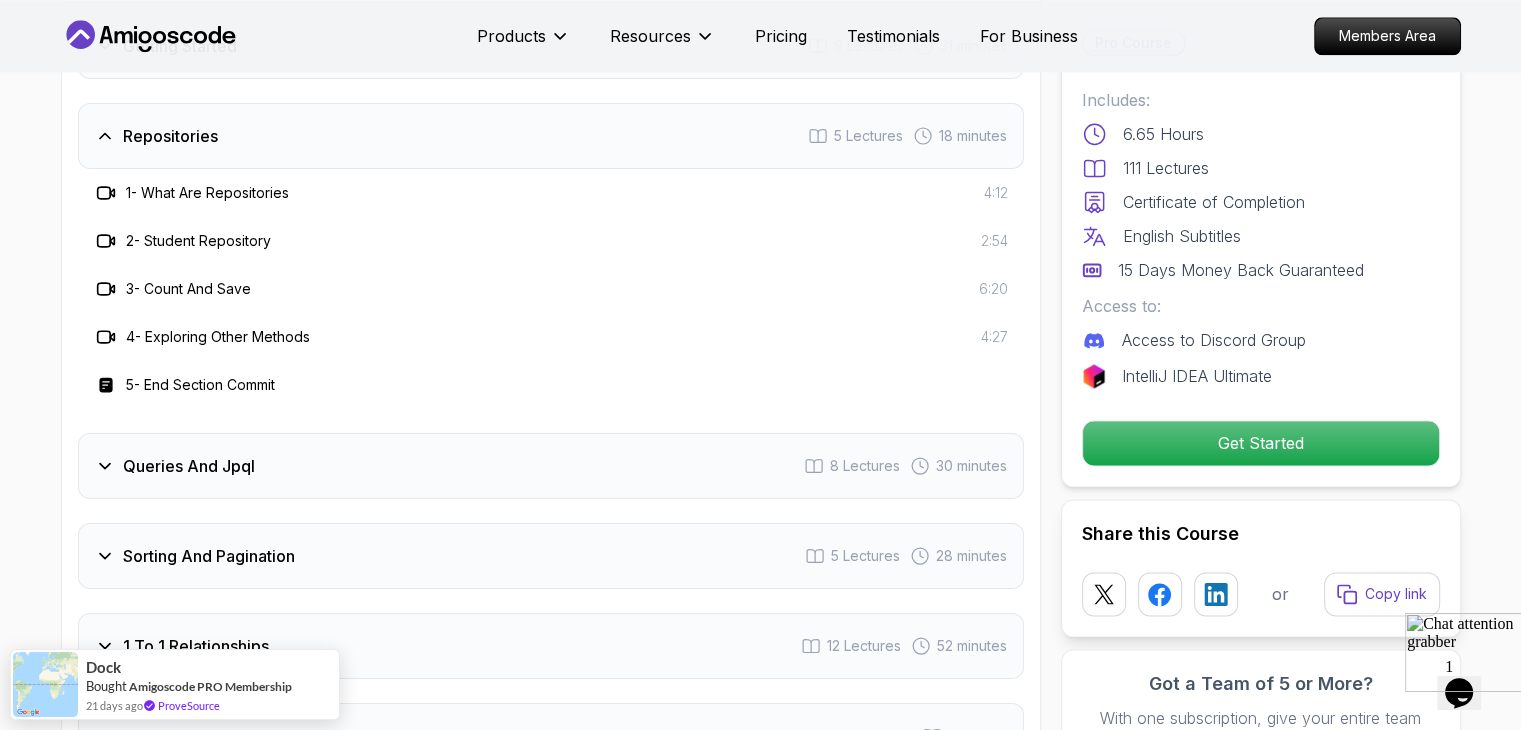 click on "Queries And Jpql 8   Lectures     30 minutes" at bounding box center [551, 466] 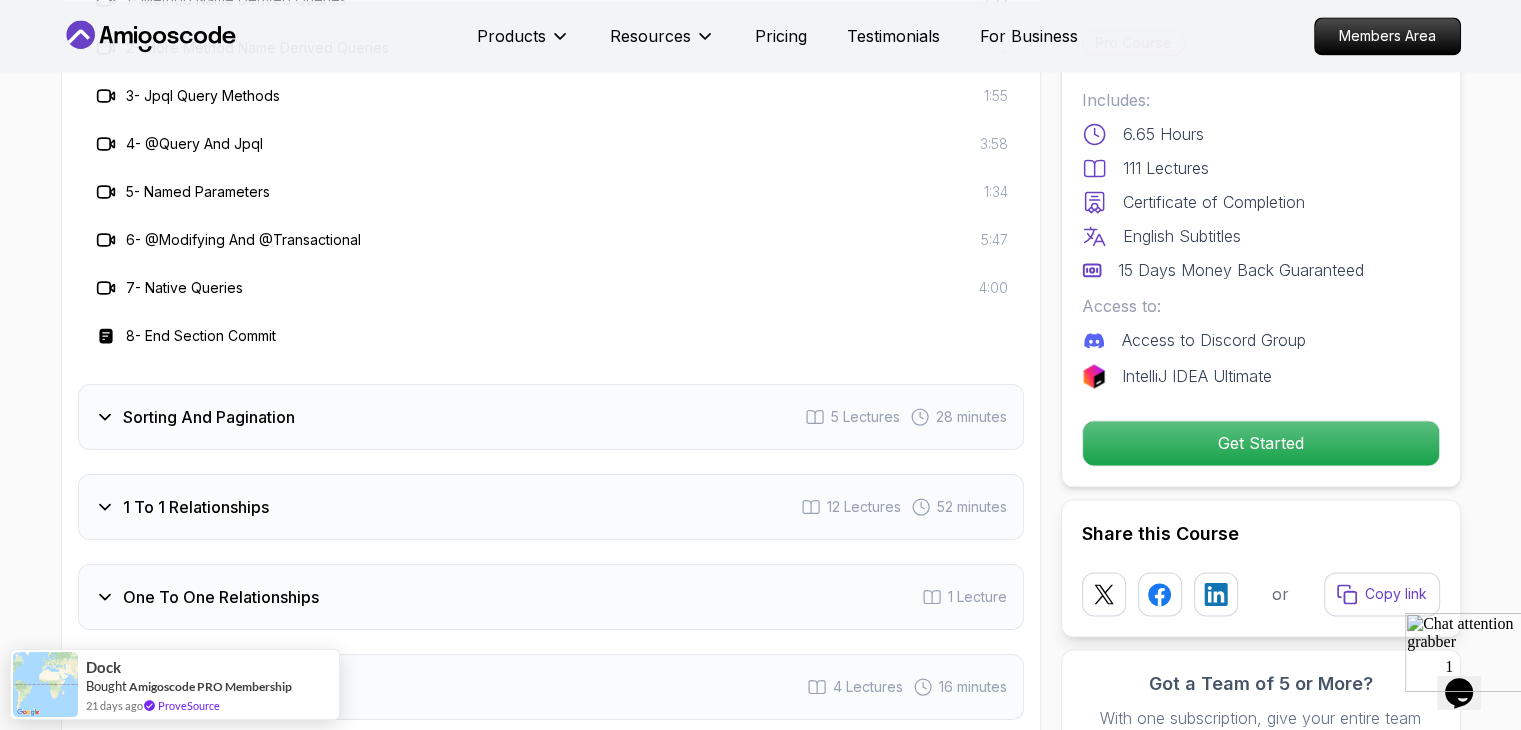 scroll, scrollTop: 3392, scrollLeft: 0, axis: vertical 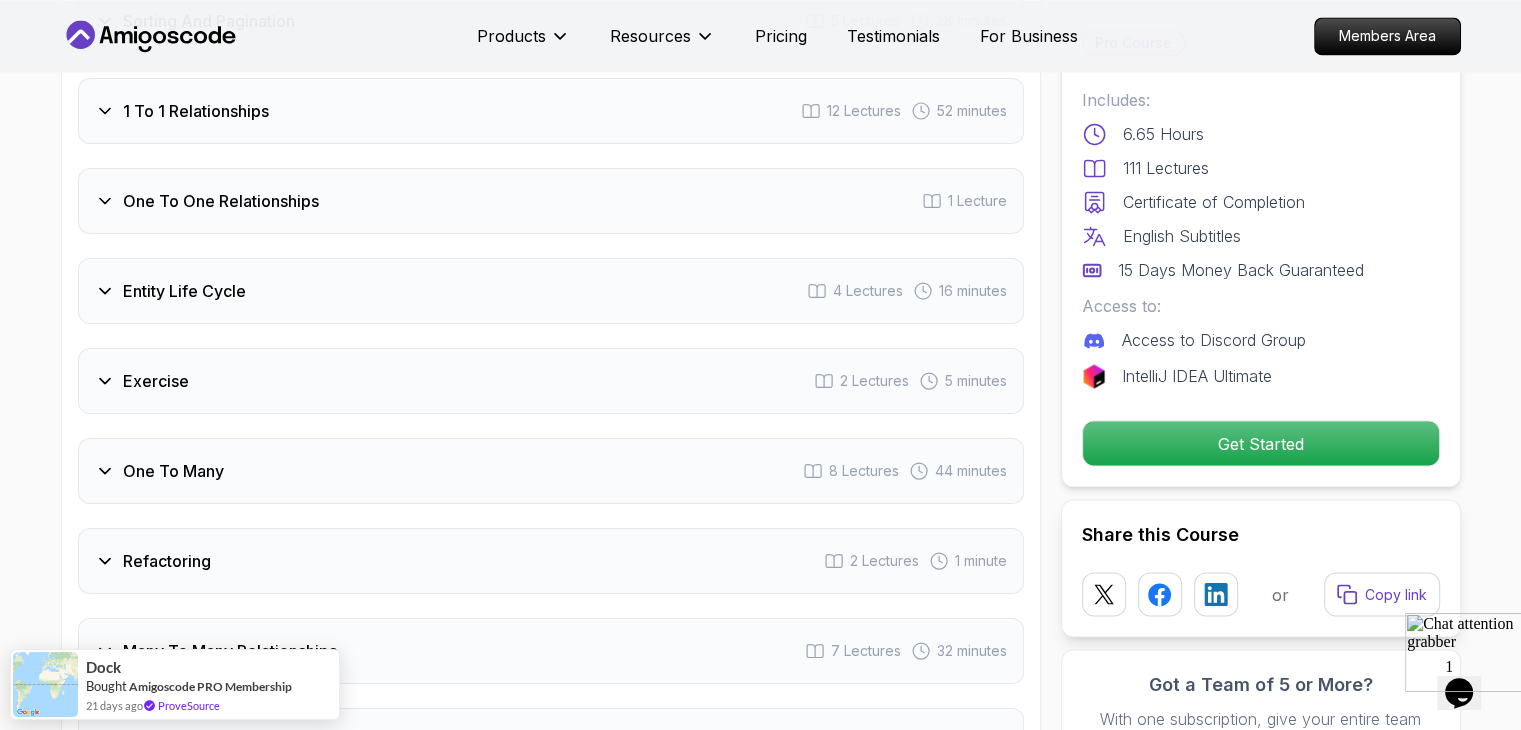 click on "Exercise 2   Lectures     5 minutes" at bounding box center (551, 381) 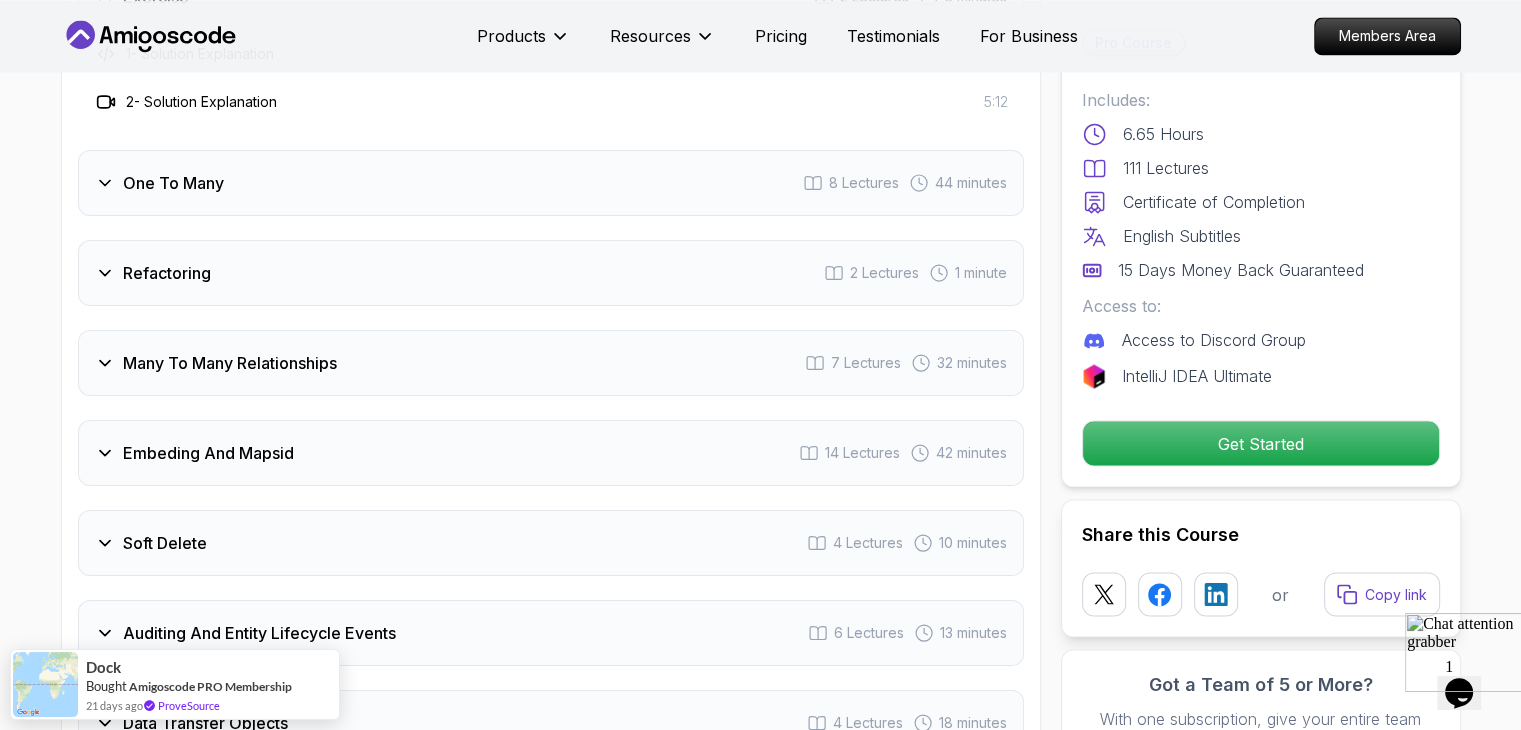 scroll, scrollTop: 3008, scrollLeft: 0, axis: vertical 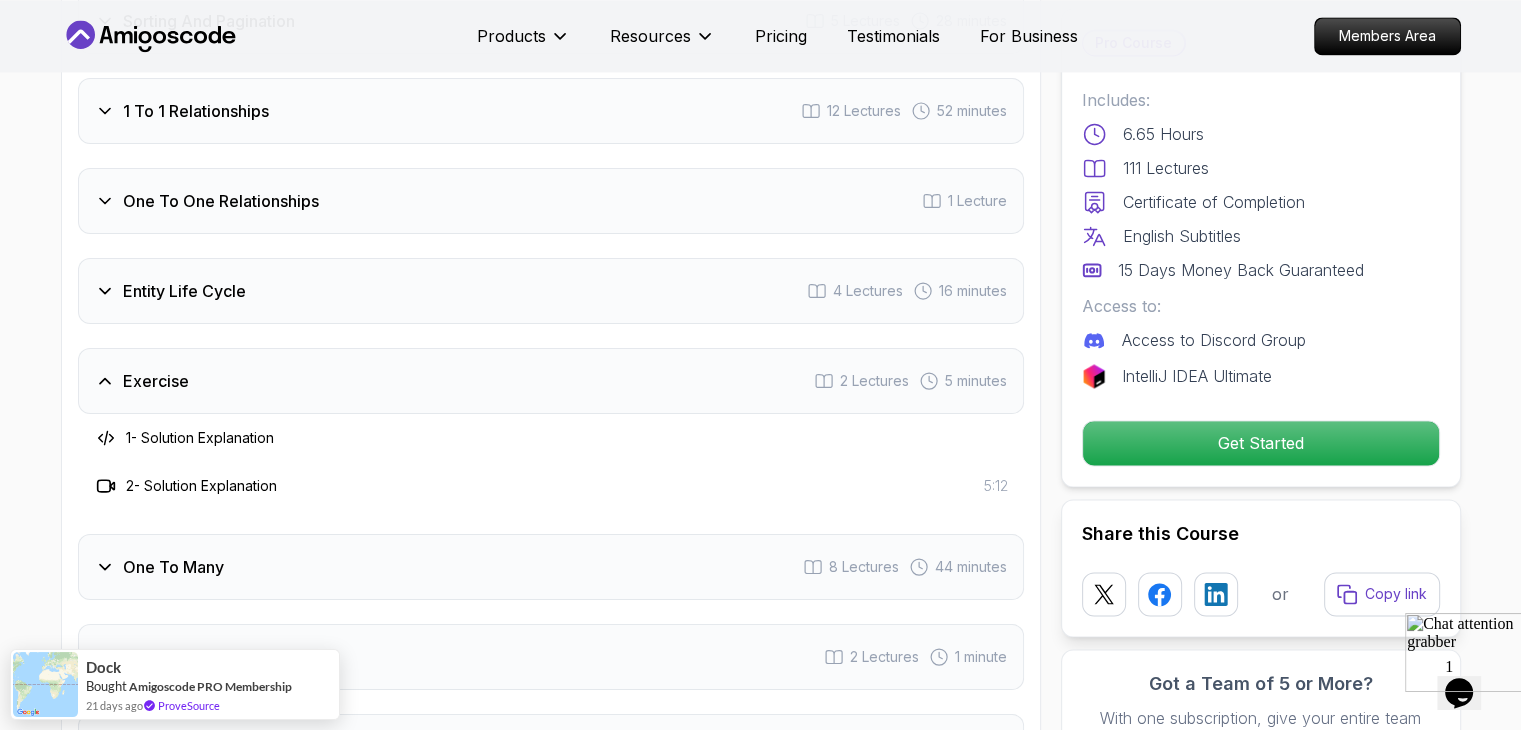 click on "One To Many 8   Lectures     44 minutes" at bounding box center [551, 567] 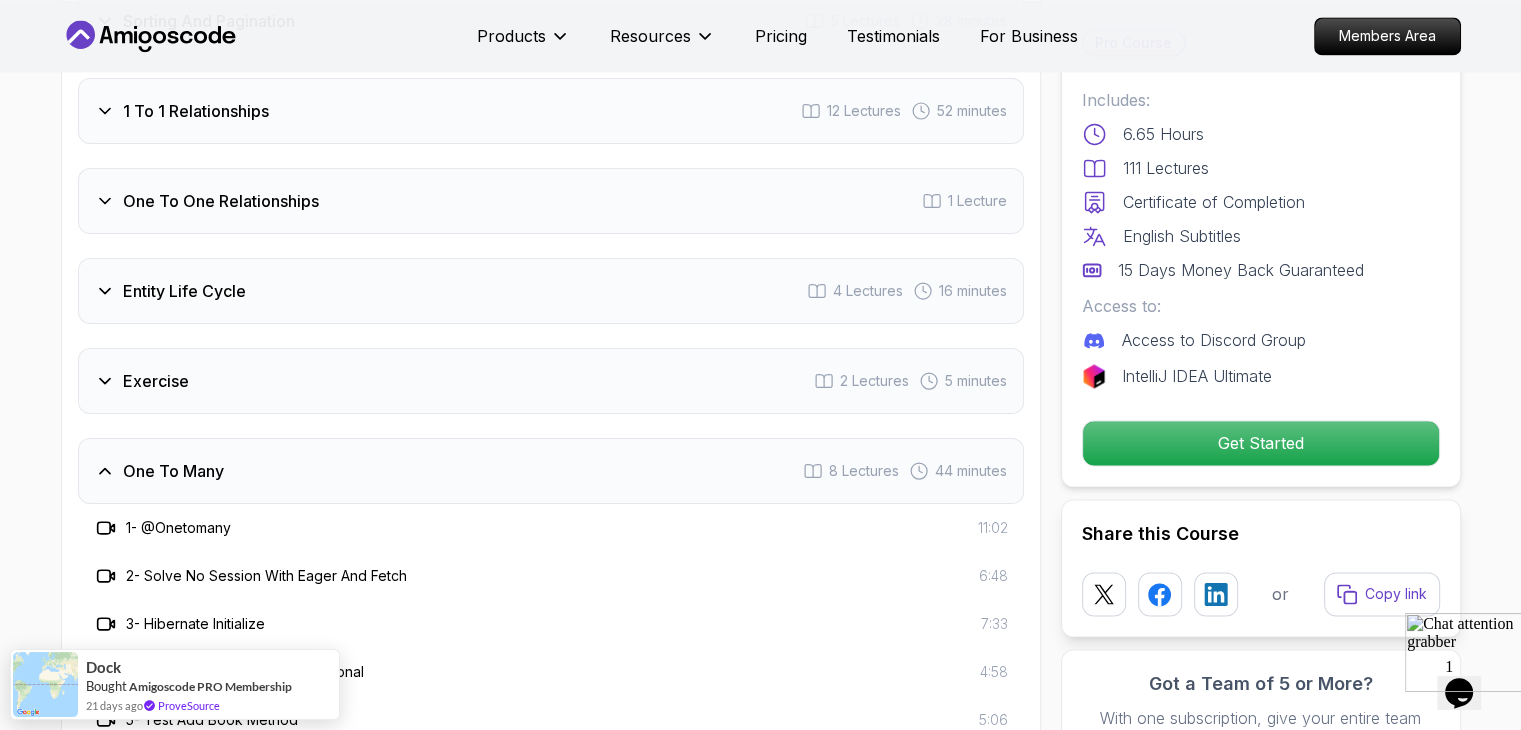 type 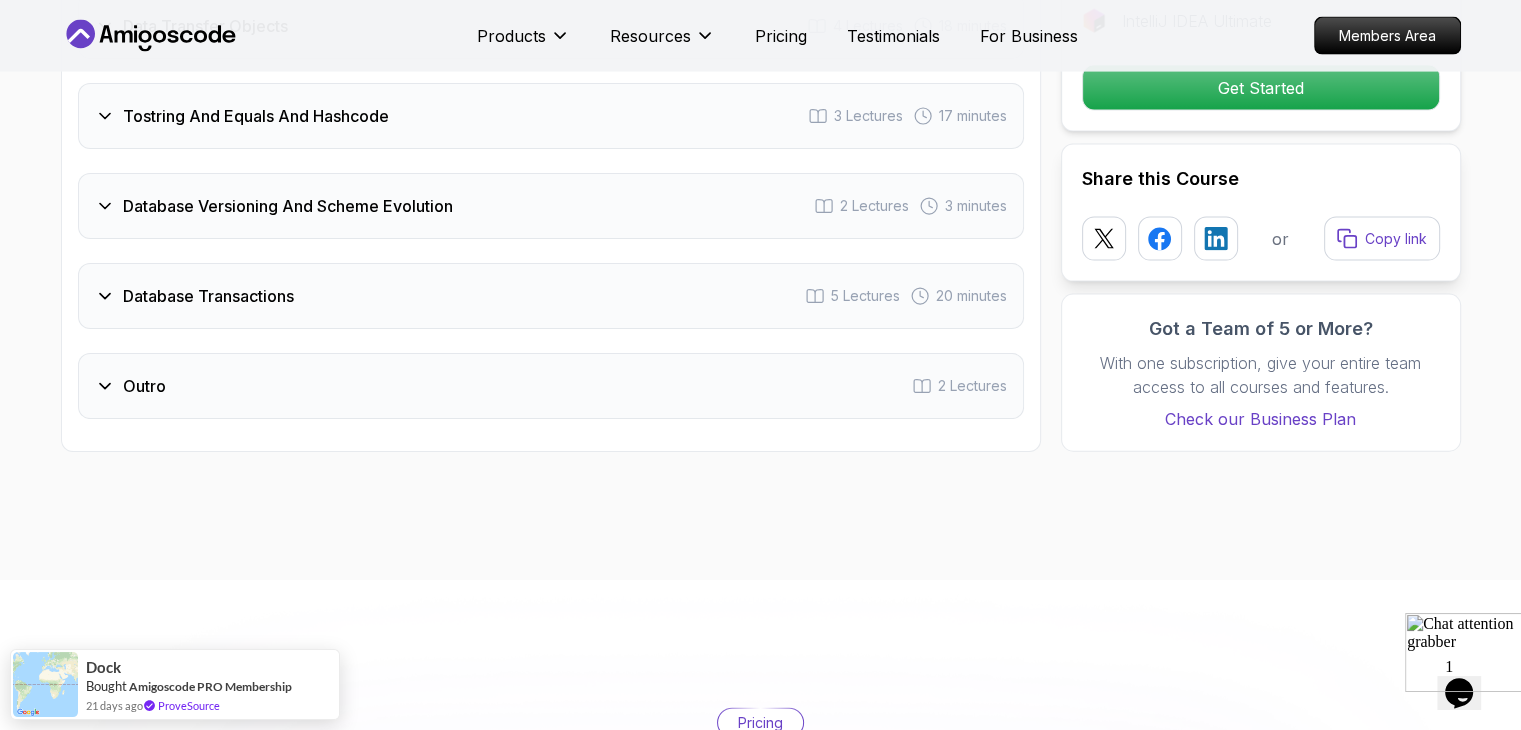 scroll, scrollTop: 4444, scrollLeft: 0, axis: vertical 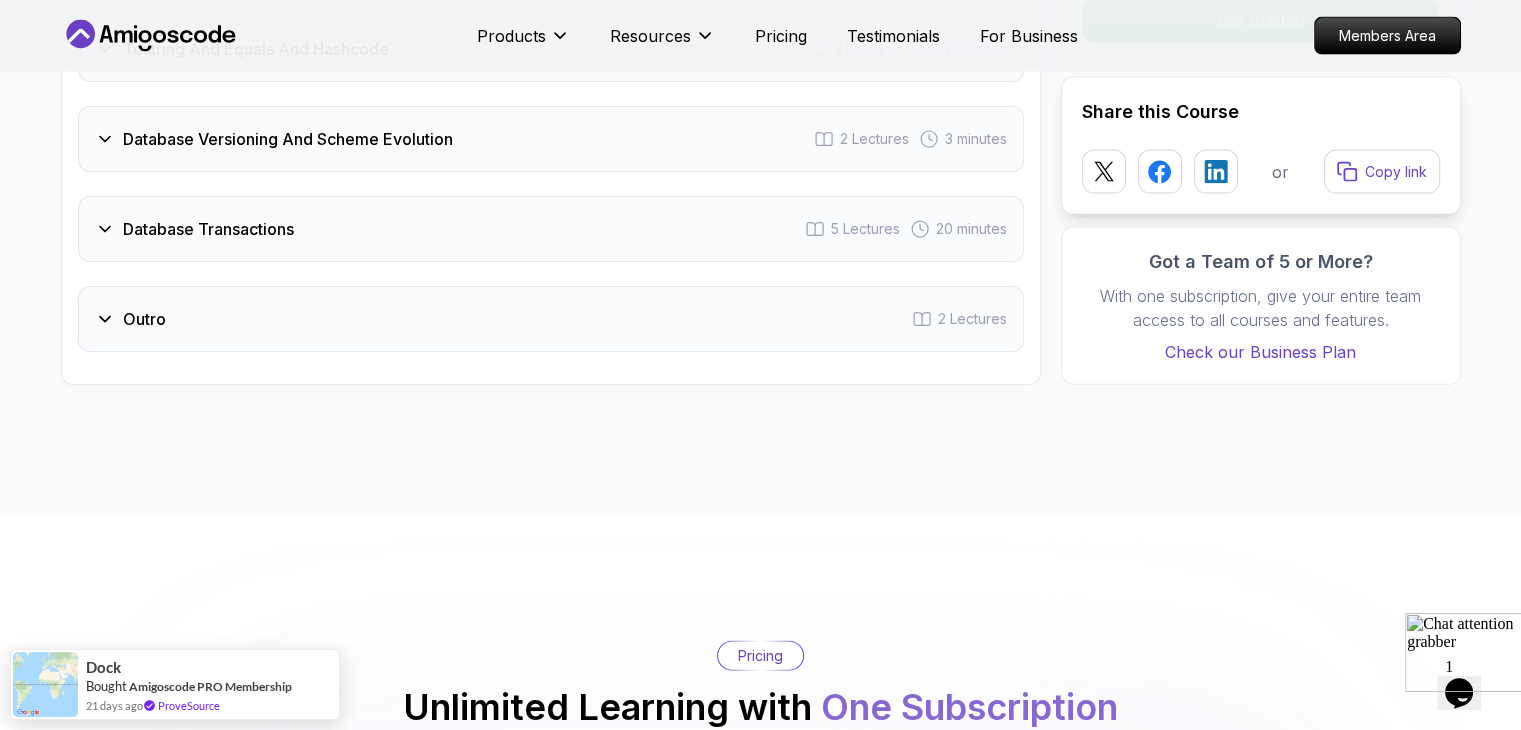 drag, startPoint x: 194, startPoint y: 299, endPoint x: 151, endPoint y: 293, distance: 43.416588 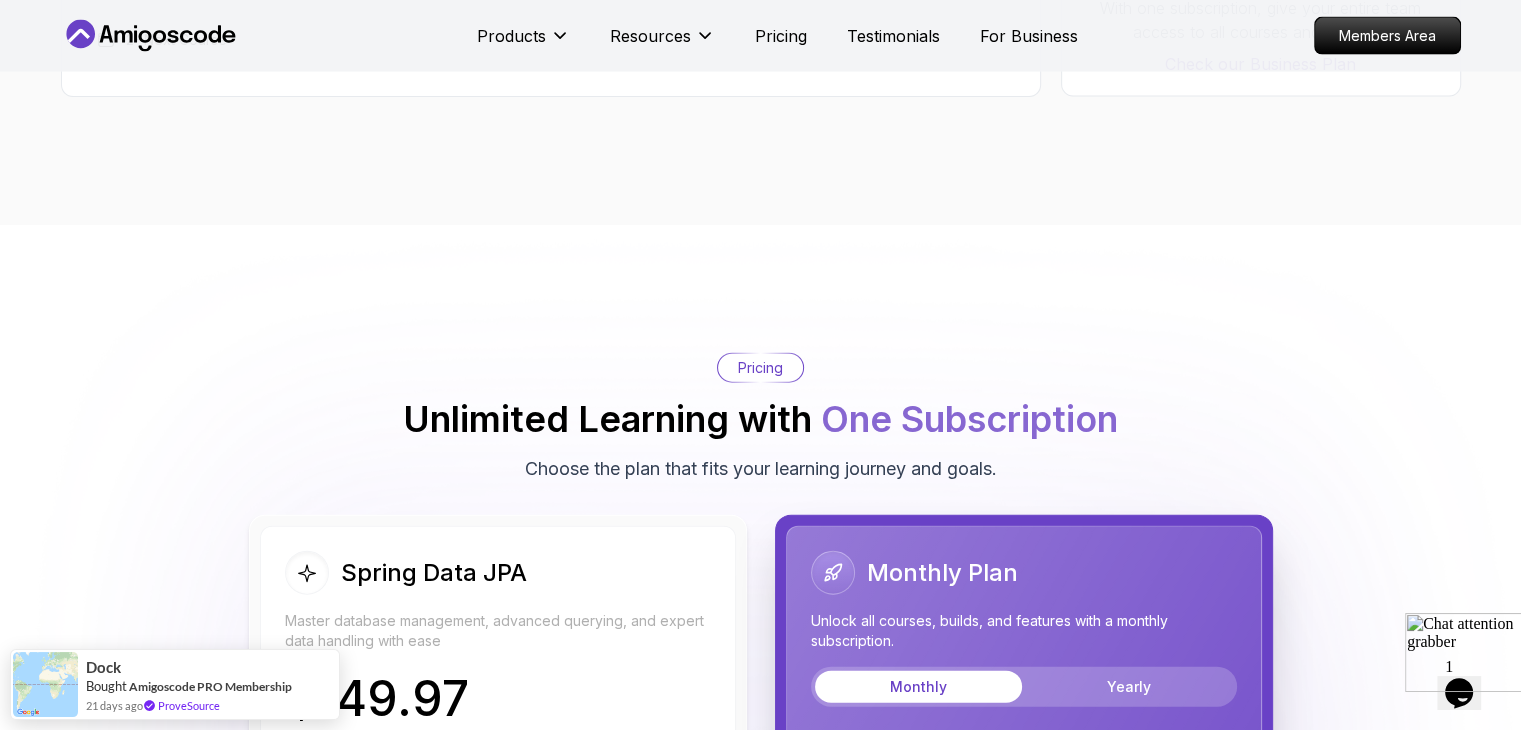 scroll, scrollTop: 4060, scrollLeft: 0, axis: vertical 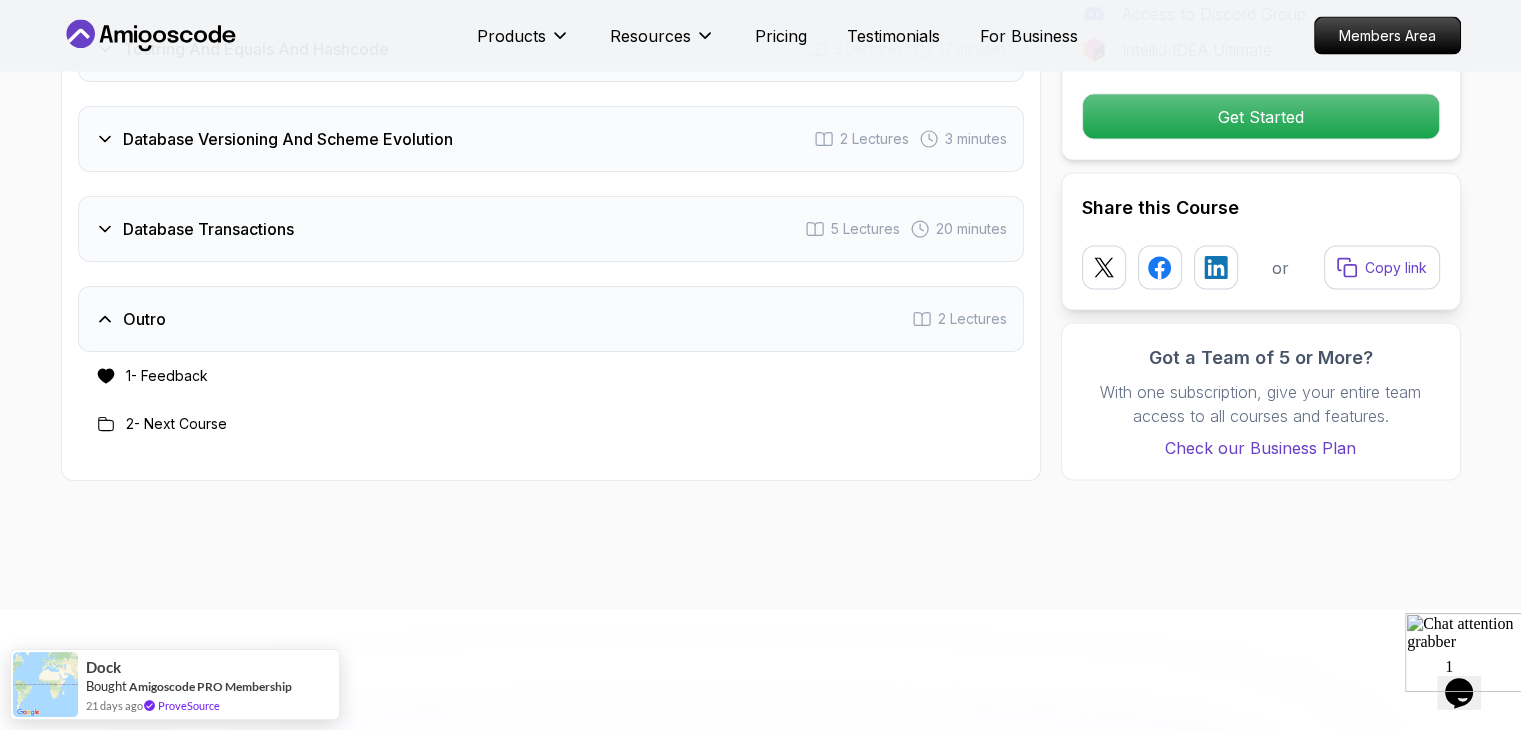 click on "Database Transactions 5   Lectures     20 minutes" at bounding box center [551, 229] 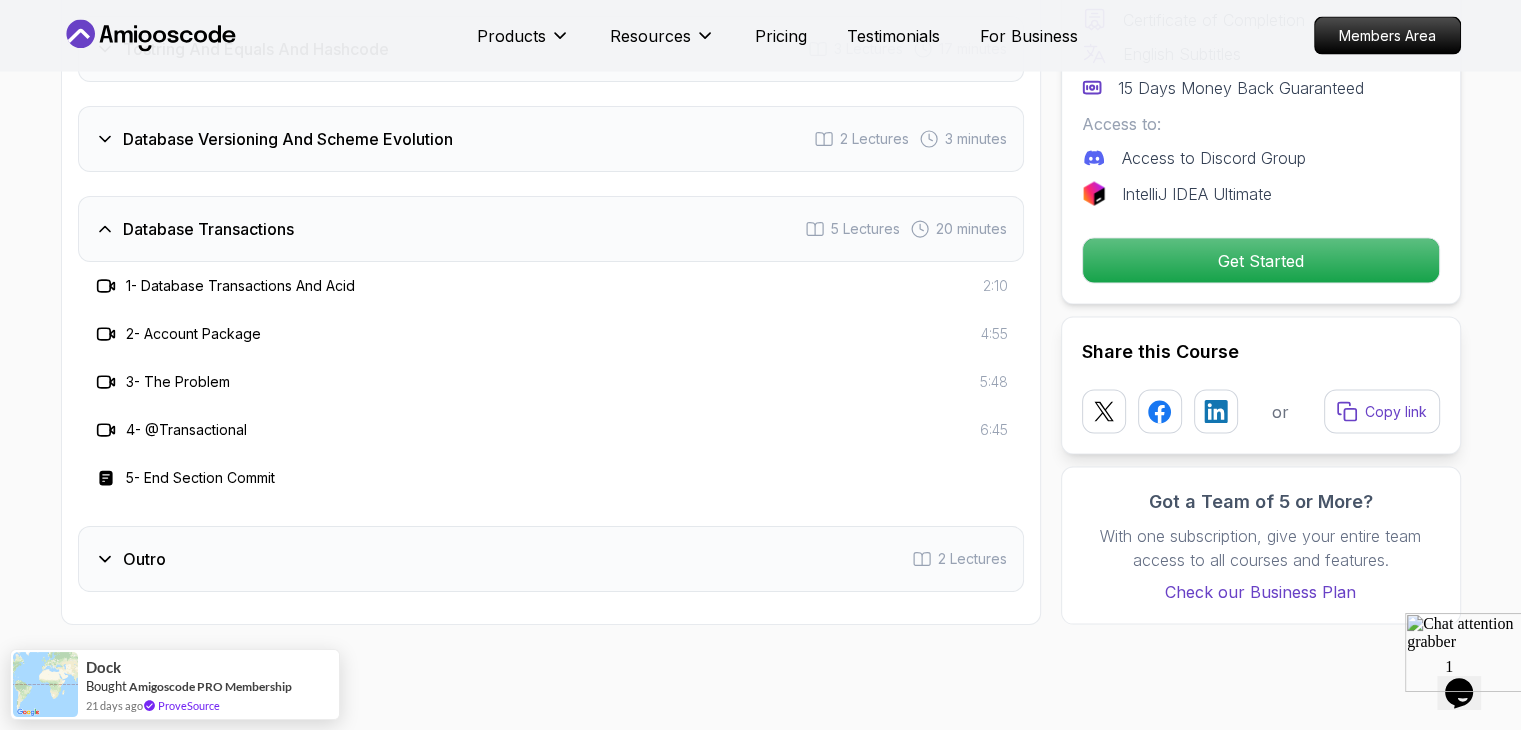 click on "Database Versioning And Scheme Evolution" at bounding box center (288, 139) 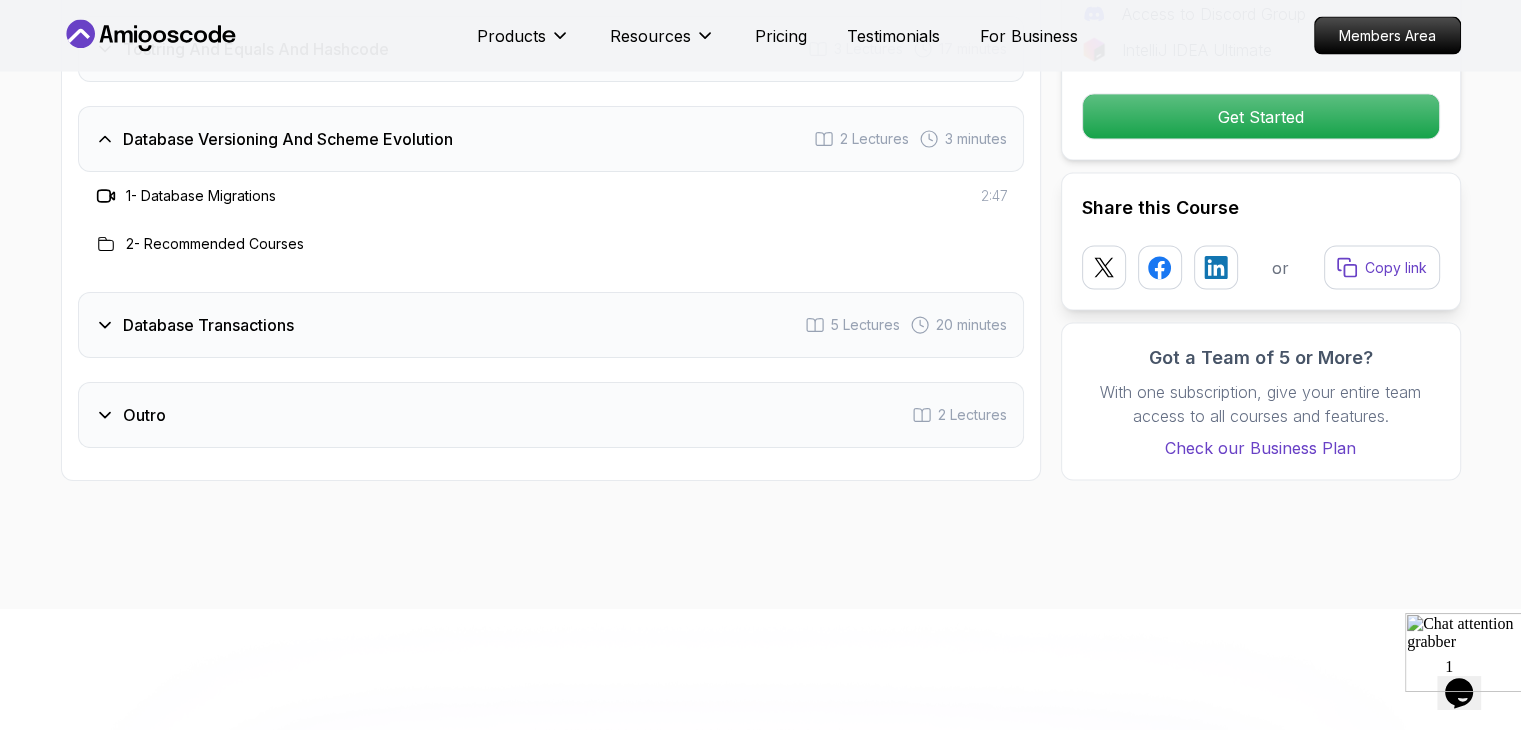 type 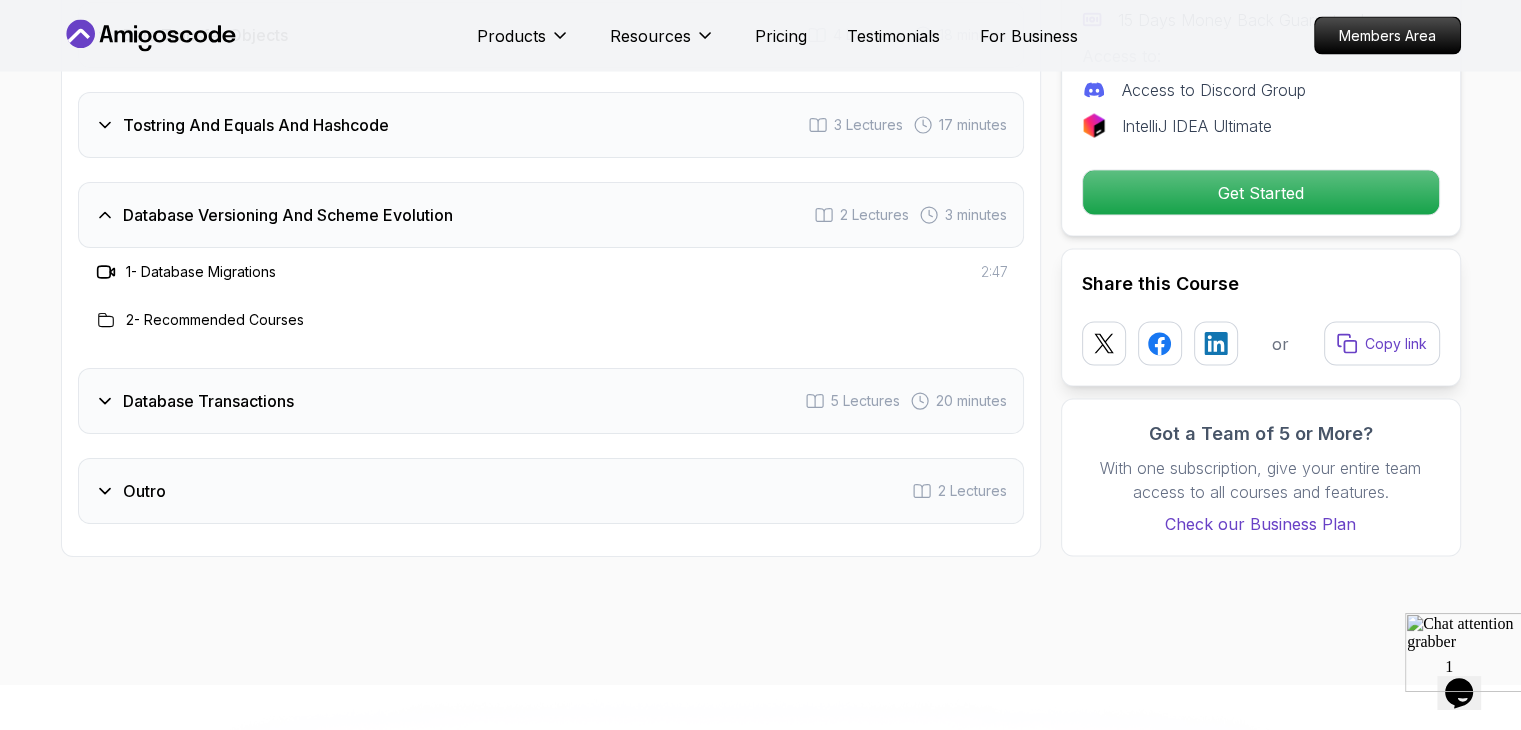 scroll, scrollTop: 3980, scrollLeft: 0, axis: vertical 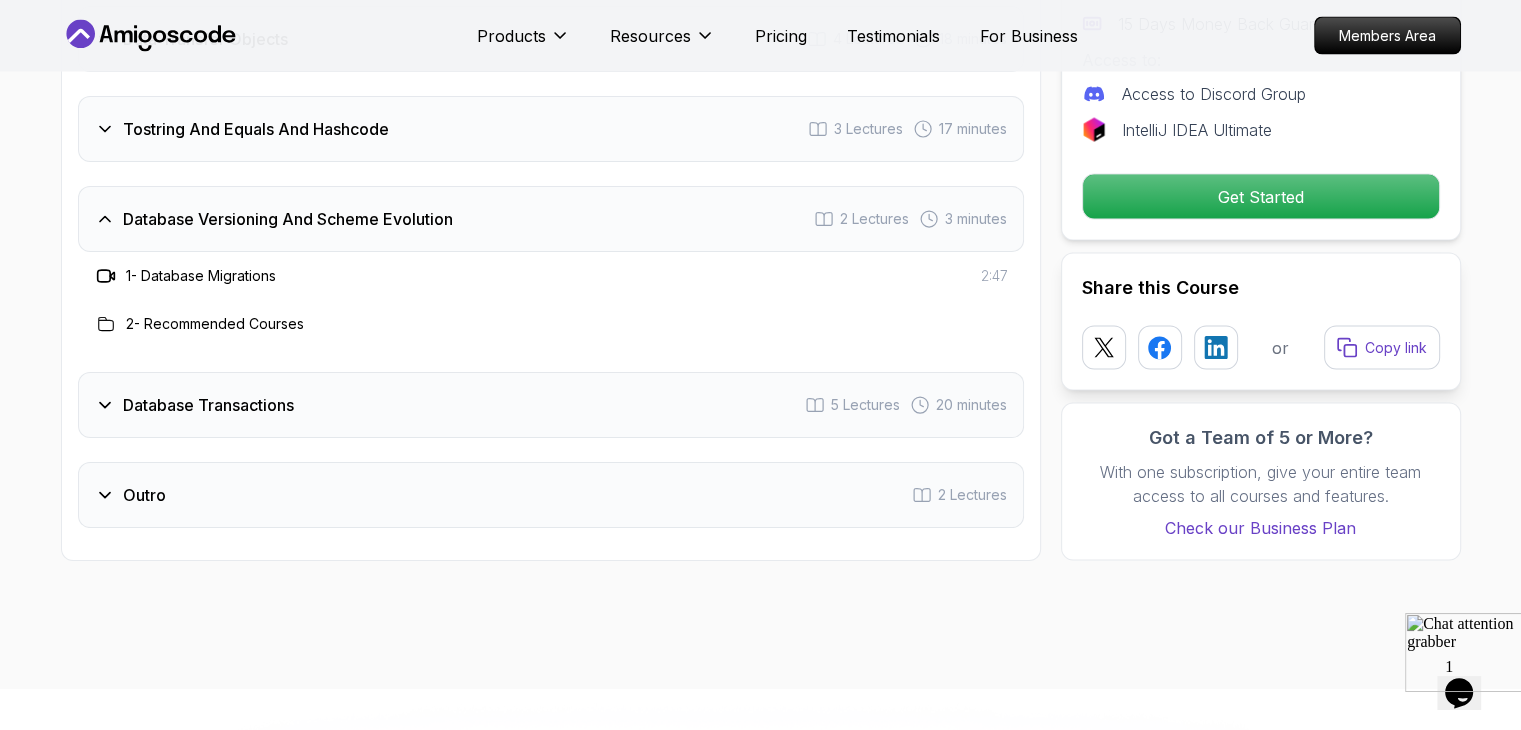 click on "Tostring And Equals And Hashcode" at bounding box center (256, 129) 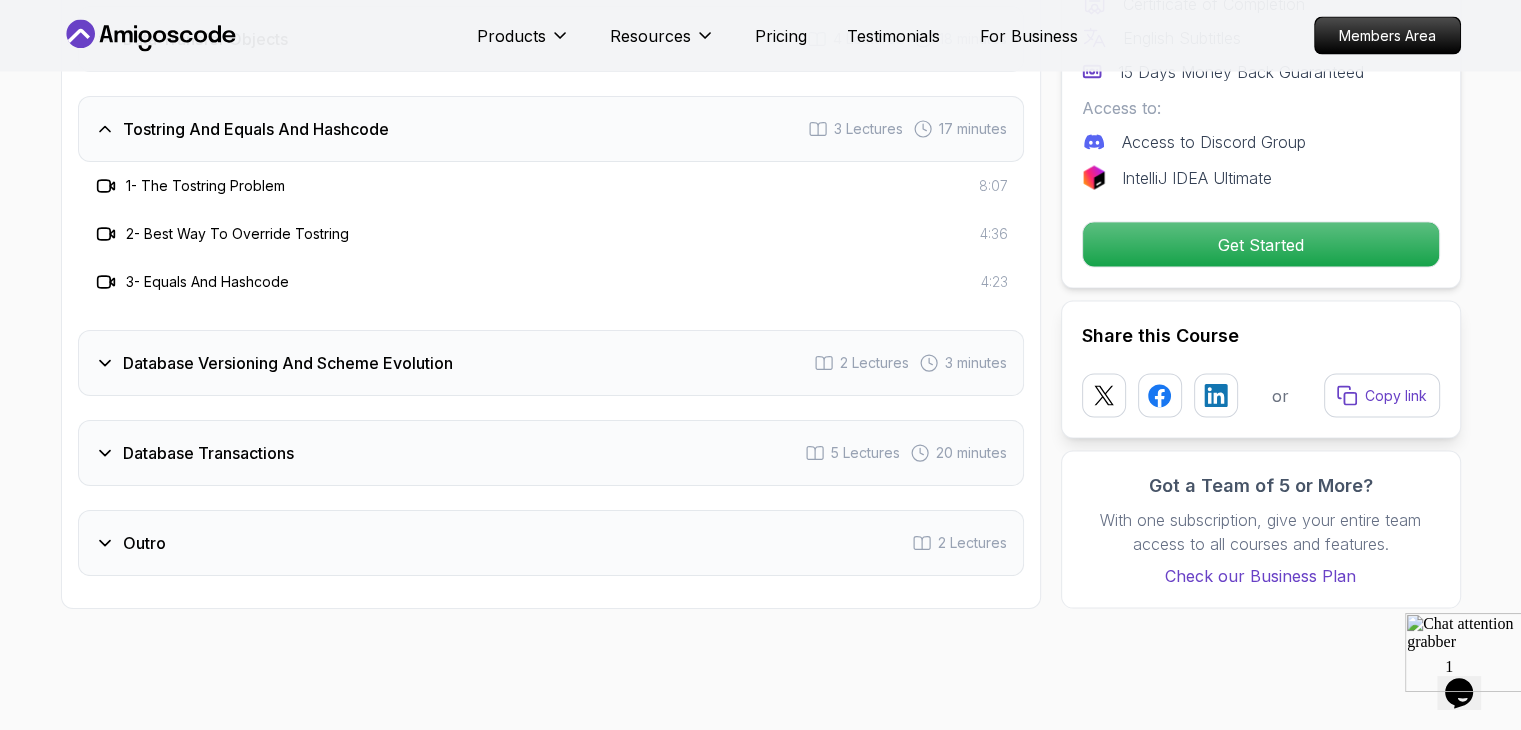 type 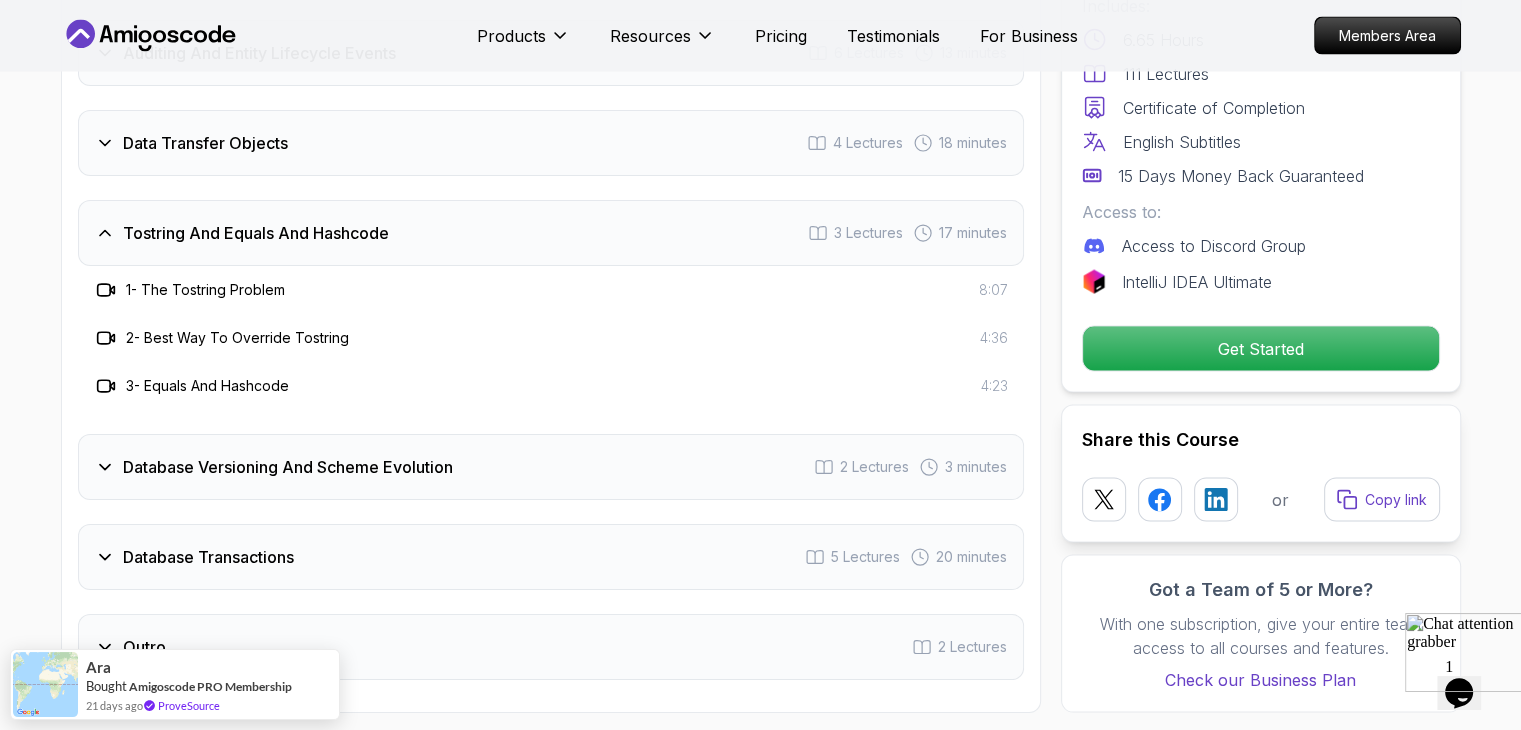 scroll, scrollTop: 3860, scrollLeft: 0, axis: vertical 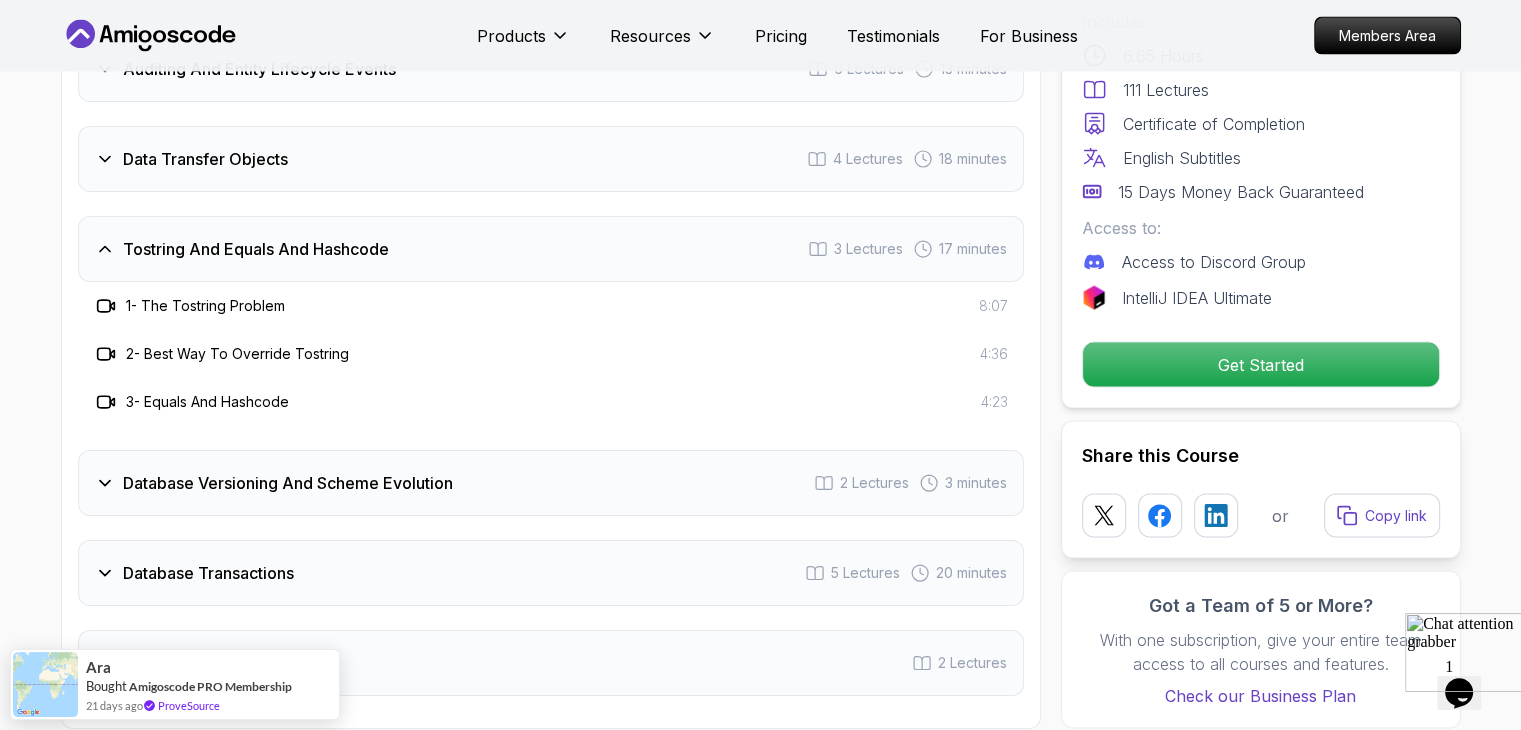 click on "Data Transfer Objects 4   Lectures     18 minutes" at bounding box center [551, 159] 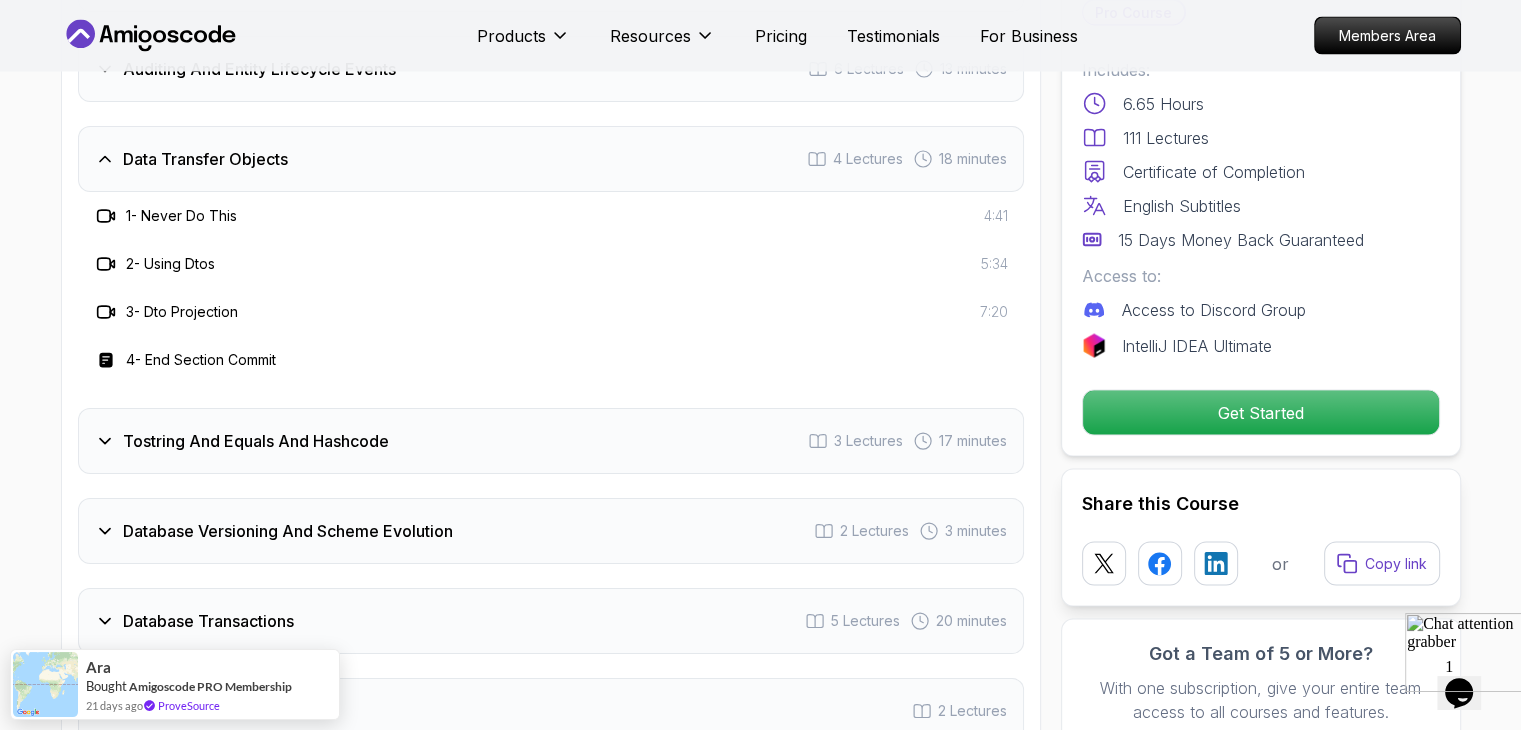 type 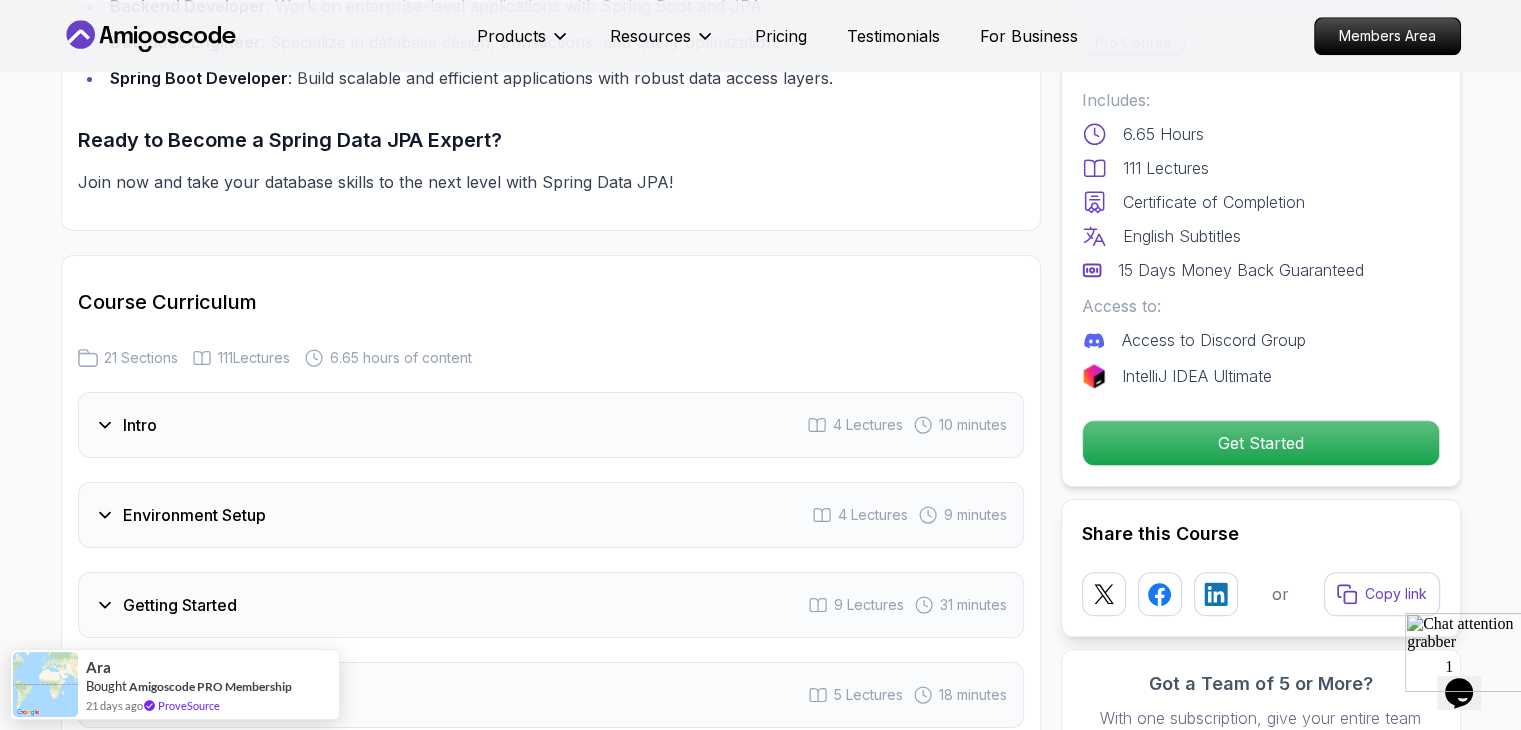 scroll, scrollTop: 2198, scrollLeft: 0, axis: vertical 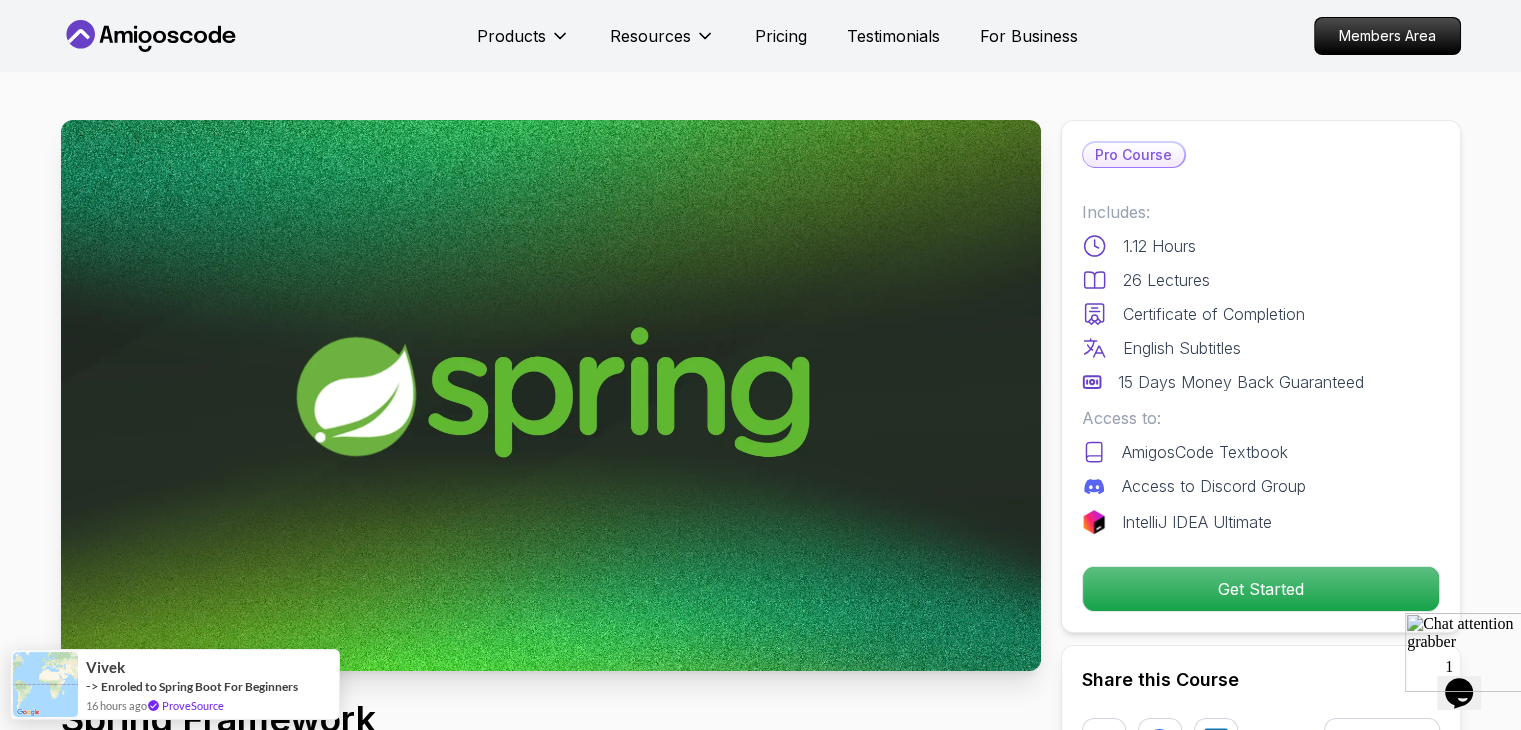 click on "Products Resources Pricing Testimonials For Business Members Area Products Resources Pricing Testimonials For Business Members Area Spring Framework Master the core concepts of Spring Framework. Learn about Inversion of Control, Dependency Injection, Beans, and the Application Context to build robust Java applications. Mama Samba Braima Djalo  /   Instructor Pro Course Includes: 1.12 Hours 26 Lectures Certificate of Completion English Subtitles 15 Days Money Back Guaranteed Access to: AmigosCode Textbook Access to Discord Group IntelliJ IDEA Ultimate Get Started Share this Course or Copy link Got a Team of 5 or More? With one subscription, give your entire team access to all courses and features. Check our Business Plan Mama Samba Braima Djalo  /   Instructor What you will learn java spring intellij maven Spring Fundamentals - Discover the differences between Spring and Spring Boot, and learn when to use each. Unlock the Power of the Spring Framework: A Comprehensive Guide
Why Should You Take This Course" at bounding box center [760, 4053] 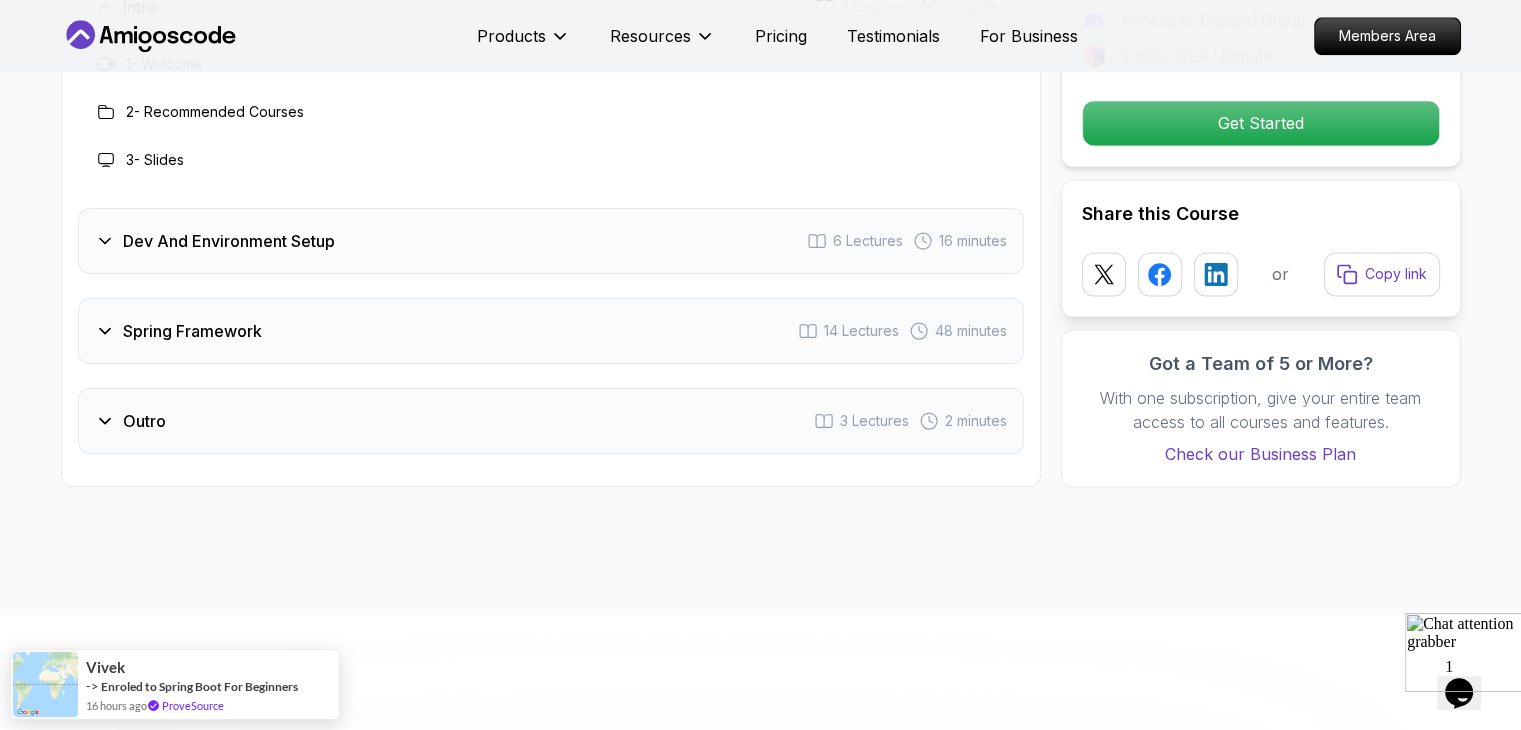 scroll, scrollTop: 2755, scrollLeft: 0, axis: vertical 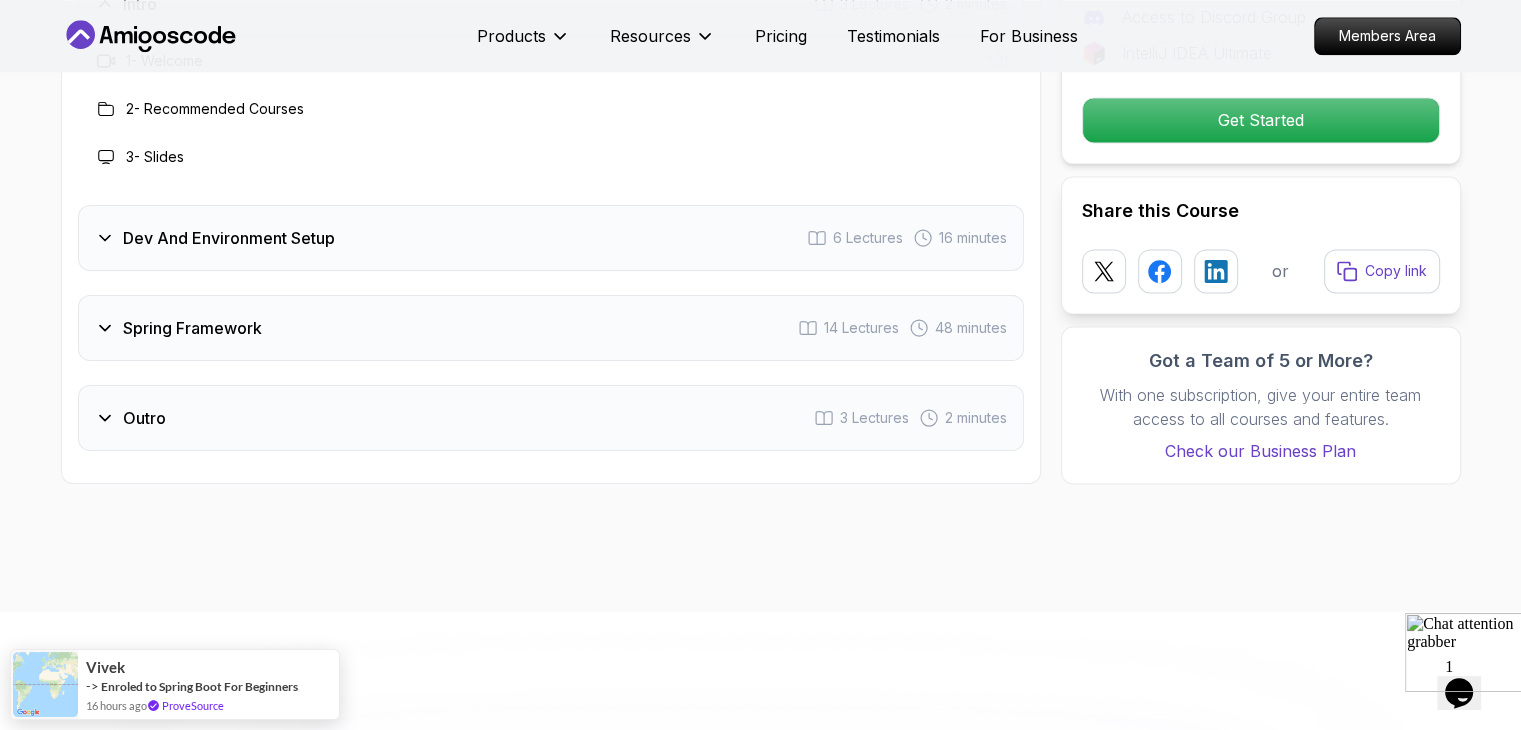click on "Intro 3   Lectures     2 minutes     1  -   Welcome  1:31   2  -   Recommended Courses    3  -   Slides  Dev And Environment Setup 6   Lectures     16 minutes   Spring Framework 14   Lectures     48 minutes   Outro 3   Lectures     2 minutes" at bounding box center [551, 211] 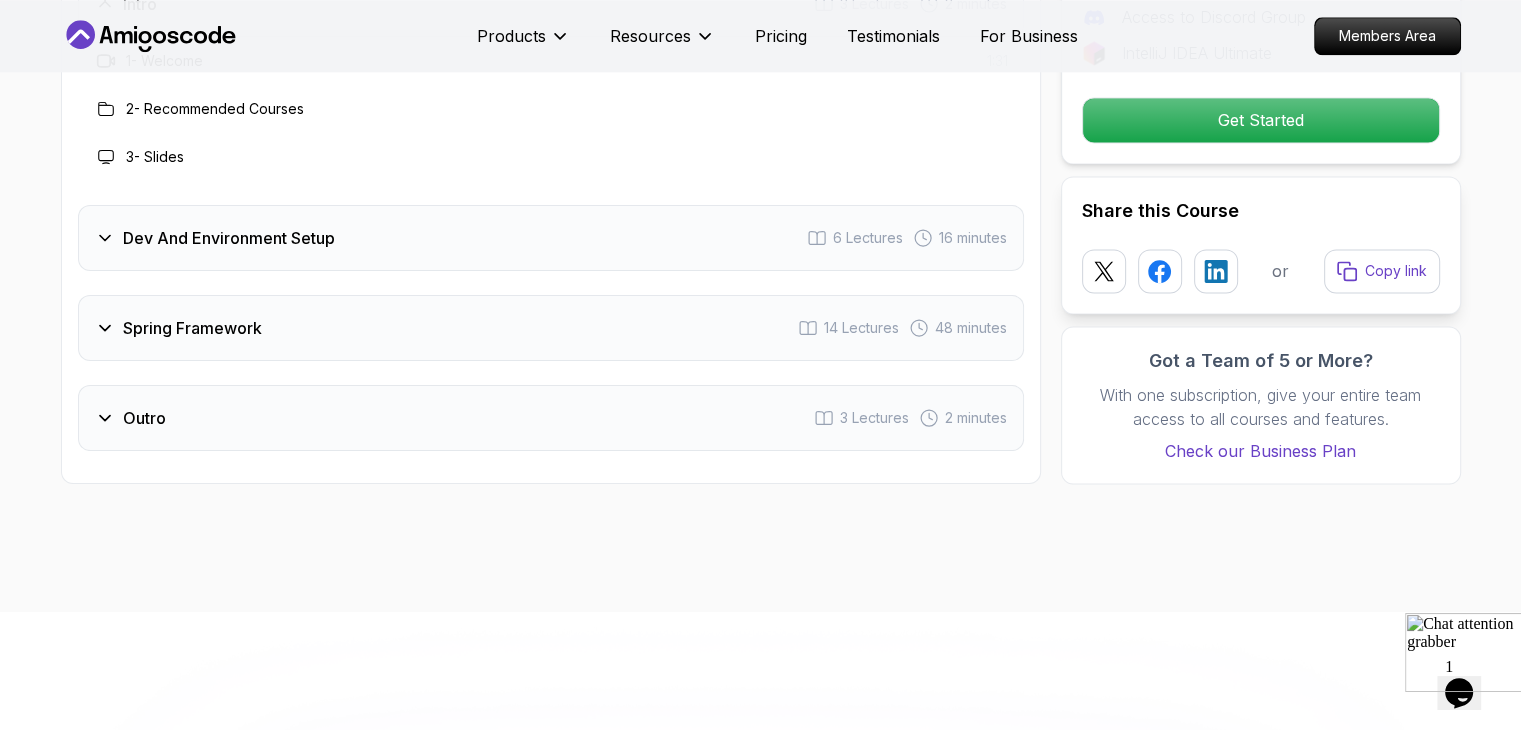 click on "Dev And Environment Setup 6   Lectures     16 minutes" at bounding box center [551, 238] 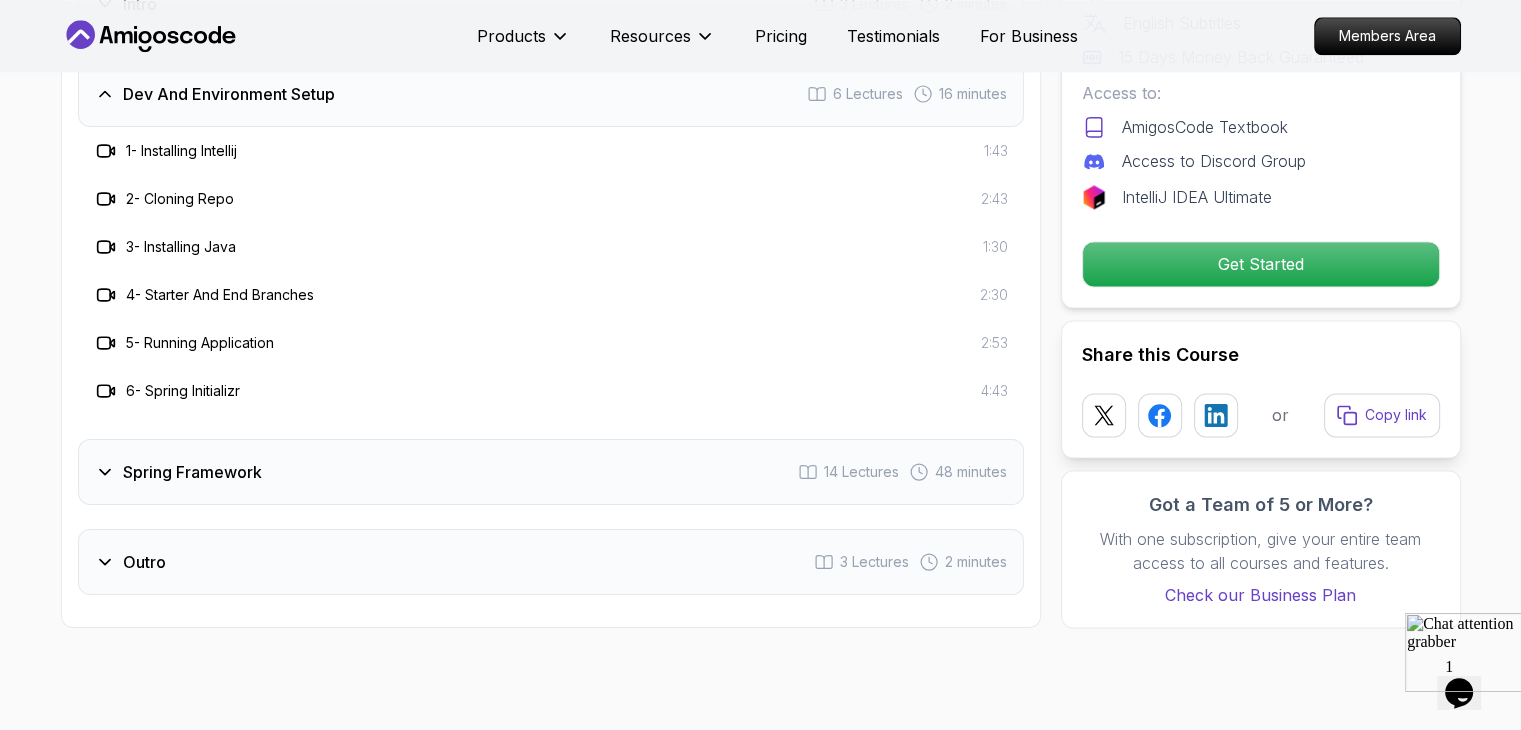 type 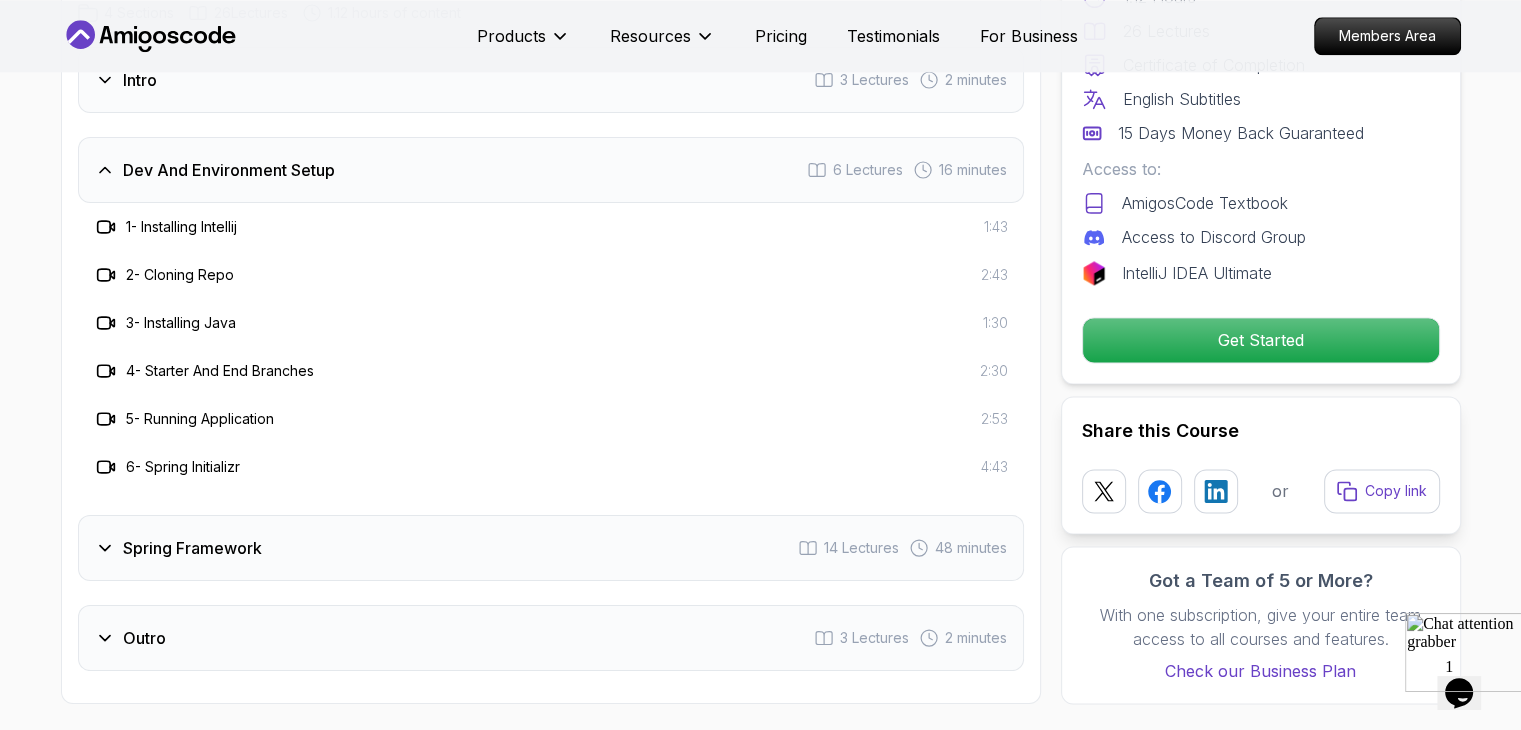 scroll, scrollTop: 2675, scrollLeft: 0, axis: vertical 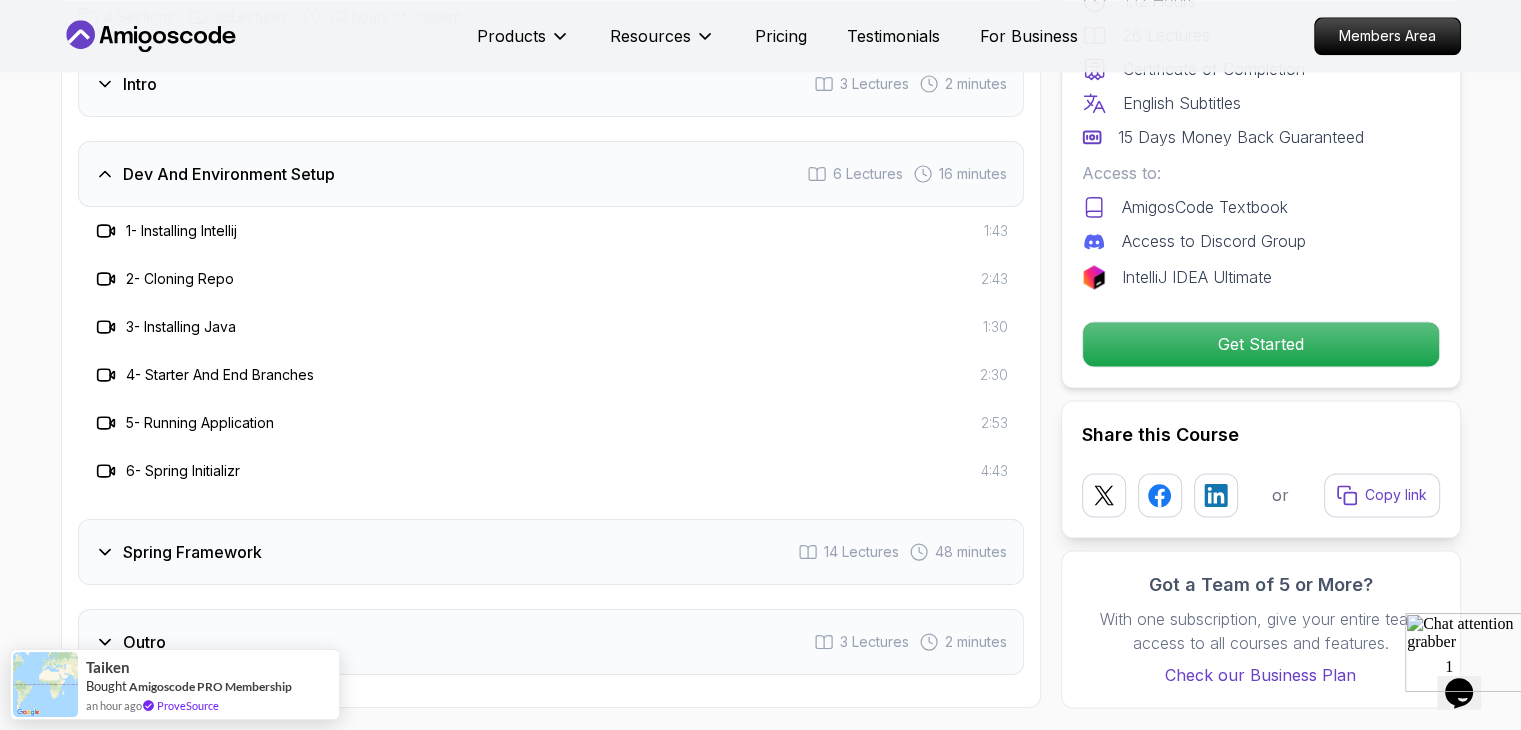 click on "5  -   Running Application  2:53" at bounding box center [551, 423] 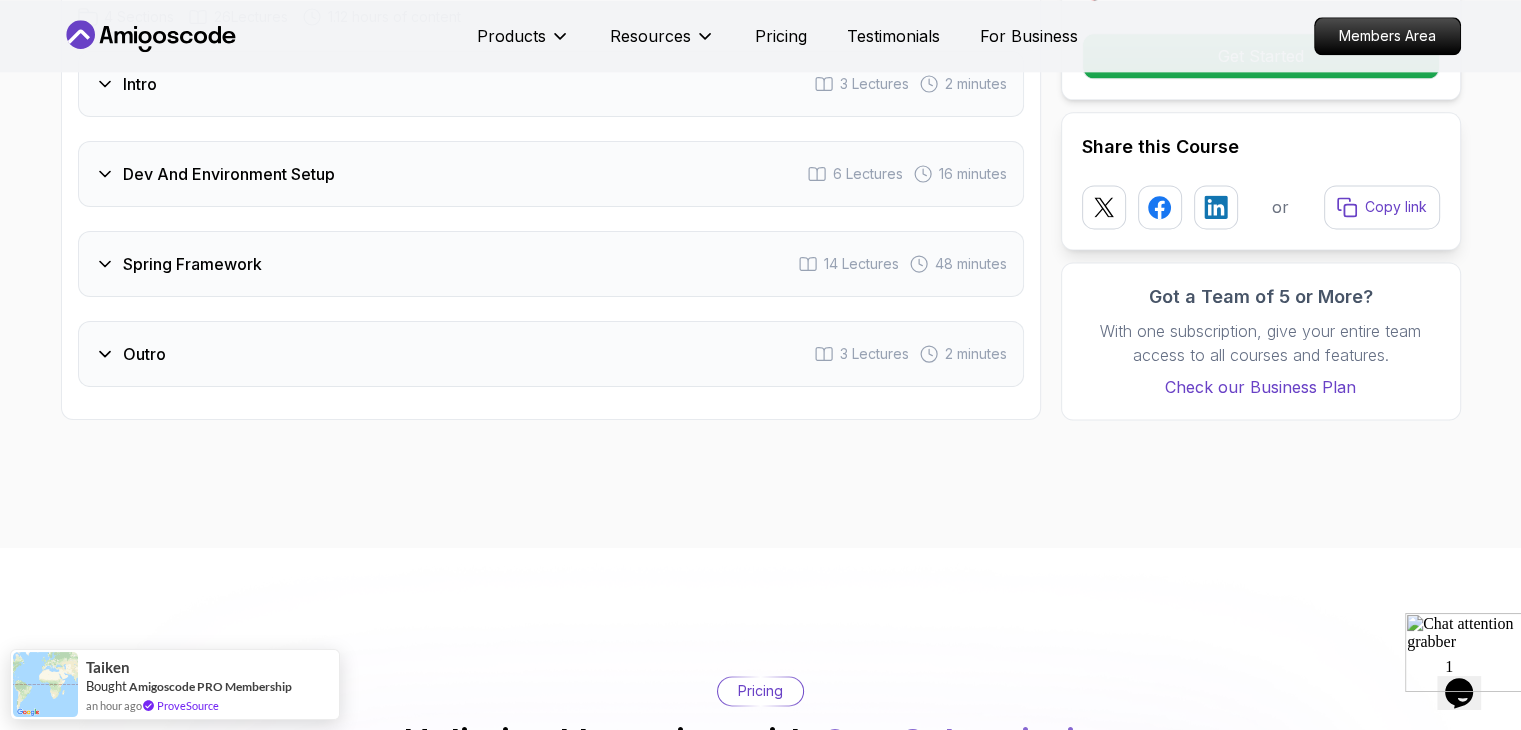 click on "Spring Framework 14   Lectures     48 minutes" at bounding box center (551, 264) 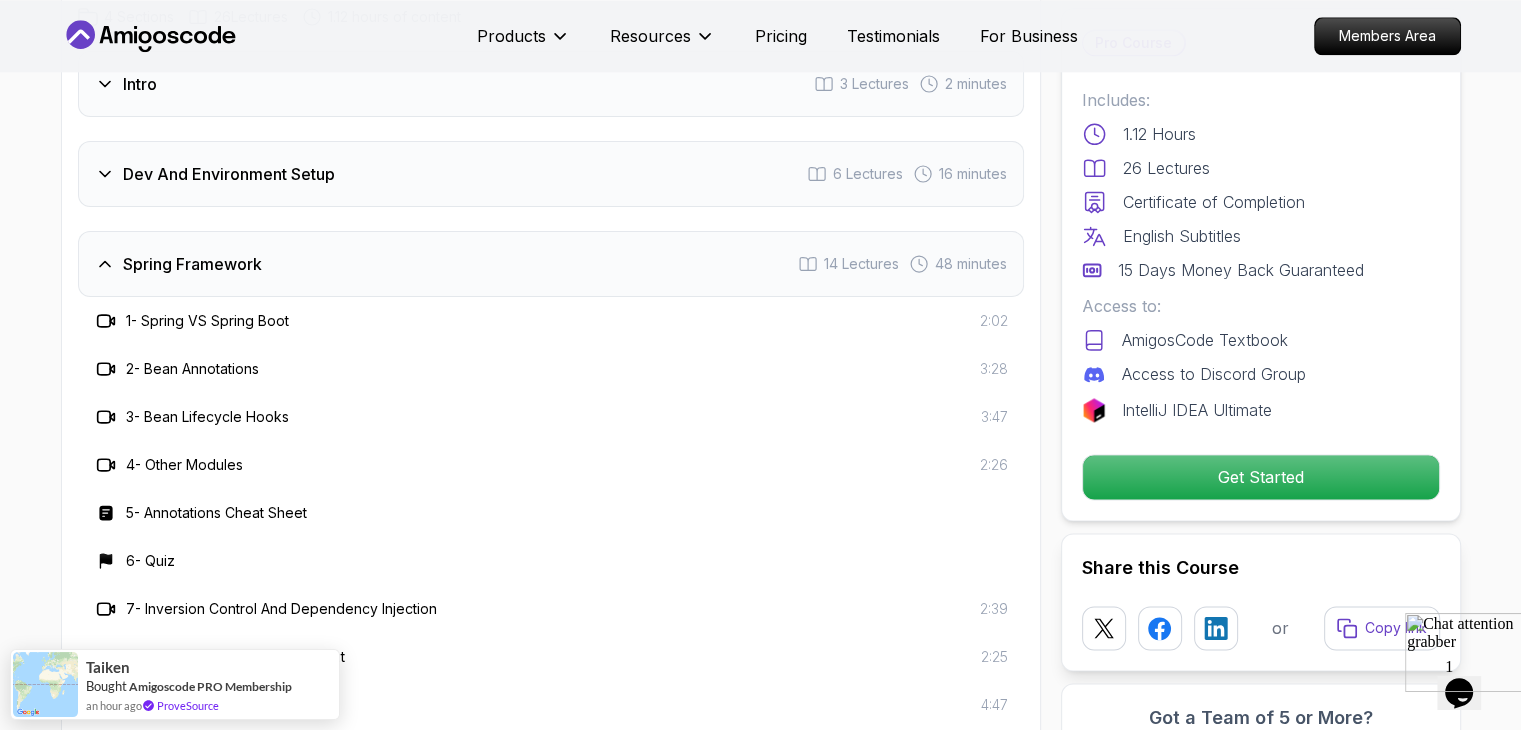 click on "Spring Framework Master the core concepts of Spring Framework. Learn about Inversion of Control, Dependency Injection, Beans, and the Application Context to build robust Java applications. Mama Samba Braima Djalo  /   Instructor Pro Course Includes: 1.12 Hours 26 Lectures Certificate of Completion English Subtitles 15 Days Money Back Guaranteed Access to: AmigosCode Textbook Access to Discord Group IntelliJ IDEA Ultimate Get Started Share this Course or Copy link Got a Team of 5 or More? With one subscription, give your entire team access to all courses and features. Check our Business Plan Mama Samba Braima Djalo  /   Instructor What you will learn java spring intellij maven Spring Fundamentals - Discover the differences between Spring and Spring Boot, and learn when to use each. Dependency Injection & IoC - Understand Inversion of Control and how Spring manages application components. Application Contexts - Gain hands-on experience with Spring's application context and bean lifecycle." at bounding box center (760, -692) 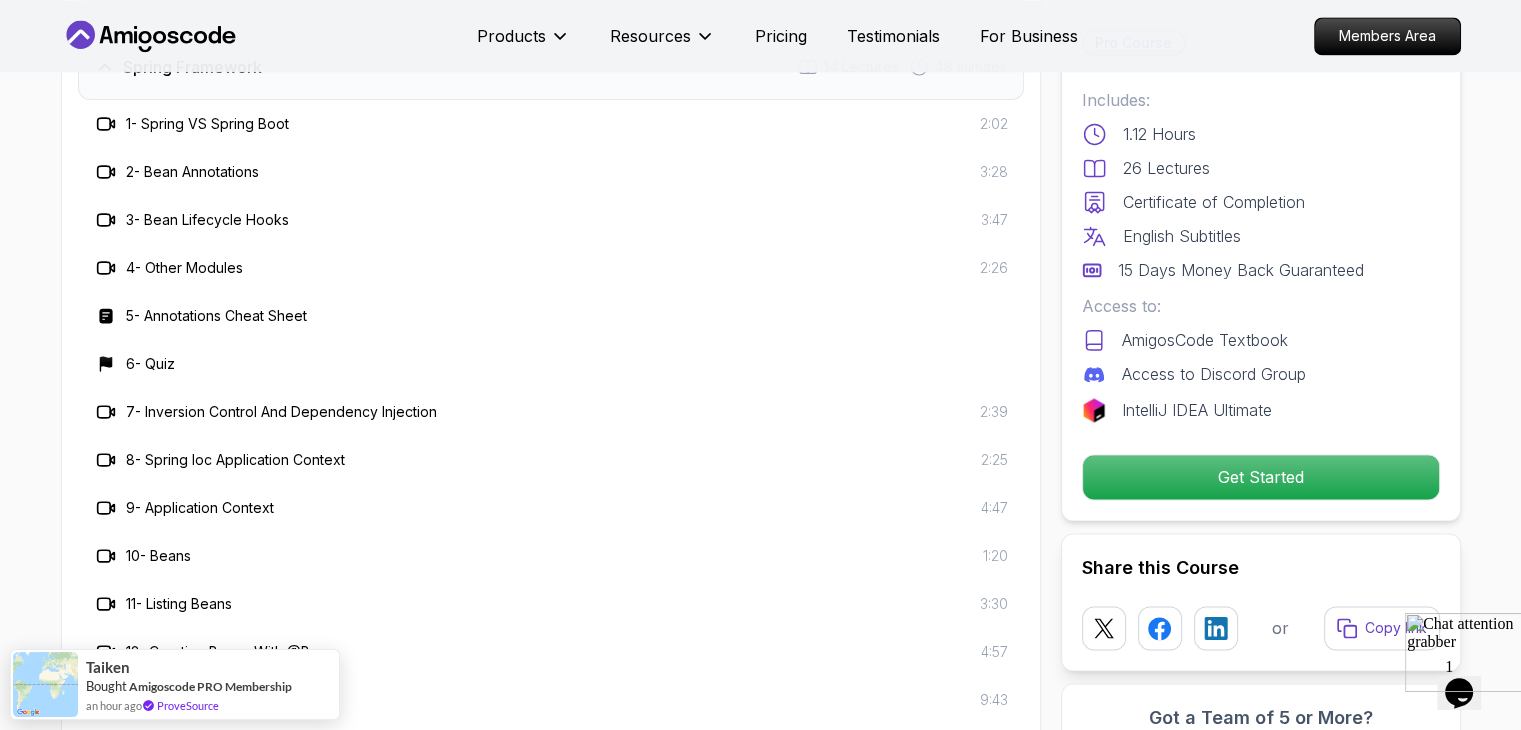 scroll, scrollTop: 2875, scrollLeft: 0, axis: vertical 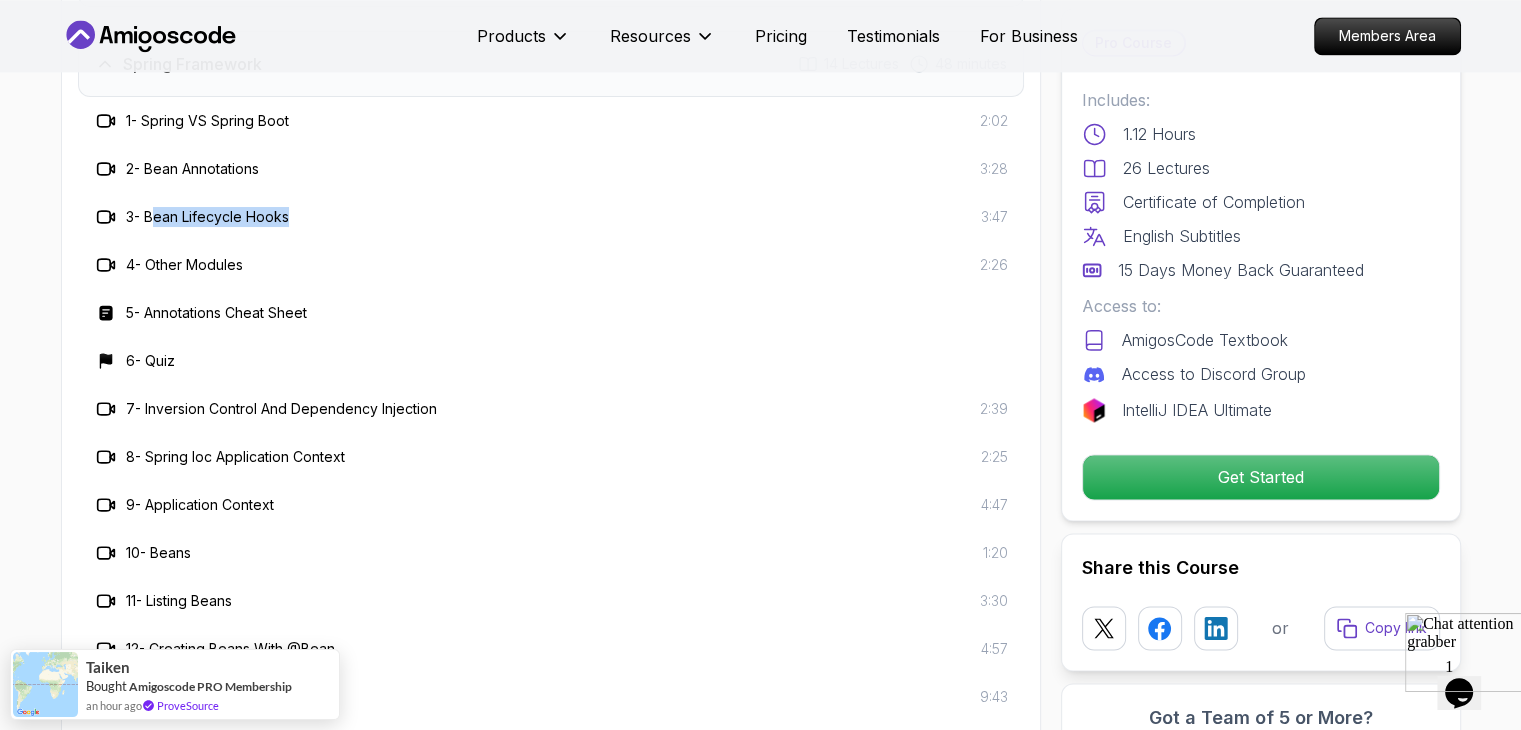 drag, startPoint x: 152, startPoint y: 188, endPoint x: 392, endPoint y: 200, distance: 240.29982 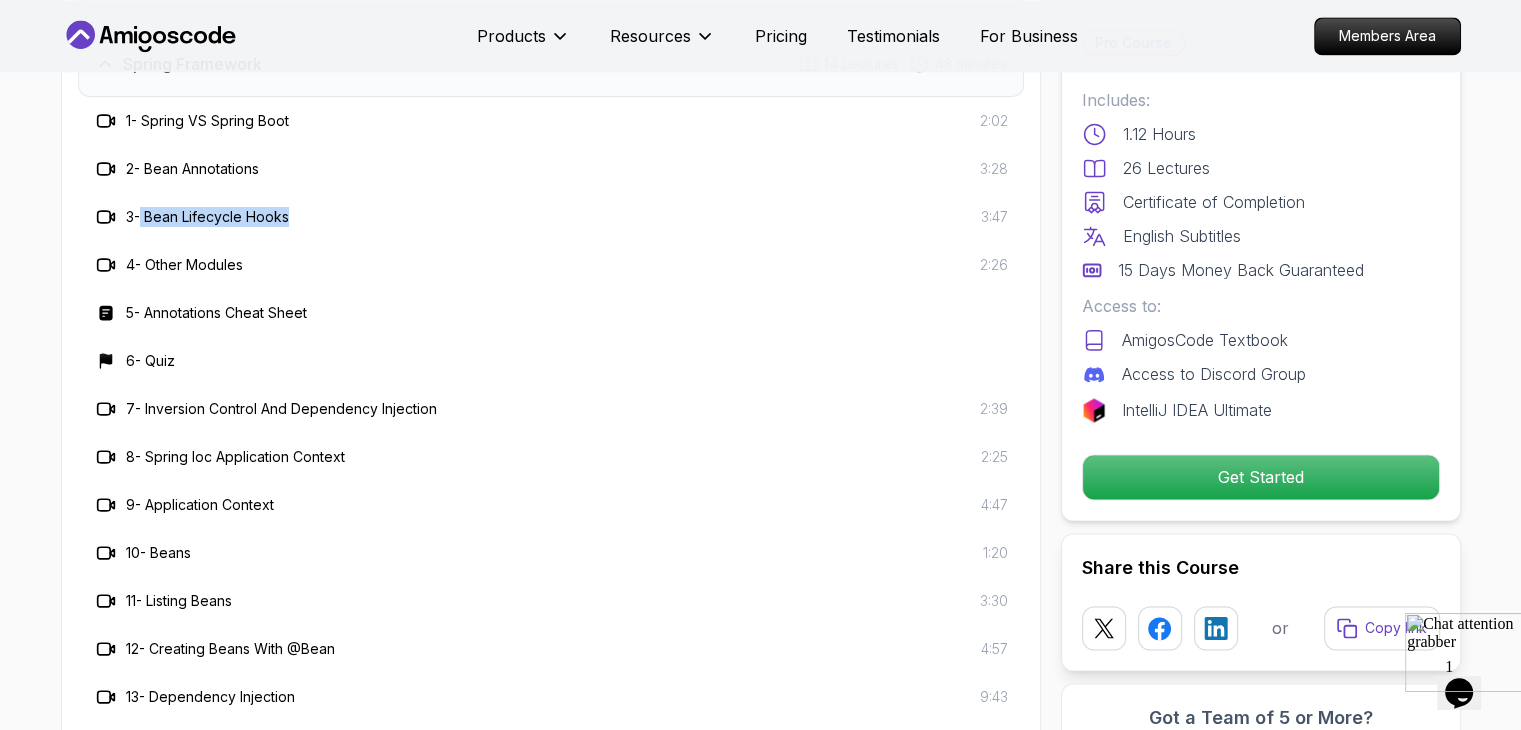 drag, startPoint x: 144, startPoint y: 181, endPoint x: 335, endPoint y: 190, distance: 191.21193 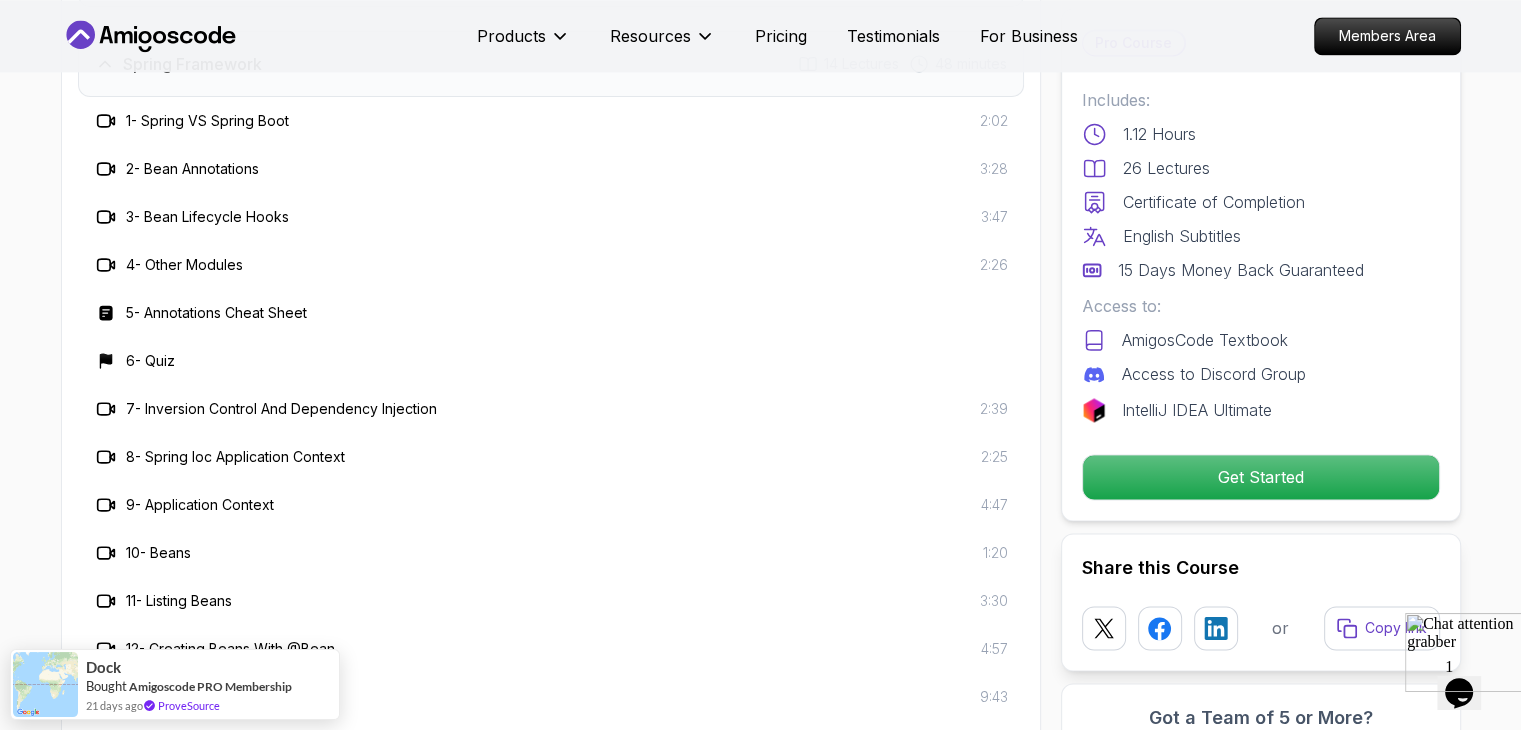click on "5  -   Annotations Cheat Sheet" at bounding box center [551, 313] 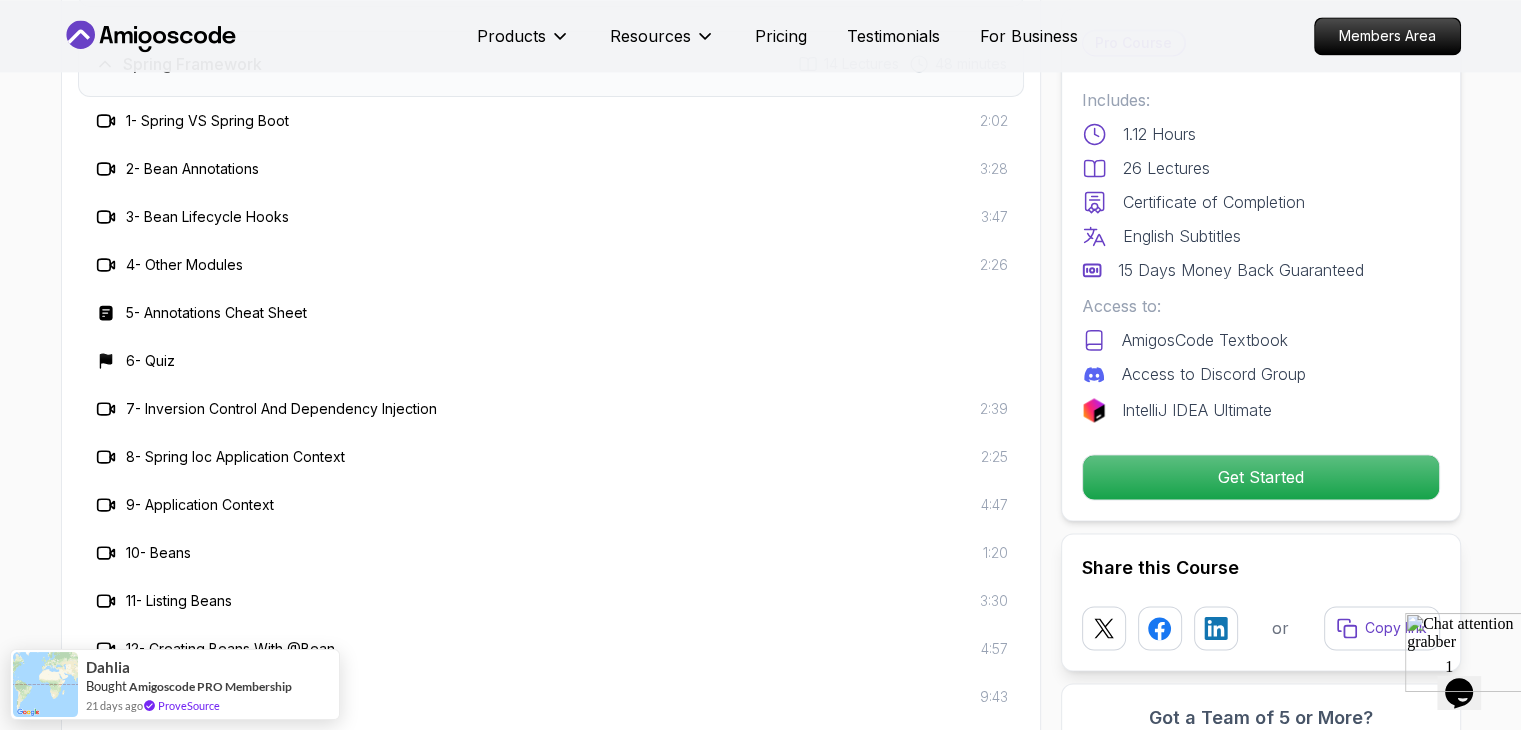 click on "5  -   Annotations Cheat Sheet" at bounding box center [551, 313] 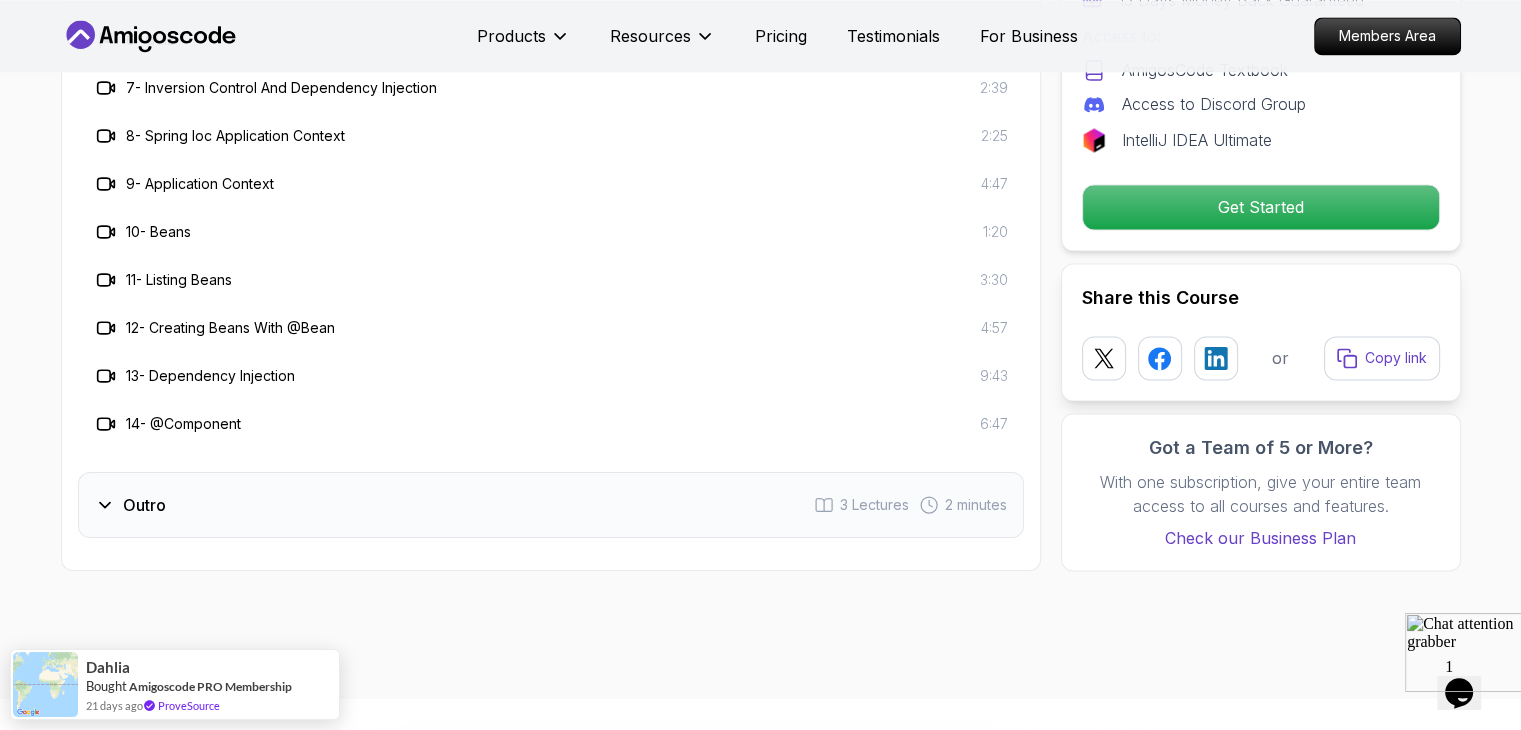 scroll, scrollTop: 3236, scrollLeft: 0, axis: vertical 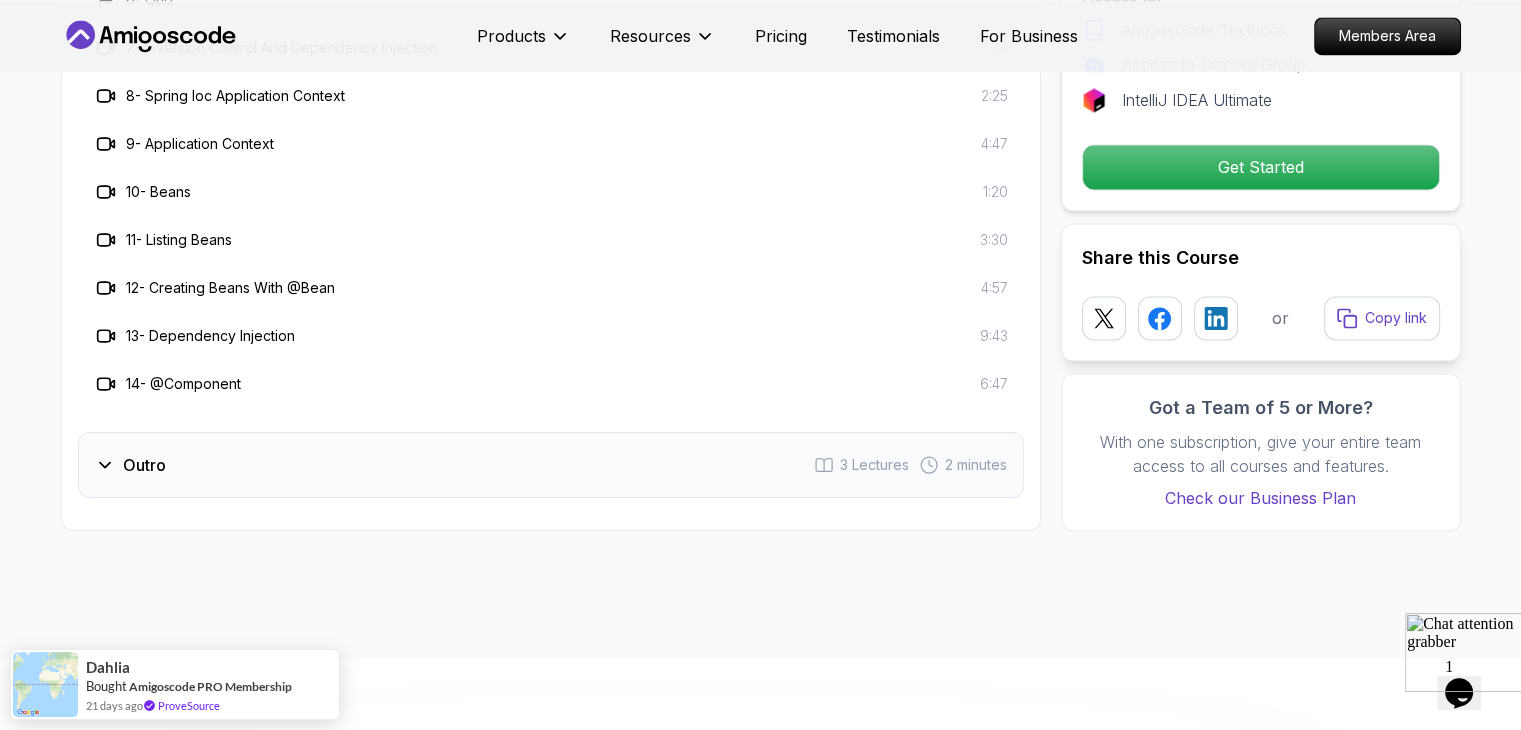 click on "Outro 3   Lectures     2 minutes" at bounding box center [551, 465] 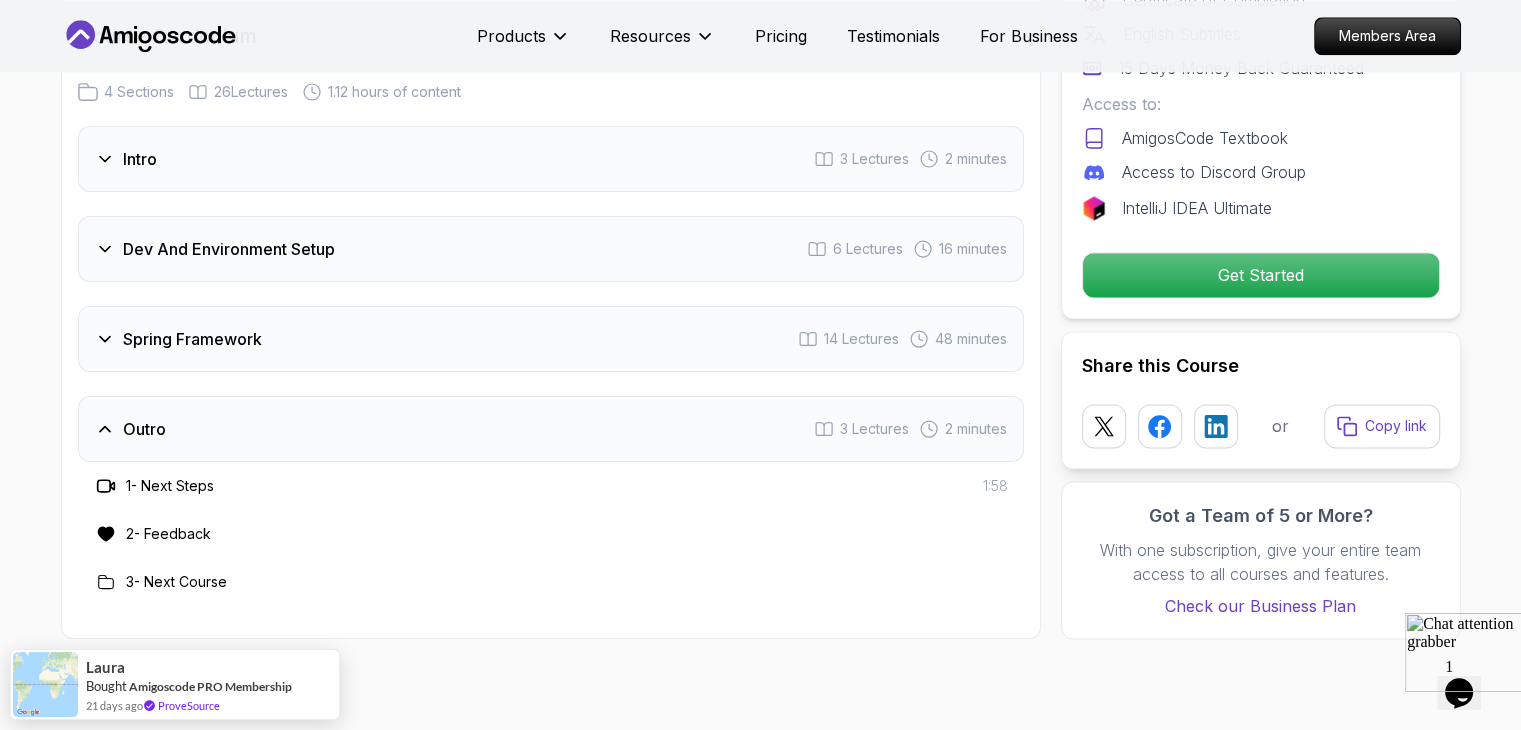 scroll, scrollTop: 2620, scrollLeft: 0, axis: vertical 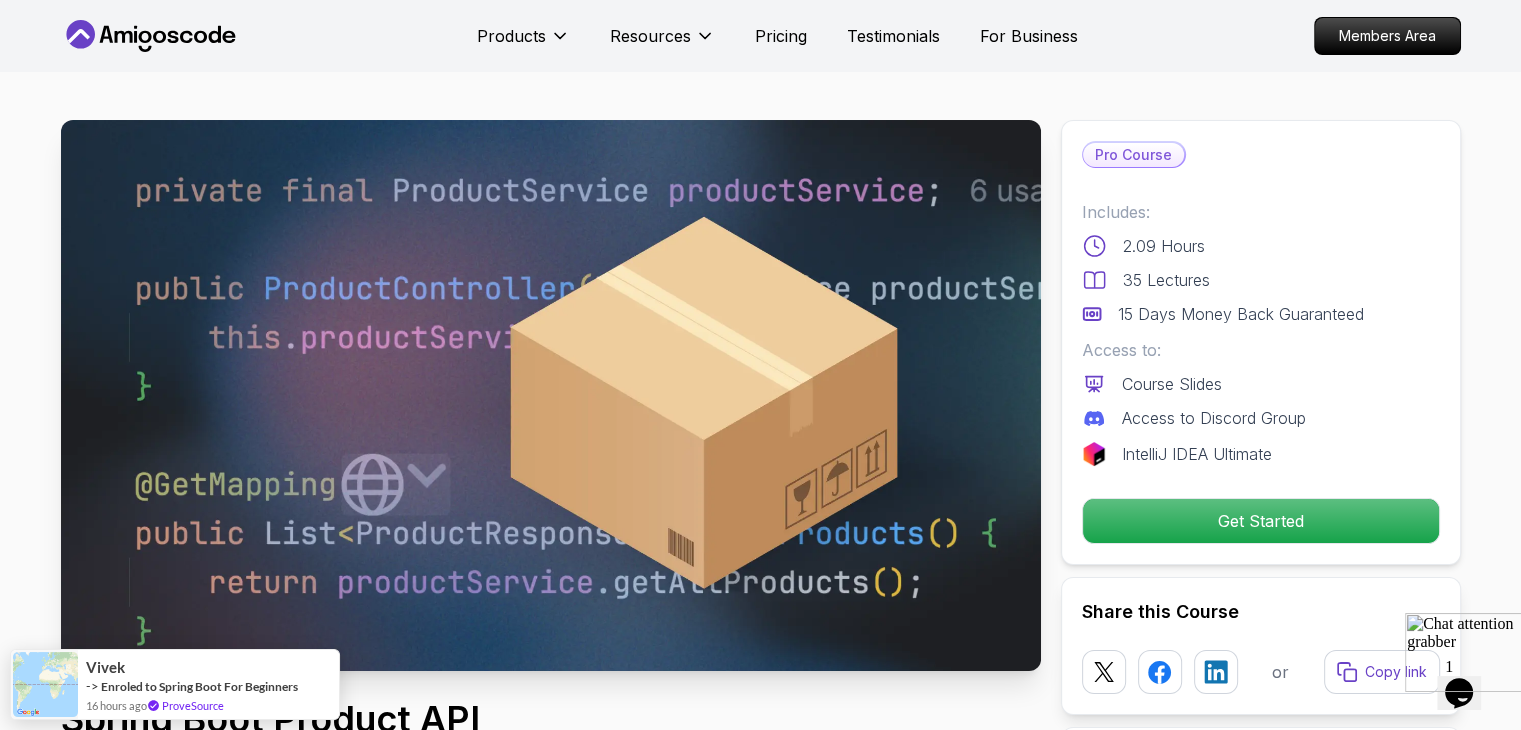 click on "Products Resources Pricing Testimonials For Business Members Area Products Resources Pricing Testimonials For Business Members Area Spring Boot Product API Build a fully functional Product API from scratch with Spring Boot. [FIRST] [LAST]  /   Instructor Pro Course Includes: 2.09 Hours 35 Lectures 15 Days Money Back Guaranteed Access to: Course Slides Access to Discord Group IntelliJ IDEA Ultimate Get Started Share this Course or Copy link Got a Team of 5 or More? With one subscription, give your entire team access to all courses and features. Check our Business Plan [FIRST] [LAST]  /   Instructor What you will build java spring-boot spring-data-jpa Database Integration - Set up a database, connect it to your Spring Boot application, and model your data using Java classes with annotations like `@Entity`, `@Table`, and `@Id`. RESTful Endpoints - Build endpoints to handle CRUD operations, including creating, reading, updating, and deleting products. Build Your Own Spring Boot Product API" at bounding box center [760, 4086] 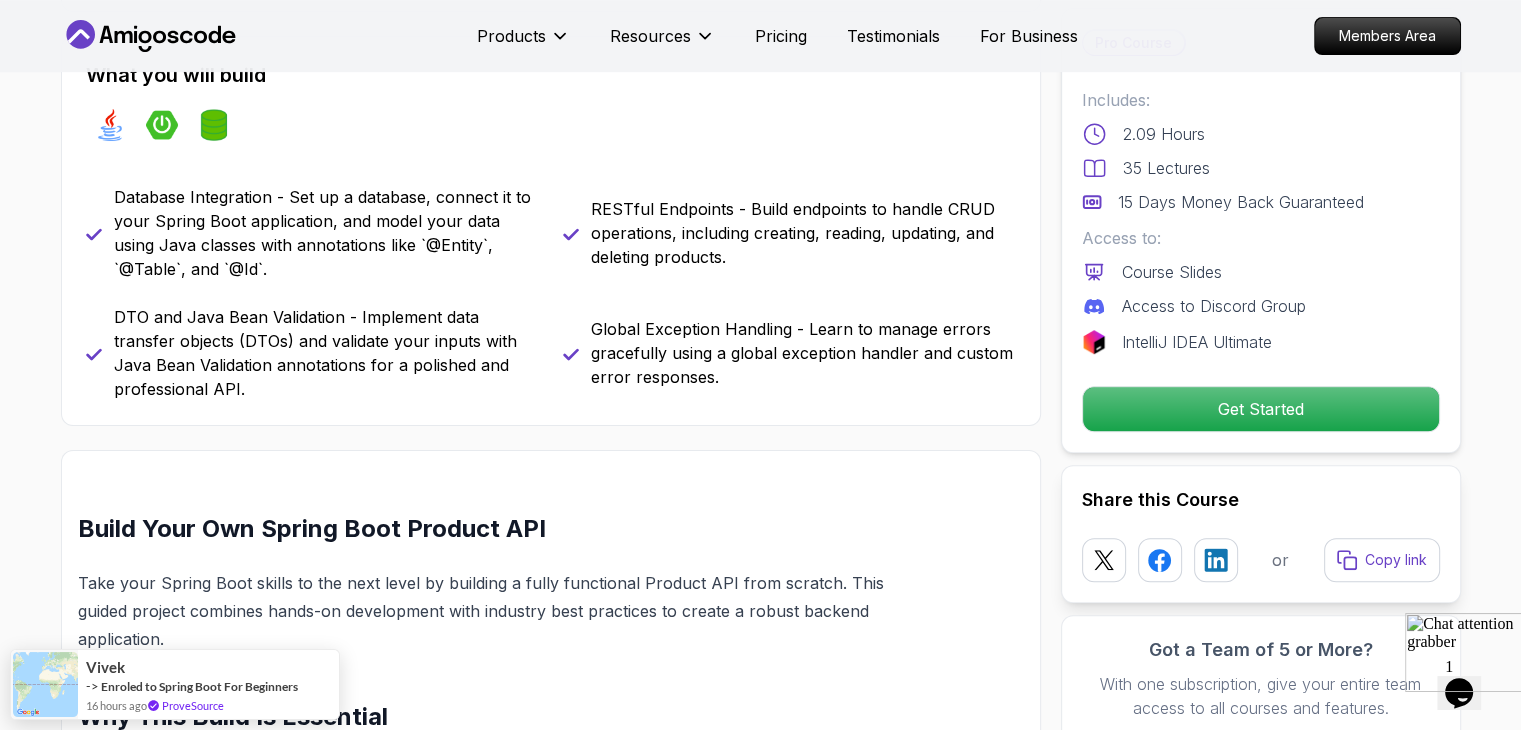 scroll, scrollTop: 838, scrollLeft: 0, axis: vertical 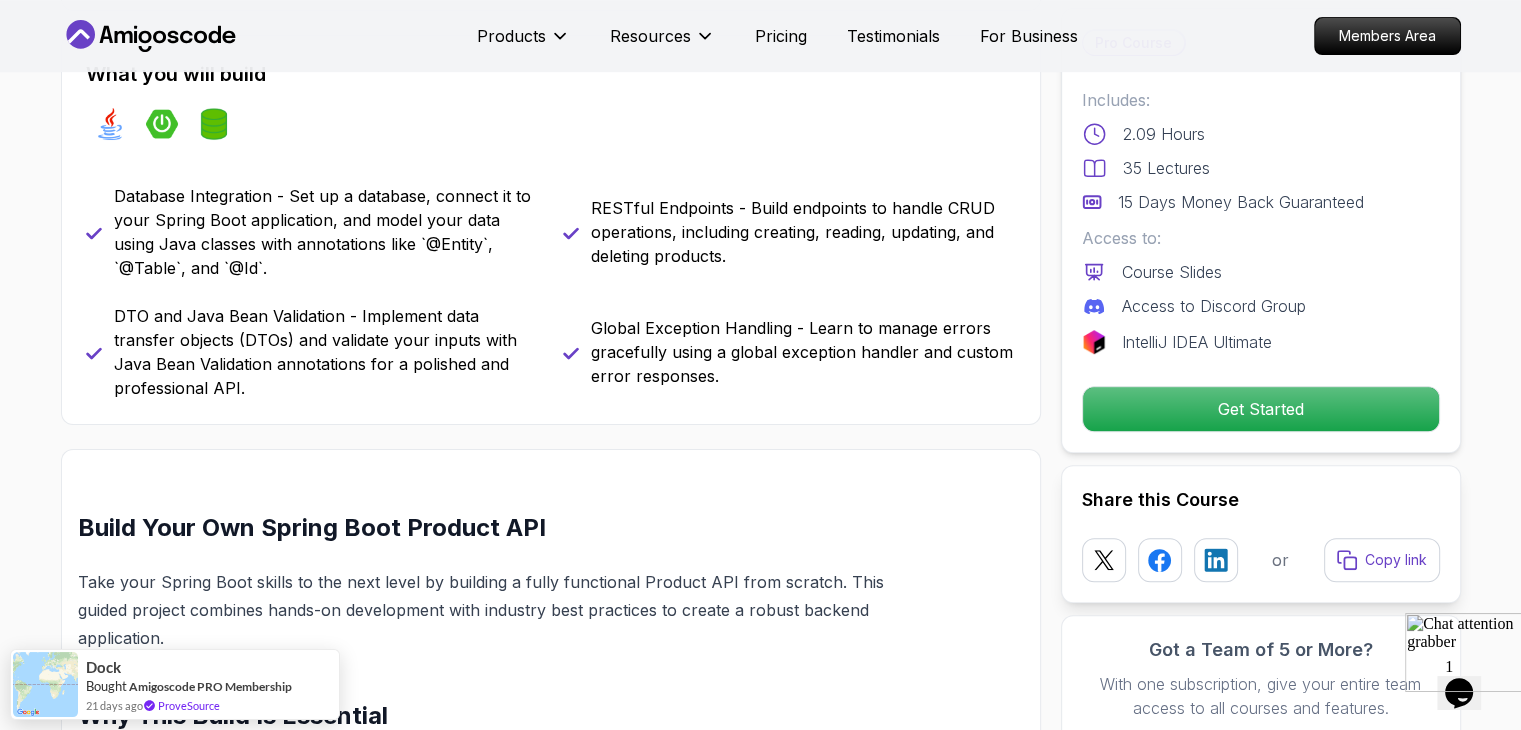 click on "Build Your Own Spring Boot Product API" at bounding box center (503, 528) 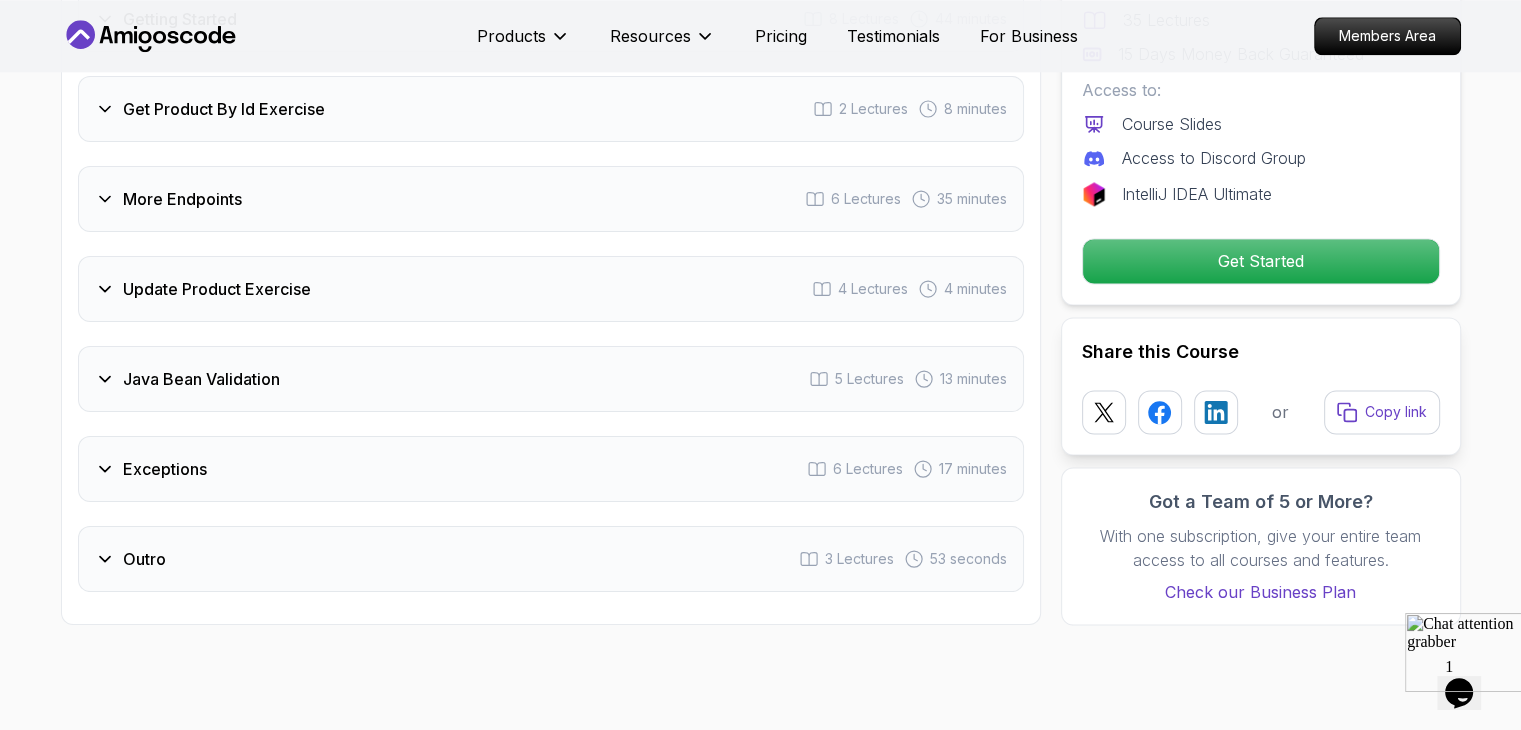 scroll, scrollTop: 2756, scrollLeft: 0, axis: vertical 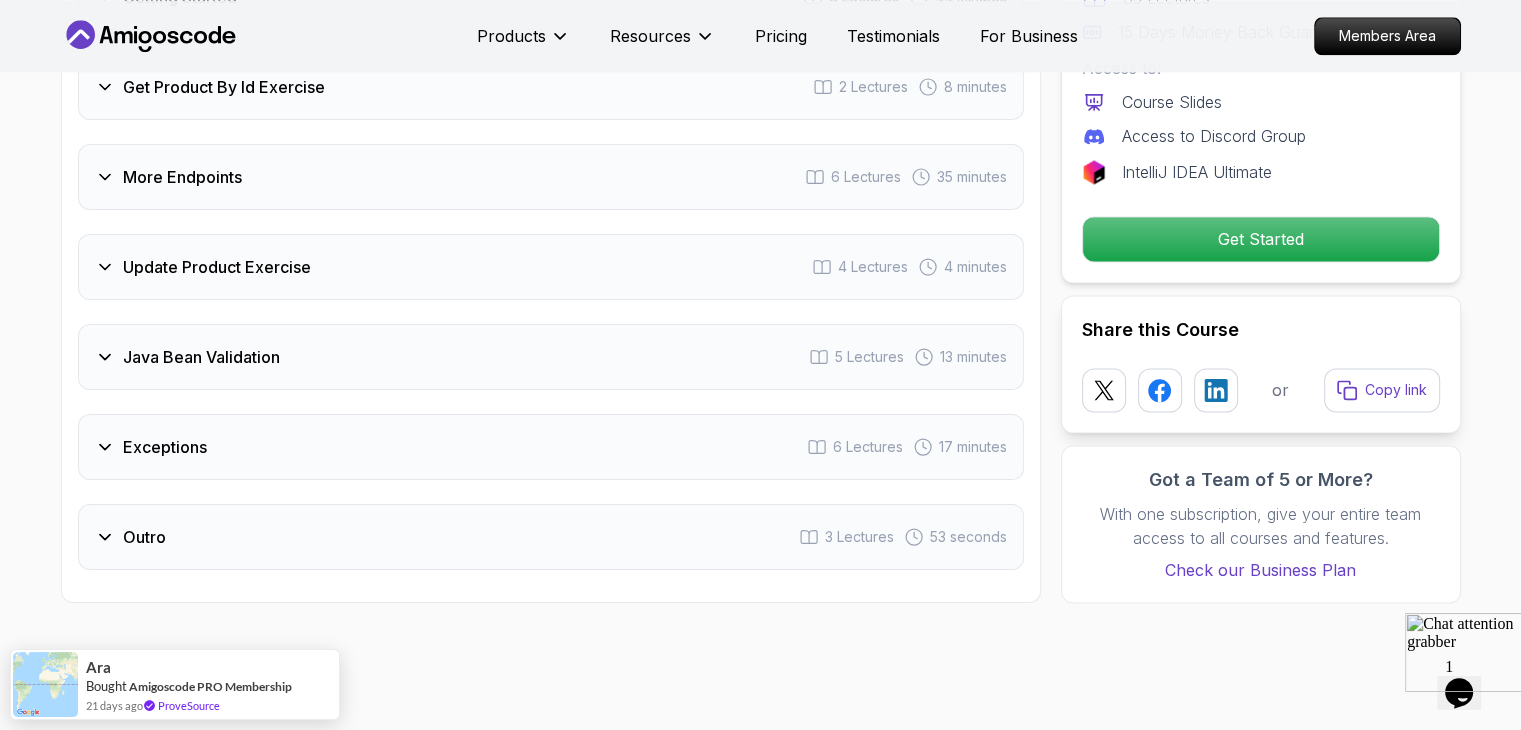click on "Course Curriculum 8   Sections 35  Lectures   2.09 hours   of content Intro 1   Lecture     3 minutes     1  -   Build Overview  3:12 Getting Started 8   Lectures     44 minutes   Get Product By Id Exercise 2   Lectures     8 minutes   More Endpoints 6   Lectures     35 minutes   Update Product Exercise 4   Lectures     4 minutes   Java Bean Validation 5   Lectures     13 minutes   Exceptions 6   Lectures     17 minutes   Outro 3   Lectures     53 seconds" at bounding box center (551, 146) 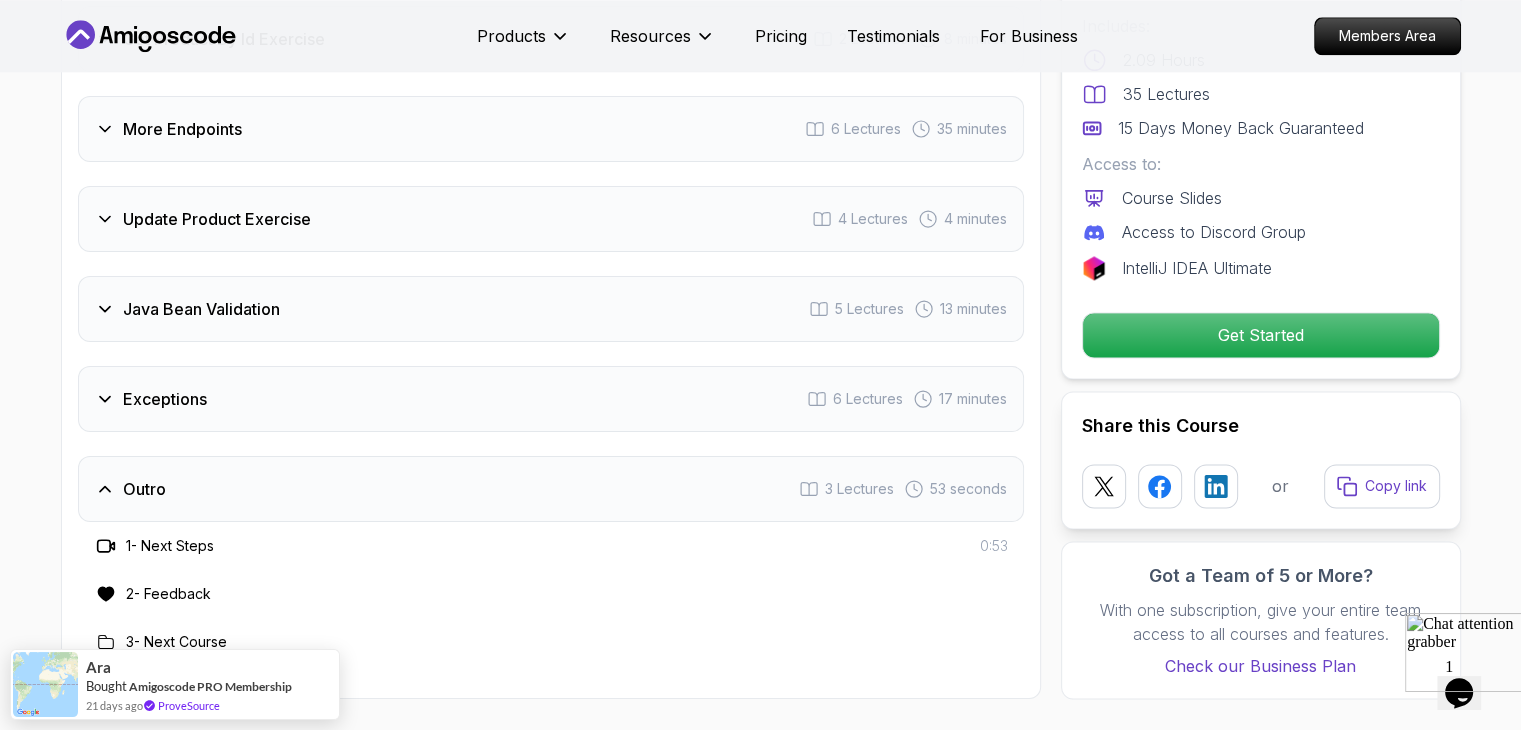scroll, scrollTop: 2708, scrollLeft: 0, axis: vertical 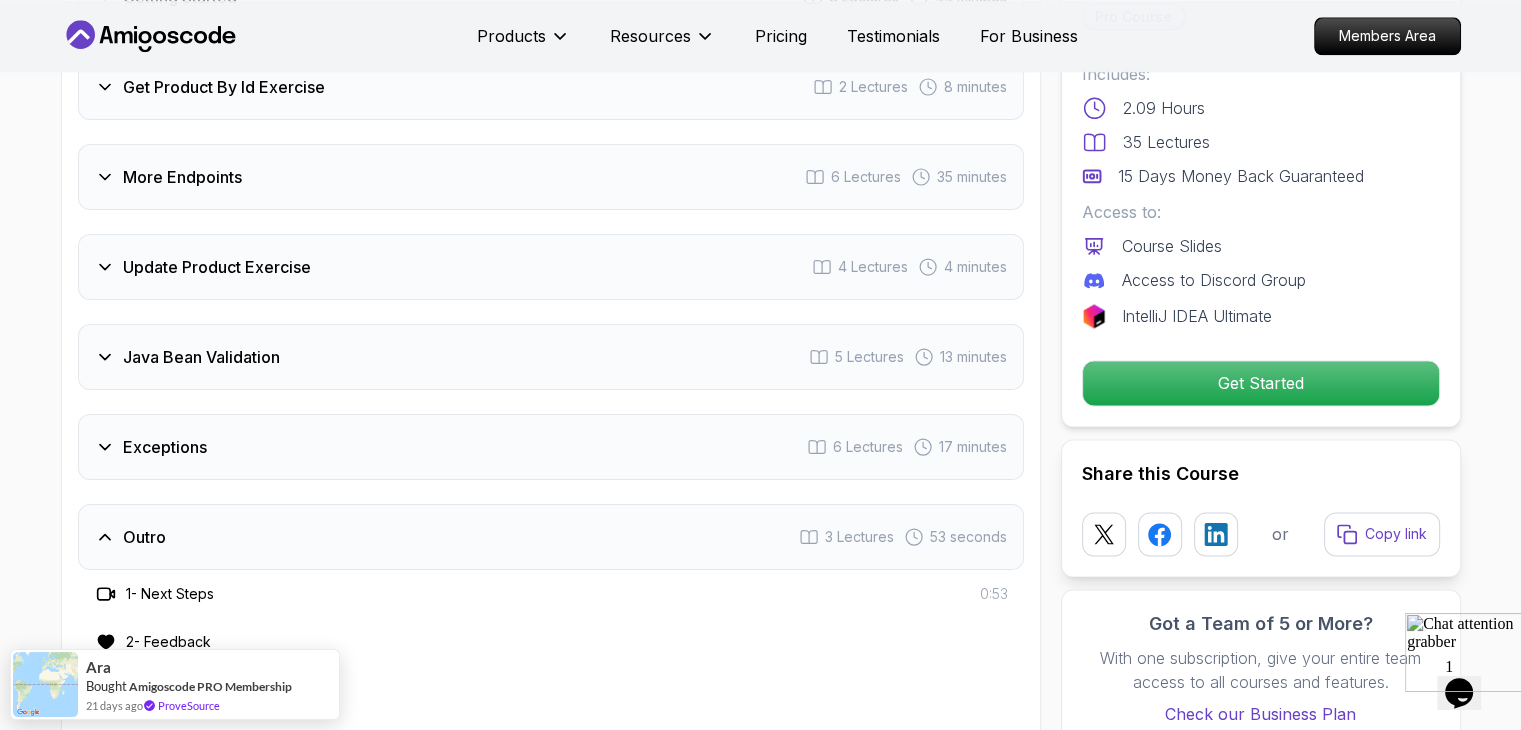 click on "Exceptions 6   Lectures     17 minutes" at bounding box center (551, 447) 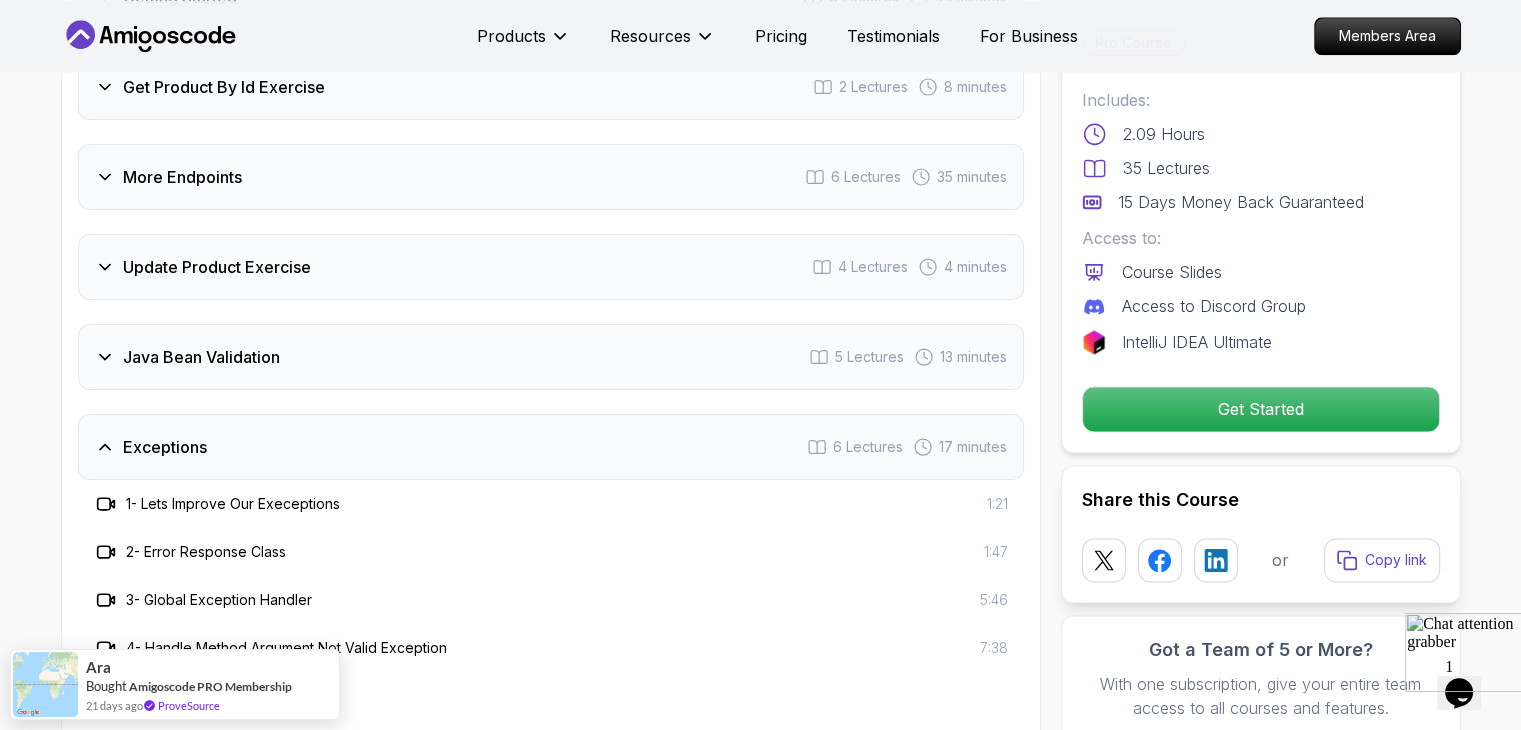 click on "Intro 1   Lecture     3 minutes   Getting Started 8   Lectures     44 minutes   Get Product By Id Exercise 2   Lectures     8 minutes   More Endpoints 6   Lectures     35 minutes   Update Product Exercise 4   Lectures     4 minutes   Java Bean Validation 5   Lectures     13 minutes   Exceptions 6   Lectures     17 minutes     1  -   Lets Improve Our Execeptions  1:21   2  -   Error Response Class  1:47   3  -   Global Exception Handler  5:46   4  -   Handle Method Argument Not Valid Exception  7:38   5  -   Exercise Solution    6  -   Exercise Solution  Outro 3   Lectures     53 seconds" at bounding box center (551, 366) 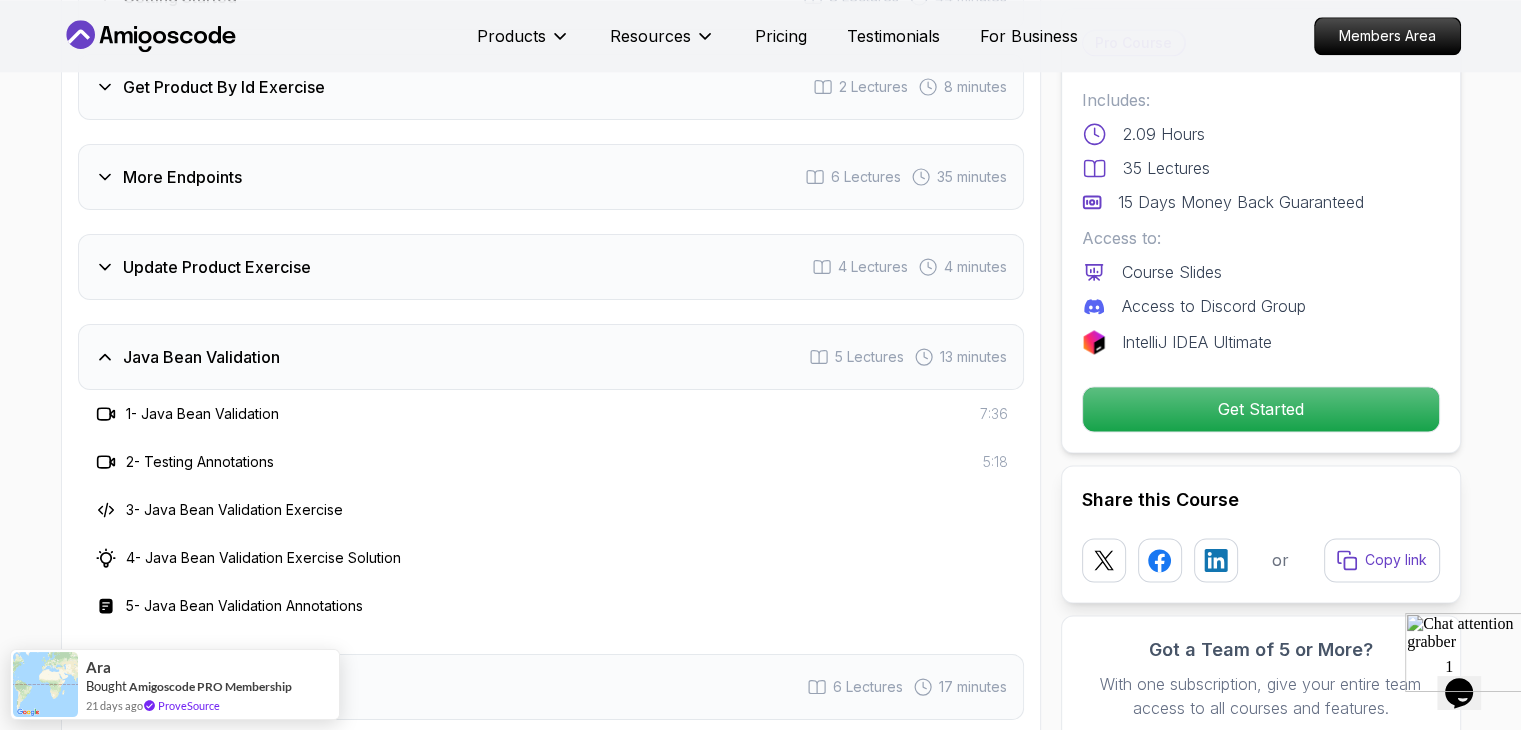 click on "Update Product Exercise 4   Lectures     4 minutes" at bounding box center (551, 267) 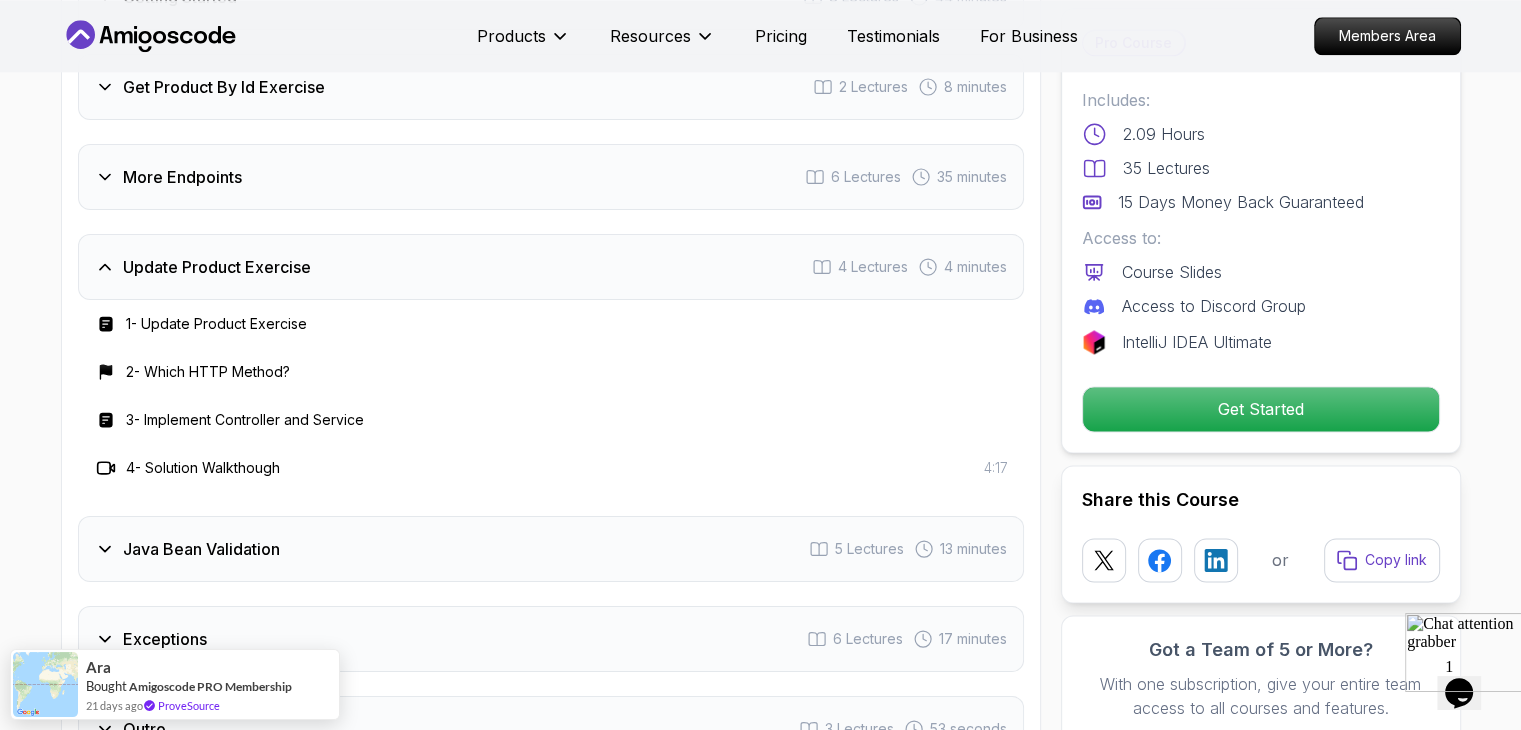 click on "Intro 1   Lecture     3 minutes   Getting Started 8   Lectures     44 minutes   Get Product By Id Exercise 2   Lectures     8 minutes   More Endpoints 6   Lectures     35 minutes   Update Product Exercise 4   Lectures     4 minutes     1  -   Update Product Exercise    2  -   Which HTTP Method?    3  -   Implement Controller and Service    4  -   Solution Walkthough  4:17 Java Bean Validation 5   Lectures     13 minutes   Exceptions 6   Lectures     17 minutes   Outro 3   Lectures     53 seconds" at bounding box center (551, 318) 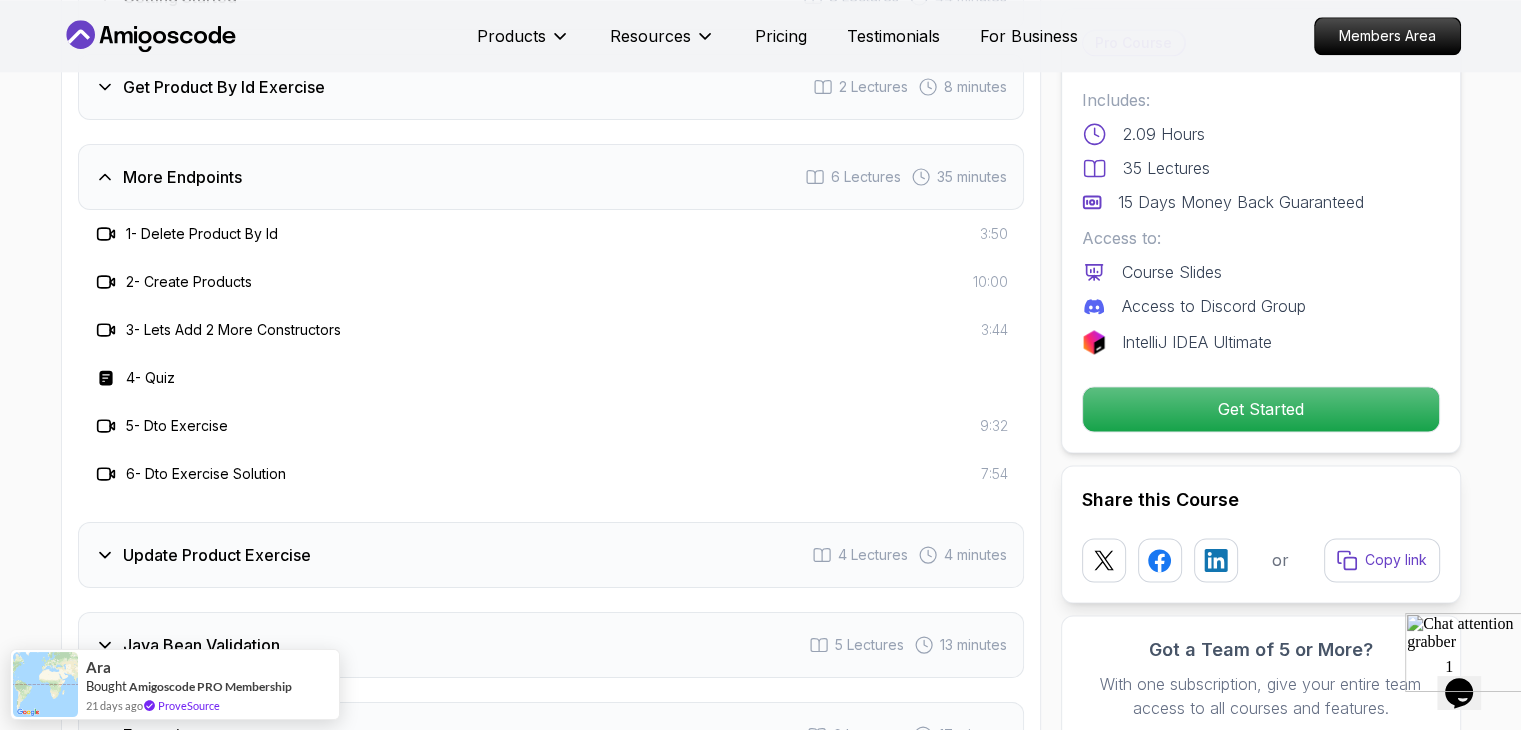 type 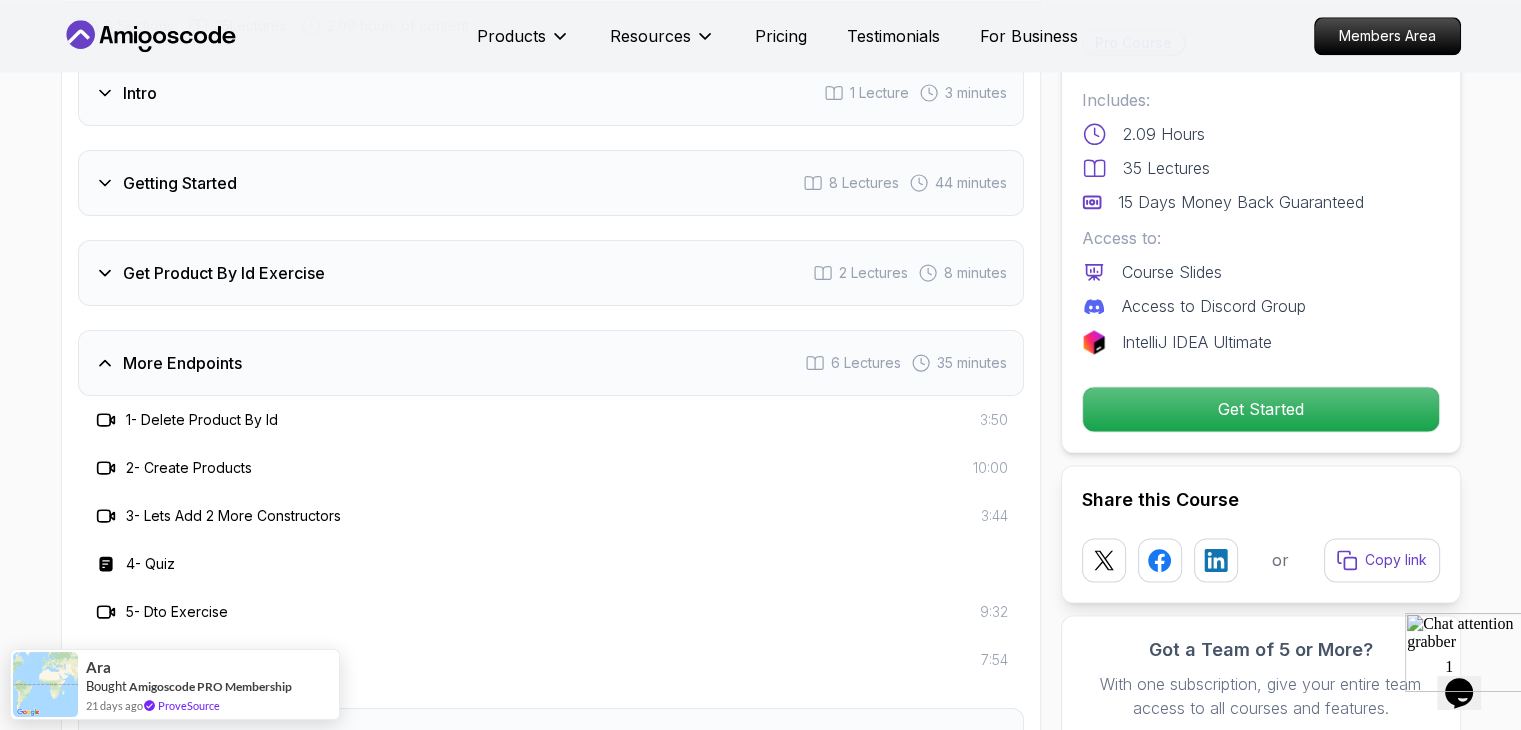 scroll, scrollTop: 2508, scrollLeft: 0, axis: vertical 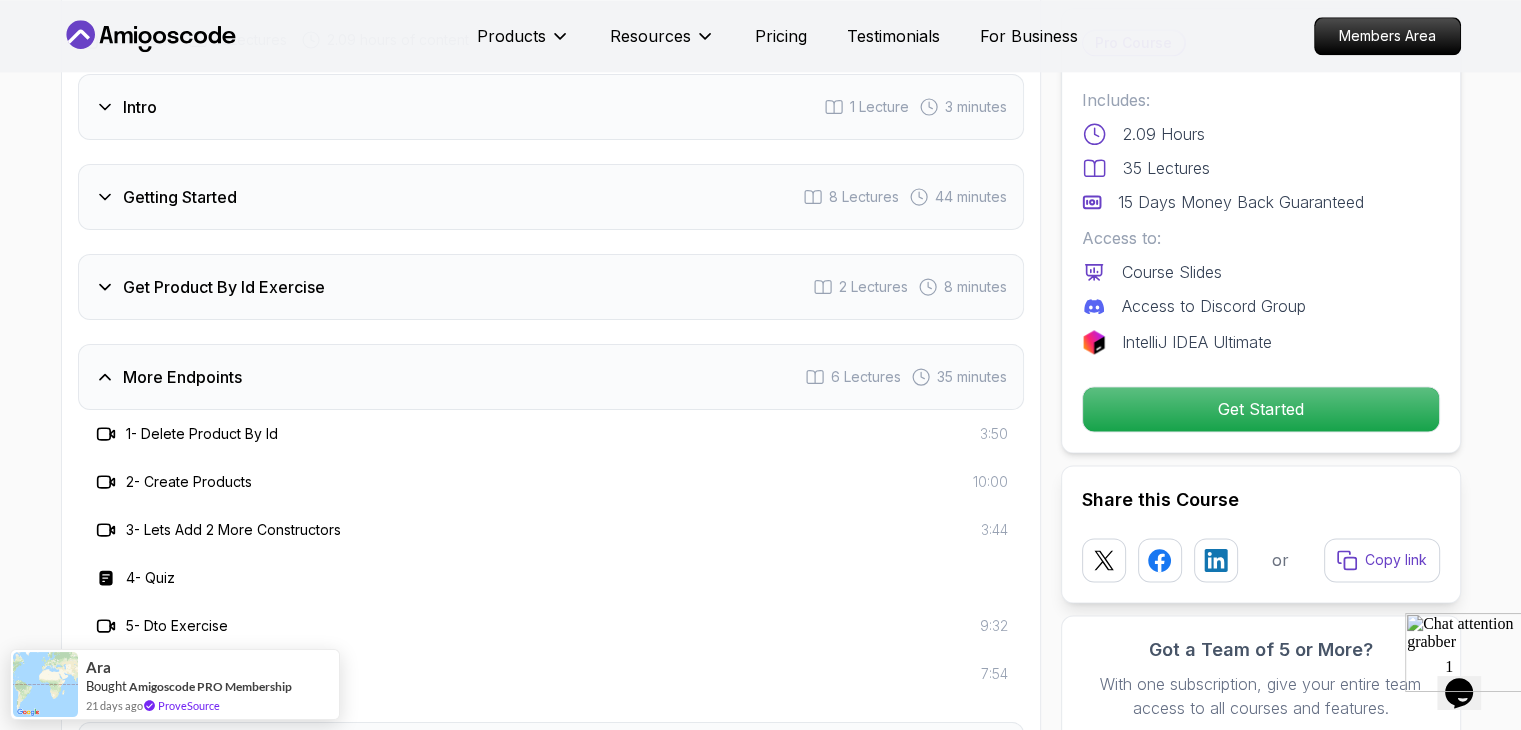 click on "Get Product By Id Exercise 2   Lectures     8 minutes" at bounding box center (551, 287) 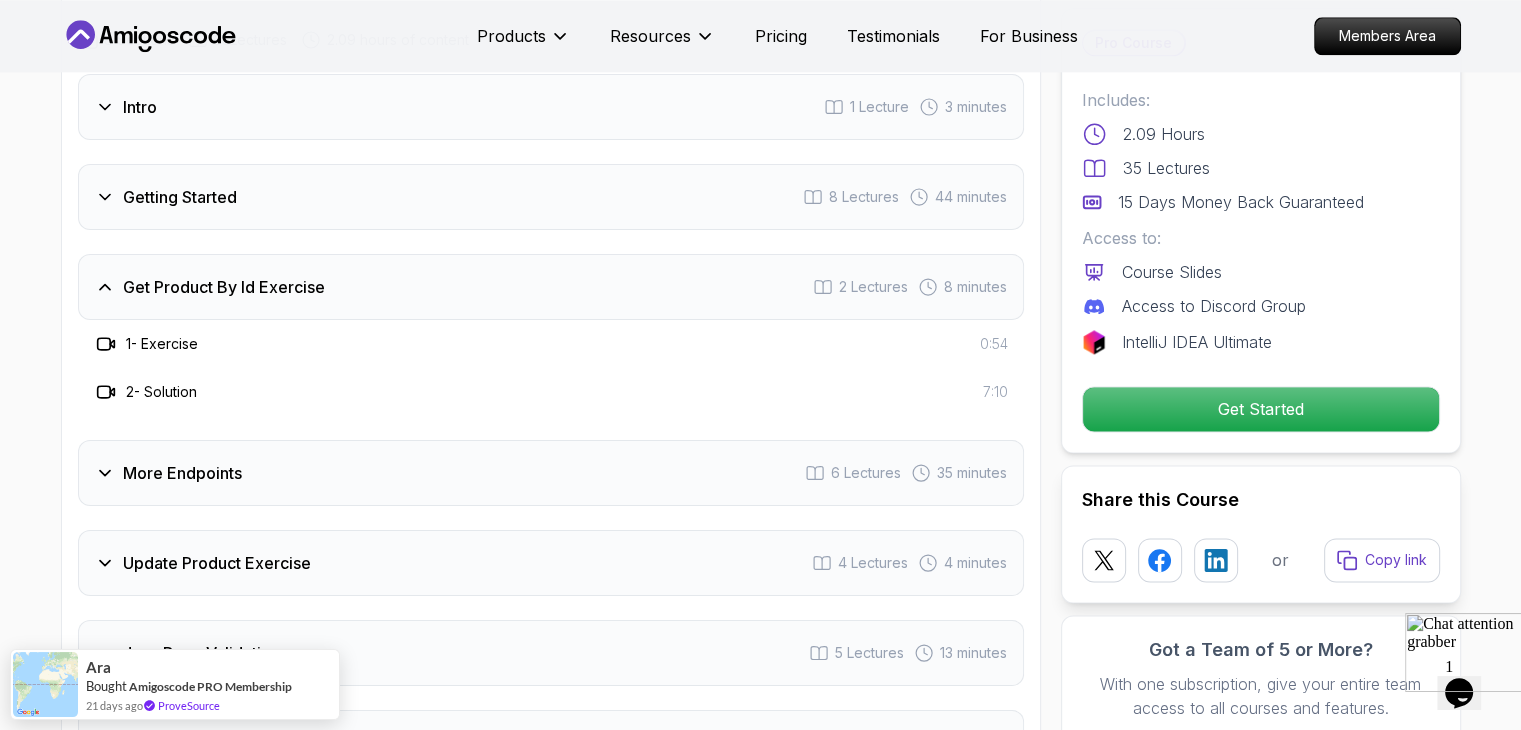 click on "Getting Started 8   Lectures     44 minutes" at bounding box center (551, 197) 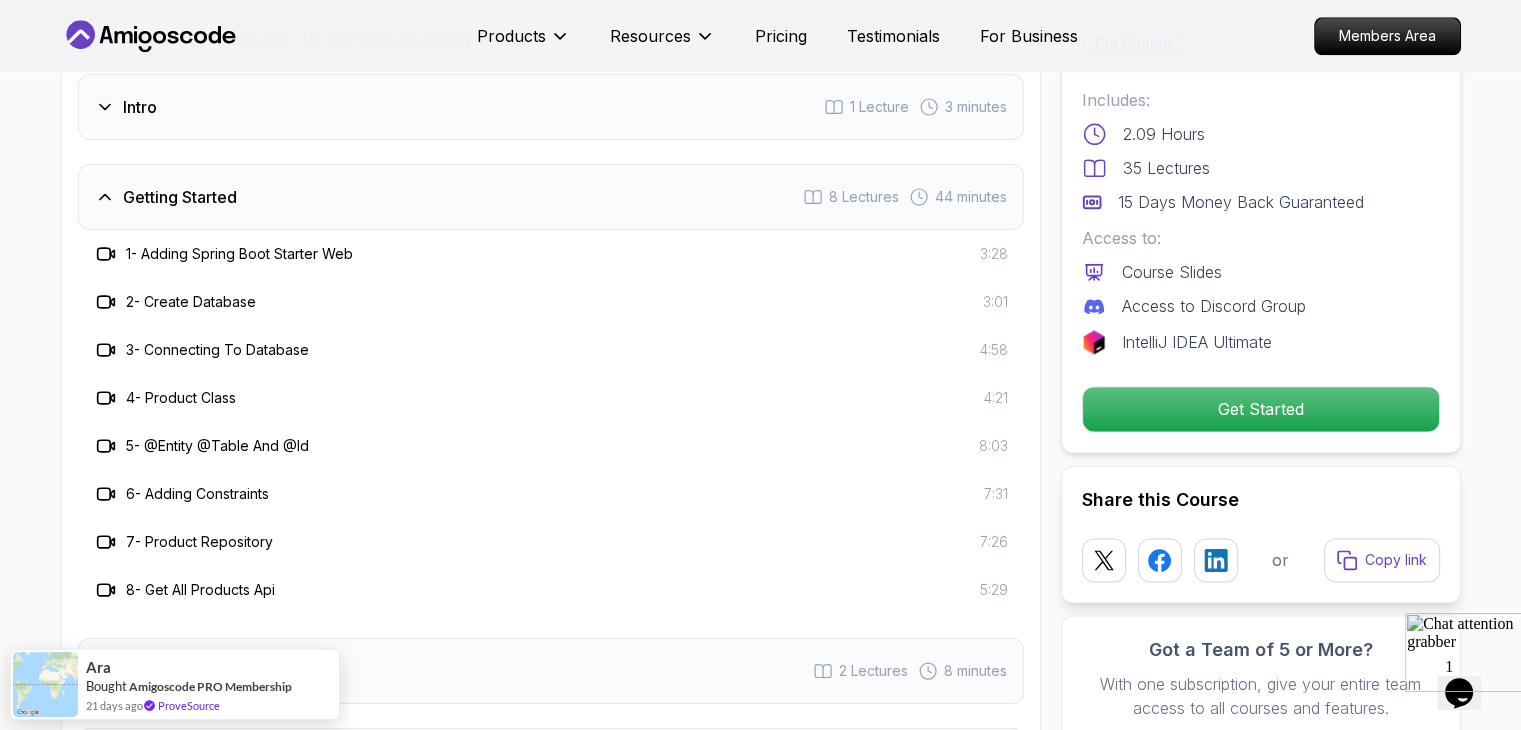click on "Spring Boot Product API Build a fully functional Product API from scratch with Spring Boot. Mama Samba Braima Djalo  /   Instructor Pro Course Includes: 2.09 Hours 35 Lectures 15 Days Money Back Guaranteed Access to: Course Slides Access to Discord Group IntelliJ IDEA Ultimate Get Started Share this Course or Copy link Got a Team of 5 or More? With one subscription, give your entire team access to all courses and features. Check our Business Plan Mama Samba Braima Djalo  /   Instructor What you will build java spring-boot spring-data-jpa Database Integration - Set up a database, connect it to your Spring Boot application, and model your data using Java classes with annotations like `@Entity`, `@Table`, and `@Id`. RESTful Endpoints - Build endpoints to handle CRUD operations, including creating, reading, updating, and deleting products. DTO and Java Bean Validation - Implement data transfer objects (DTOs) and validate your inputs with Java Bean Validation annotations for a polished and professional API." at bounding box center [760, -561] 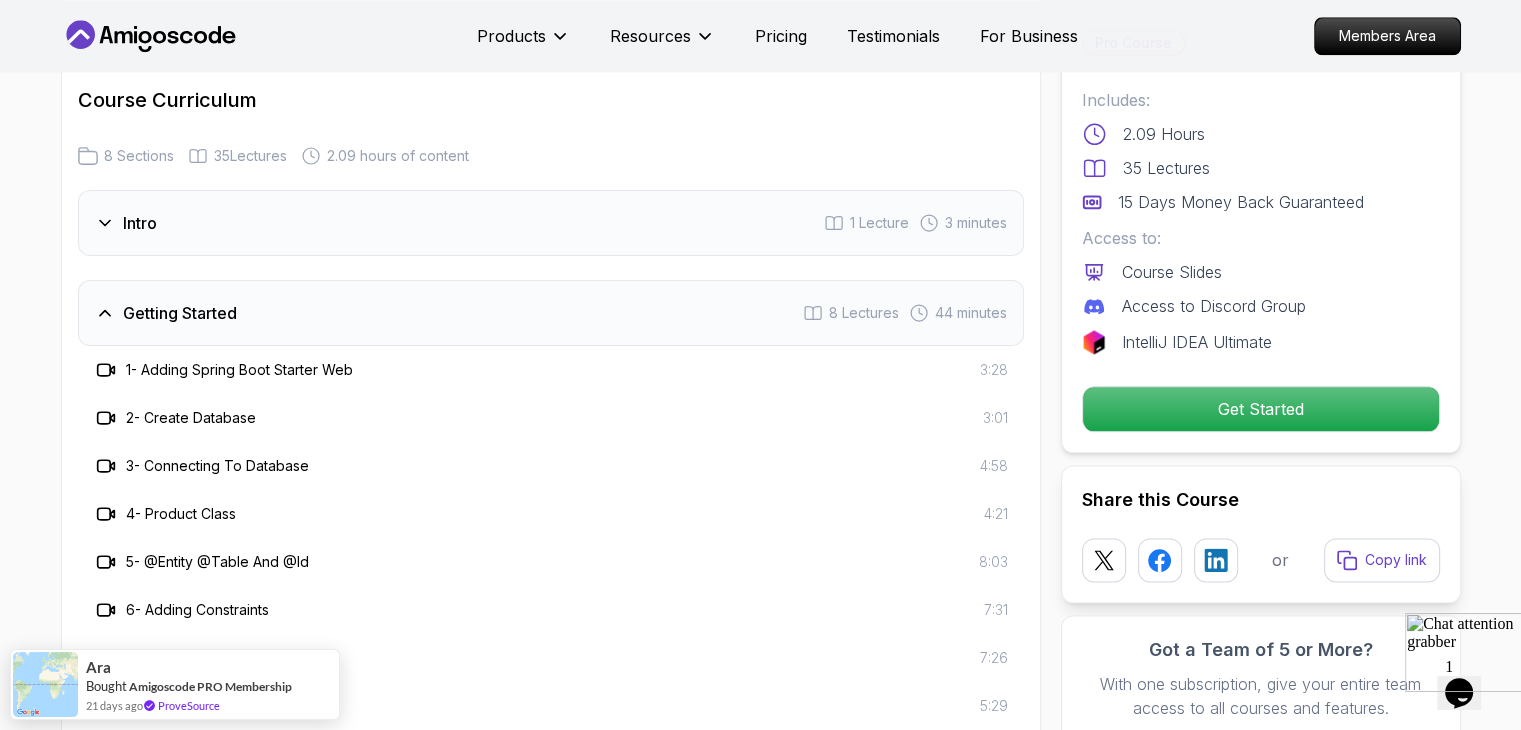 scroll, scrollTop: 2388, scrollLeft: 0, axis: vertical 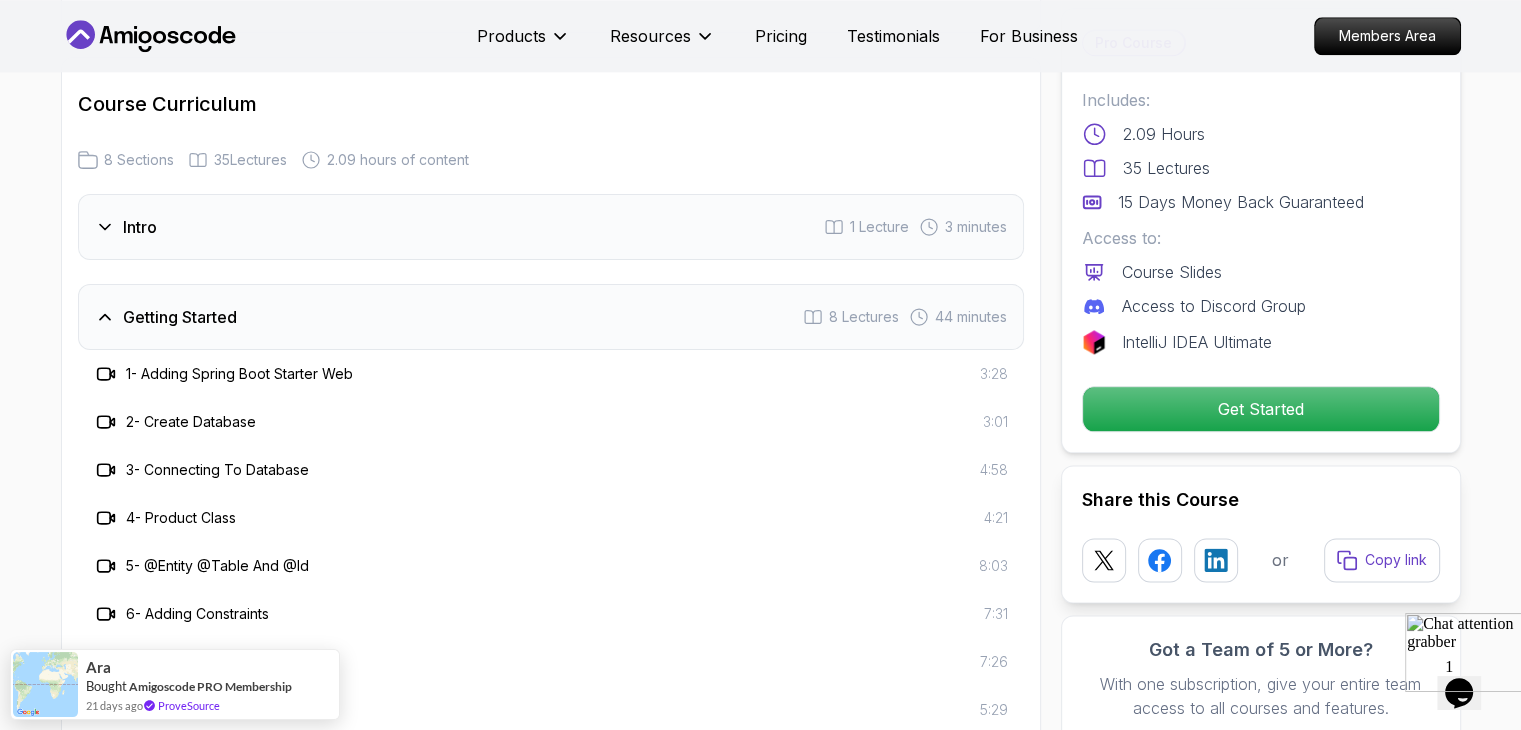 click on "Intro 1   Lecture     3 minutes" at bounding box center [551, 227] 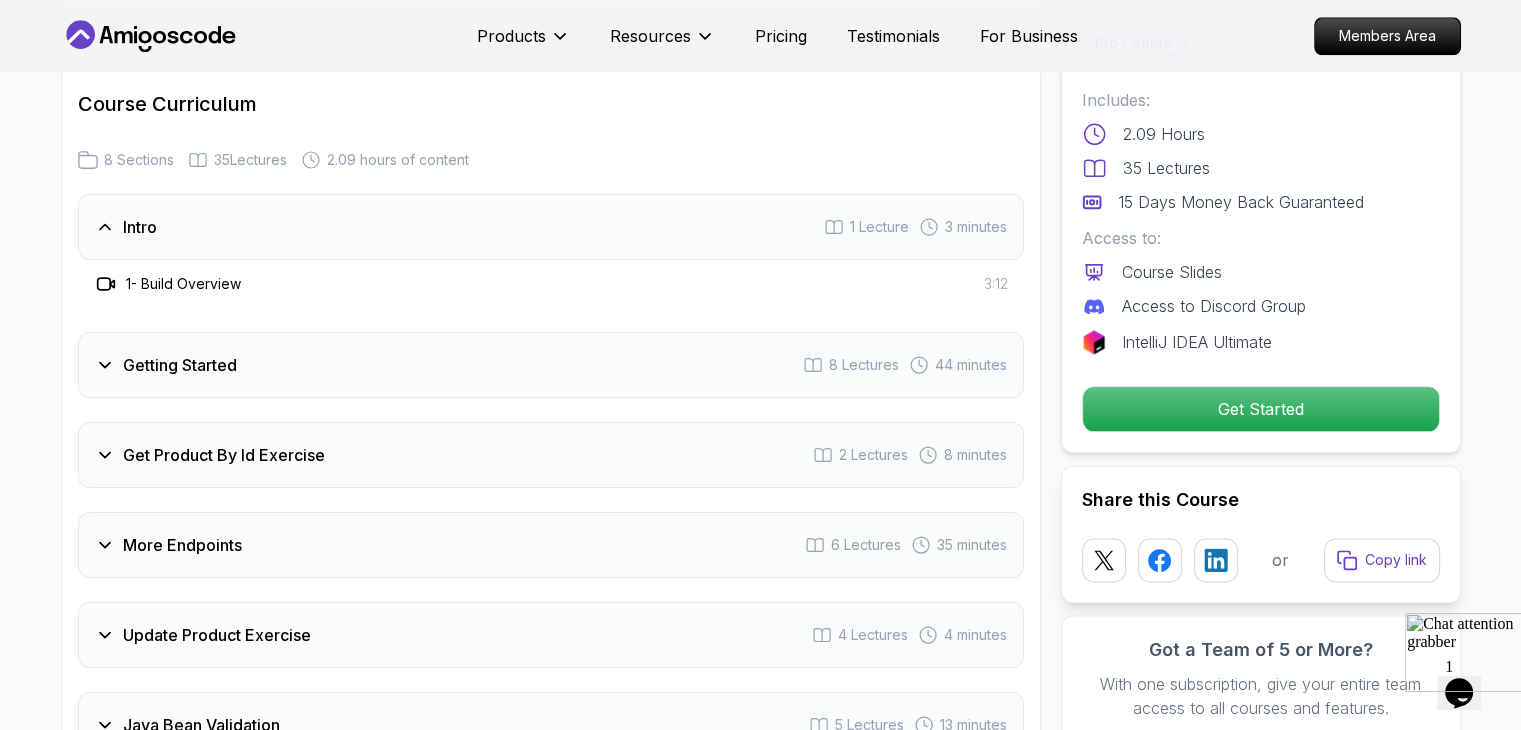 click on "Getting Started 8   Lectures     44 minutes" at bounding box center (551, 365) 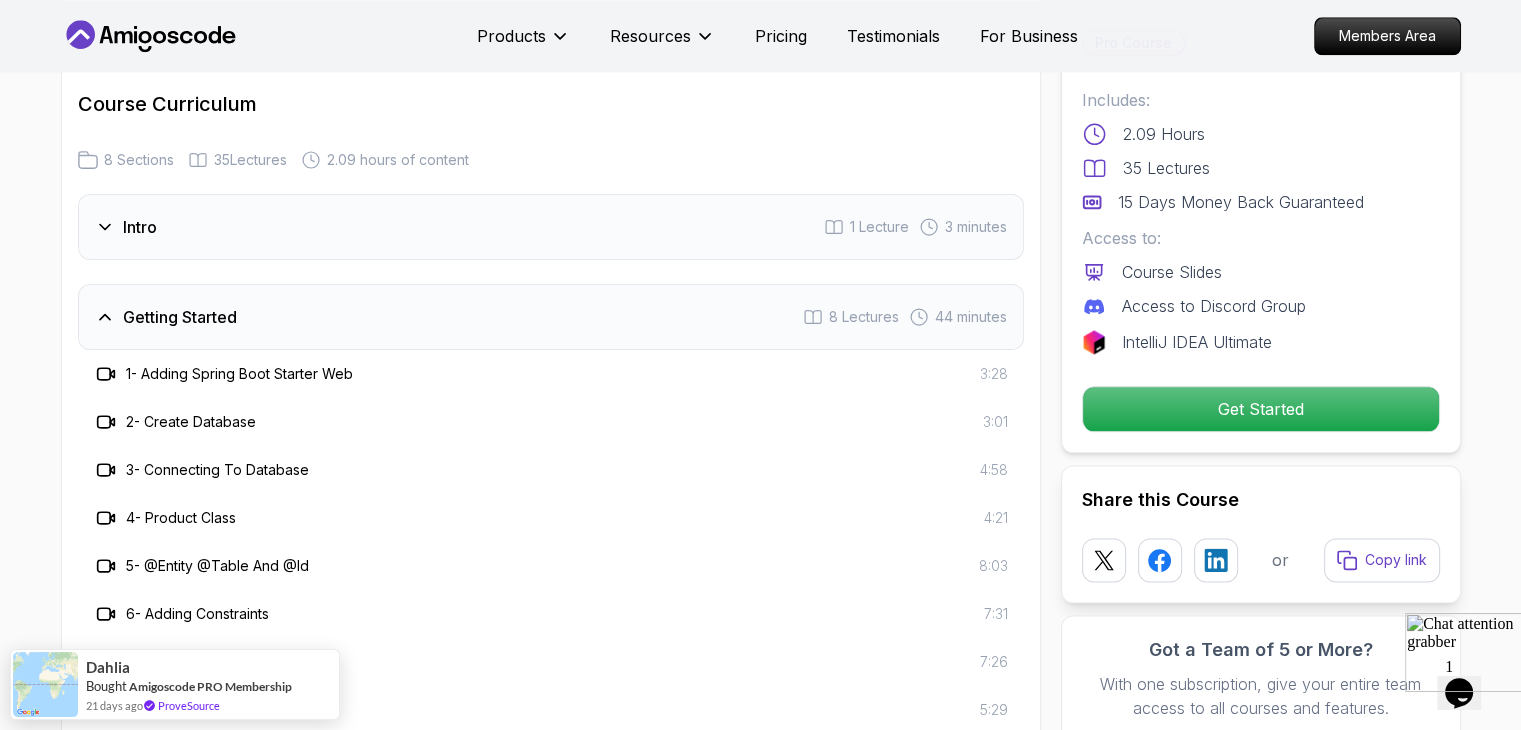 click on "4  -   Product Class  4:21" at bounding box center (551, 518) 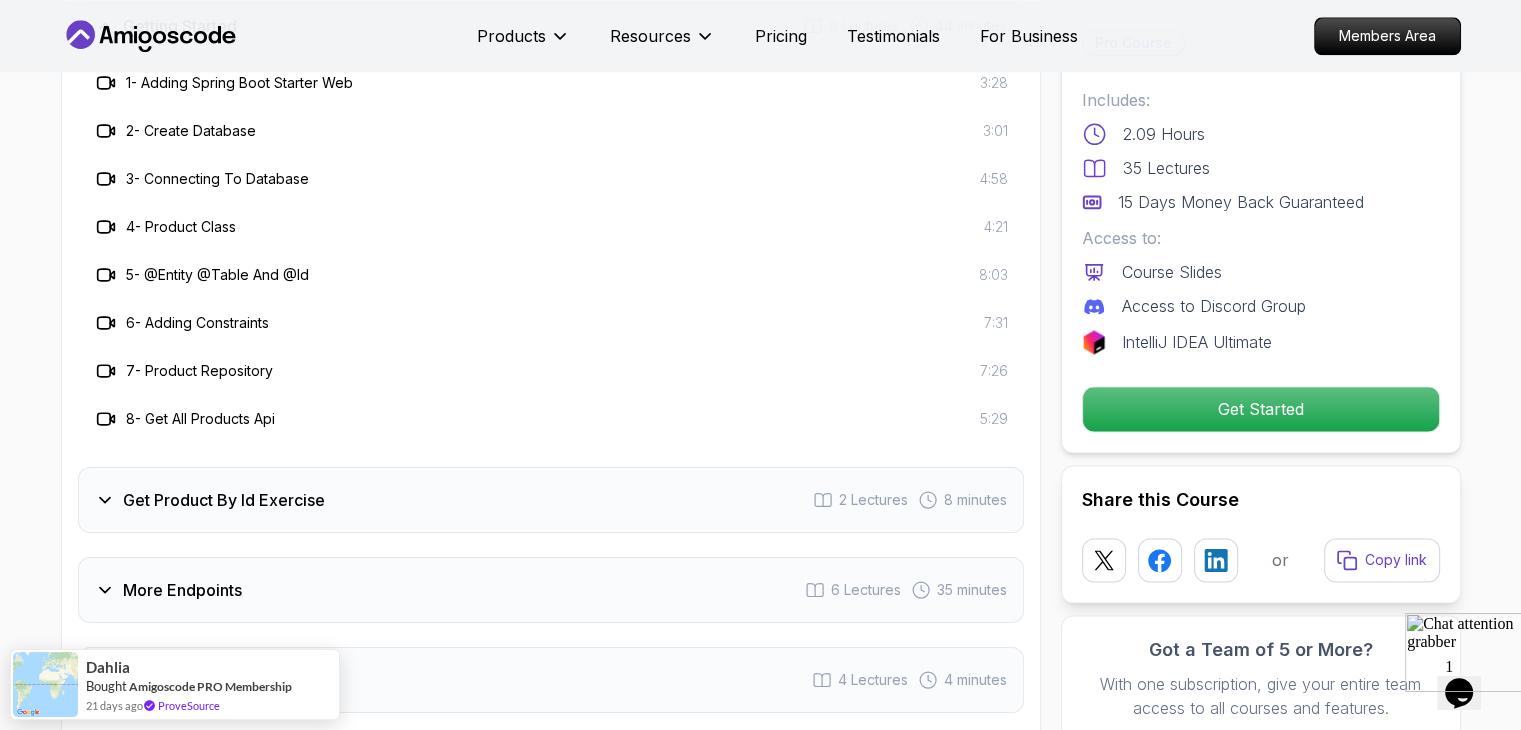 scroll, scrollTop: 2708, scrollLeft: 0, axis: vertical 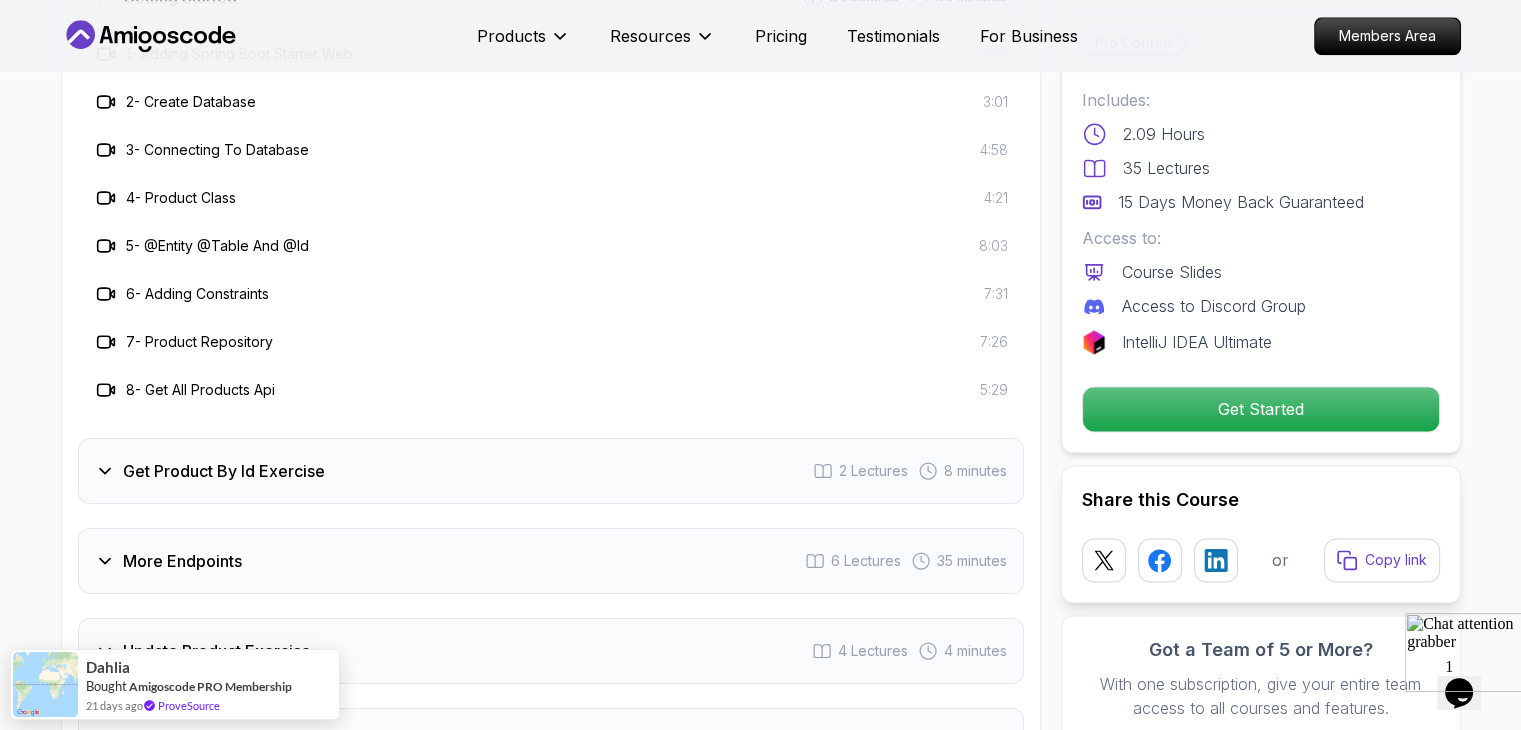 click on "Get Product By Id Exercise 2   Lectures     8 minutes" at bounding box center (551, 471) 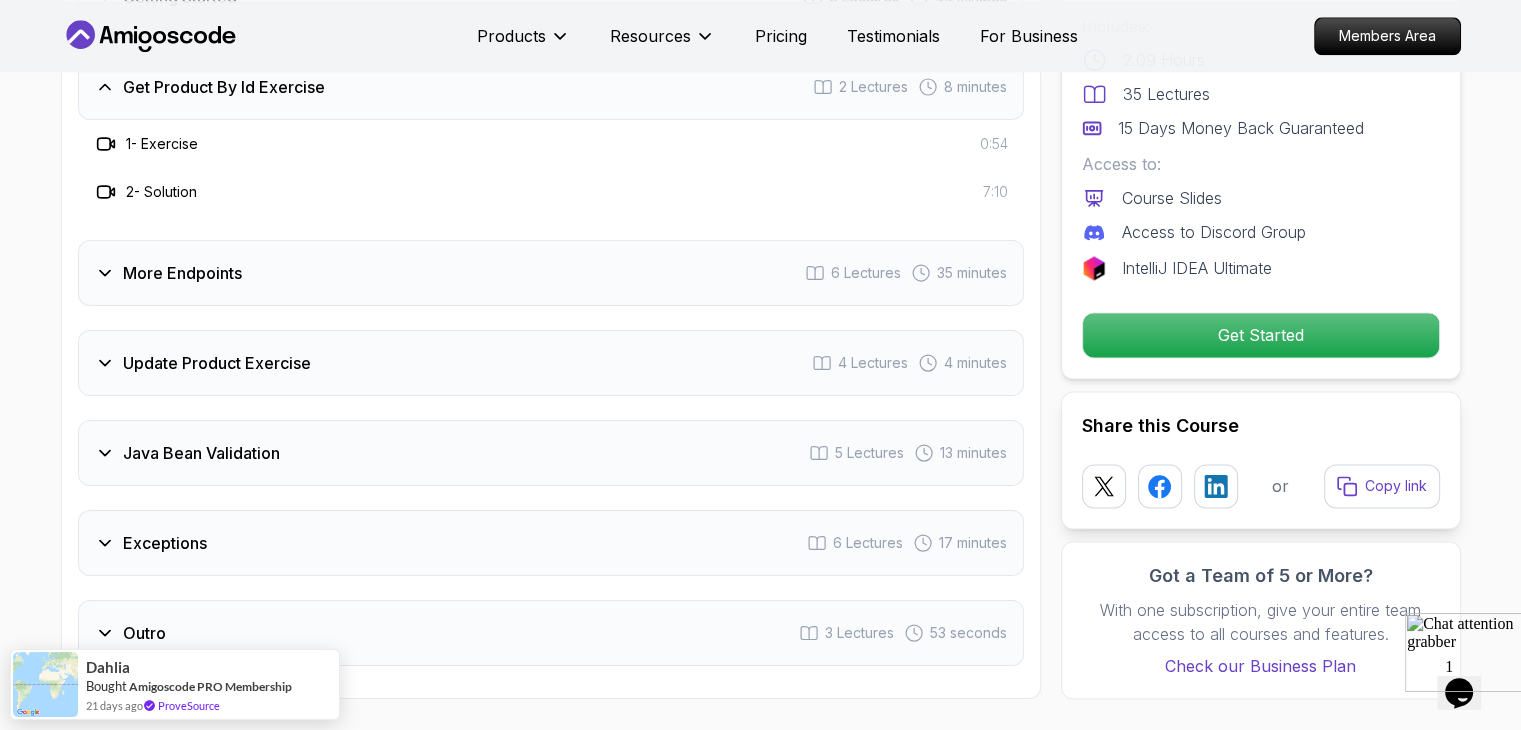 type 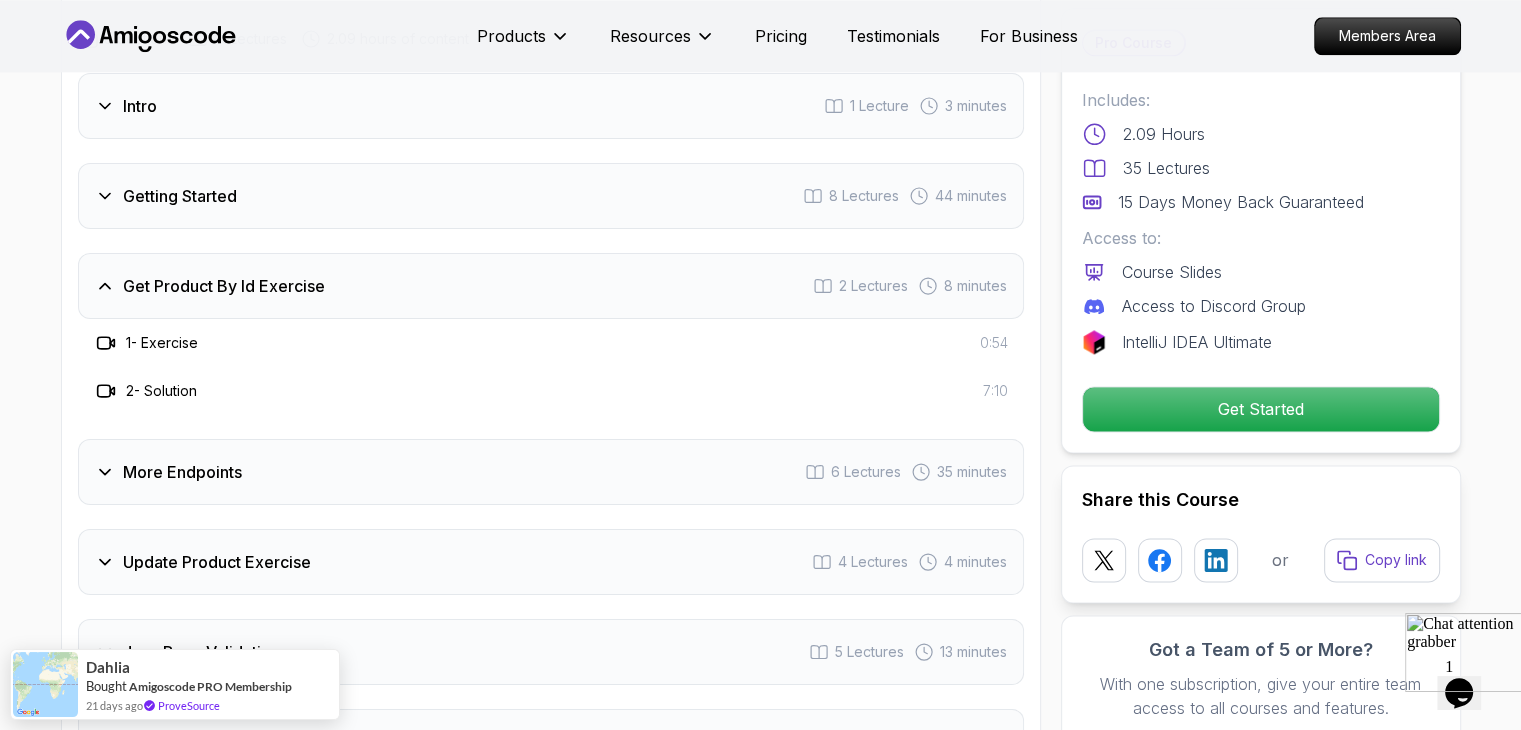 scroll, scrollTop: 2508, scrollLeft: 0, axis: vertical 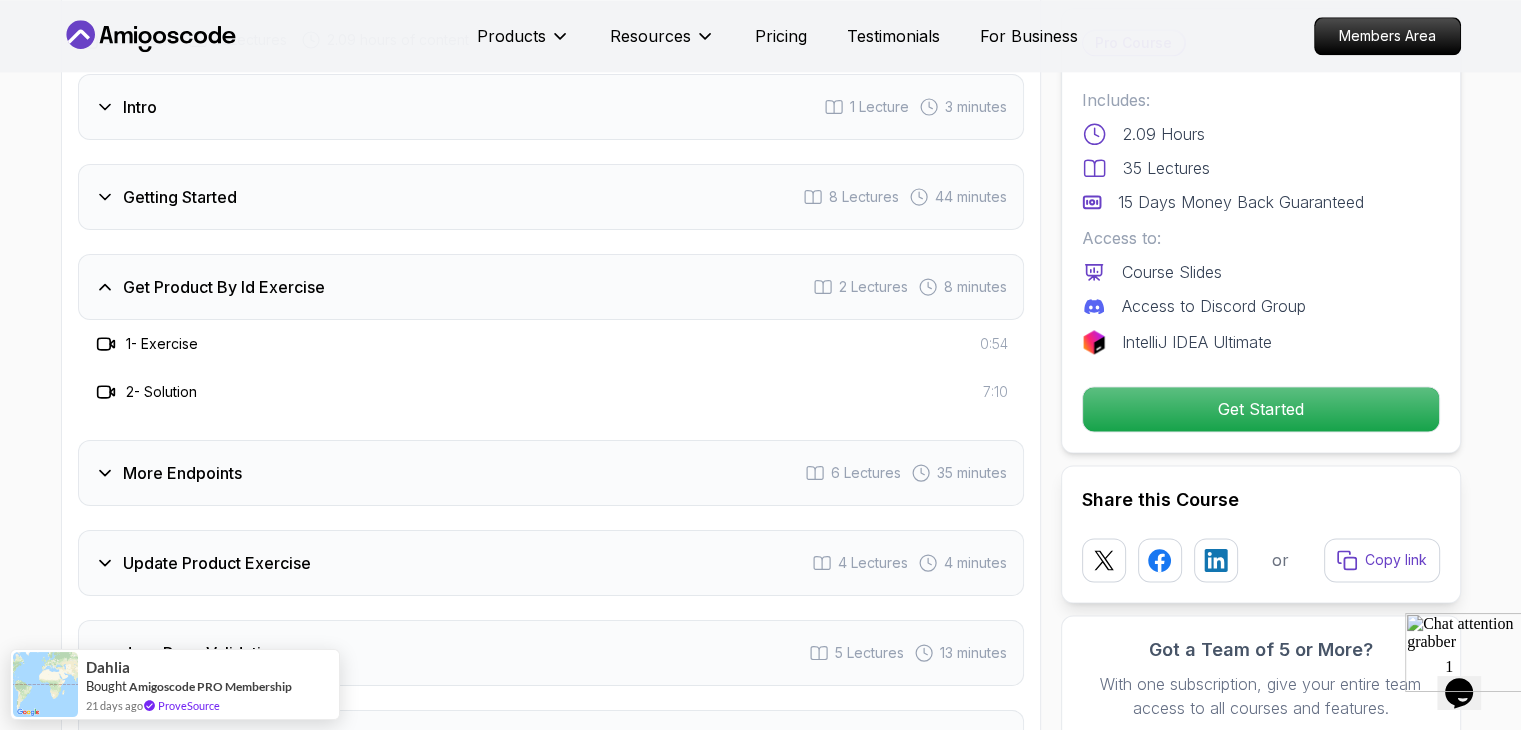 click on "2  -   Solution  7:10" at bounding box center [551, 392] 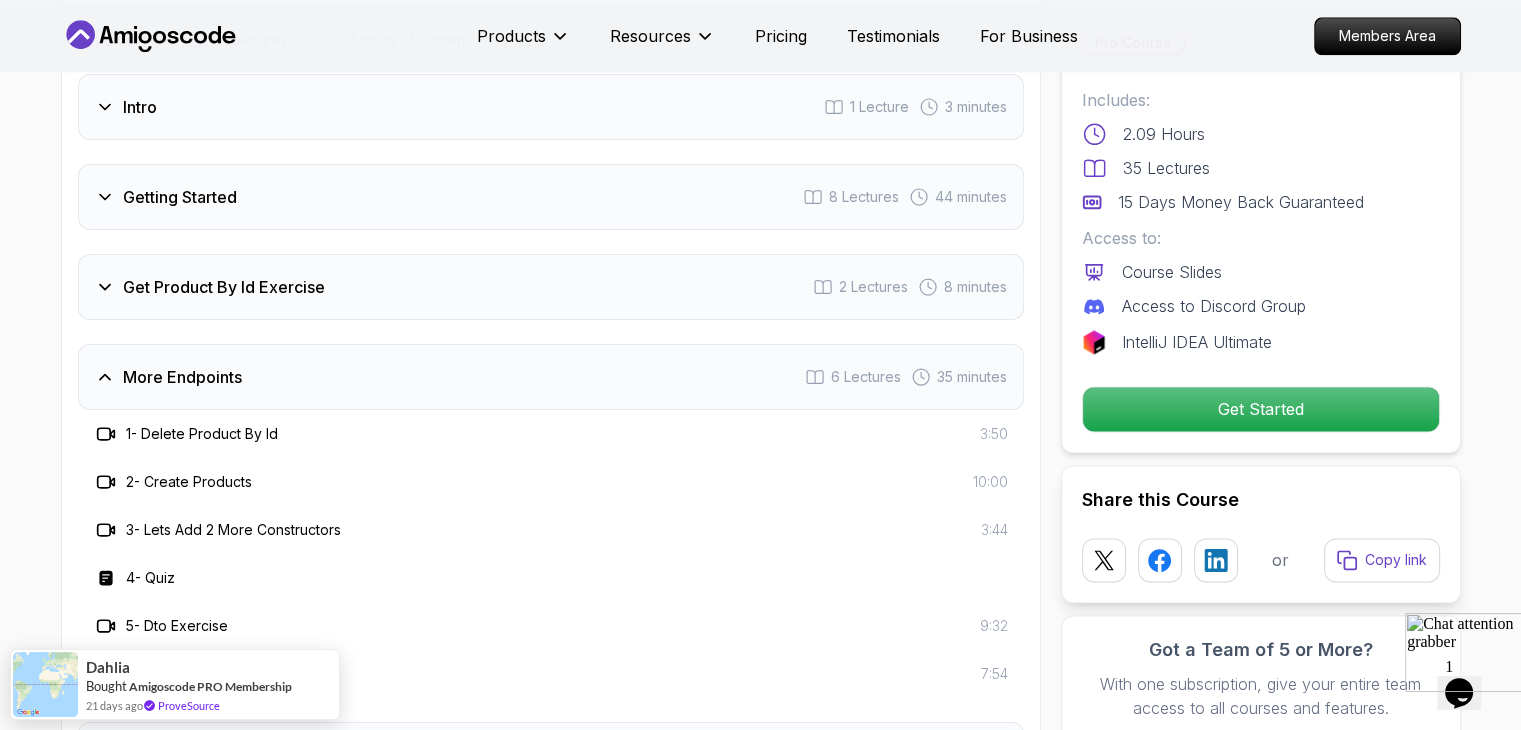 click on "3  -   Lets Add 2 More Constructors" at bounding box center [233, 530] 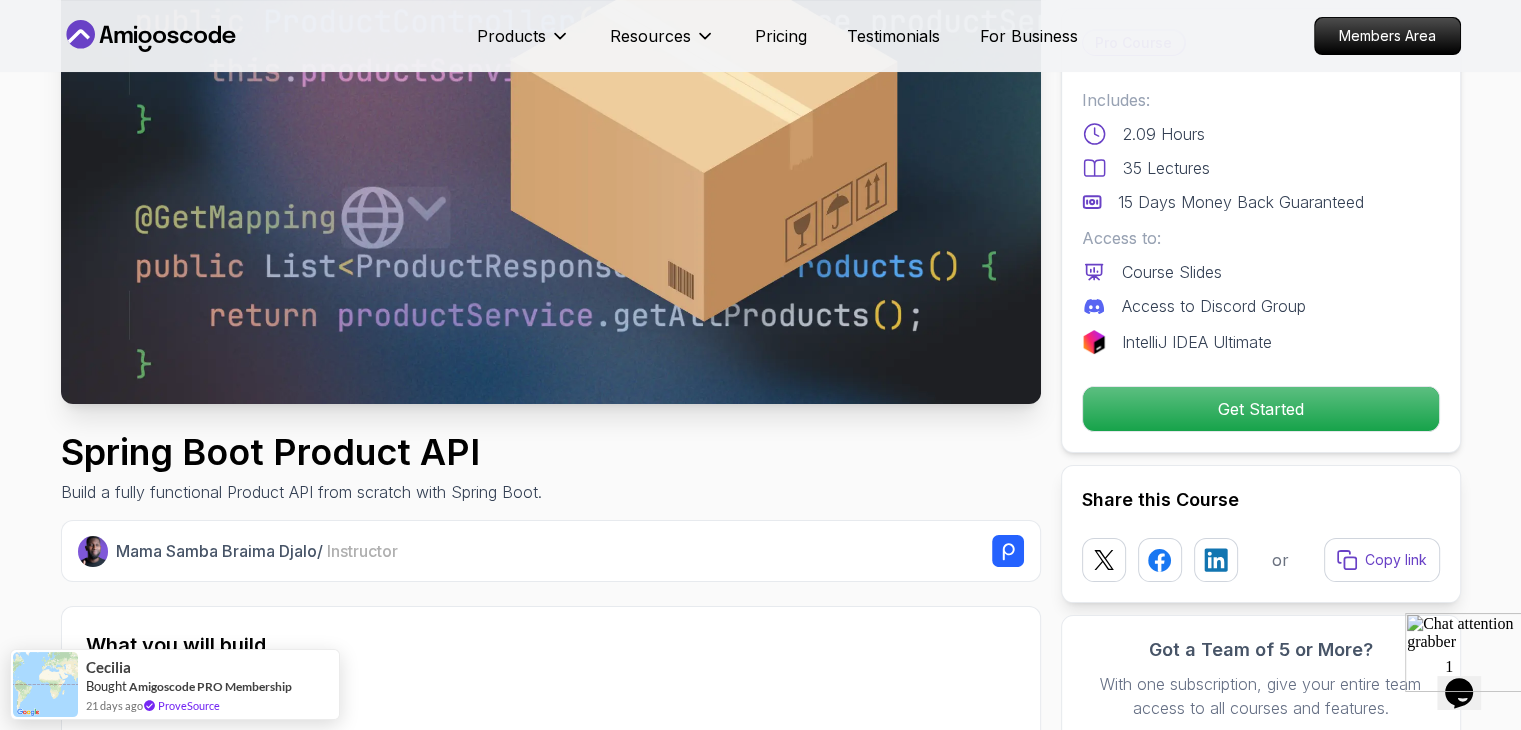 scroll, scrollTop: 0, scrollLeft: 0, axis: both 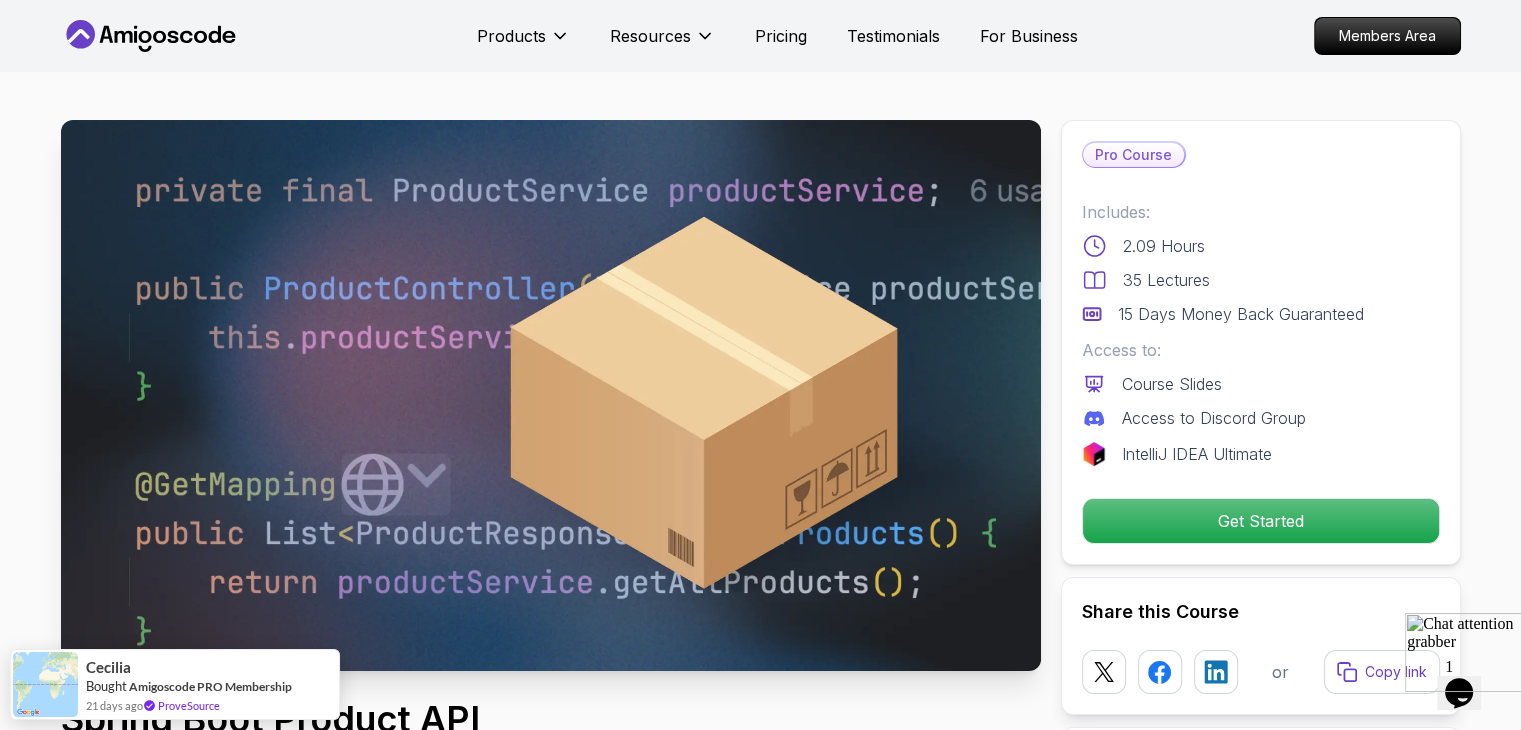 click on "Spring Boot Product API Build a fully functional Product API from scratch with Spring Boot. Mama Samba Braima Djalo  /   Instructor Pro Course Includes: 2.09 Hours 35 Lectures 15 Days Money Back Guaranteed Access to: Course Slides Access to Discord Group IntelliJ IDEA Ultimate Get Started Share this Course or Copy link Got a Team of 5 or More? With one subscription, give your entire team access to all courses and features. Check our Business Plan Mama Samba Braima Djalo  /   Instructor What you will build java spring-boot spring-data-jpa Database Integration - Set up a database, connect it to your Spring Boot application, and model your data using Java classes with annotations like `@Entity`, `@Table`, and `@Id`. RESTful Endpoints - Build endpoints to handle CRUD operations, including creating, reading, updating, and deleting products. DTO and Java Bean Validation - Implement data transfer objects (DTOs) and validate your inputs with Java Bean Validation annotations for a polished and professional API." at bounding box center (760, 1899) 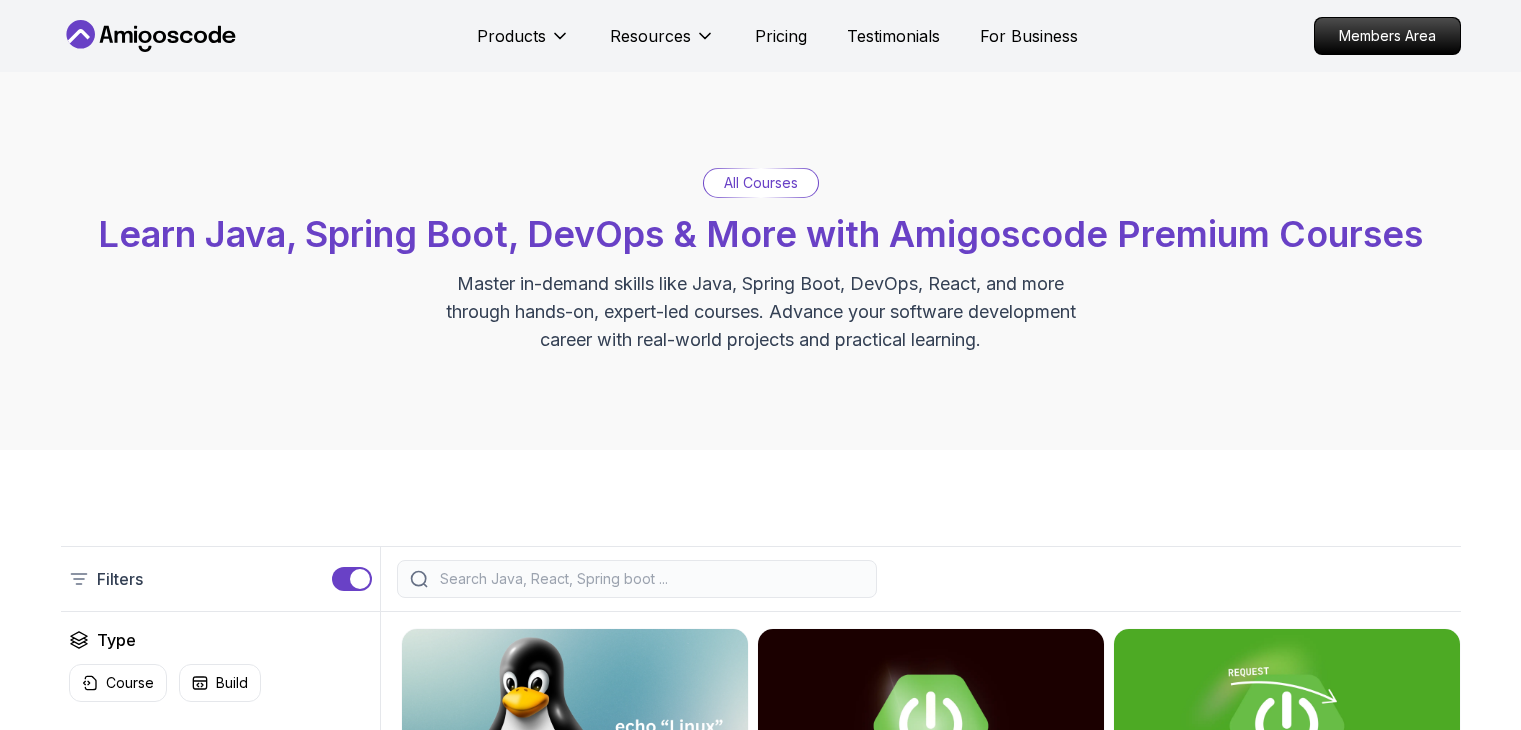 scroll, scrollTop: 2418, scrollLeft: 0, axis: vertical 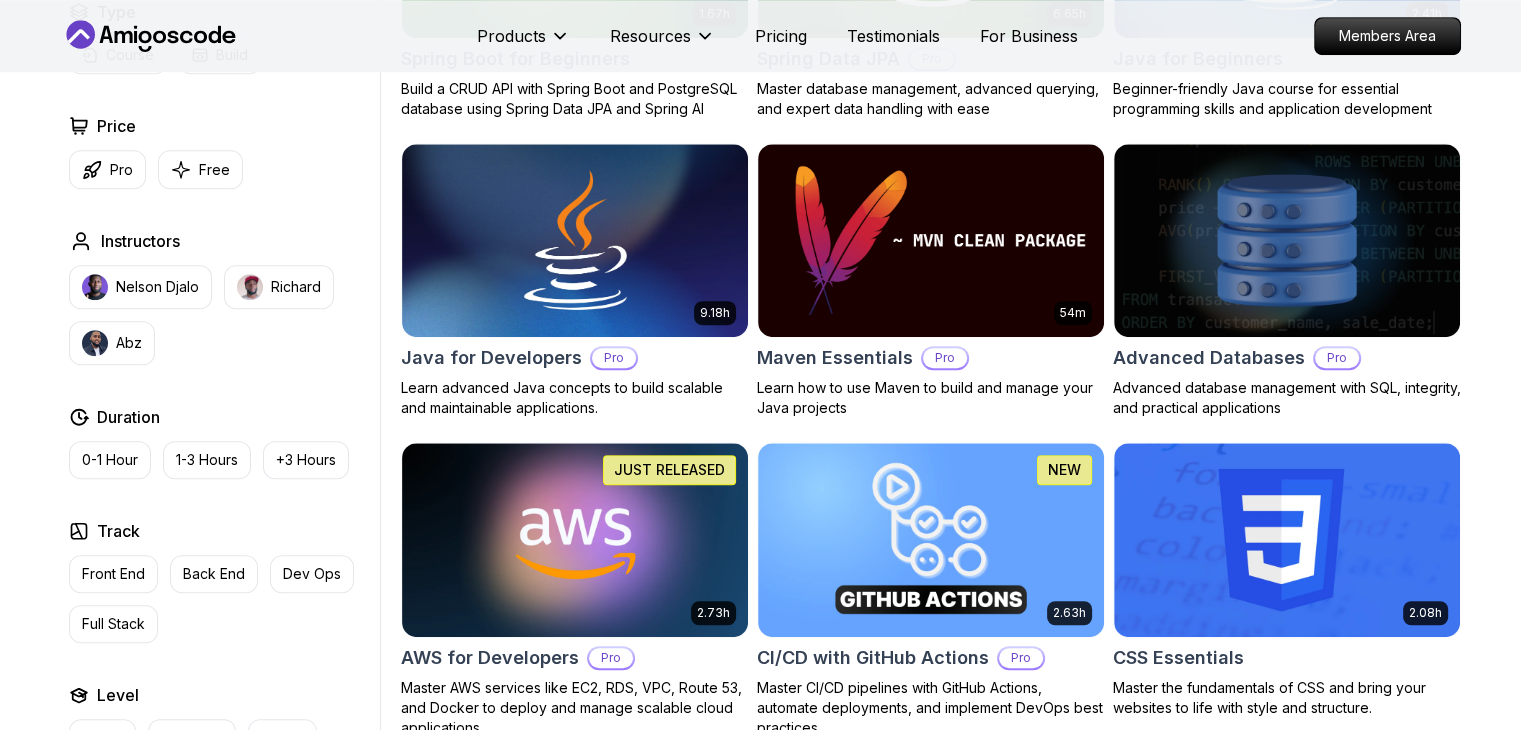 click on "Type Course Build Price Pro Free Instructors Nelson Djalo Richard Abz Duration 0-1 Hour 1-3 Hours +3 Hours Track Front End Back End Dev Ops Full Stack Level Junior Mid-level Senior 6.00h Linux Fundamentals Pro Learn the fundamentals of Linux and how to use the command line 5.18h Advanced Spring Boot Pro Dive deep into Spring Boot with our advanced course, designed to take your skills from intermediate to expert level. 3.30h Building APIs with Spring Boot Pro Learn to build robust, scalable APIs with Spring Boot, mastering REST principles, JSON handling, and embedded server configuration. 1.67h NEW Spring Boot for Beginners Build a CRUD API with Spring Boot and PostgreSQL database using Spring Data JPA and Spring AI 6.65h NEW Spring Data JPA Pro Master database management, advanced querying, and expert data handling with ease 2.41h Java for Beginners Beginner-friendly Java course for essential programming skills and application development 9.18h Java for Developers Pro 54m Maven Essentials Pro Pro 2.73h Pro" at bounding box center (761, 2061) 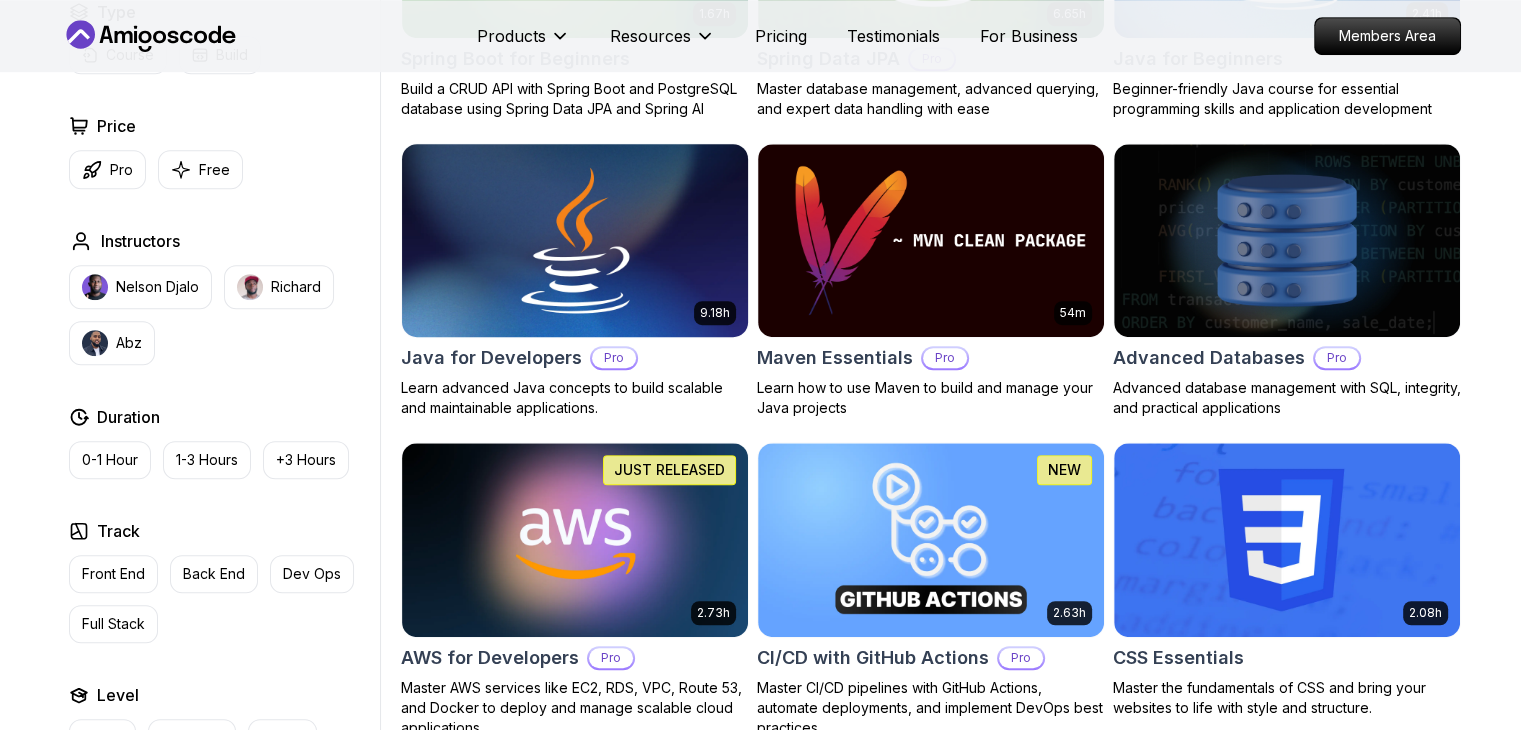 click on "Java for Developers" at bounding box center (491, 358) 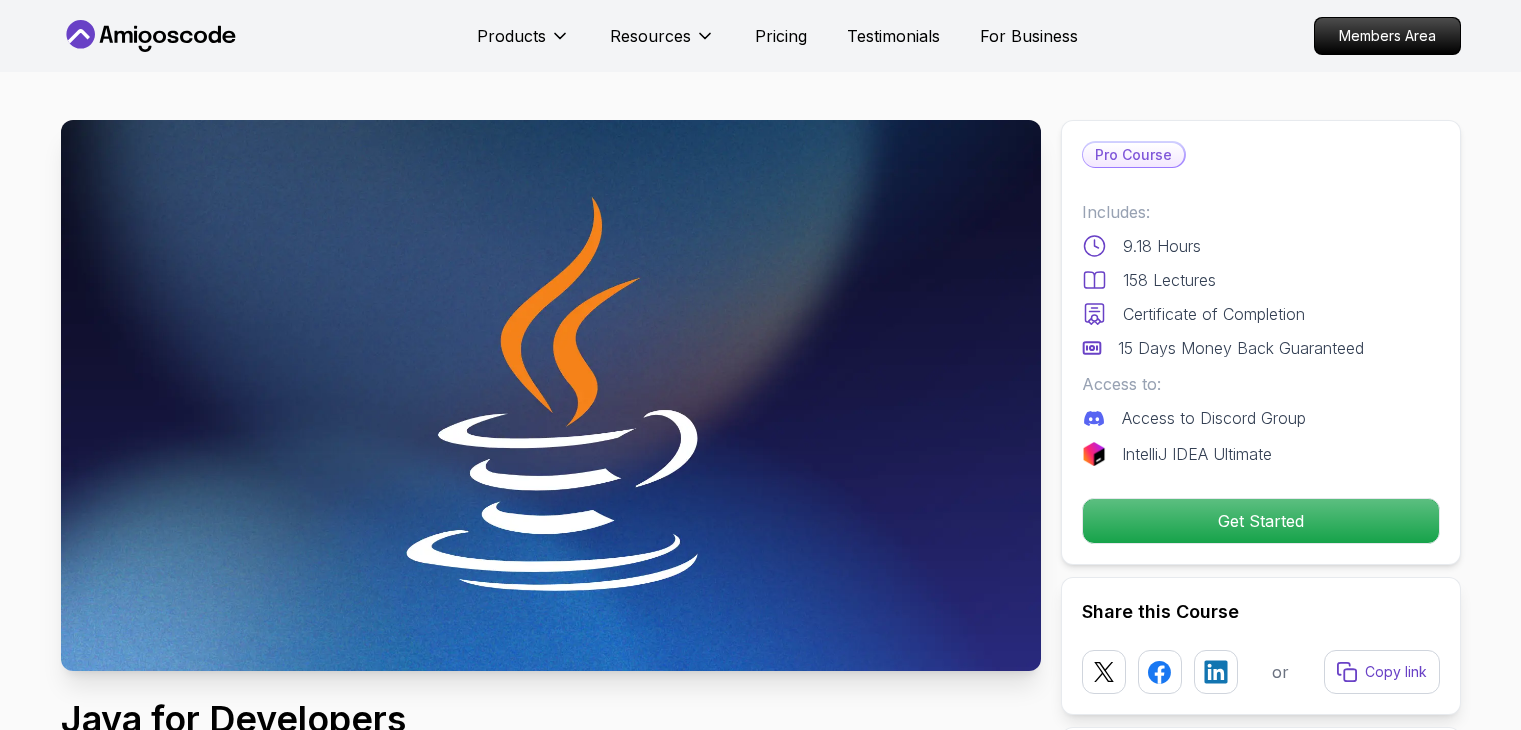 scroll, scrollTop: 0, scrollLeft: 0, axis: both 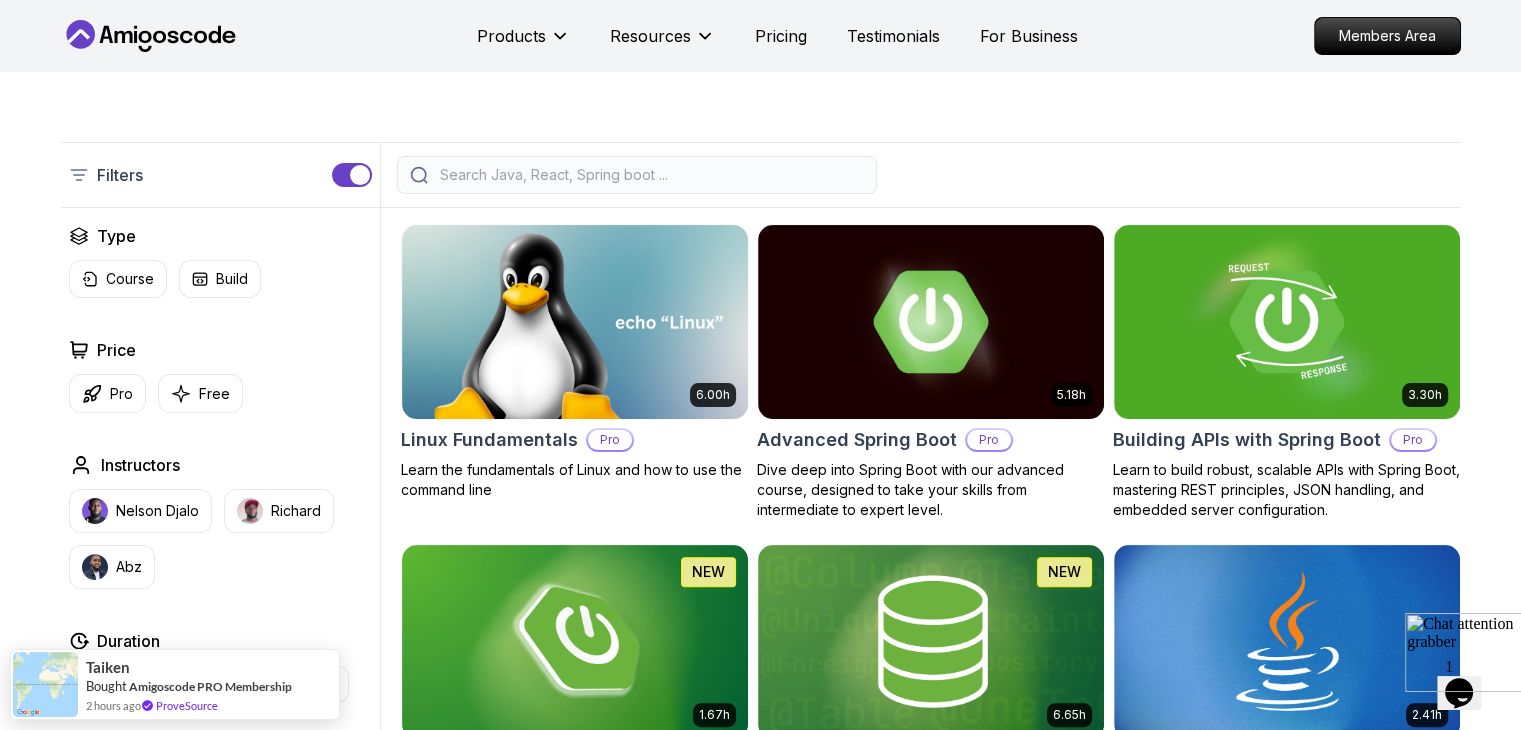 click on "Filters Filters Type Course Build Price Pro Free Instructors Nelson Djalo Richard Abz Duration 0-1 Hour 1-3 Hours +3 Hours Track Front End Back End Dev Ops Full Stack Level Junior Mid-level Senior 6.00h Linux Fundamentals Pro Learn the fundamentals of Linux and how to use the command line 5.18h Advanced Spring Boot Pro Dive deep into Spring Boot with our advanced course, designed to take your skills from intermediate to expert level. 3.30h Building APIs with Spring Boot Pro Learn to build robust, scalable APIs with Spring Boot, mastering REST principles, JSON handling, and embedded server configuration. 1.67h NEW Spring Boot for Beginners Build a CRUD API with Spring Boot and PostgreSQL database using Spring Data JPA and Spring AI 6.65h NEW Spring Data JPA Pro Master database management, advanced querying, and expert data handling with ease 2.41h Java for Beginners Beginner-friendly Java course for essential programming skills and application development 9.18h Java for Developers Pro 54m Maven Essentials Pro" at bounding box center (760, 2729) 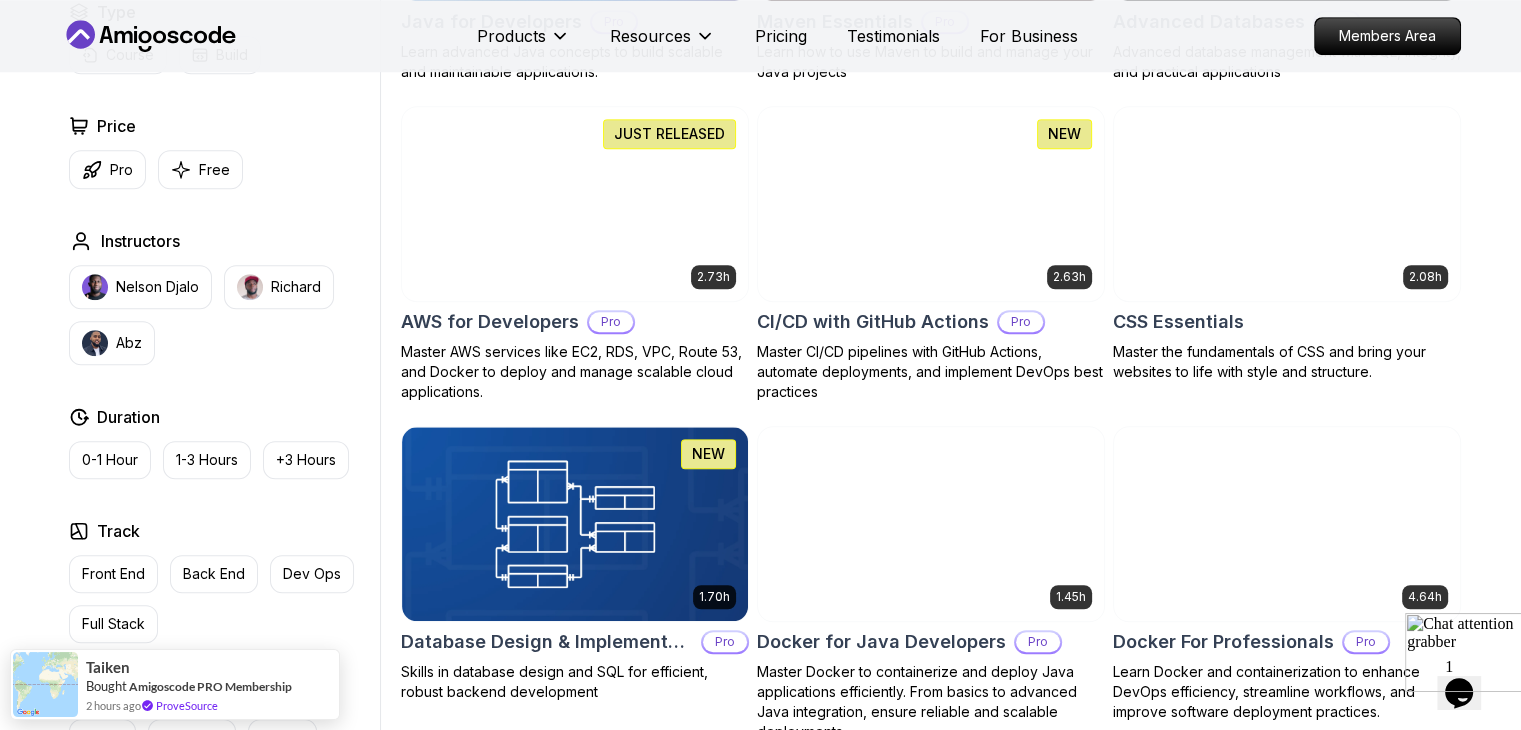 scroll, scrollTop: 1444, scrollLeft: 0, axis: vertical 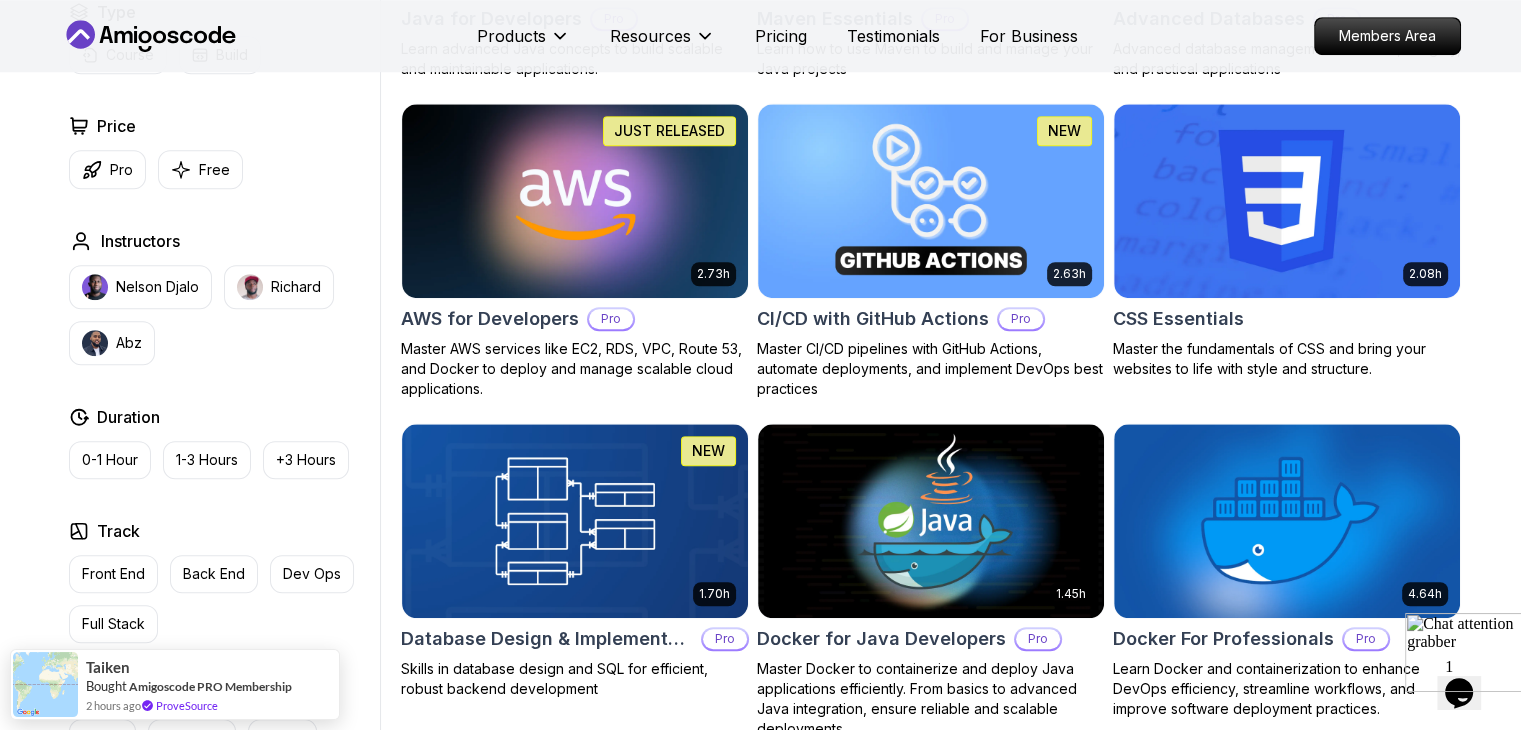 click on "Filters Filters Type Course Build Price Pro Free Instructors Nelson Djalo Richard Abz Duration 0-1 Hour 1-3 Hours +3 Hours Track Front End Back End Dev Ops Full Stack Level Junior Mid-level Senior 6.00h Linux Fundamentals Pro Learn the fundamentals of Linux and how to use the command line 5.18h Advanced Spring Boot Pro Dive deep into Spring Boot with our advanced course, designed to take your skills from intermediate to expert level. 3.30h Building APIs with Spring Boot Pro Learn to build robust, scalable APIs with Spring Boot, mastering REST principles, JSON handling, and embedded server configuration. 1.67h NEW Spring Boot for Beginners Build a CRUD API with Spring Boot and PostgreSQL database using Spring Data JPA and Spring AI 6.65h NEW Spring Data JPA Pro Master database management, advanced querying, and expert data handling with ease 2.41h Java for Beginners Beginner-friendly Java course for essential programming skills and application development 9.18h Java for Developers Pro 54m Maven Essentials Pro" at bounding box center (760, 1689) 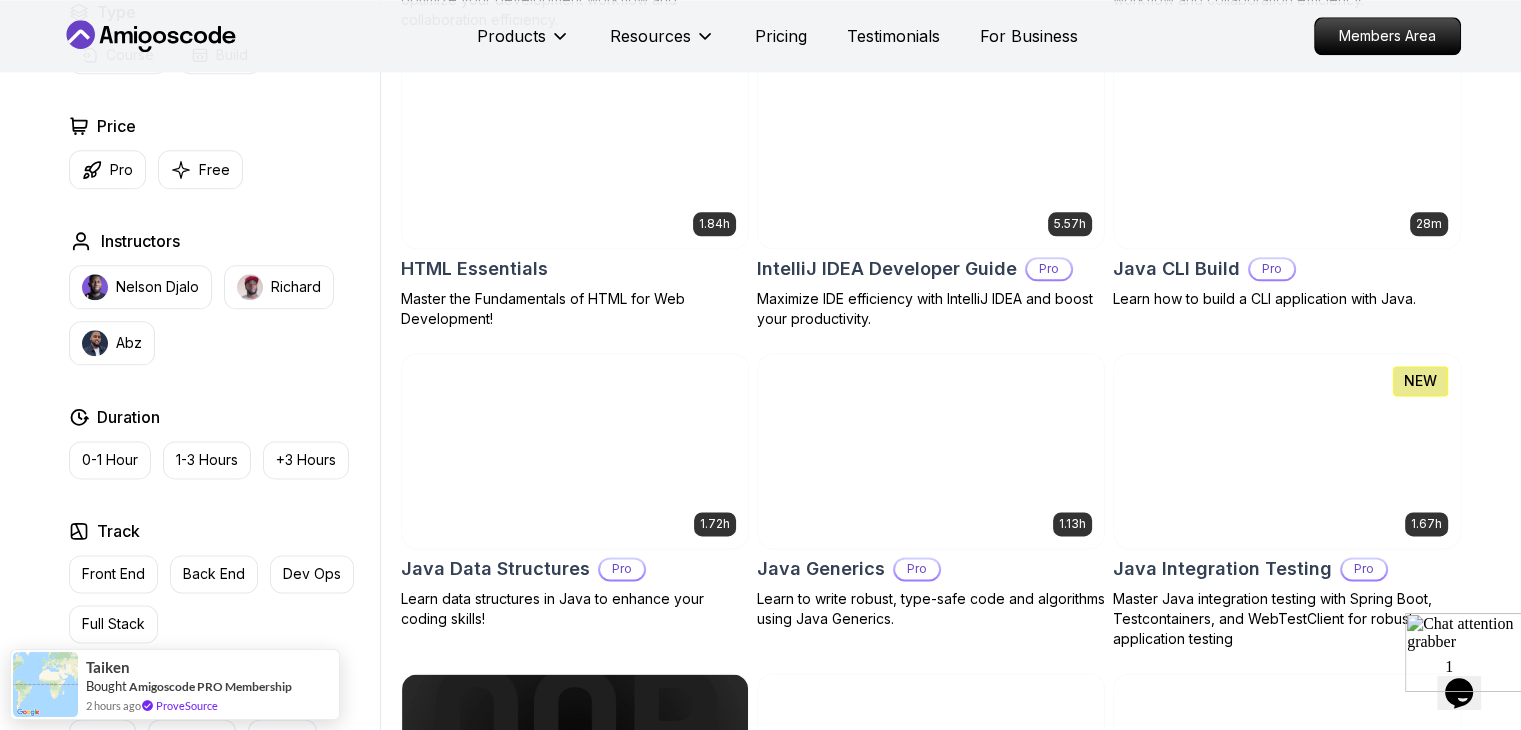 scroll, scrollTop: 2404, scrollLeft: 0, axis: vertical 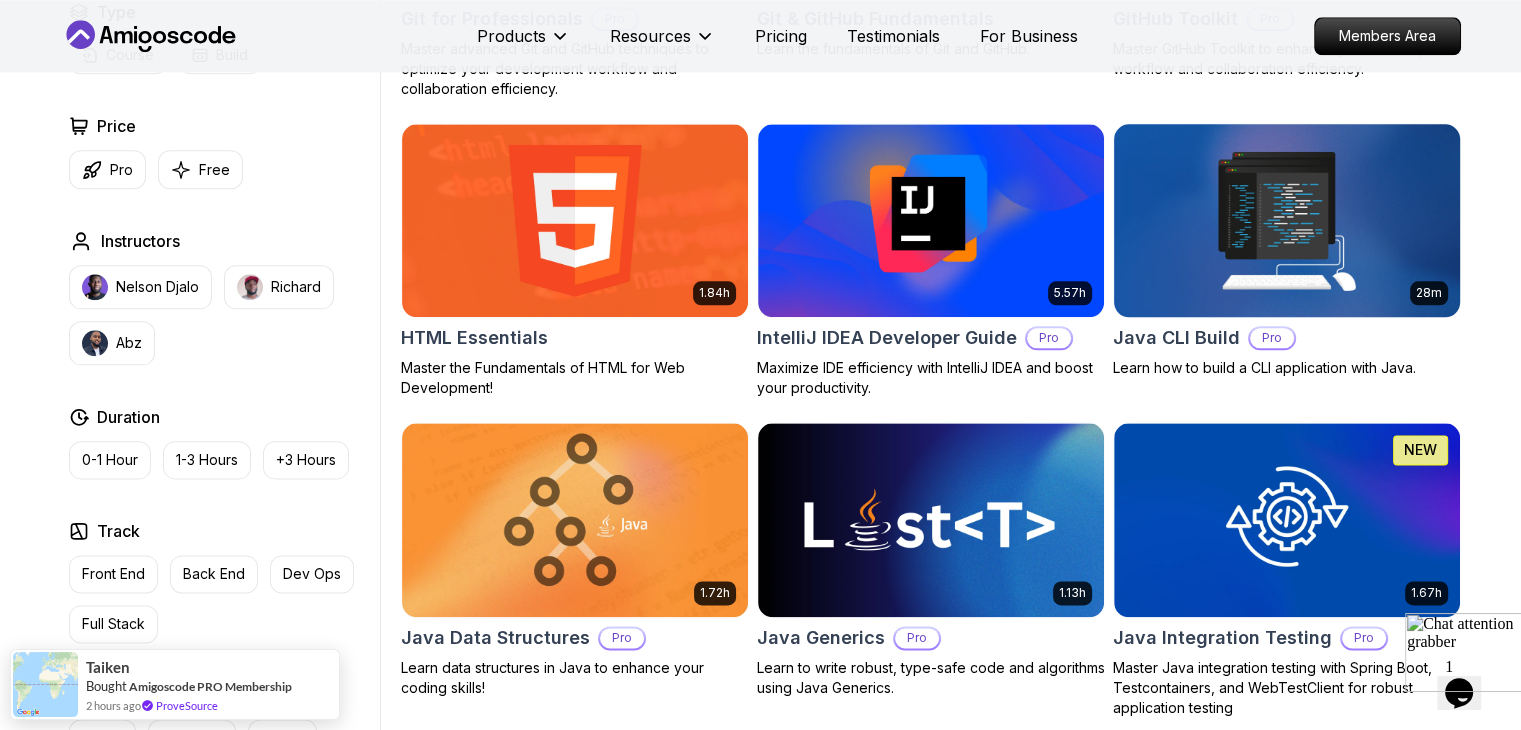 click at bounding box center [1286, 220] 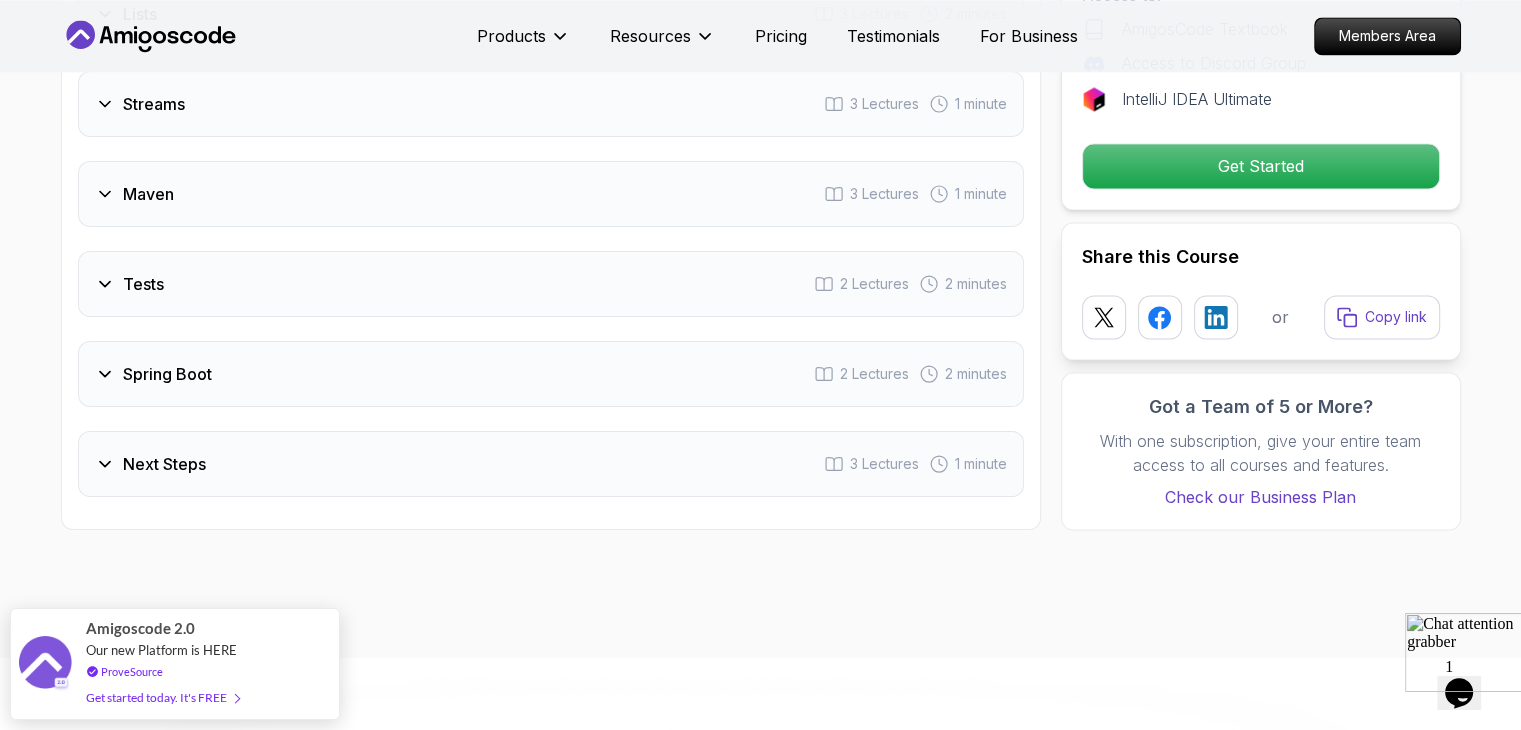 scroll, scrollTop: 3193, scrollLeft: 0, axis: vertical 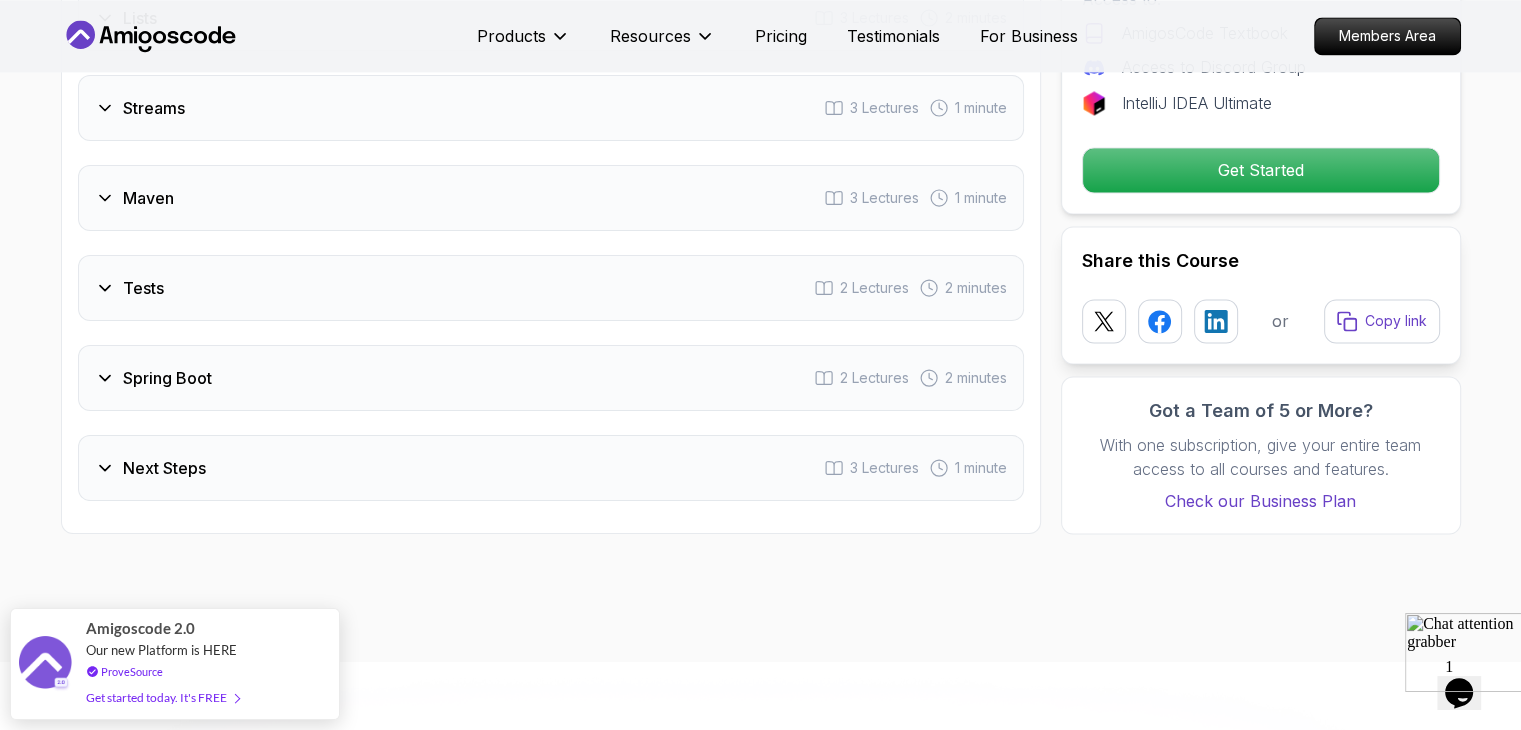 click on "Spring Boot 2   Lectures     2 minutes" at bounding box center [551, 378] 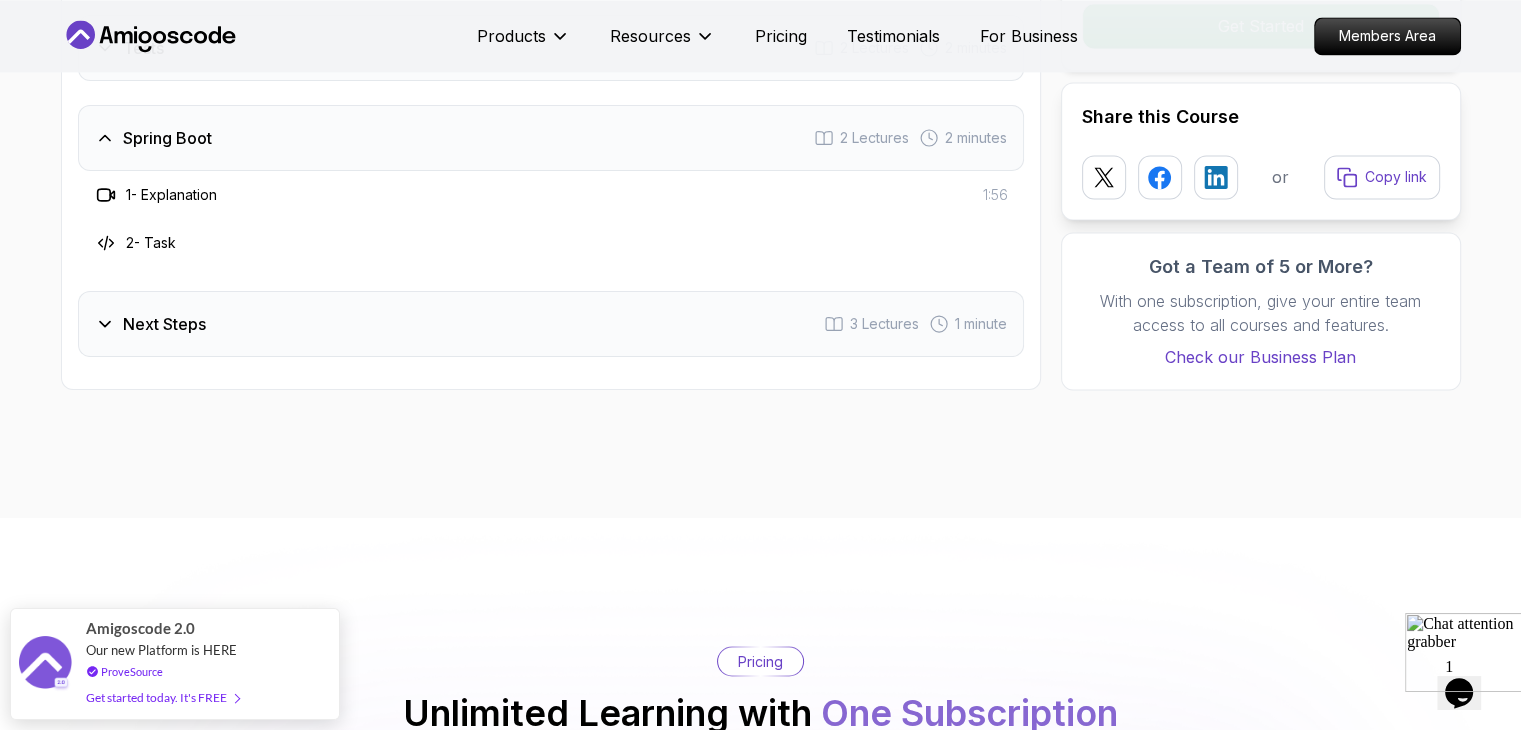 scroll, scrollTop: 2953, scrollLeft: 0, axis: vertical 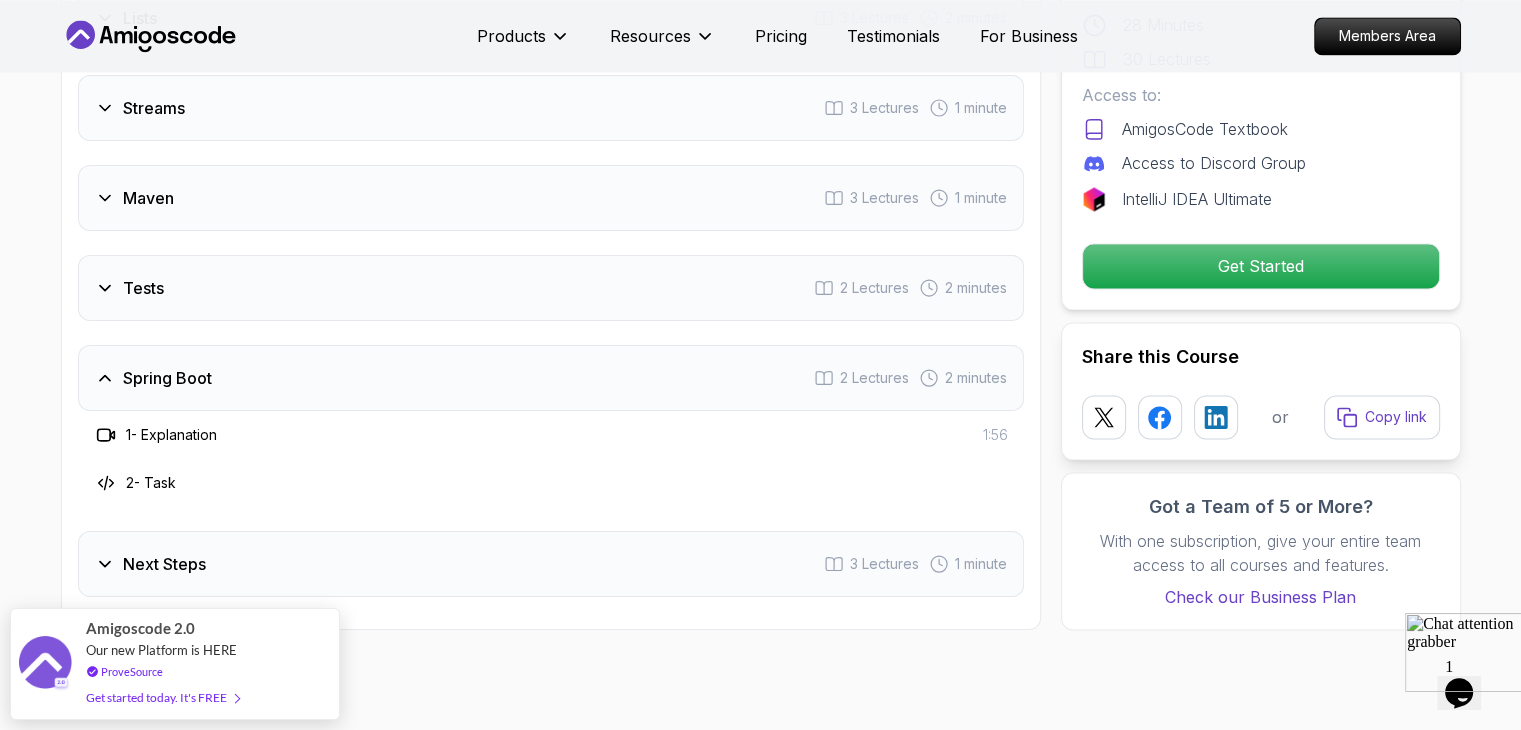 click on "Tests 2   Lectures     2 minutes" at bounding box center [551, 288] 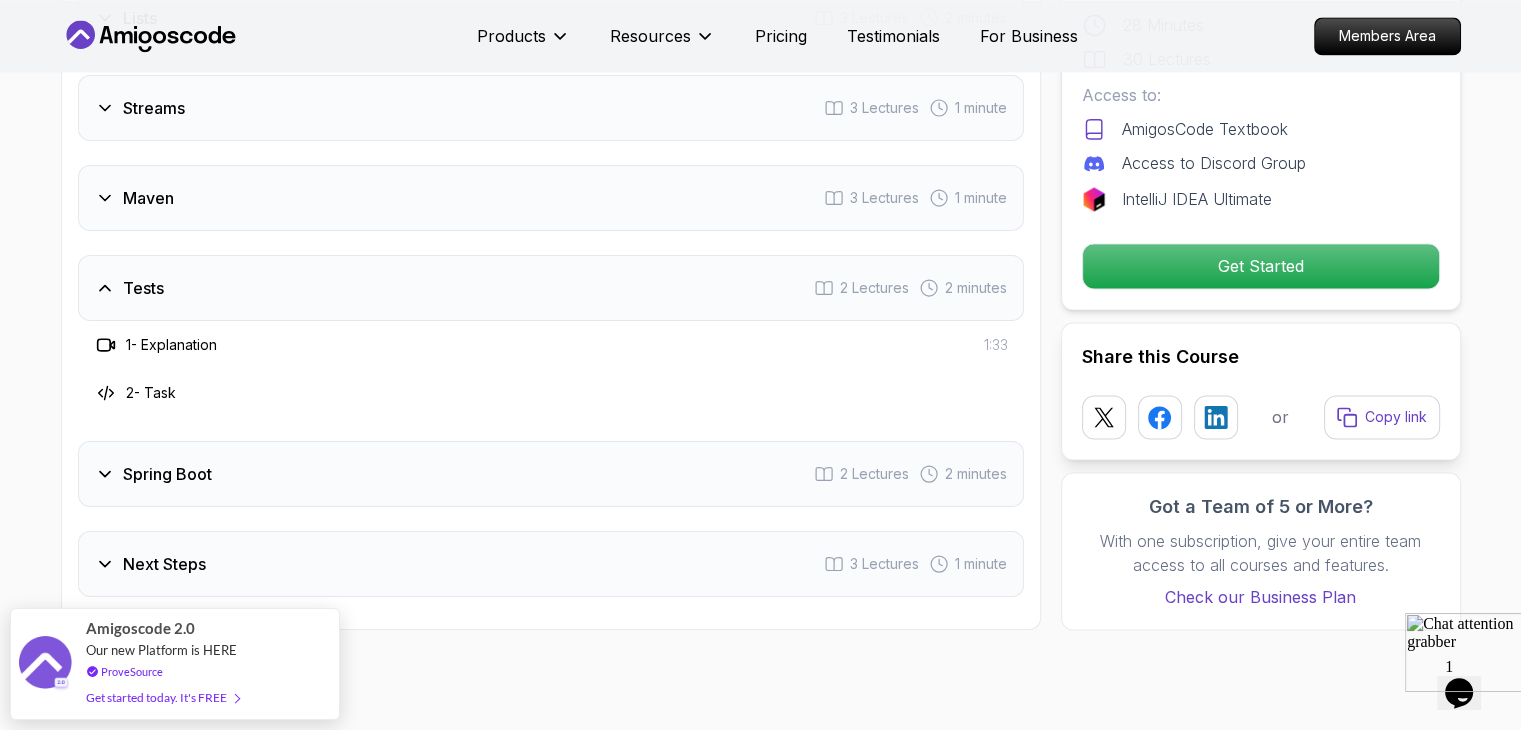 click on "Maven 3   Lectures     1 minute" at bounding box center [551, 198] 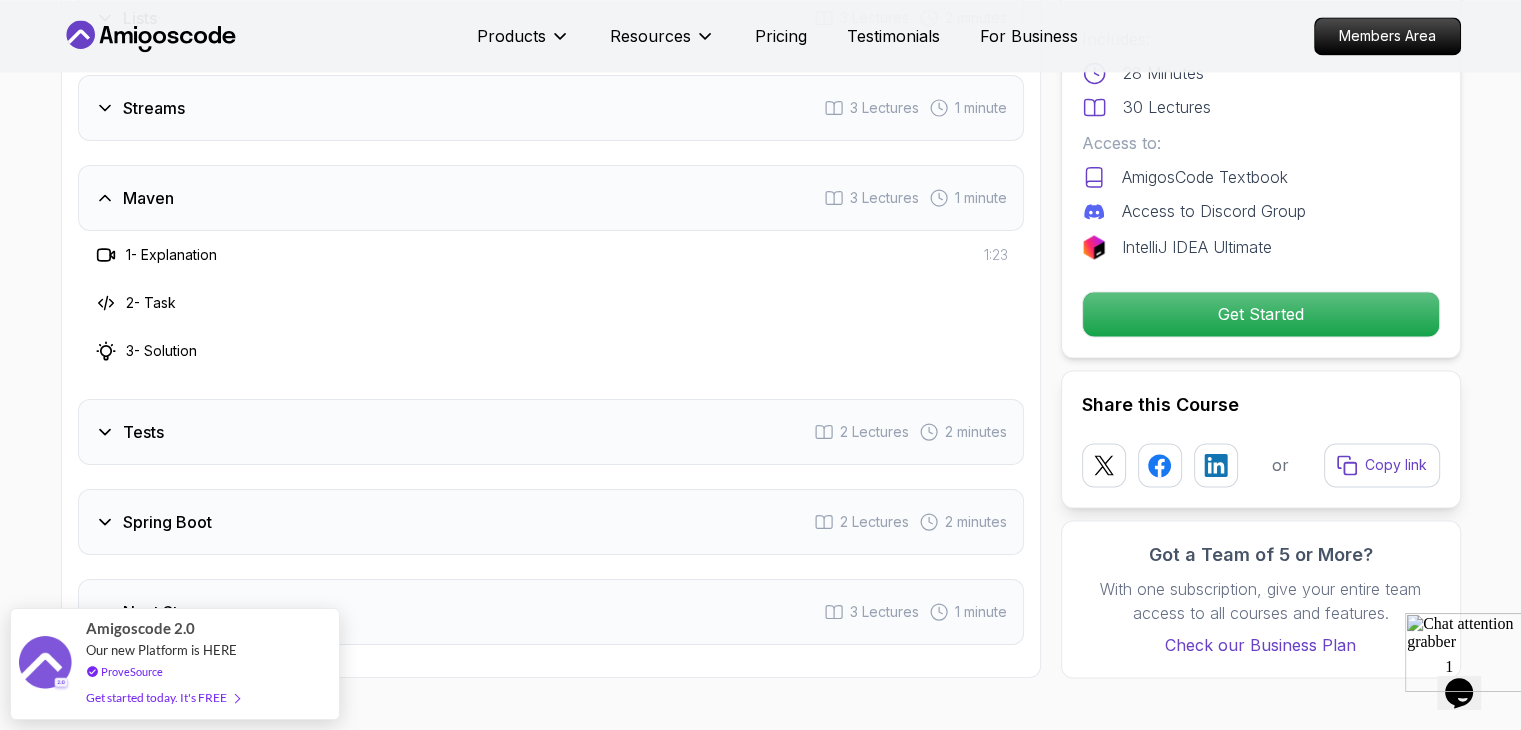 type 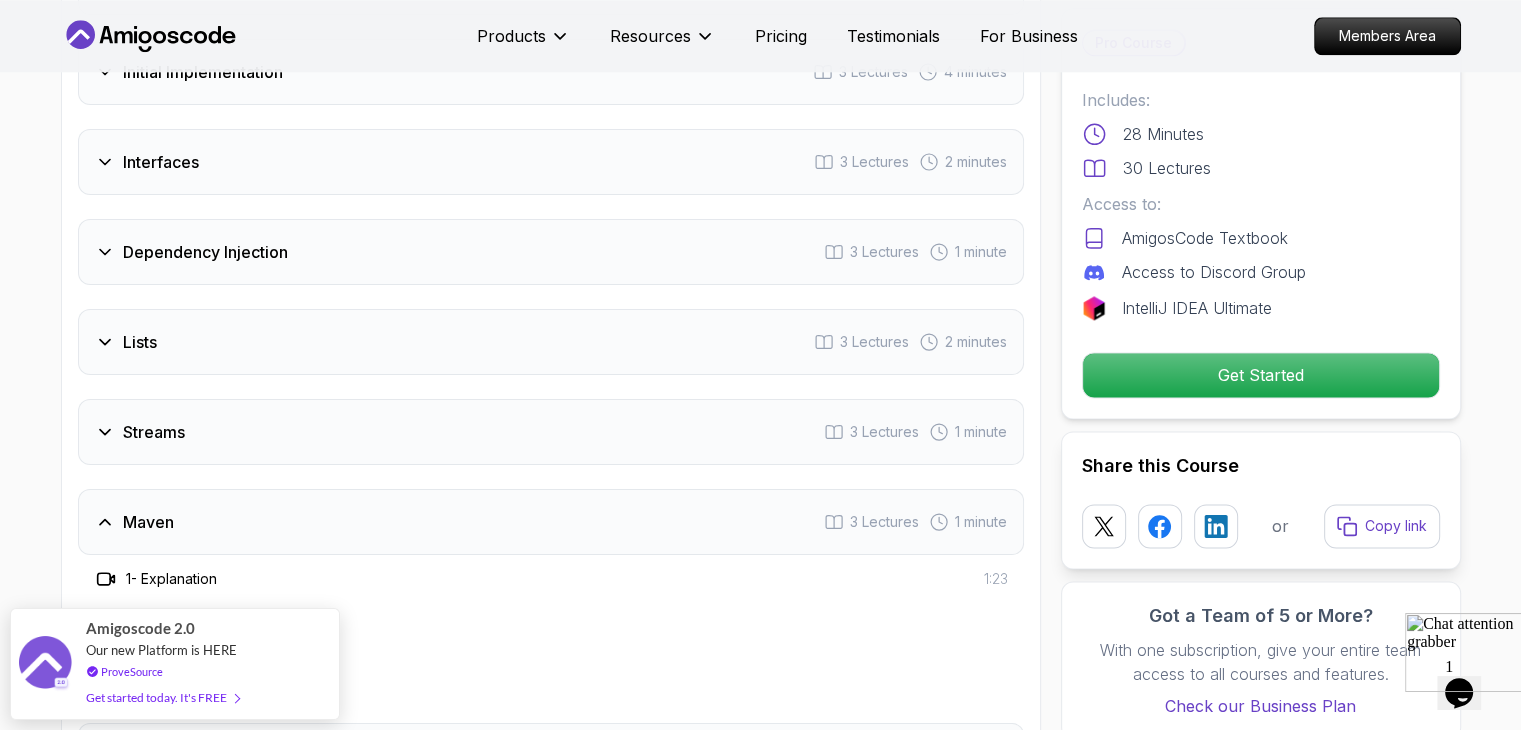 scroll, scrollTop: 2235, scrollLeft: 0, axis: vertical 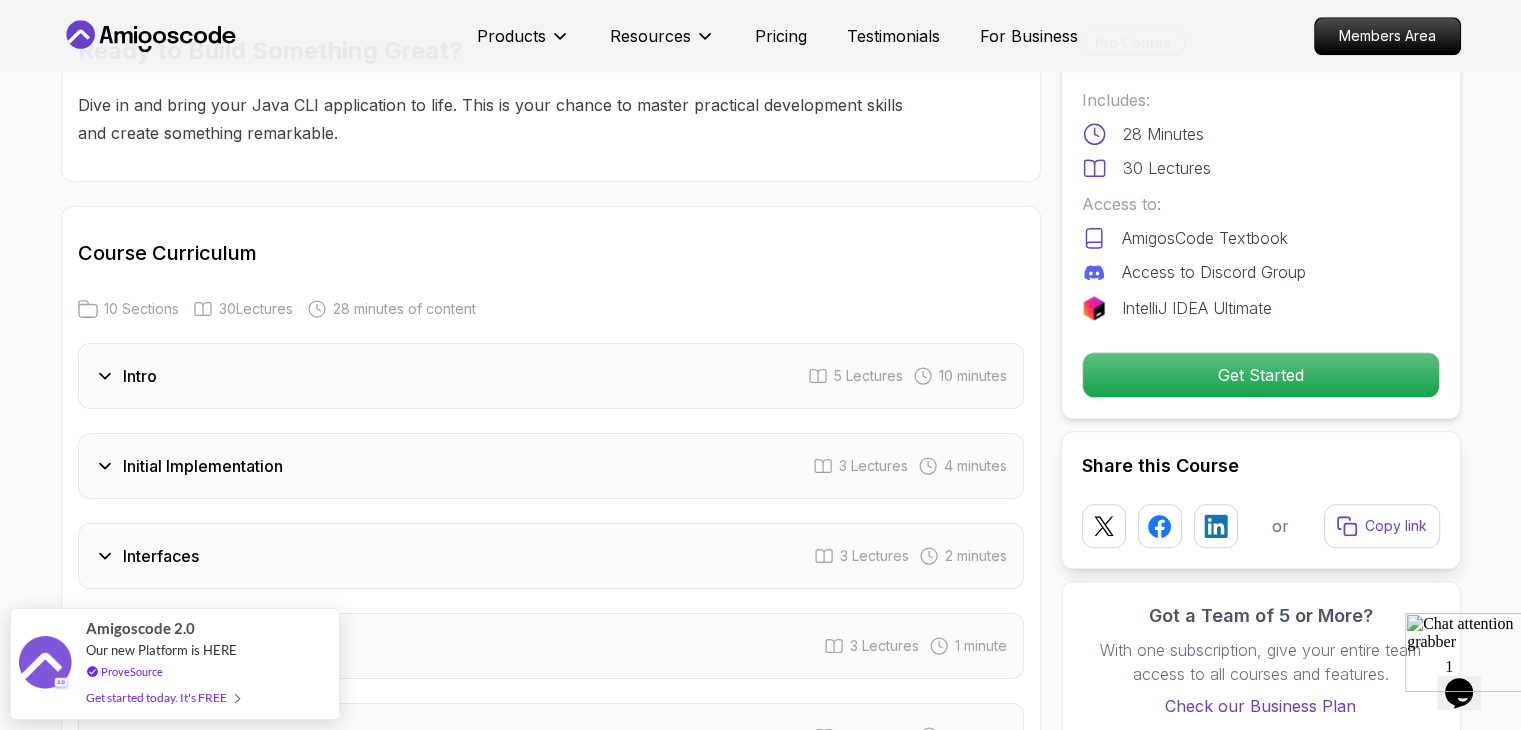 click on "Initial Implementation" at bounding box center [203, 466] 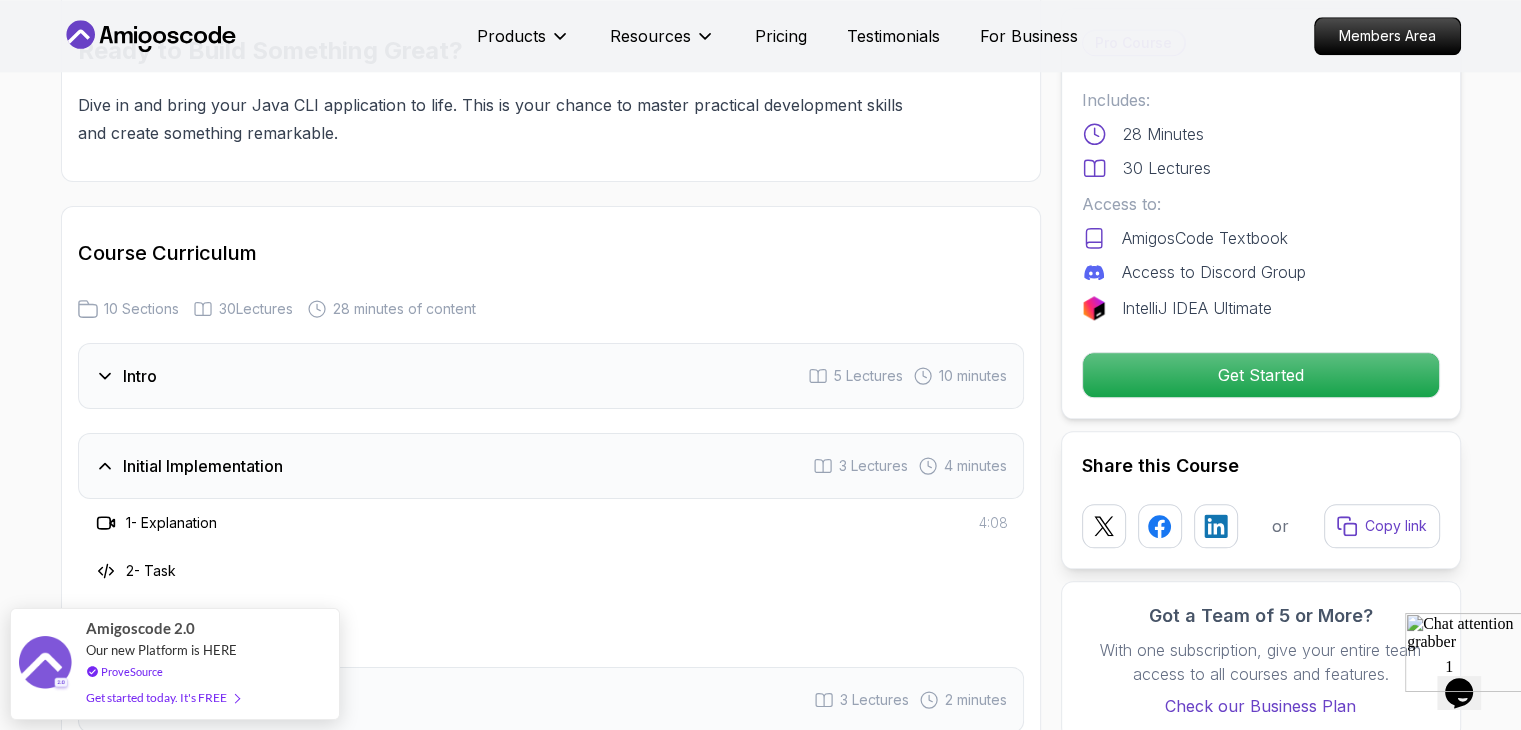 type 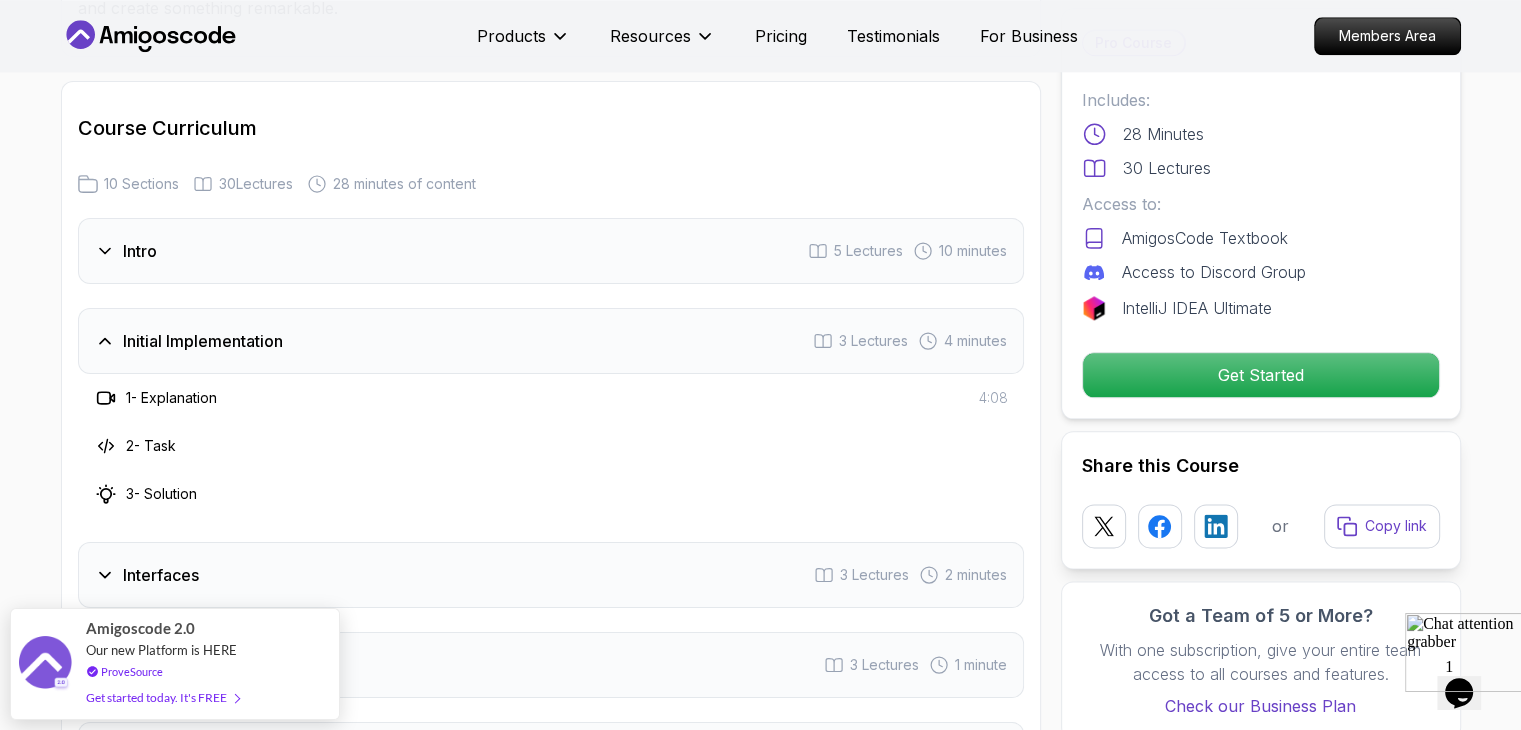 scroll, scrollTop: 2395, scrollLeft: 0, axis: vertical 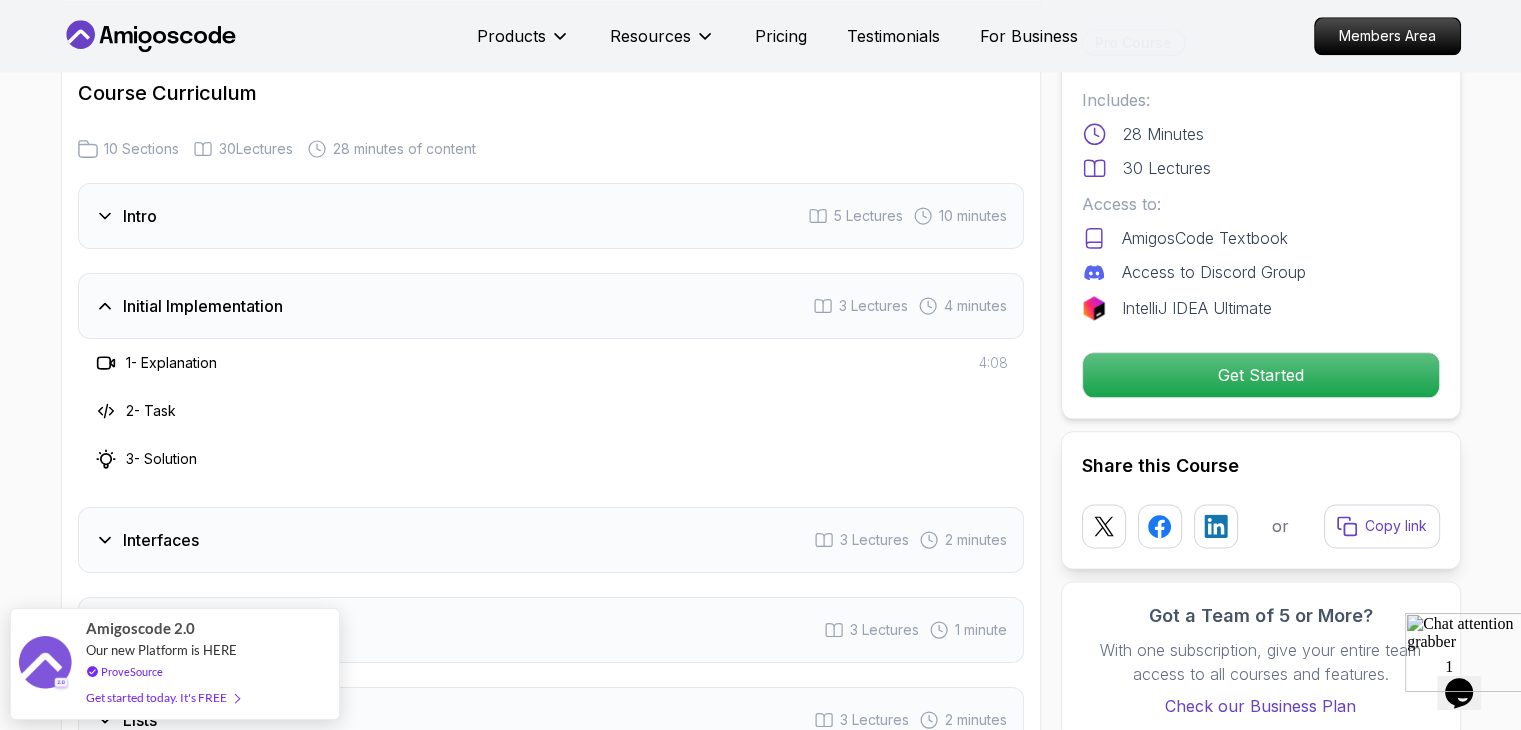 click on "Intro" at bounding box center (140, 216) 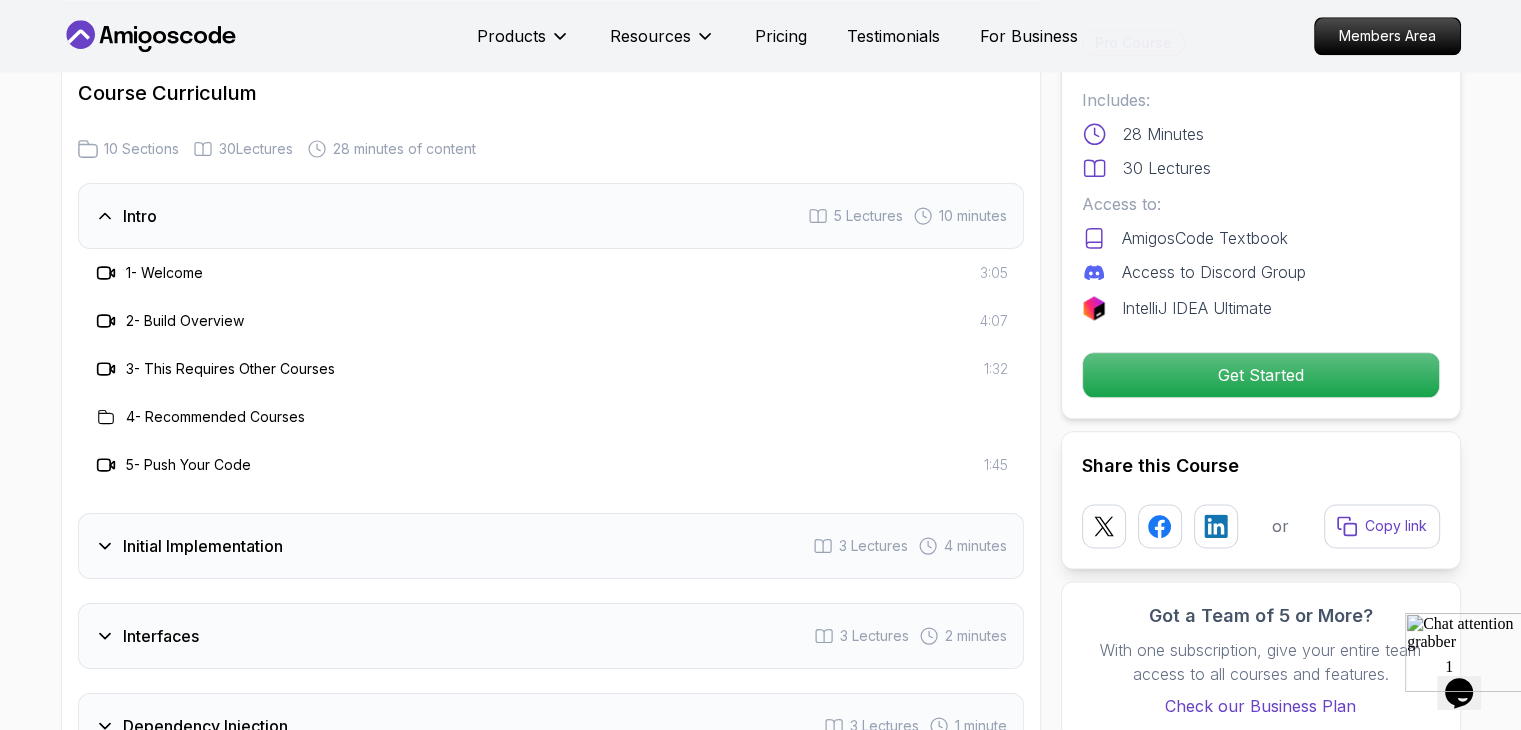 drag, startPoint x: 154, startPoint y: 216, endPoint x: 130, endPoint y: 241, distance: 34.655445 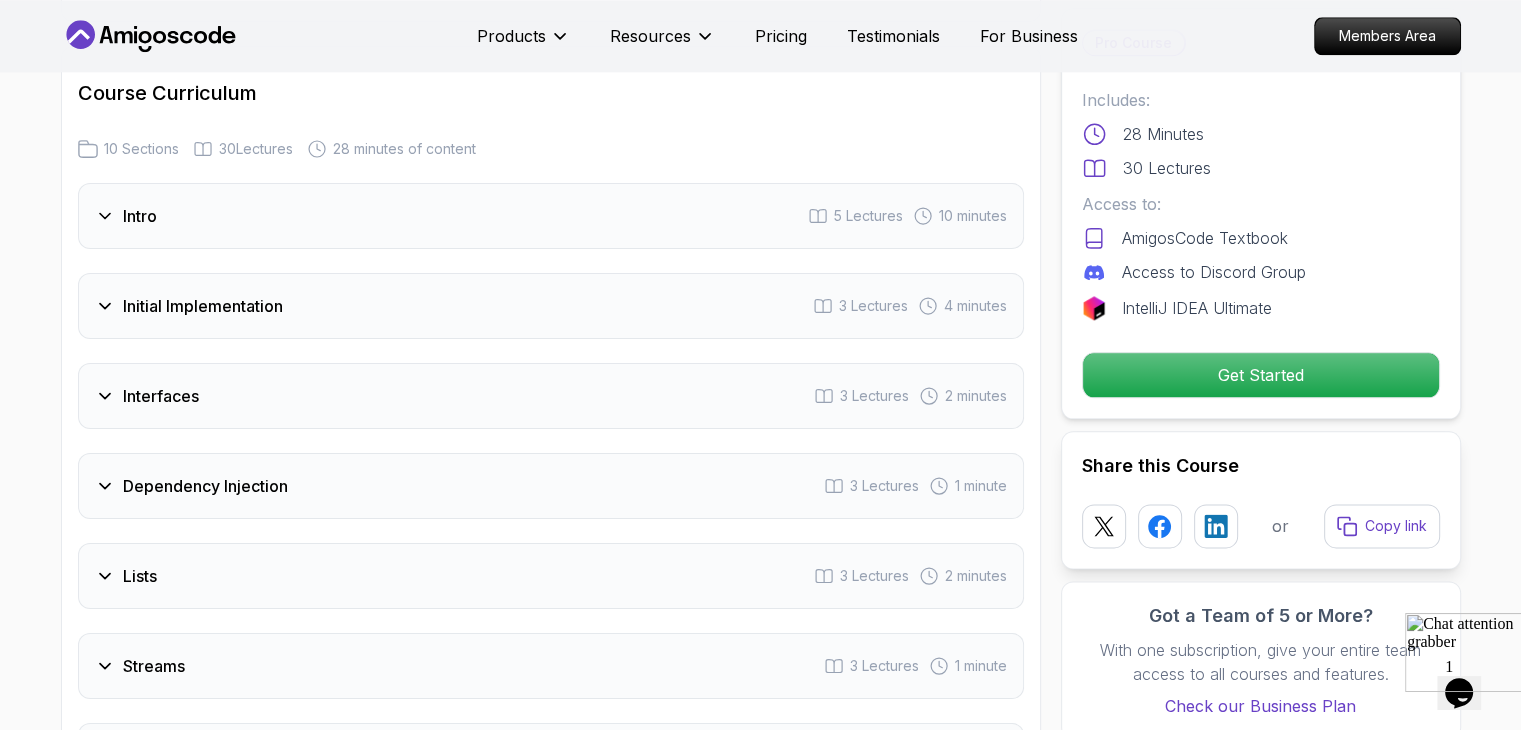 click on "Java CLI Build Learn how to build a CLI application with Java. Mama Samba Braima Djalo  /   Instructor Pro Course Includes: 28 Minutes 30 Lectures Access to: AmigosCode Textbook Access to Discord Group IntelliJ IDEA Ultimate Get Started Share this Course or Copy link Got a Team of 5 or More? With one subscription, give your entire team access to all courses and features. Check our Business Plan Mama Samba Braima Djalo  /   Instructor What you will build java intellij terminal maven spring spring-boot Initial Implementation - Start with the core structure of your CLI application and gradually expand its functionality. Interfaces and Dependency Injection - Implement clean coding principles, leveraging interfaces and dependency injection for flexibility. Working with Lists and Streams - Process and manipulate data effectively using Java Collections and Stream API. Maven Integration - Learn how to set up and manage your project with Maven for dependency and build management. Build a Robust Java CLI Application" at bounding box center [760, -552] 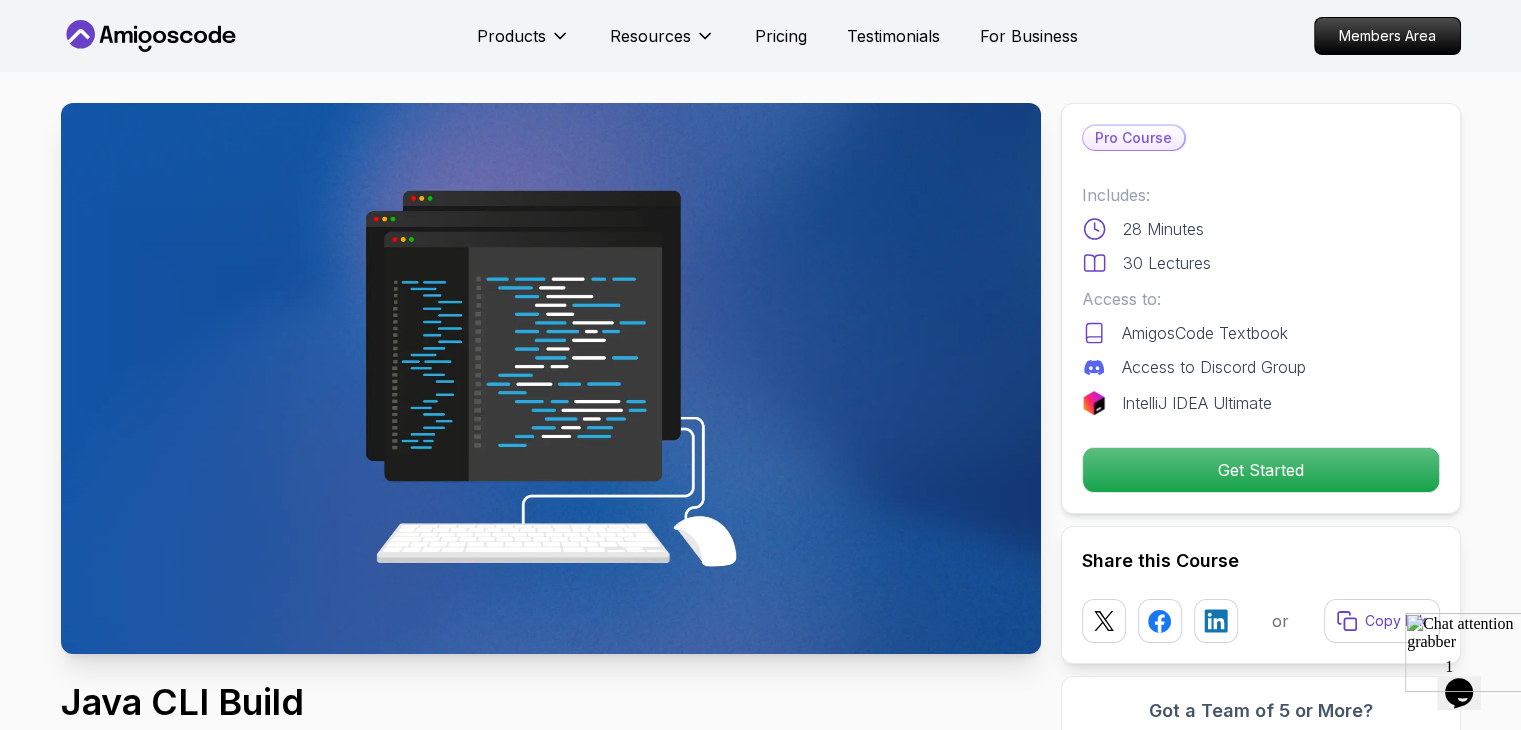 scroll, scrollTop: 0, scrollLeft: 0, axis: both 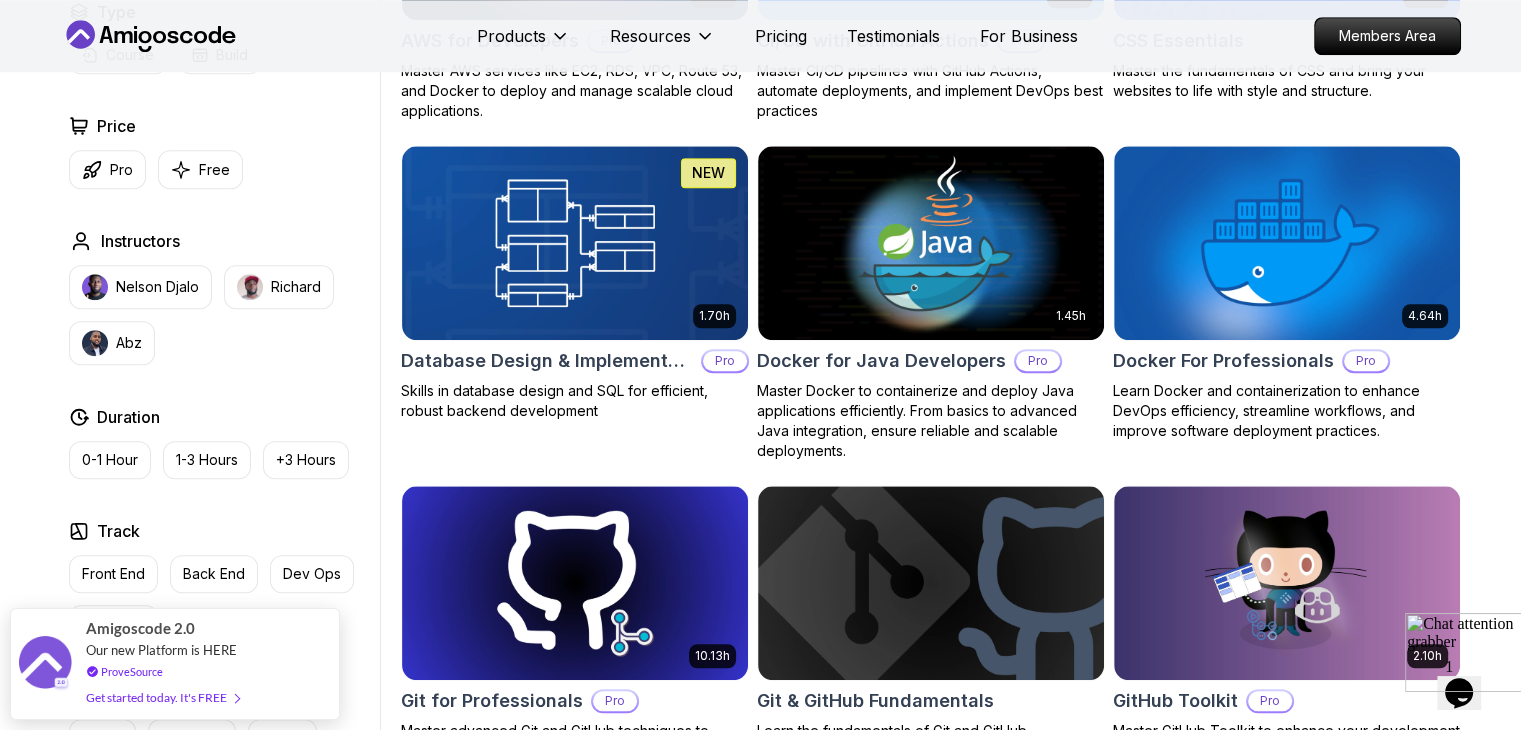 click on "Filters Filters Type Course Build Price Pro Free Instructors Nelson Djalo Richard Abz Duration 0-1 Hour 1-3 Hours +3 Hours Track Front End Back End Dev Ops Full Stack Level Junior Mid-level Senior 6.00h Linux Fundamentals Pro Learn the fundamentals of Linux and how to use the command line 5.18h Advanced Spring Boot Pro Dive deep into Spring Boot with our advanced course, designed to take your skills from intermediate to expert level. 3.30h Building APIs with Spring Boot Pro Learn to build robust, scalable APIs with Spring Boot, mastering REST principles, JSON handling, and embedded server configuration. 1.67h NEW Spring Boot for Beginners Build a CRUD API with Spring Boot and PostgreSQL database using Spring Data JPA and Spring AI 6.65h NEW Spring Data JPA Pro Master database management, advanced querying, and expert data handling with ease 2.41h Java for Beginners Beginner-friendly Java course for essential programming skills and application development 9.18h Java for Developers Pro 54m Maven Essentials Pro" at bounding box center (760, 1411) 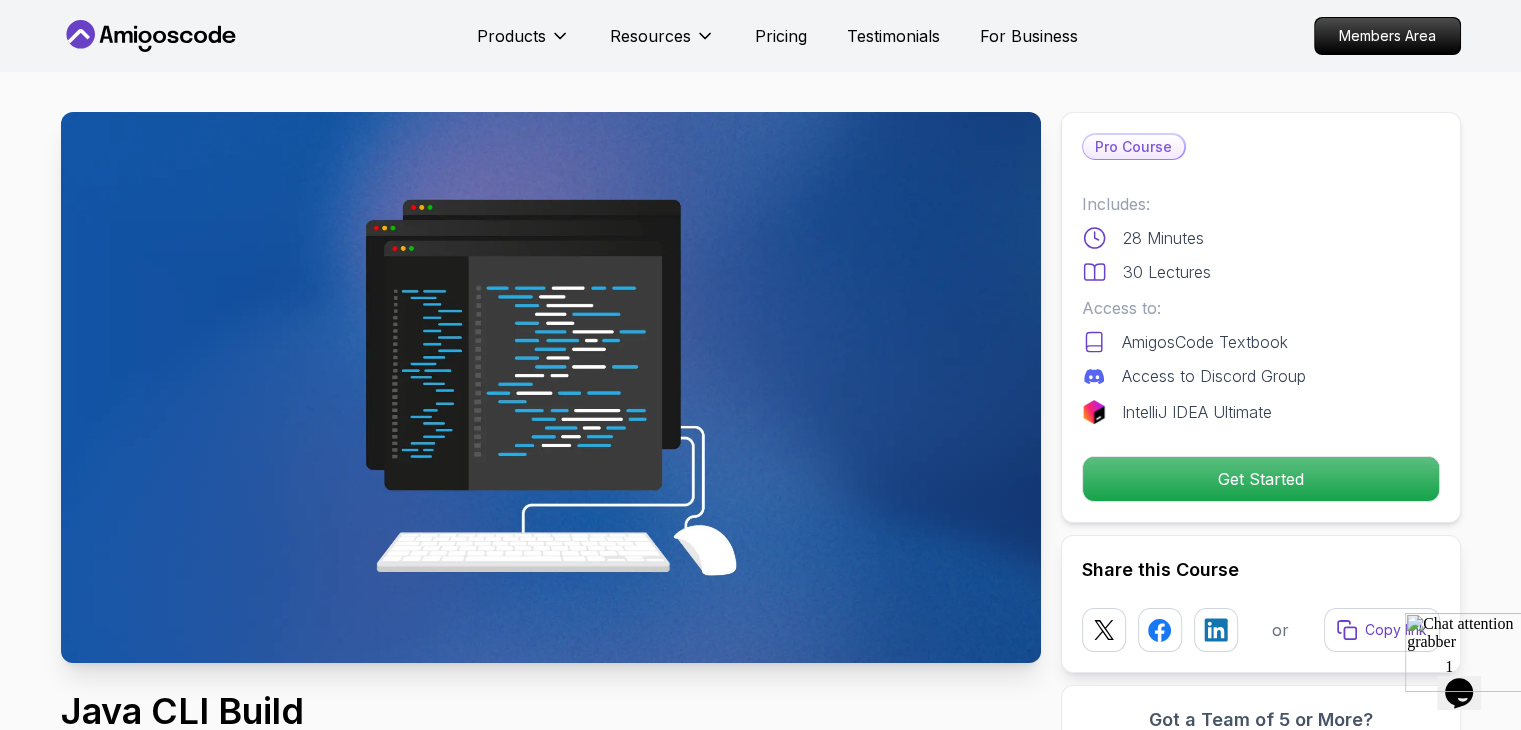 scroll, scrollTop: 0, scrollLeft: 0, axis: both 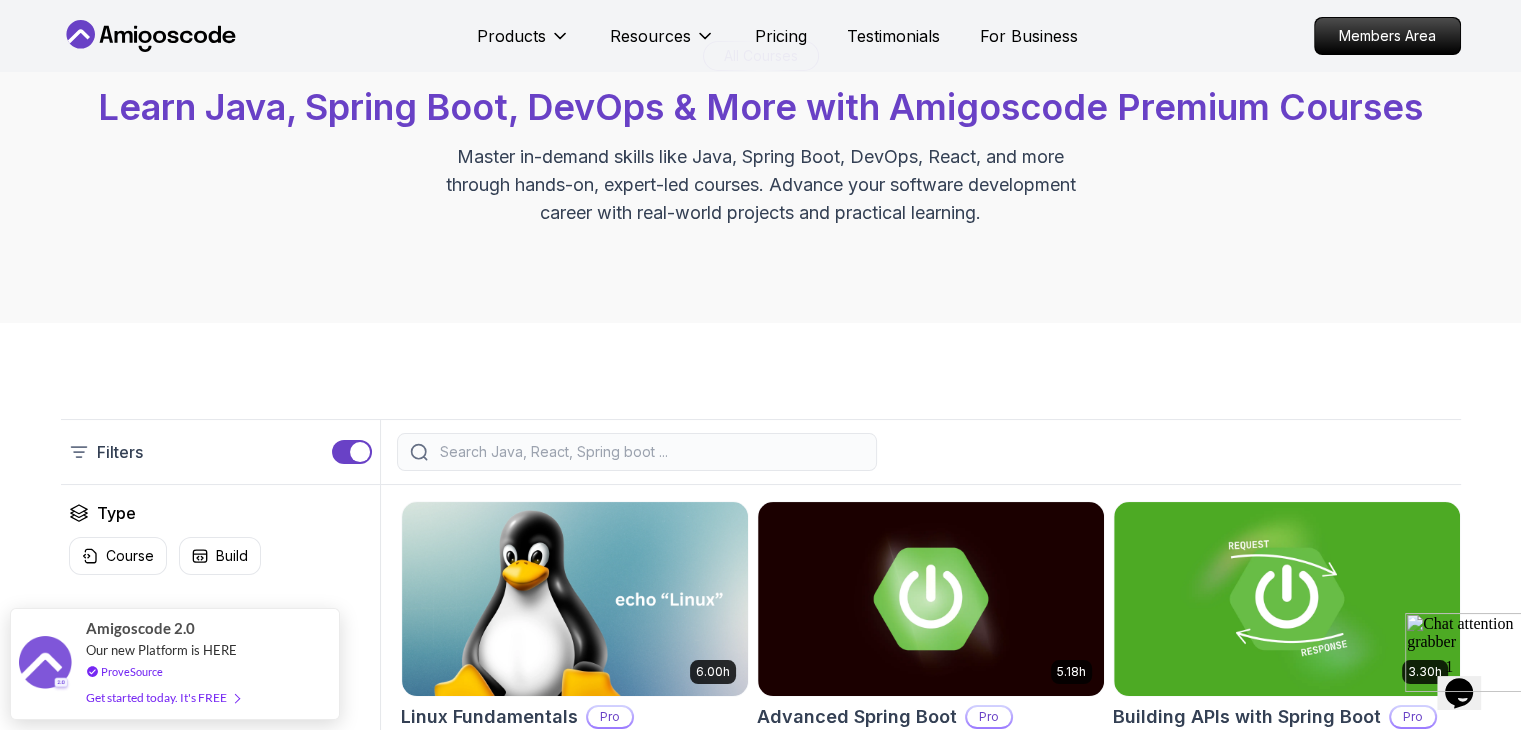 click on "All Courses Learn Java, Spring Boot, DevOps & More with Amigoscode Premium Courses Master in-demand skills like Java, Spring Boot, DevOps, React, and more through hands-on, expert-led courses. Advance your software development career with real-world projects and practical learning." at bounding box center [760, 134] 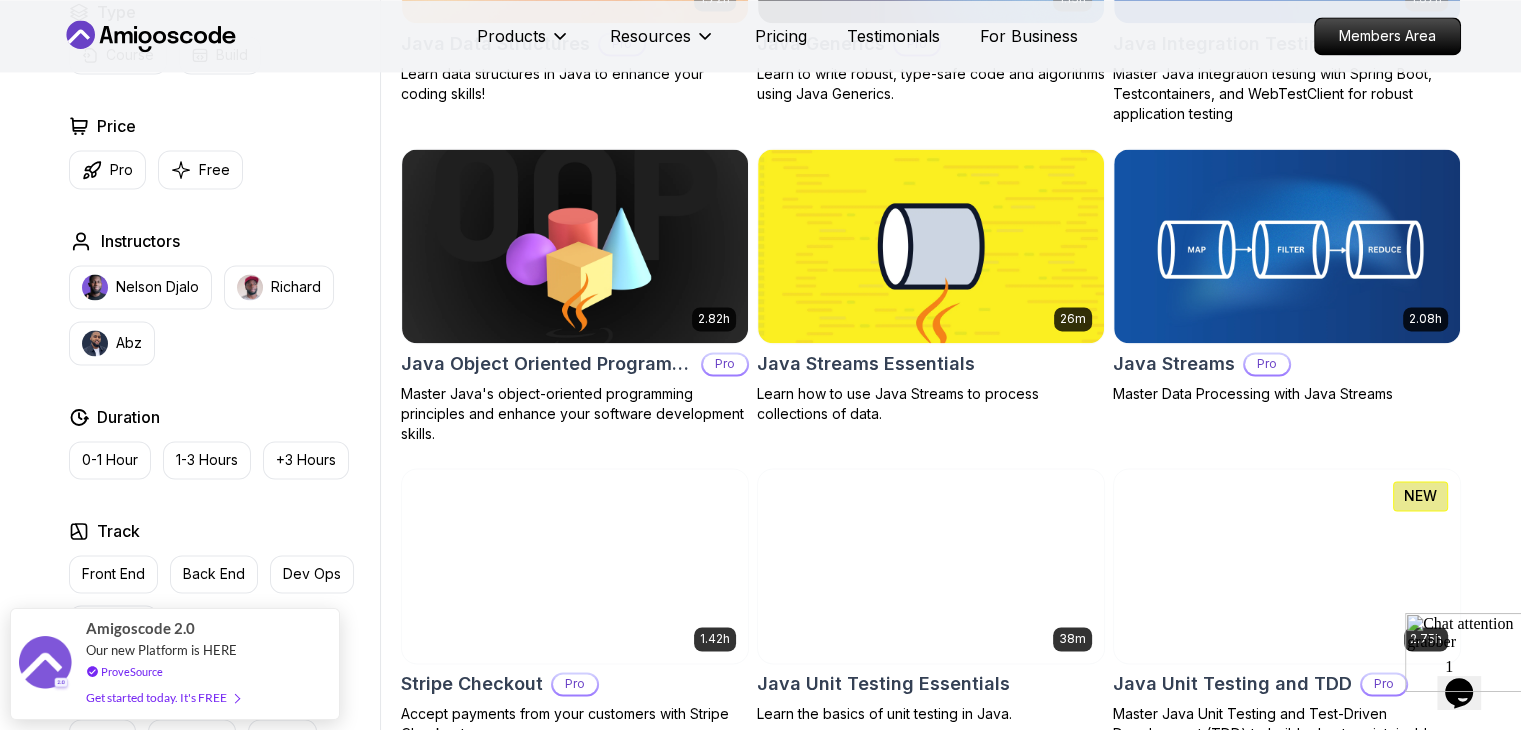 scroll, scrollTop: 2964, scrollLeft: 0, axis: vertical 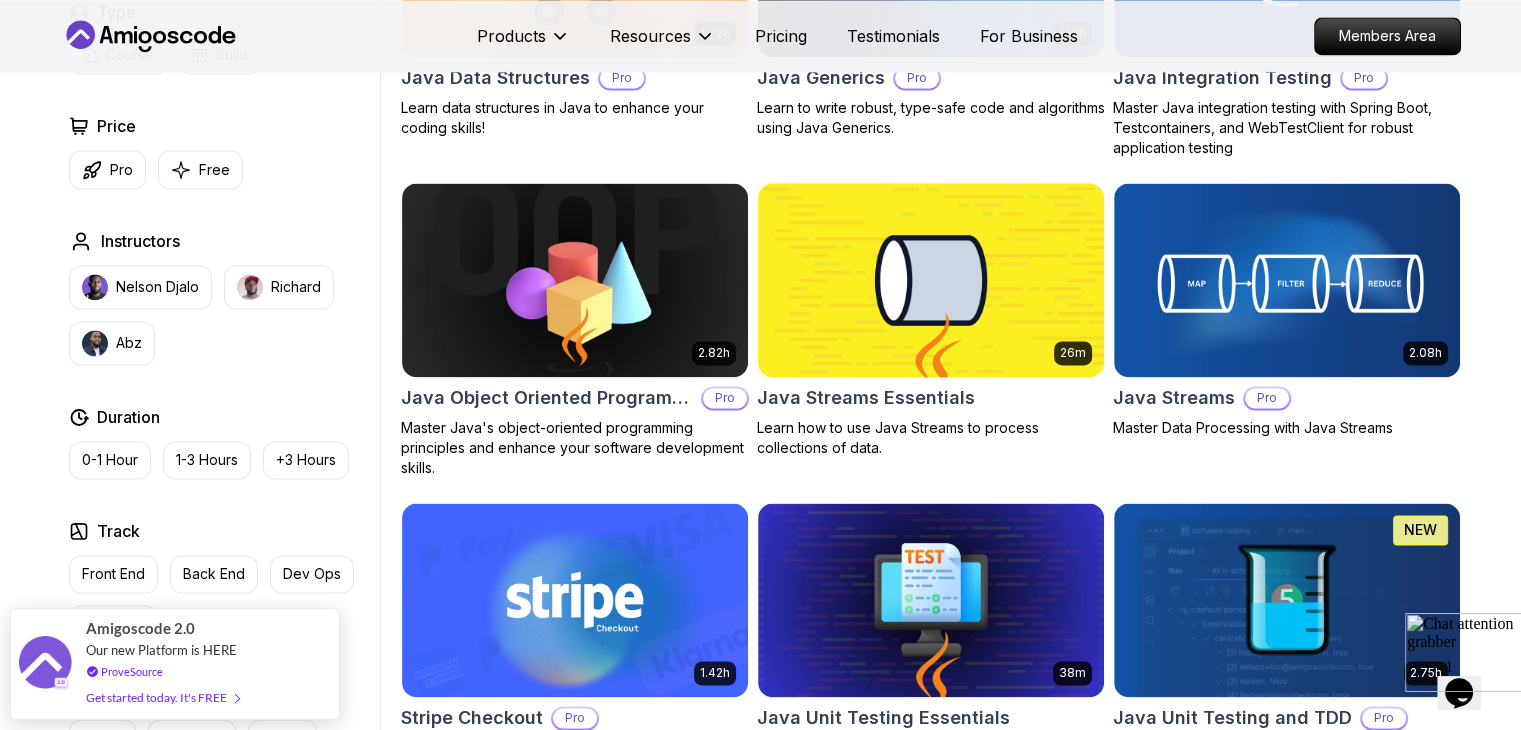 click at bounding box center (930, 279) 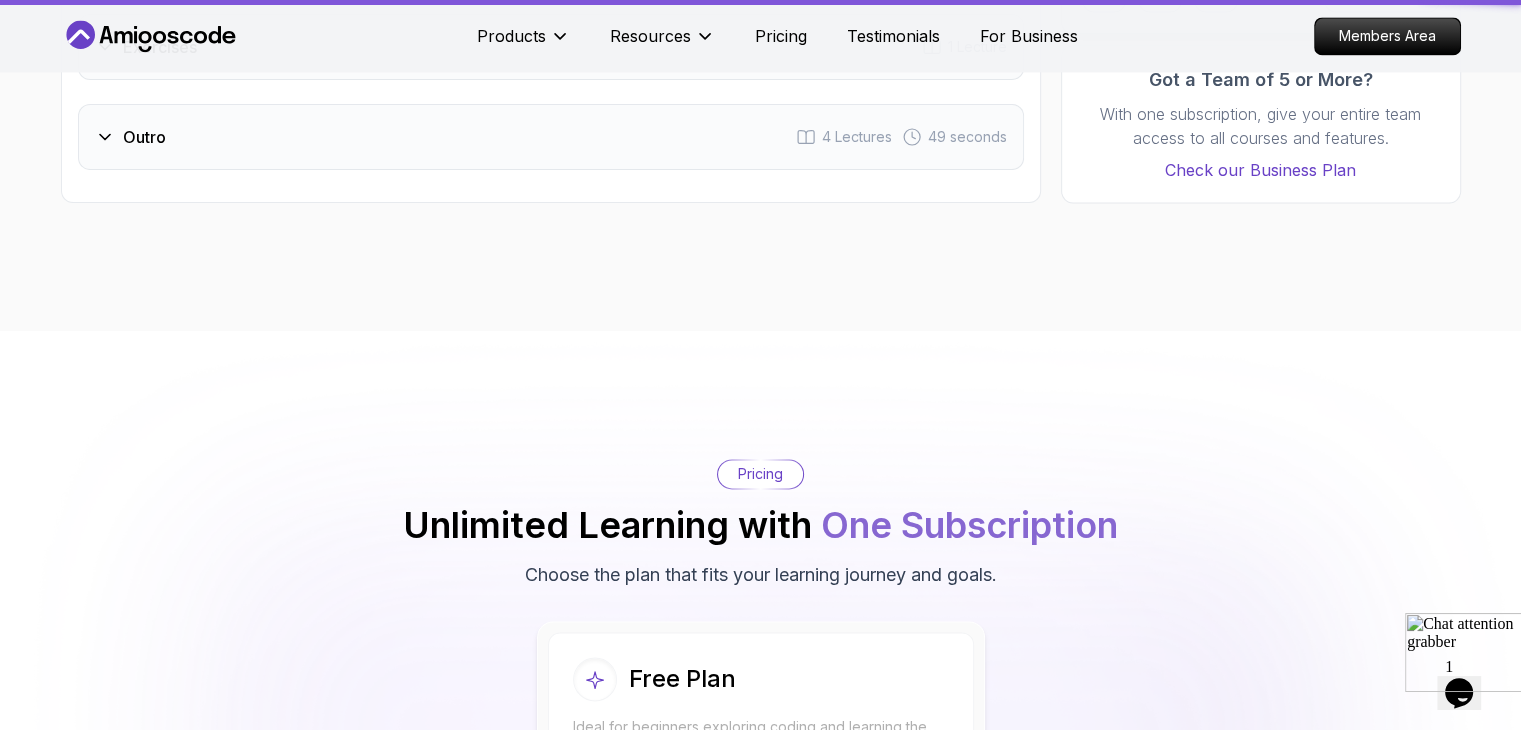 scroll, scrollTop: 0, scrollLeft: 0, axis: both 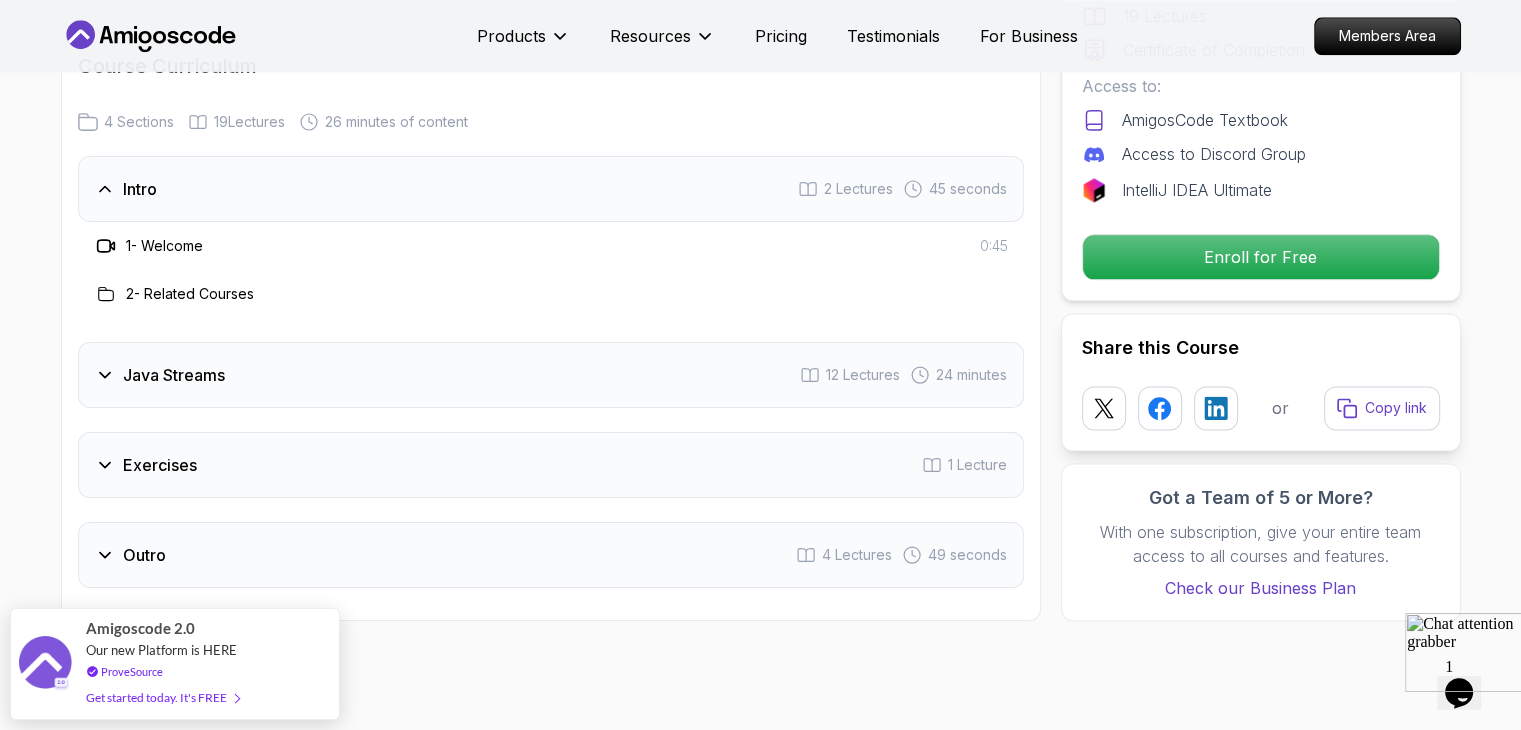 click on "Intro 2   Lectures     45 seconds     1  -   Welcome  0:45   2  -   Related Courses  Java Streams 12   Lectures     24 minutes   Exercises 1   Lecture   Outro 4   Lectures     49 seconds" at bounding box center (551, 372) 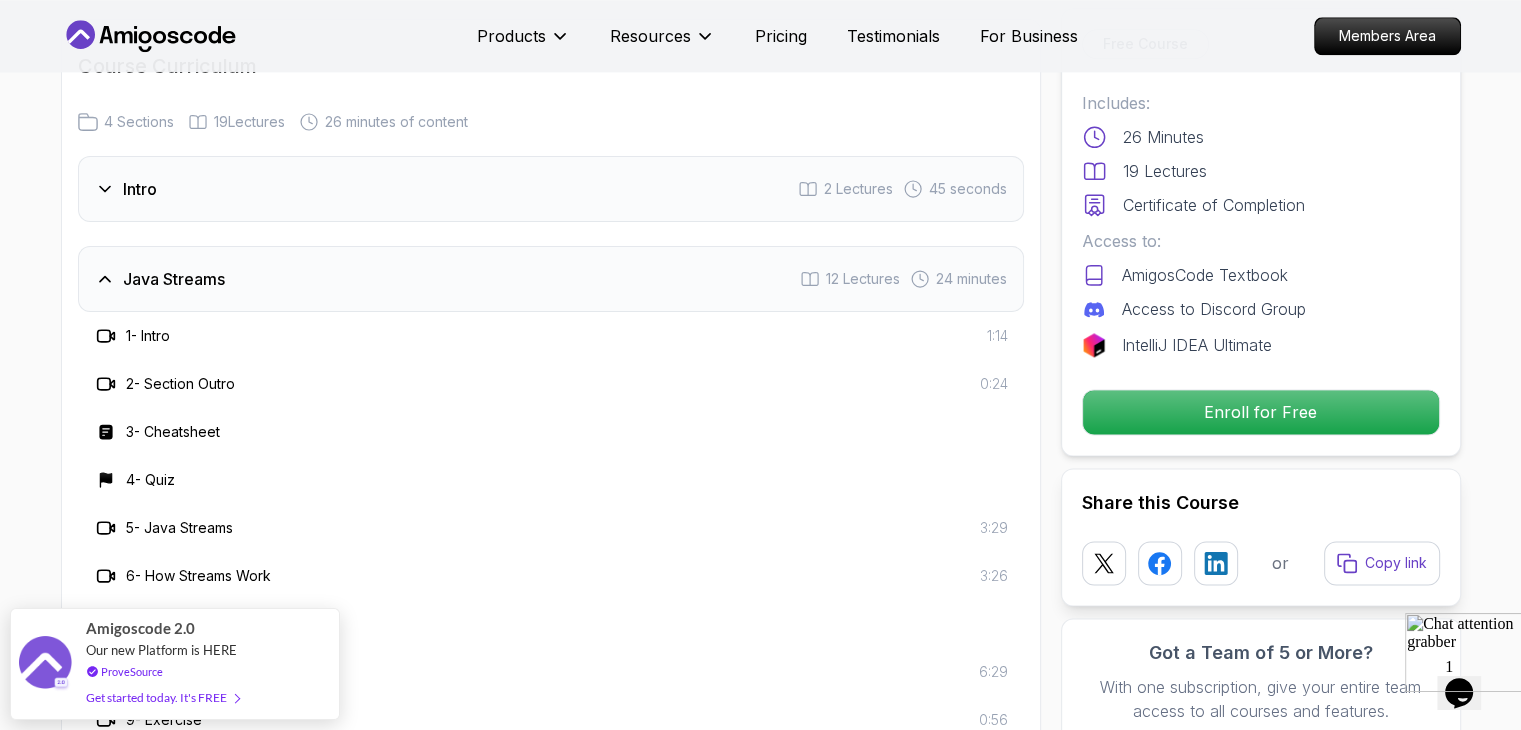 scroll, scrollTop: 3184, scrollLeft: 0, axis: vertical 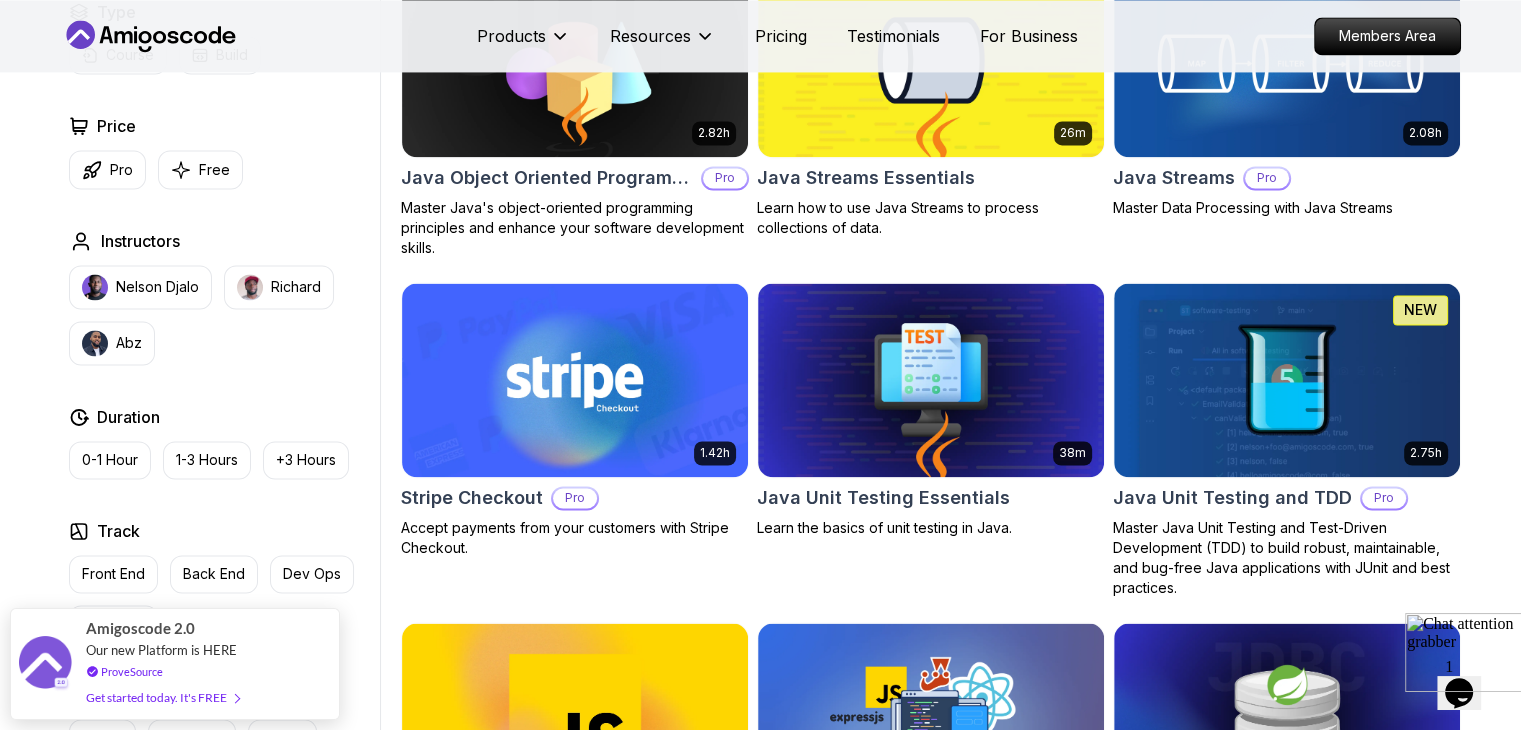click on "Filters Filters Type Course Build Price Pro Free Instructors Nelson Djalo Richard Abz Duration 0-1 Hour 1-3 Hours +3 Hours Track Front End Back End Dev Ops Full Stack Level Junior Mid-level Senior 6.00h Linux Fundamentals Pro Learn the fundamentals of Linux and how to use the command line 5.18h Advanced Spring Boot Pro Dive deep into Spring Boot with our advanced course, designed to take your skills from intermediate to expert level. 3.30h Building APIs with Spring Boot Pro Learn to build robust, scalable APIs with Spring Boot, mastering REST principles, JSON handling, and embedded server configuration. 1.67h NEW Spring Boot for Beginners Build a CRUD API with Spring Boot and PostgreSQL database using Spring Data JPA and Spring AI 6.65h NEW Spring Data JPA Pro Master database management, advanced querying, and expert data handling with ease 2.41h Java for Beginners Beginner-friendly Java course for essential programming skills and application development 9.18h Java for Developers Pro 54m Maven Essentials Pro" at bounding box center [760, -51] 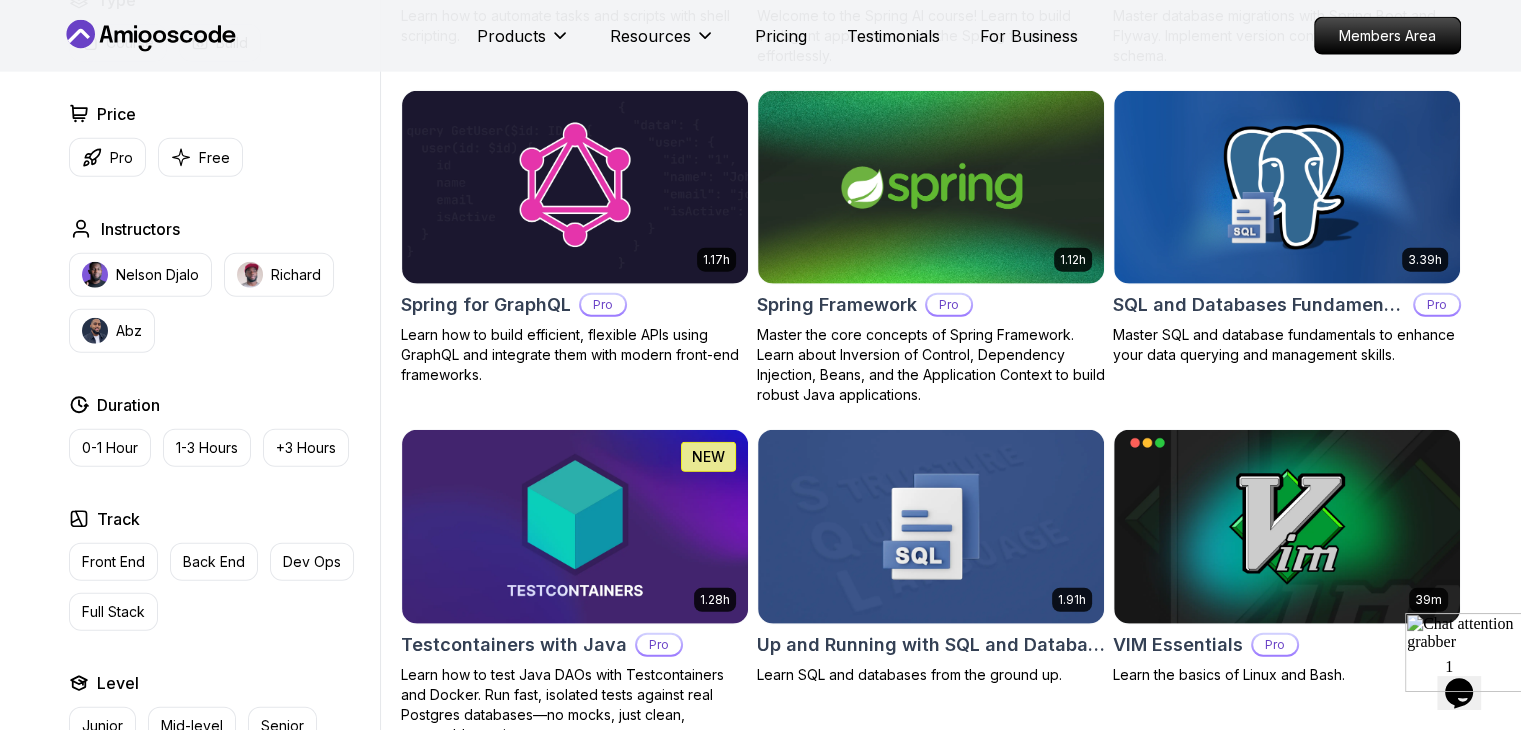 scroll, scrollTop: 4984, scrollLeft: 0, axis: vertical 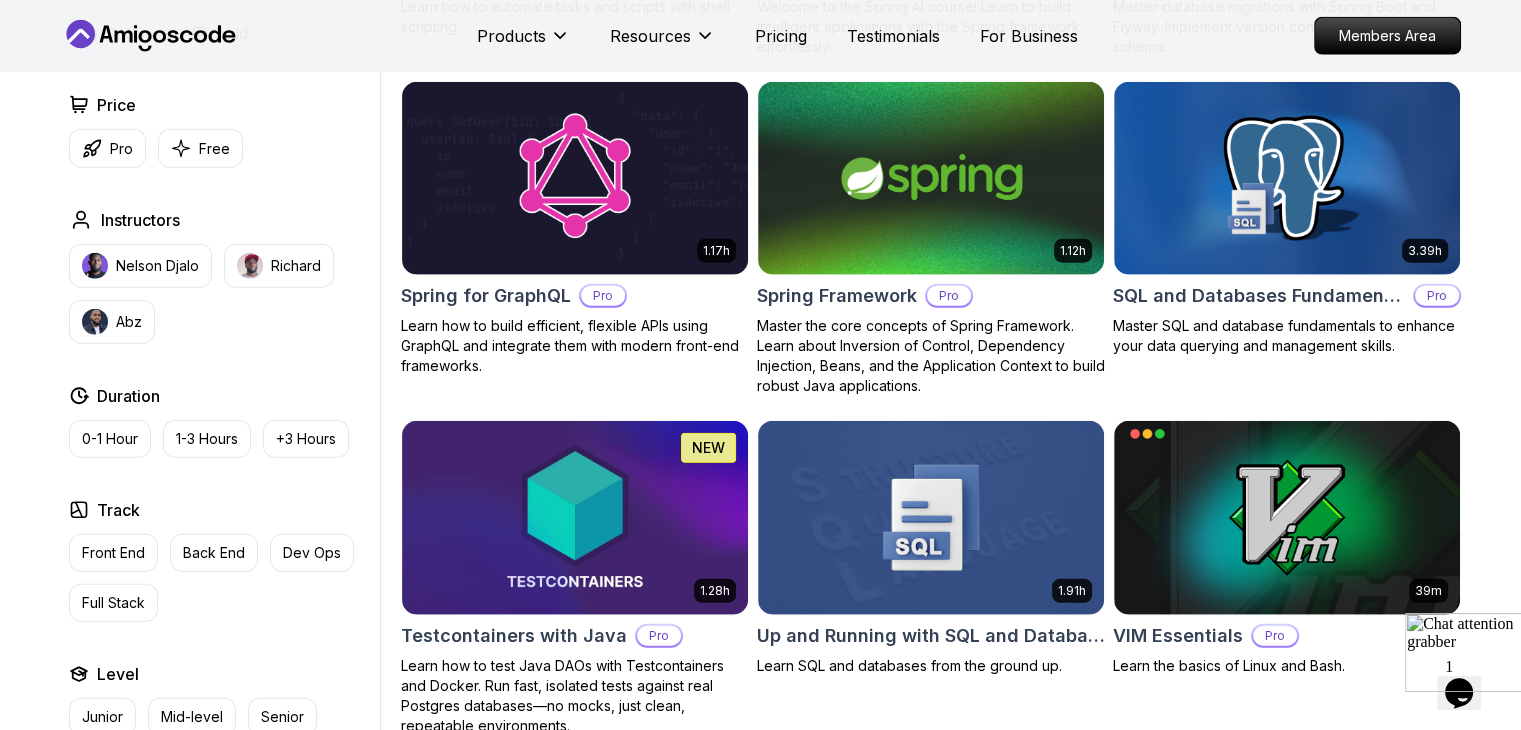 click on "Filters Filters Type Course Build Price Pro Free Instructors Nelson Djalo Richard Abz Duration 0-1 Hour 1-3 Hours +3 Hours Track Front End Back End Dev Ops Full Stack Level Junior Mid-level Senior 6.00h Linux Fundamentals Pro Learn the fundamentals of Linux and how to use the command line 5.18h Advanced Spring Boot Pro Dive deep into Spring Boot with our advanced course, designed to take your skills from intermediate to expert level. 3.30h Building APIs with Spring Boot Pro Learn to build robust, scalable APIs with Spring Boot, mastering REST principles, JSON handling, and embedded server configuration. 1.67h NEW Spring Boot for Beginners Build a CRUD API with Spring Boot and PostgreSQL database using Spring Data JPA and Spring AI 6.65h NEW Spring Data JPA Pro Master database management, advanced querying, and expert data handling with ease 2.41h Java for Beginners Beginner-friendly Java course for essential programming skills and application development 9.18h Java for Developers Pro 54m Maven Essentials Pro" at bounding box center [760, -1851] 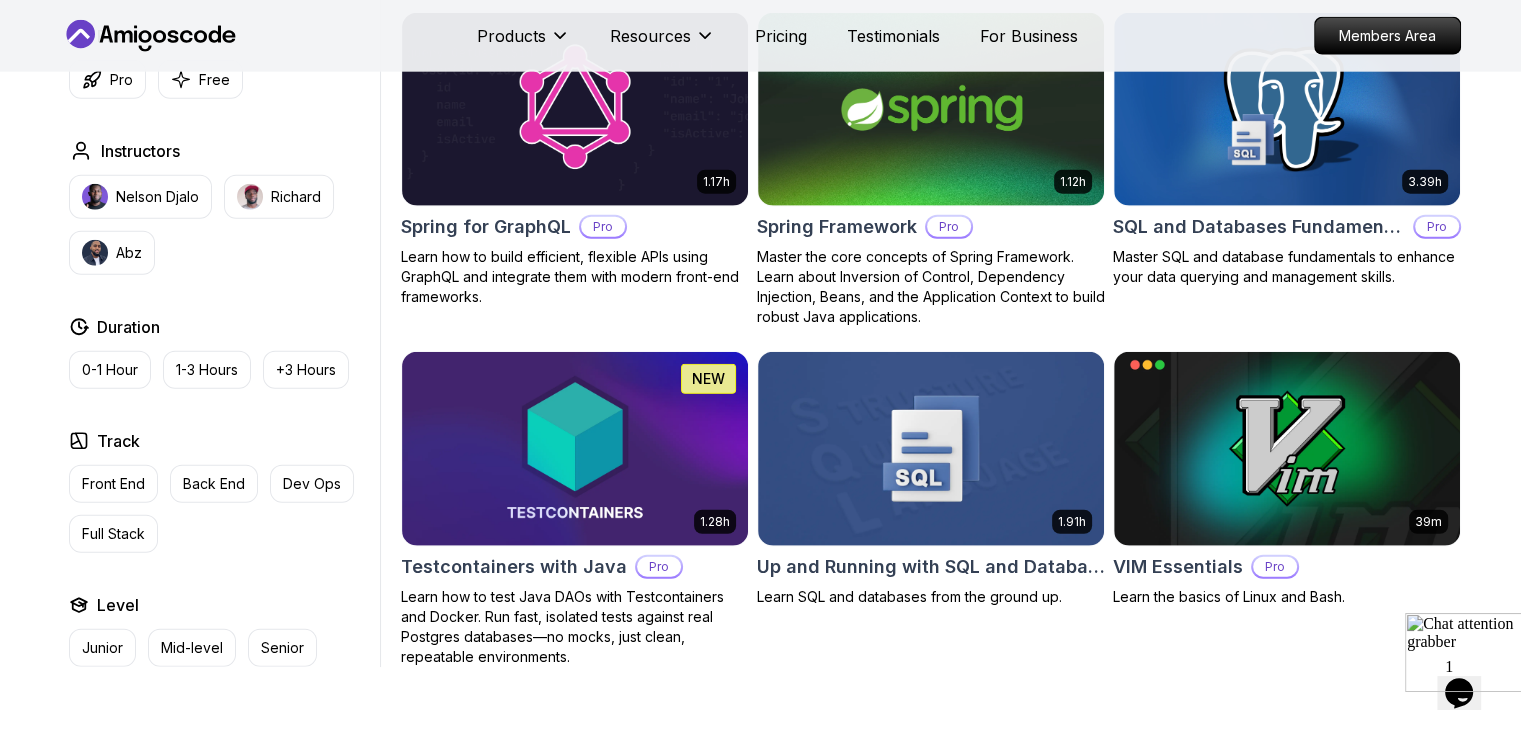 scroll, scrollTop: 5024, scrollLeft: 0, axis: vertical 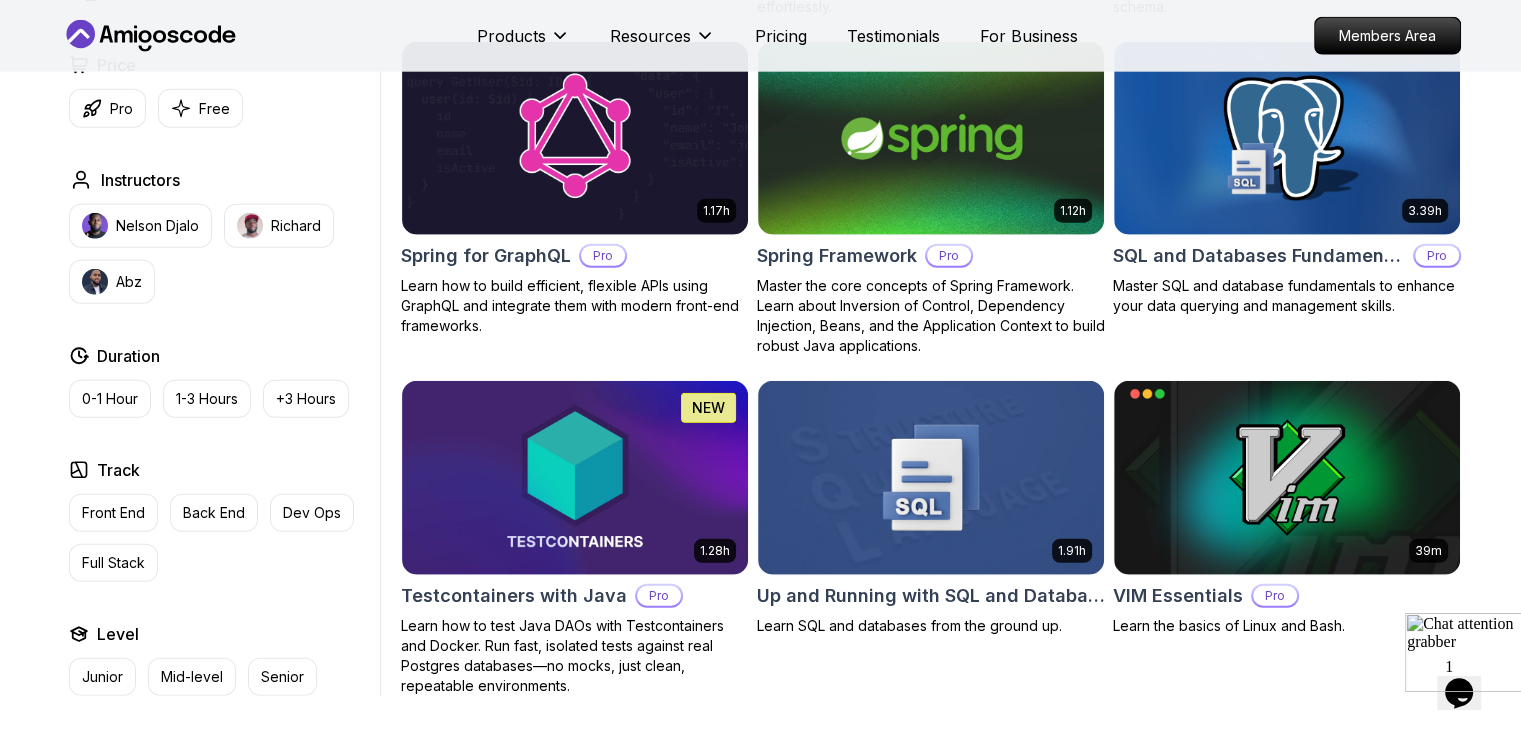 click on "Filters Filters Type Course Build Price Pro Free Instructors Nelson Djalo Richard Abz Duration 0-1 Hour 1-3 Hours +3 Hours Track Front End Back End Dev Ops Full Stack Level Junior Mid-level Senior 6.00h Linux Fundamentals Pro Learn the fundamentals of Linux and how to use the command line 5.18h Advanced Spring Boot Pro Dive deep into Spring Boot with our advanced course, designed to take your skills from intermediate to expert level. 3.30h Building APIs with Spring Boot Pro Learn to build robust, scalable APIs with Spring Boot, mastering REST principles, JSON handling, and embedded server configuration. 1.67h NEW Spring Boot for Beginners Build a CRUD API with Spring Boot and PostgreSQL database using Spring Data JPA and Spring AI 6.65h NEW Spring Data JPA Pro Master database management, advanced querying, and expert data handling with ease 2.41h Java for Beginners Beginner-friendly Java course for essential programming skills and application development 9.18h Java for Developers Pro 54m Maven Essentials Pro" at bounding box center [760, -1891] 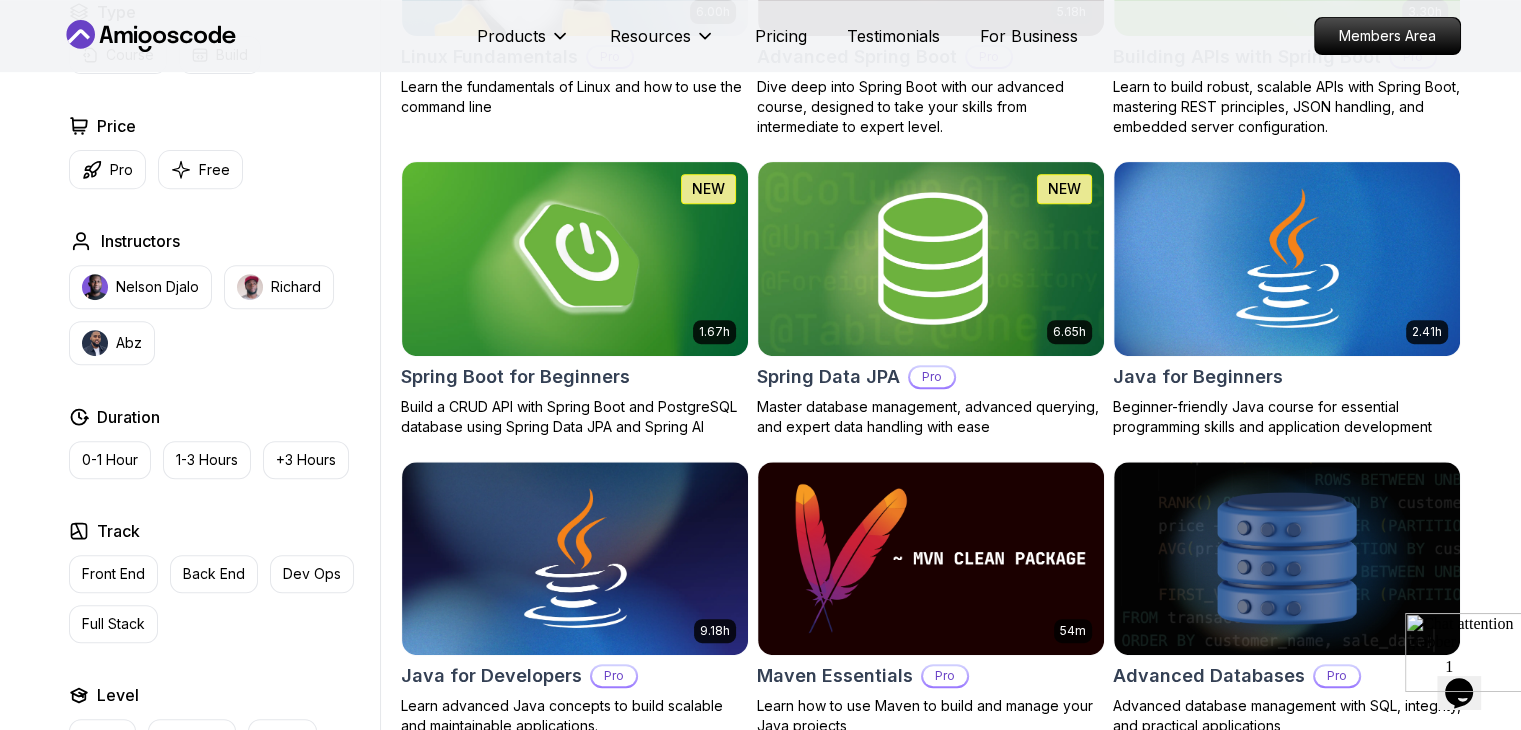 scroll, scrollTop: 784, scrollLeft: 0, axis: vertical 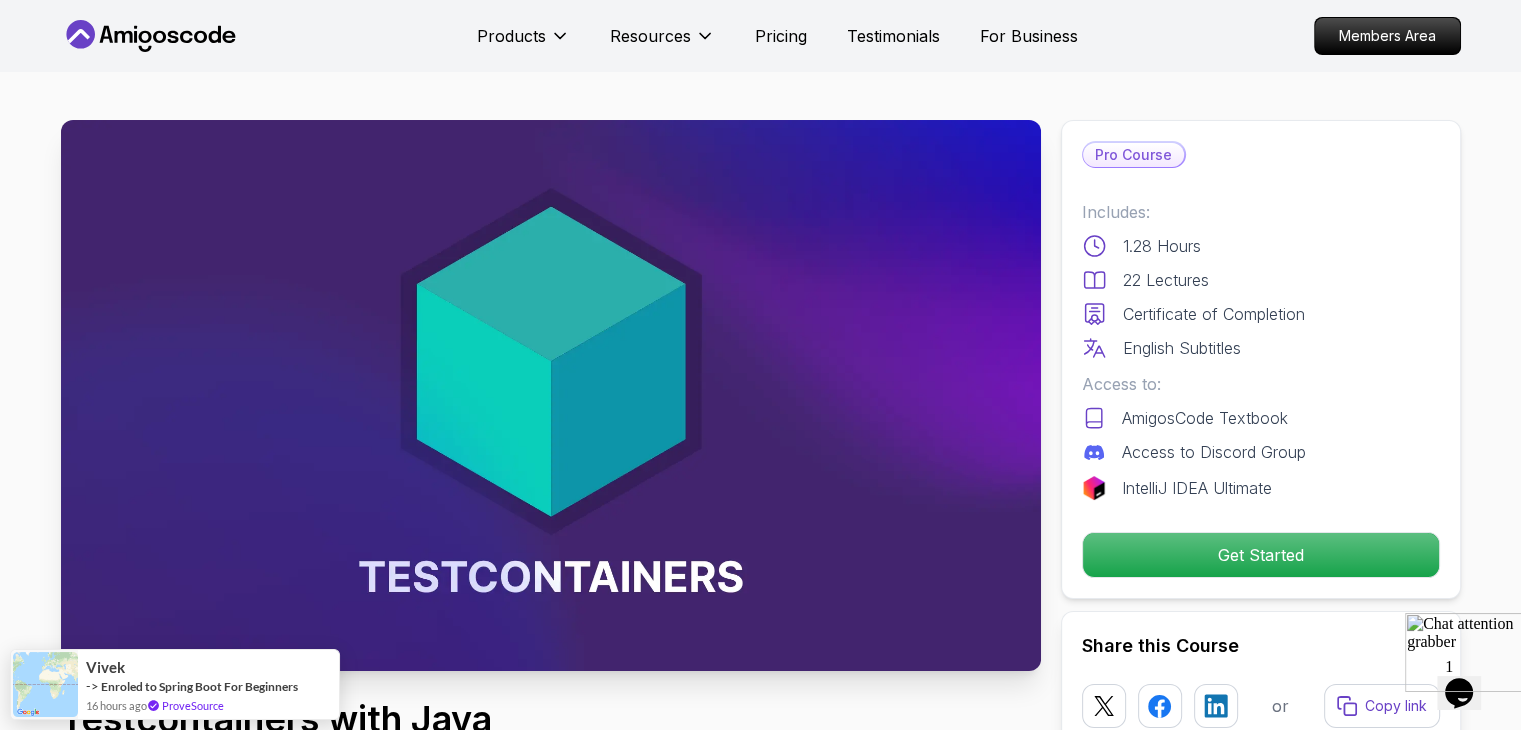 click on "Testcontainers with Java Learn how to test Java DAOs with Testcontainers and Docker. Run fast, isolated tests against real Postgres databases—no mocks, just clean, repeatable environments. [FIRST] [LAST]  /   Instructor Pro Course Includes: 1.28 Hours 22 Lectures Certificate of Completion English Subtitles Access to: AmigosCode Textbook Access to Discord Group IntelliJ IDEA Ultimate Get Started Share this Course or Copy link Got a Team of 5 or More? With one subscription, give your entire team access to all courses and features. Check our Business Plan [FIRST] [LAST]  /   Instructor What you will learn testcontainers java junit assertj docker intellij maven What is Testcontainers: Understand the fundamentals of Testcontainers and its purpose in Java testing. How Testcontainers Work: Explore the core mechanics and architecture of Testcontainers. Setting Up the Project: Learn to clone the repo and get the app up and running locally with Docker.
Why Should You Take This Course" at bounding box center (761, 1774) 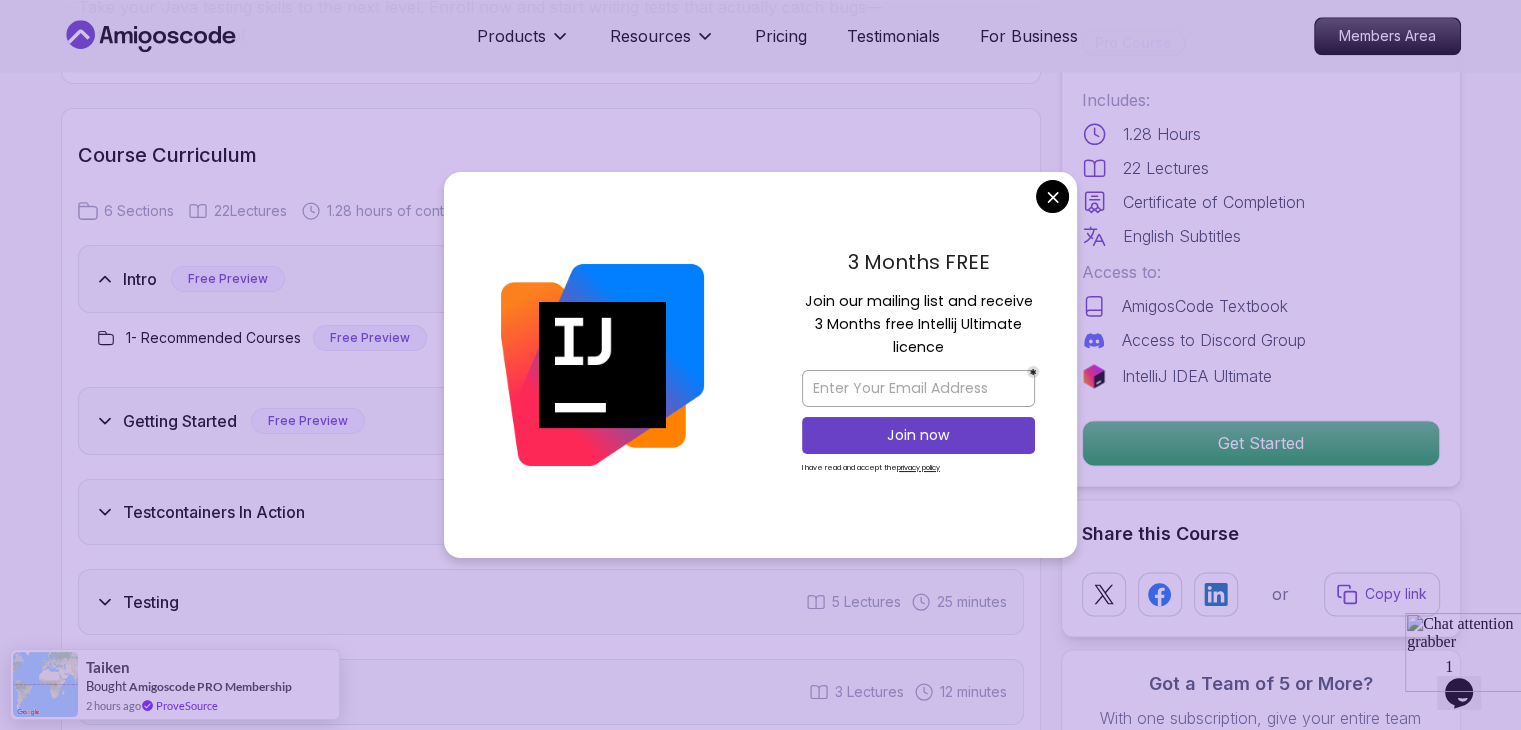 scroll, scrollTop: 2556, scrollLeft: 0, axis: vertical 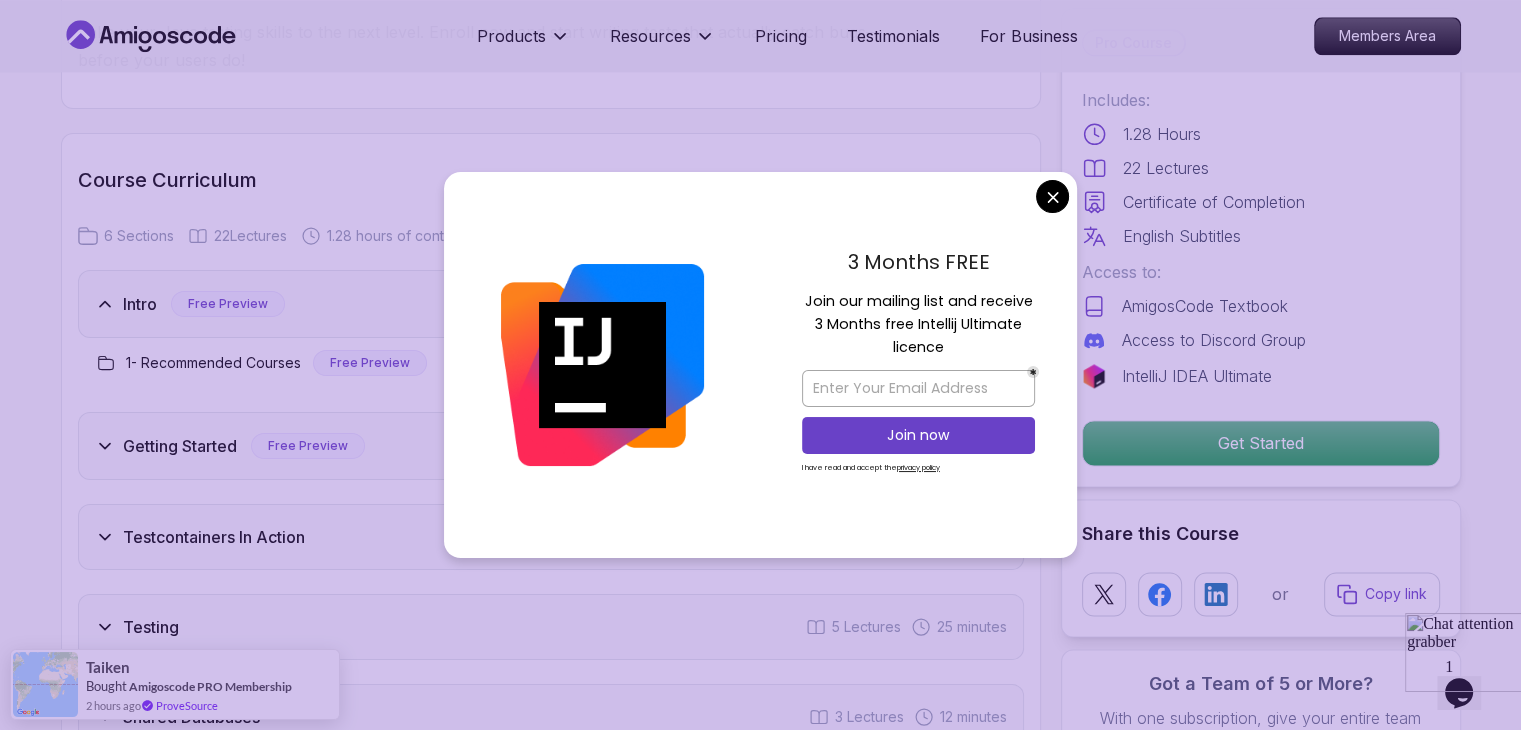 click on "Products Resources Pricing Testimonials For Business Members Area Products Resources Pricing Testimonials For Business Members Area Testcontainers with Java Learn how to test Java DAOs with Testcontainers and Docker. Run fast, isolated tests against real Postgres databases—no mocks, just clean, repeatable environments. [FIRST] [LAST]  /   Instructor Pro Course Includes: 1.28 Hours 22 Lectures Certificate of Completion English Subtitles Access to: AmigosCode Textbook Access to Discord Group IntelliJ IDEA Ultimate Get Started Share this Course or Copy link Got a Team of 5 or More? With one subscription, give your entire team access to all courses and features. Check our Business Plan [FIRST] [LAST]  /   Instructor What you will learn testcontainers java junit assertj docker intellij maven What is Testcontainers: Understand the fundamentals of Testcontainers and its purpose in Java testing. How Testcontainers Work: Explore the core mechanics and architecture of Testcontainers." at bounding box center [760, 1261] 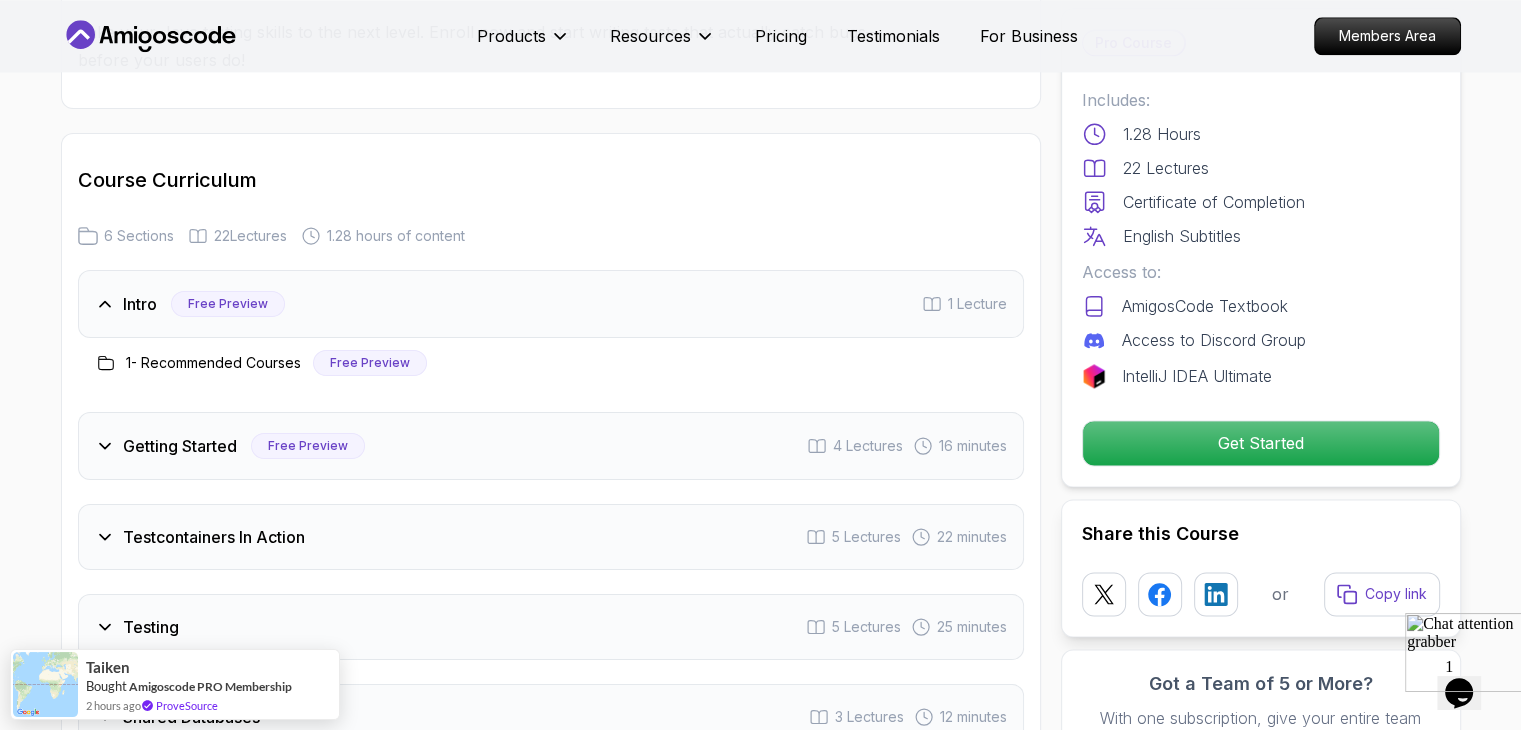 click on "Intro Free Preview 1   Lecture" at bounding box center [551, 304] 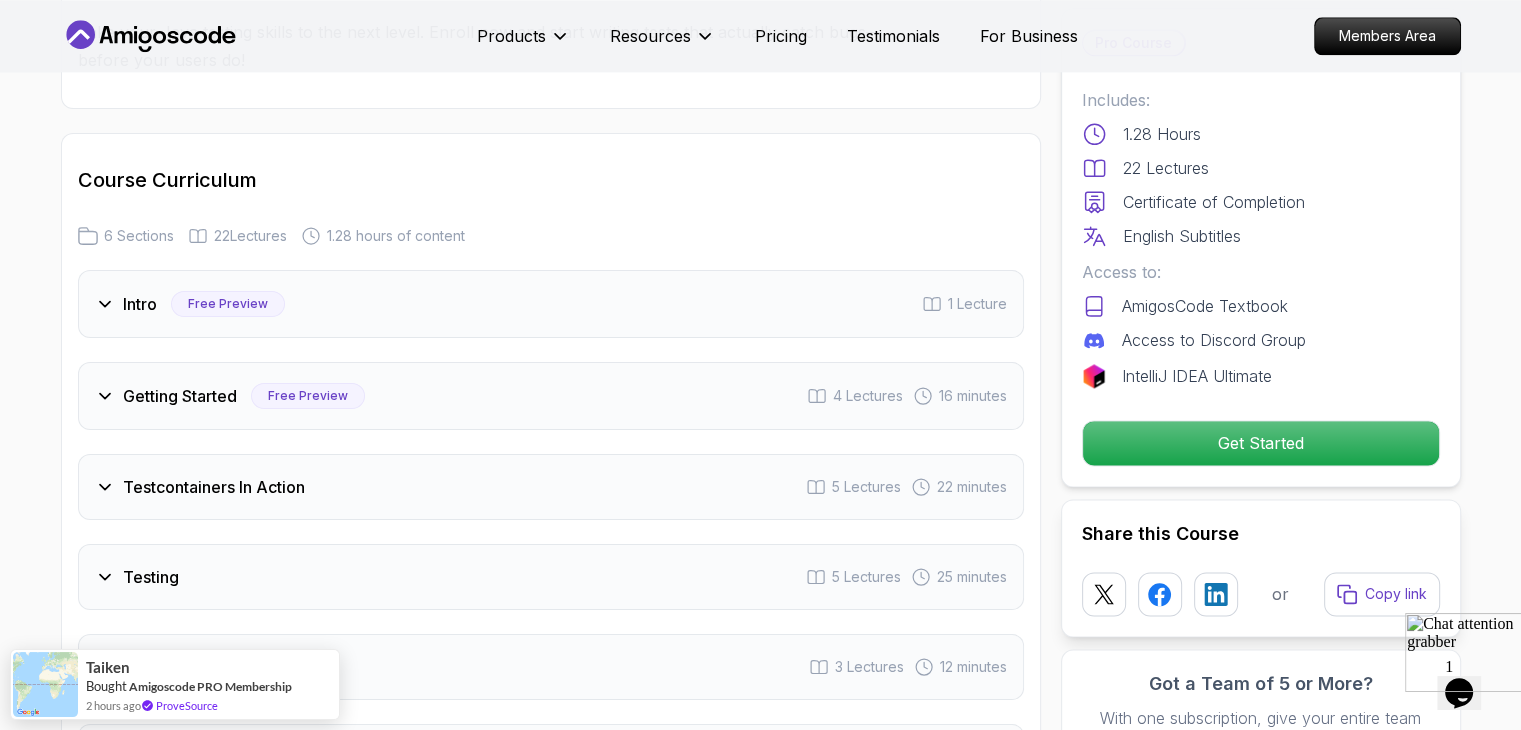 click on "Testcontainers In Action" at bounding box center (214, 487) 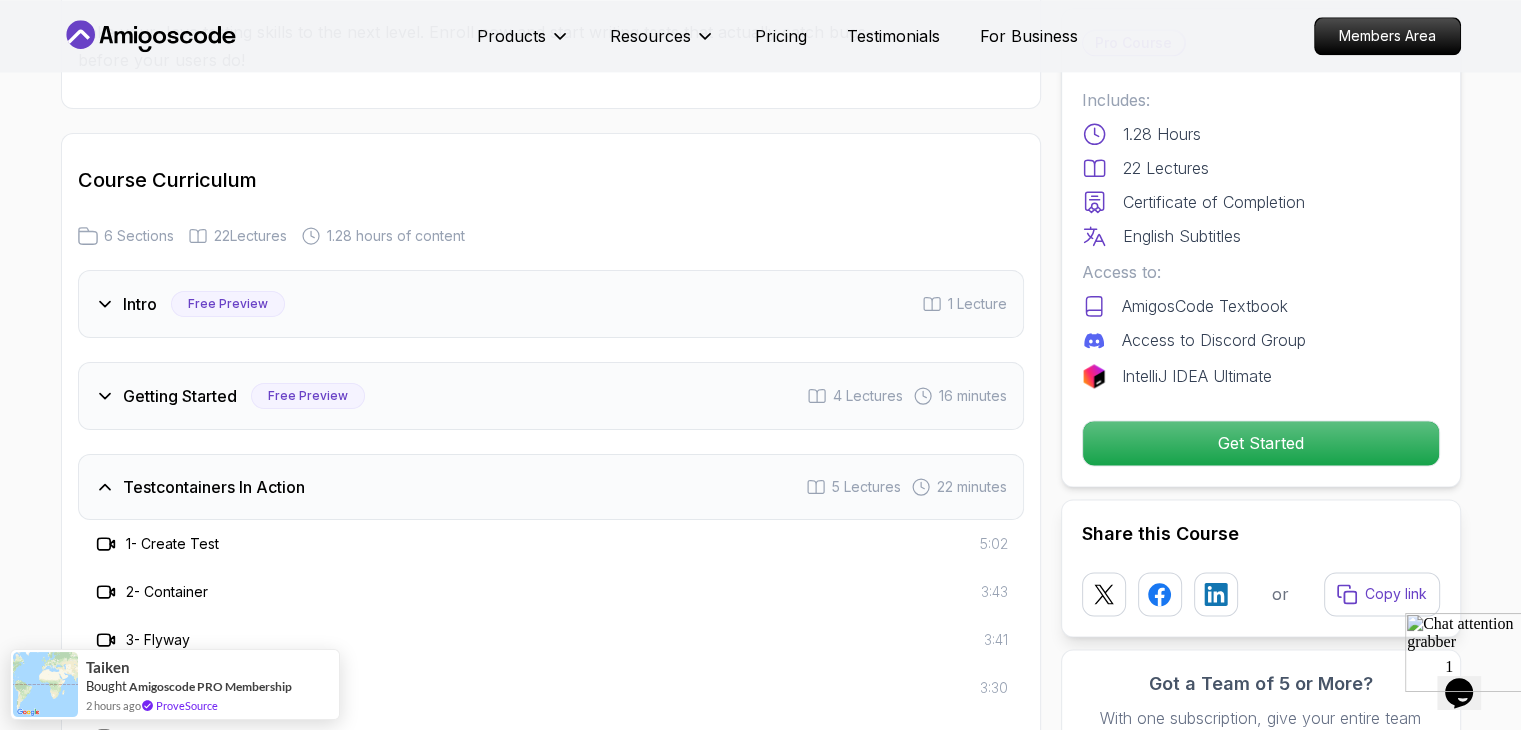 click on "Getting Started" at bounding box center [180, 396] 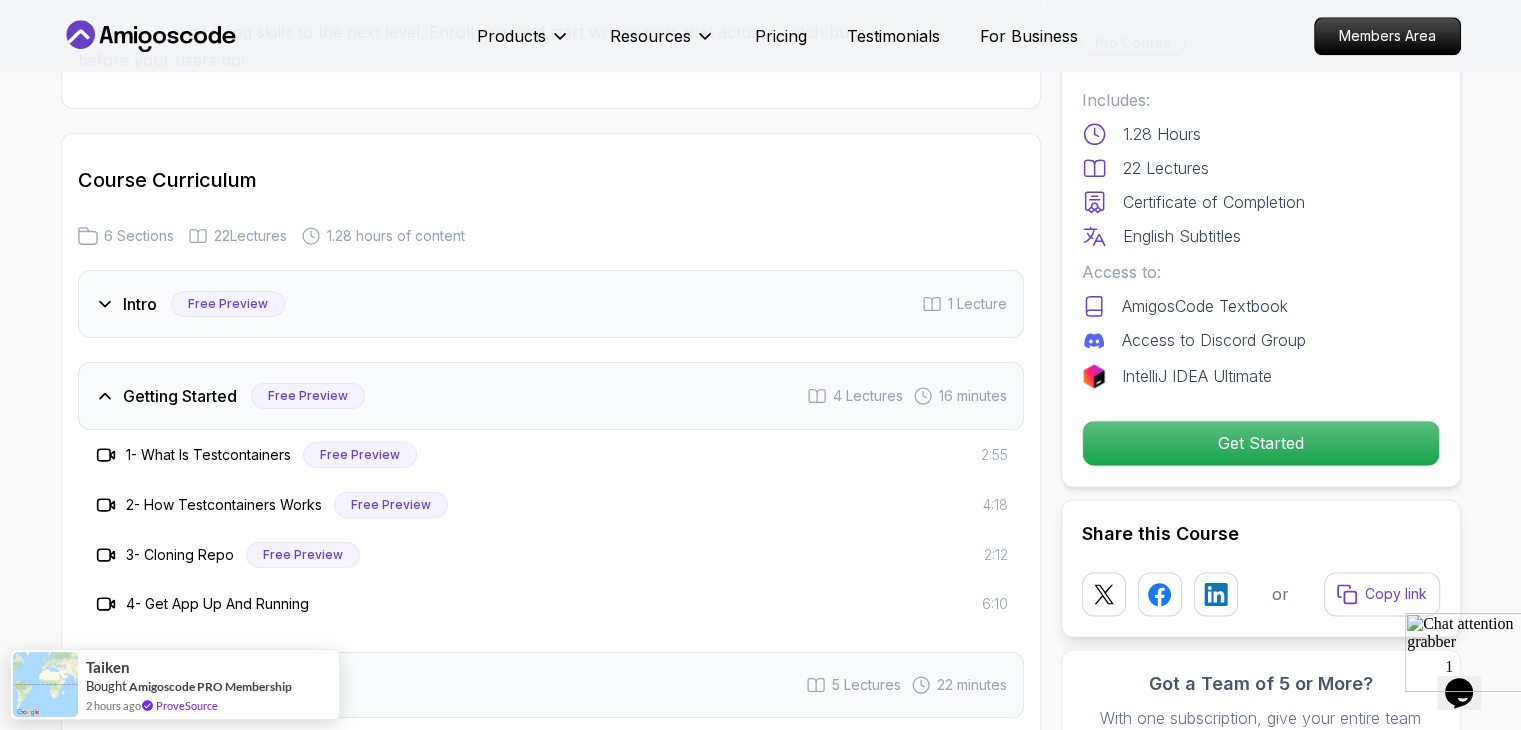 click on "Testcontainers with Java Learn how to test Java DAOs with Testcontainers and Docker. Run fast, isolated tests against real Postgres databases—no mocks, just clean, repeatable environments. [FIRST] [LAST]  /   Instructor Pro Course Includes: 1.28 Hours 22 Lectures Certificate of Completion English Subtitles Access to: AmigosCode Textbook Access to Discord Group IntelliJ IDEA Ultimate Get Started Share this Course or Copy link Got a Team of 5 or More? With one subscription, give your entire team access to all courses and features. Check our Business Plan [FIRST] [LAST]  /   Instructor What you will learn testcontainers java junit assertj docker intellij maven What is Testcontainers: Understand the fundamentals of Testcontainers and its purpose in Java testing. How Testcontainers Work: Explore the core mechanics and architecture of Testcontainers. Setting Up the Project: Learn to clone the repo and get the app up and running locally with Docker.
Why Should You Take This Course" at bounding box center [760, -668] 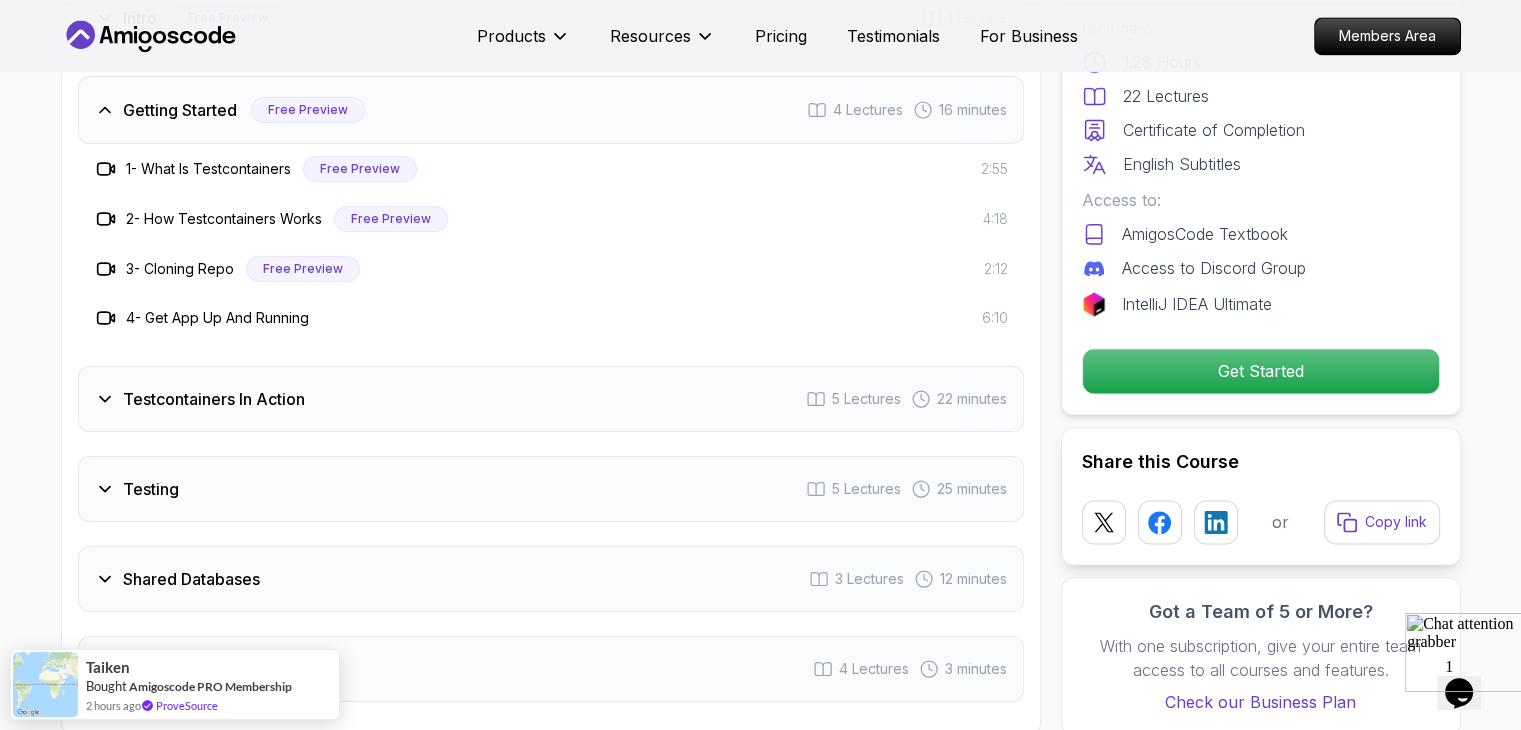 scroll, scrollTop: 2876, scrollLeft: 0, axis: vertical 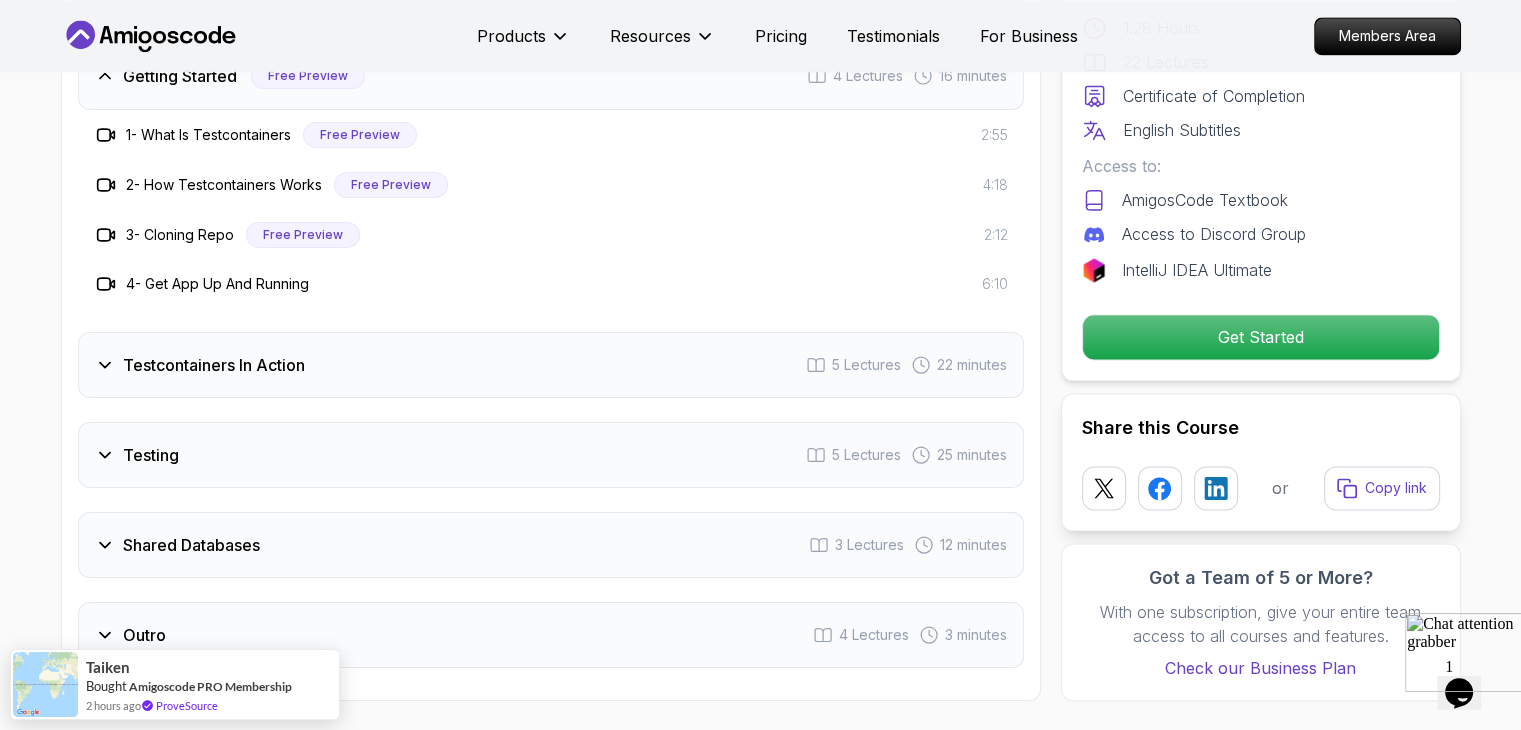 click on "Testcontainers In Action 5   Lectures     22 minutes" at bounding box center (551, 365) 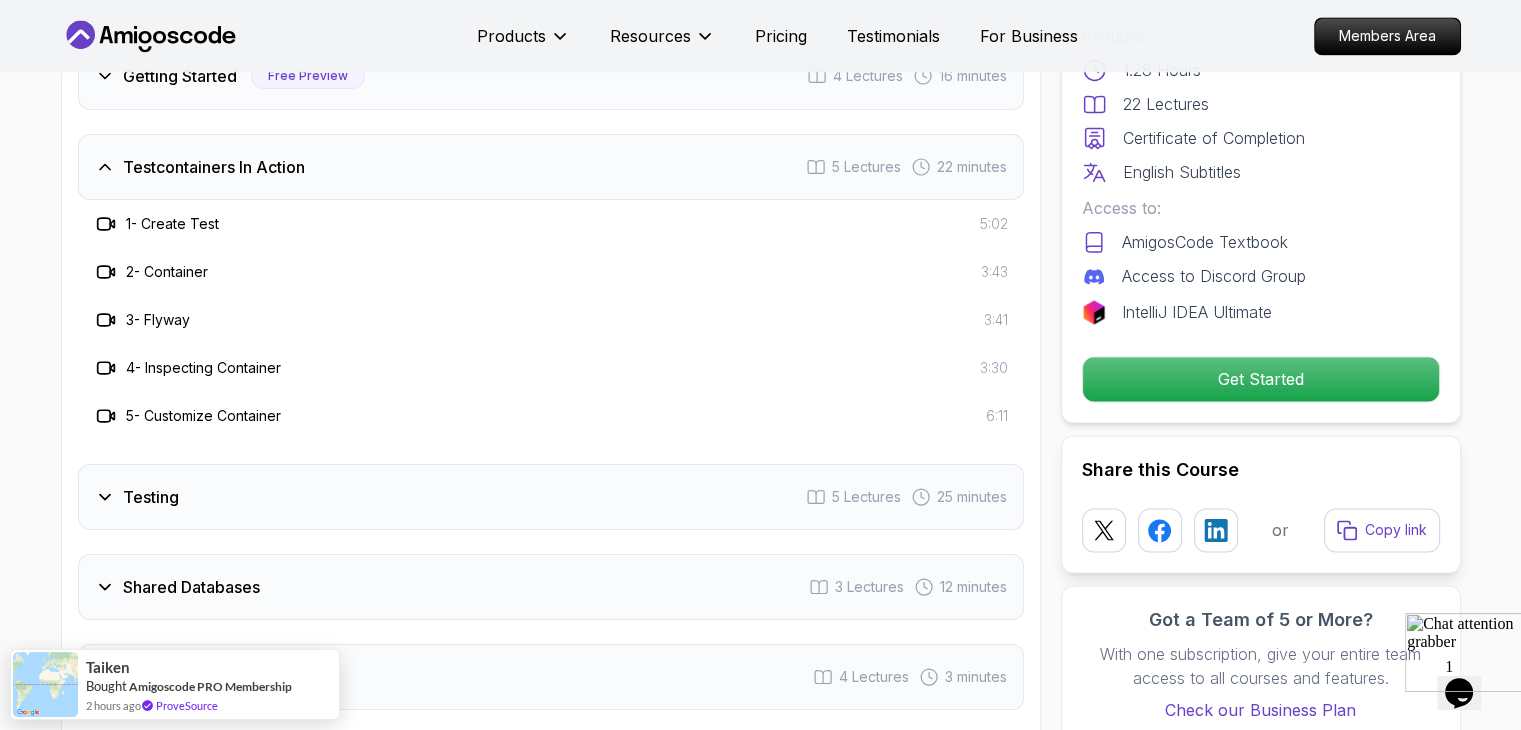 type 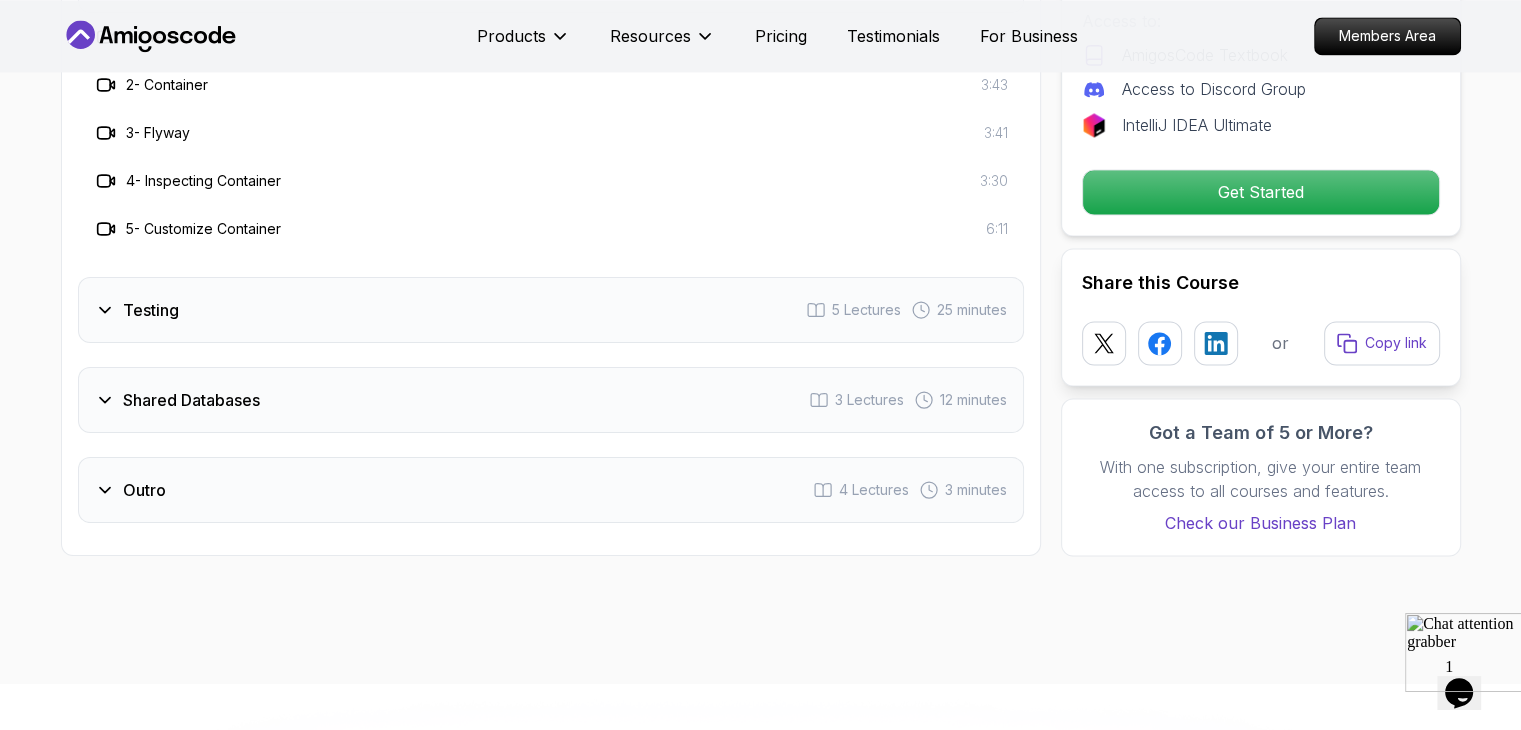 scroll, scrollTop: 3076, scrollLeft: 0, axis: vertical 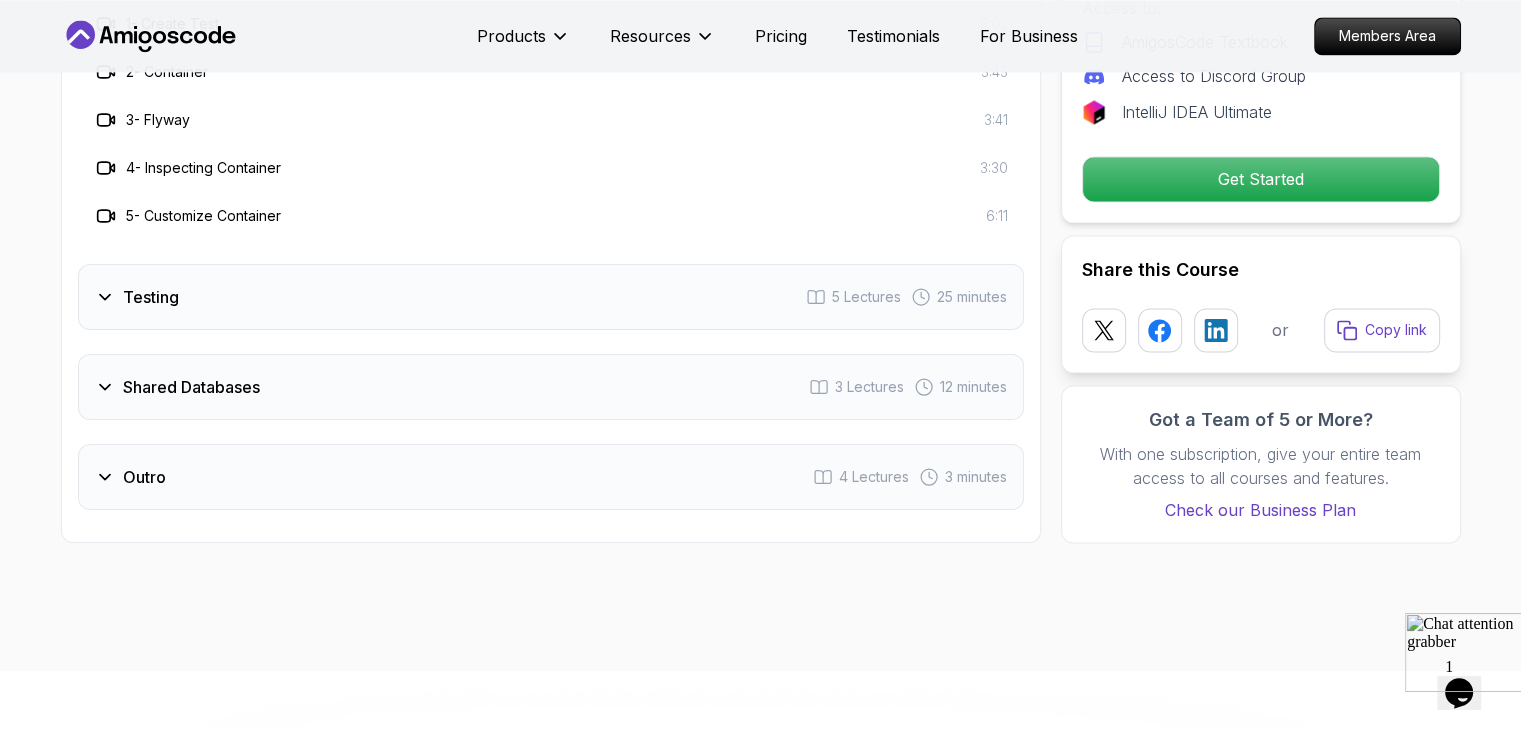 click on "Intro Free Preview 1   Lecture   Getting Started Free Preview 4   Lectures     16 minutes   Testcontainers In Action 5   Lectures     22 minutes     1  -   Create Test  5:02   2  -   Container  3:43   3  -   Flyway  3:41   4  -   Inspecting Container  3:30   5  -   Customize Container  6:11 Testing 5   Lectures     25 minutes   Shared Databases 3   Lectures     12 minutes   Outro 4   Lectures     3 minutes" at bounding box center (551, 130) 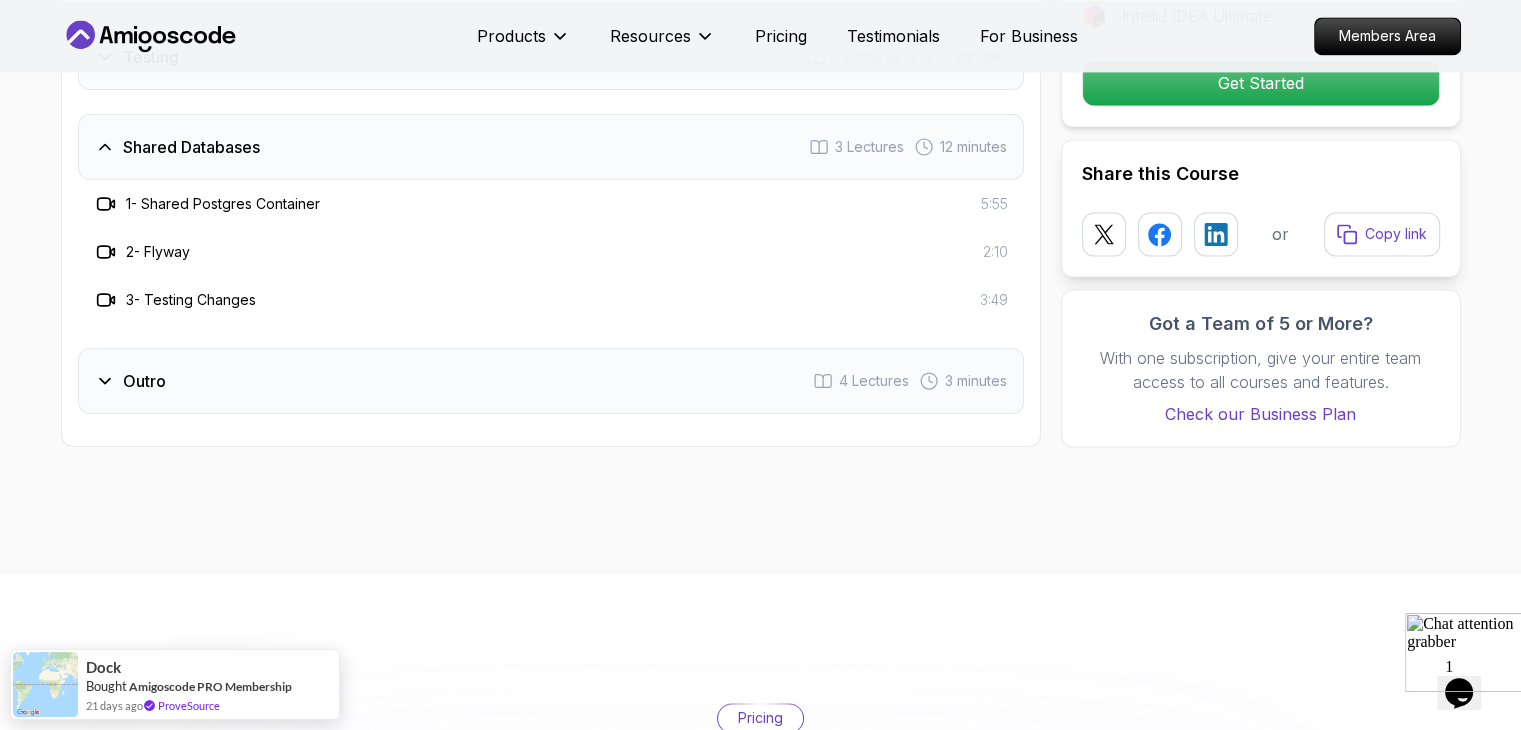 drag, startPoint x: 205, startPoint y: 395, endPoint x: 169, endPoint y: 365, distance: 46.8615 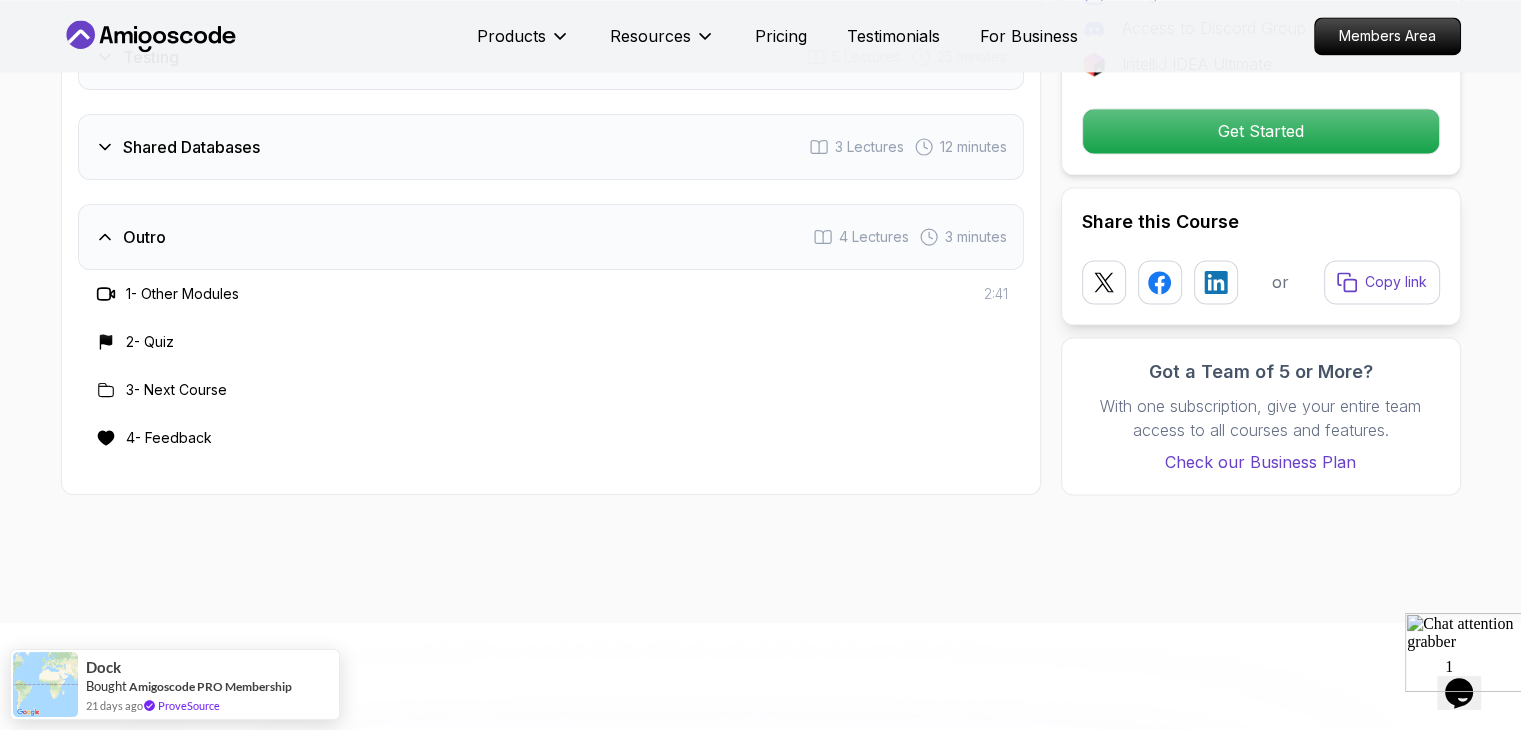 click on "1  -   Other Modules  2:41" at bounding box center [551, 294] 